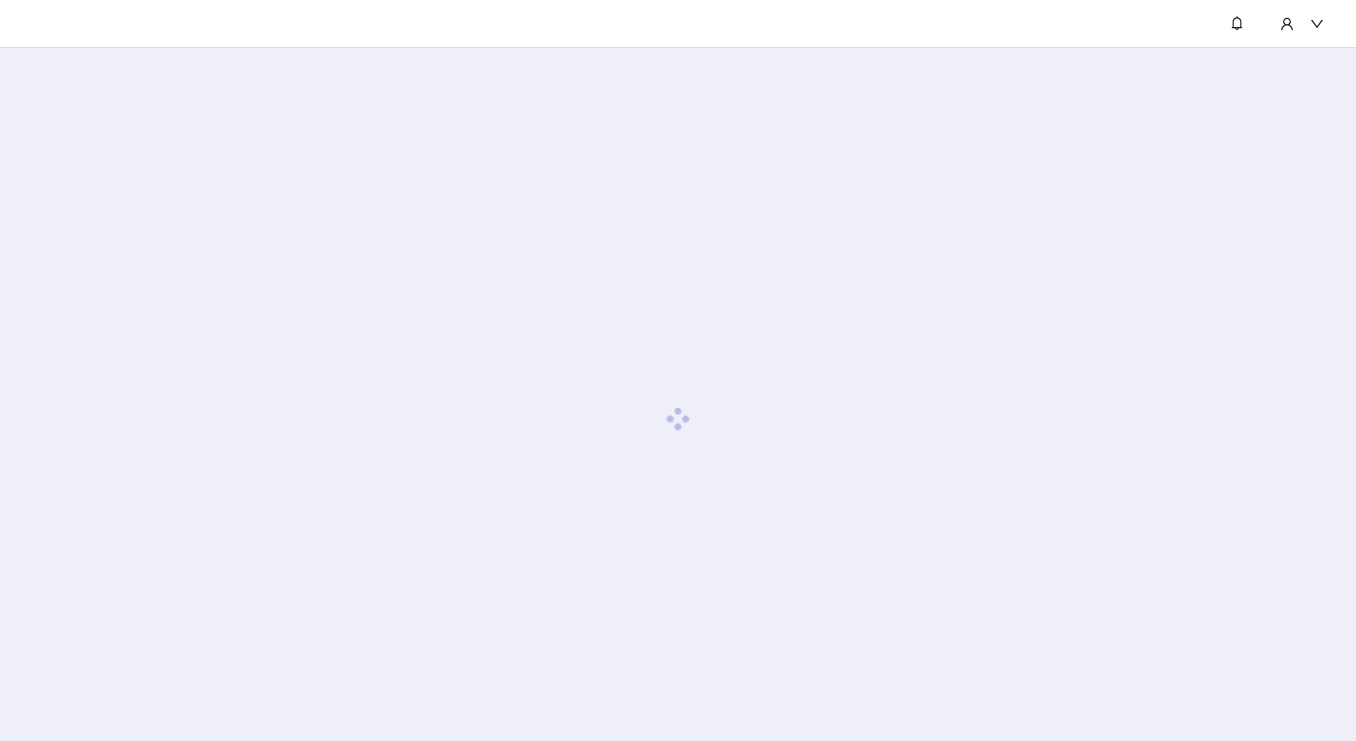 scroll, scrollTop: 0, scrollLeft: 0, axis: both 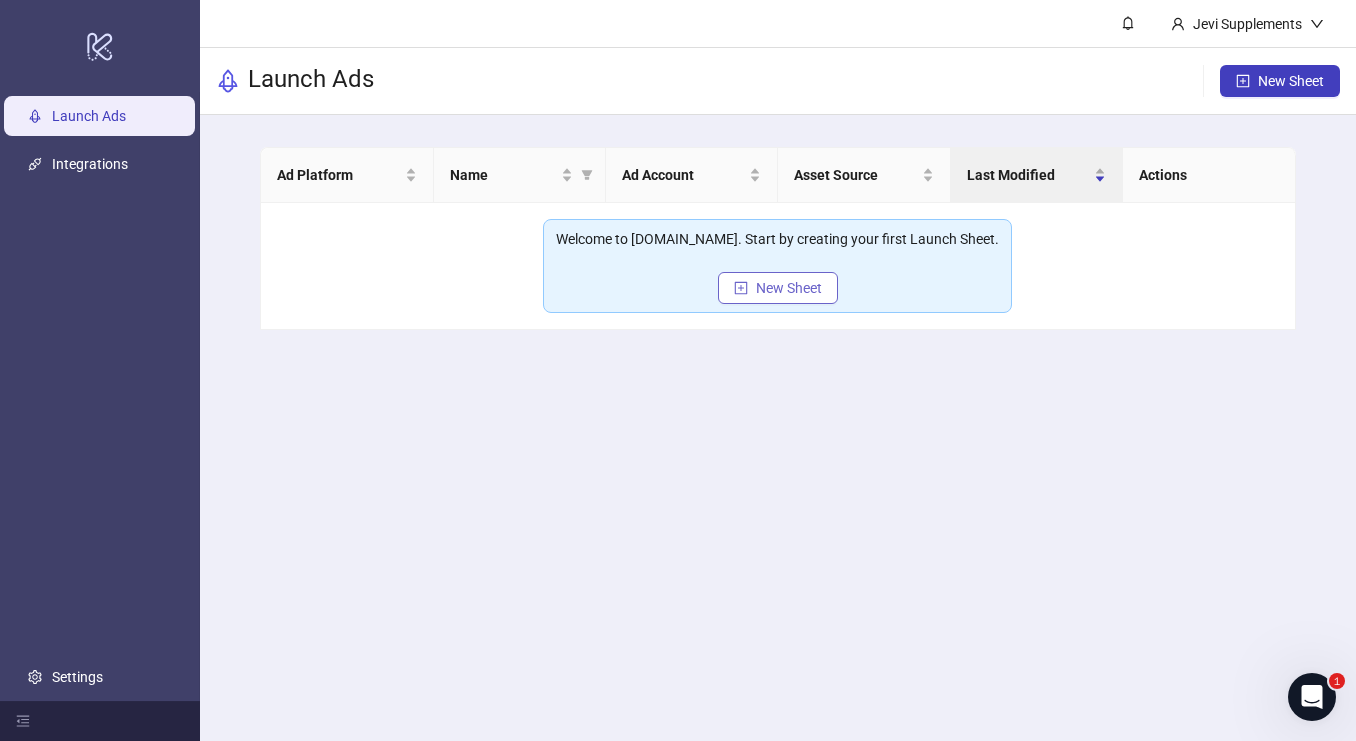 click on "New Sheet" at bounding box center [789, 288] 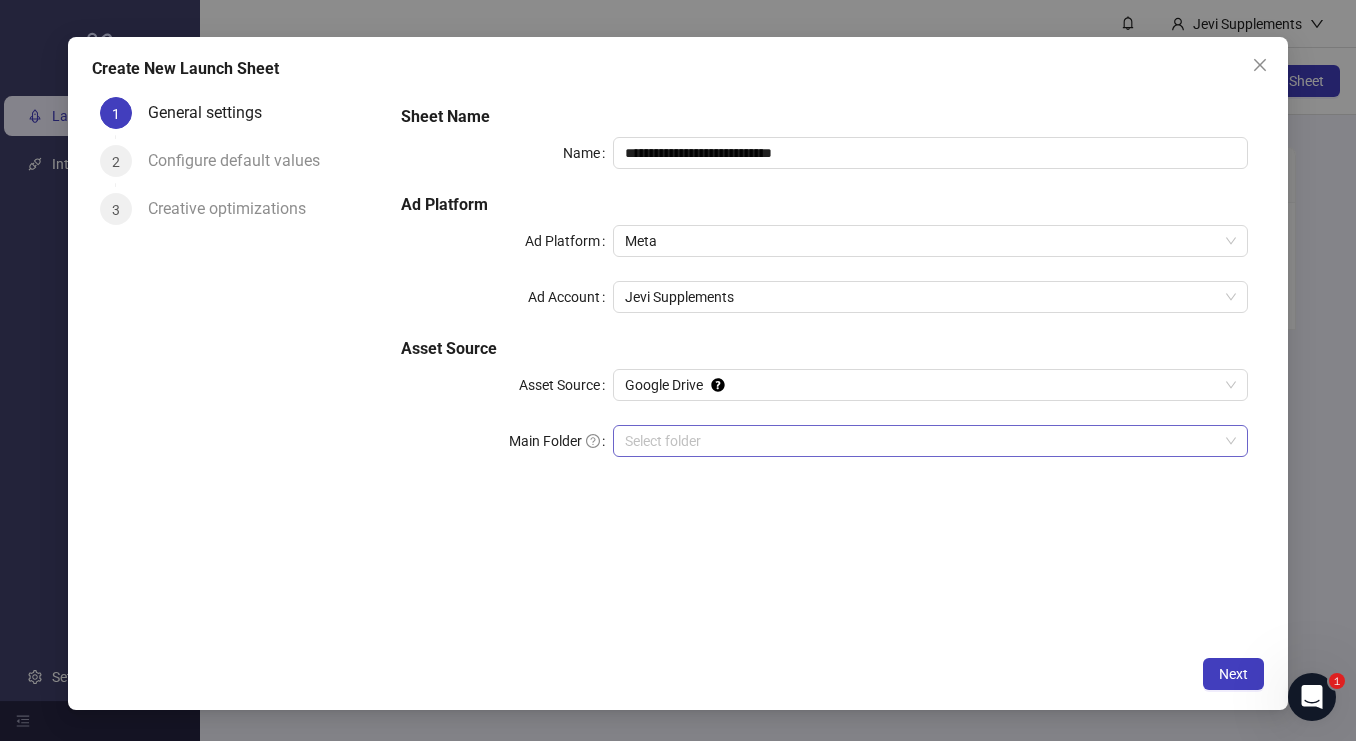 click on "Main Folder" at bounding box center [921, 441] 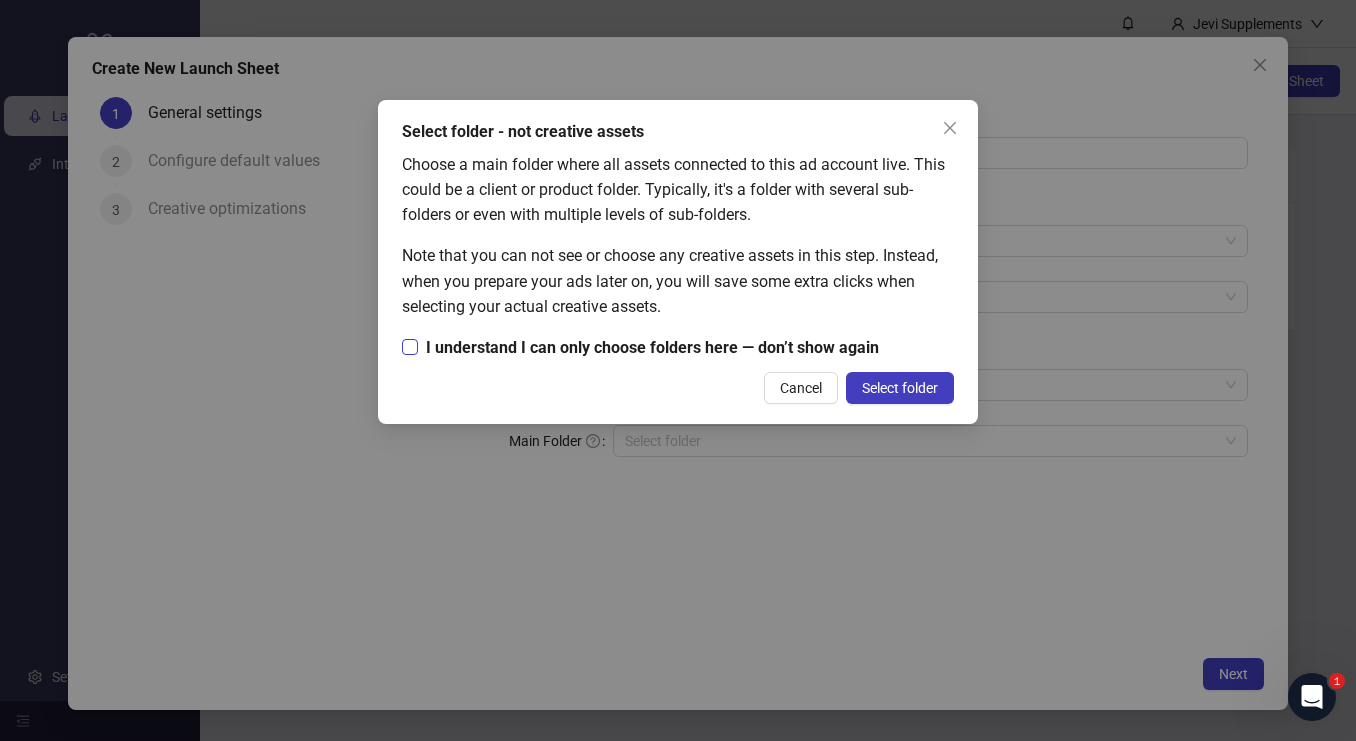 click on "I understand I can only choose folders here — don’t show again" at bounding box center (652, 347) 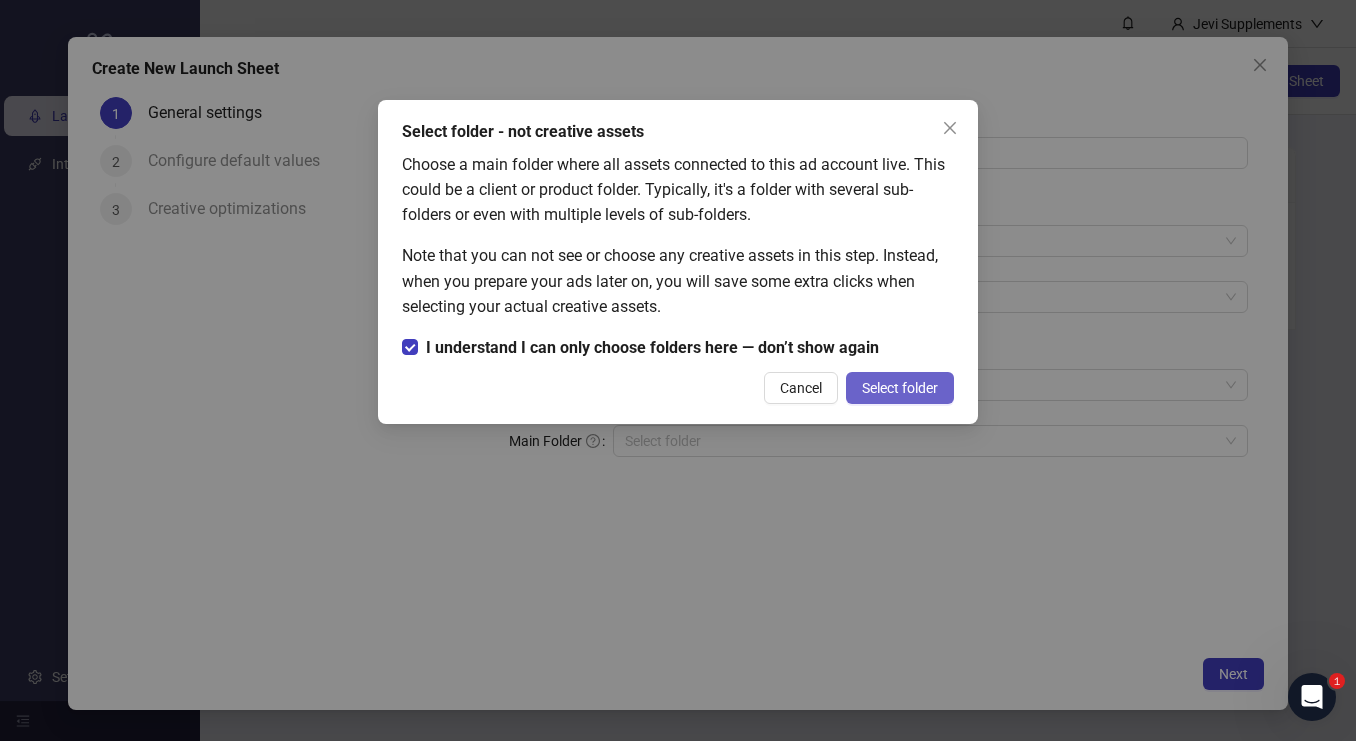 click on "Select folder" at bounding box center [900, 388] 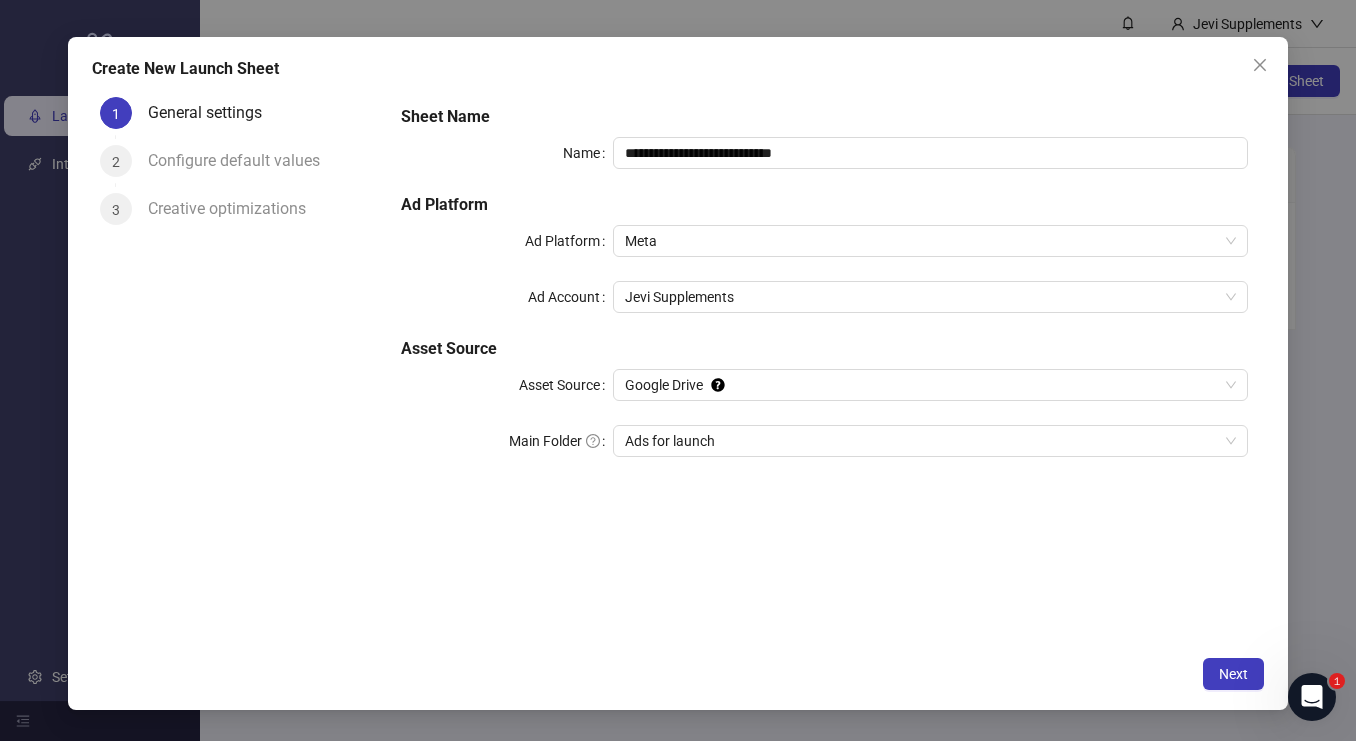 click on "**********" at bounding box center (824, 293) 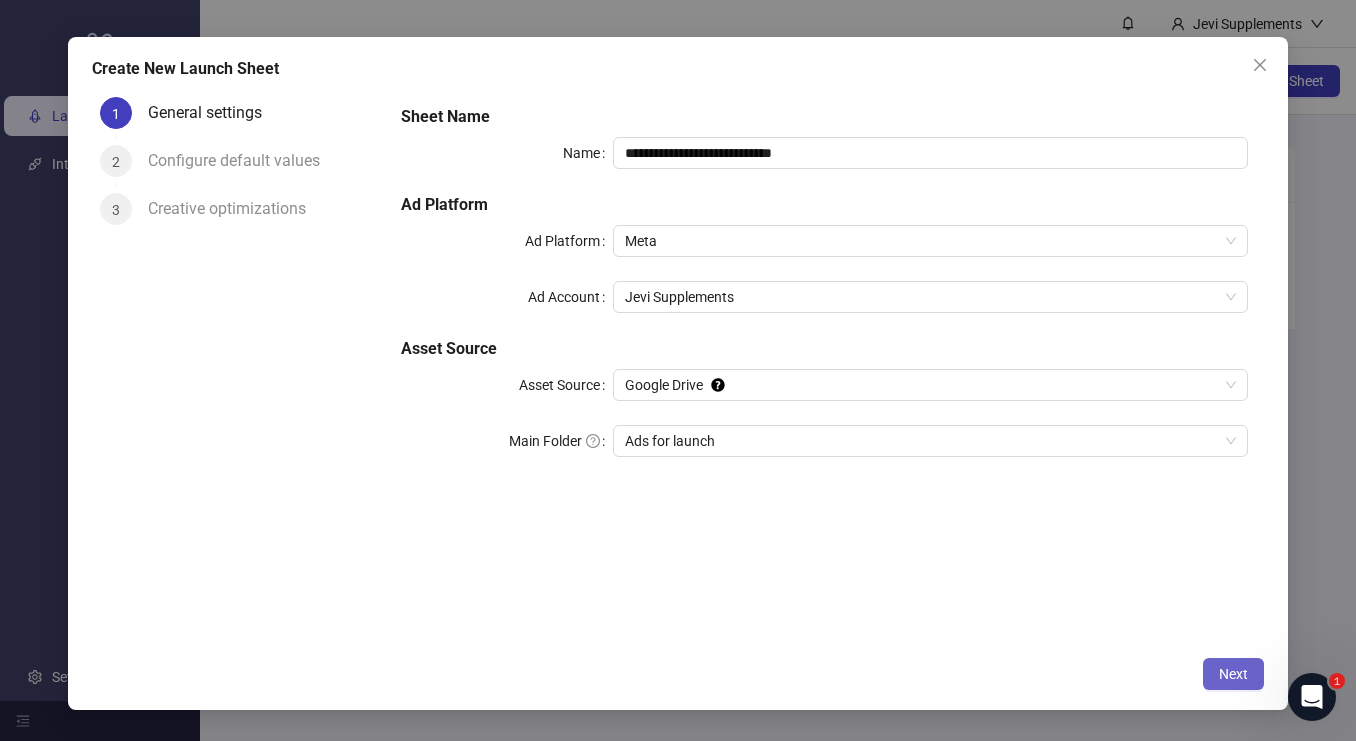 click on "Next" at bounding box center (1233, 674) 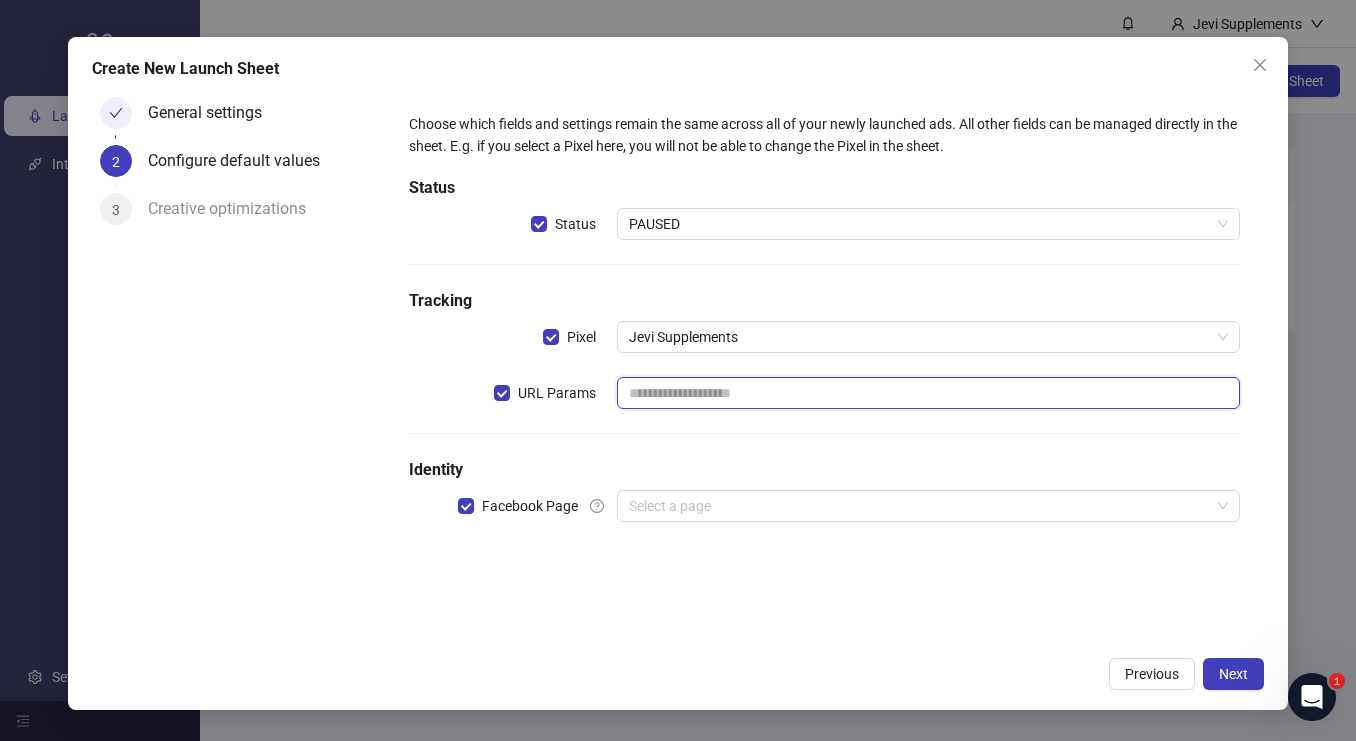 click at bounding box center [928, 393] 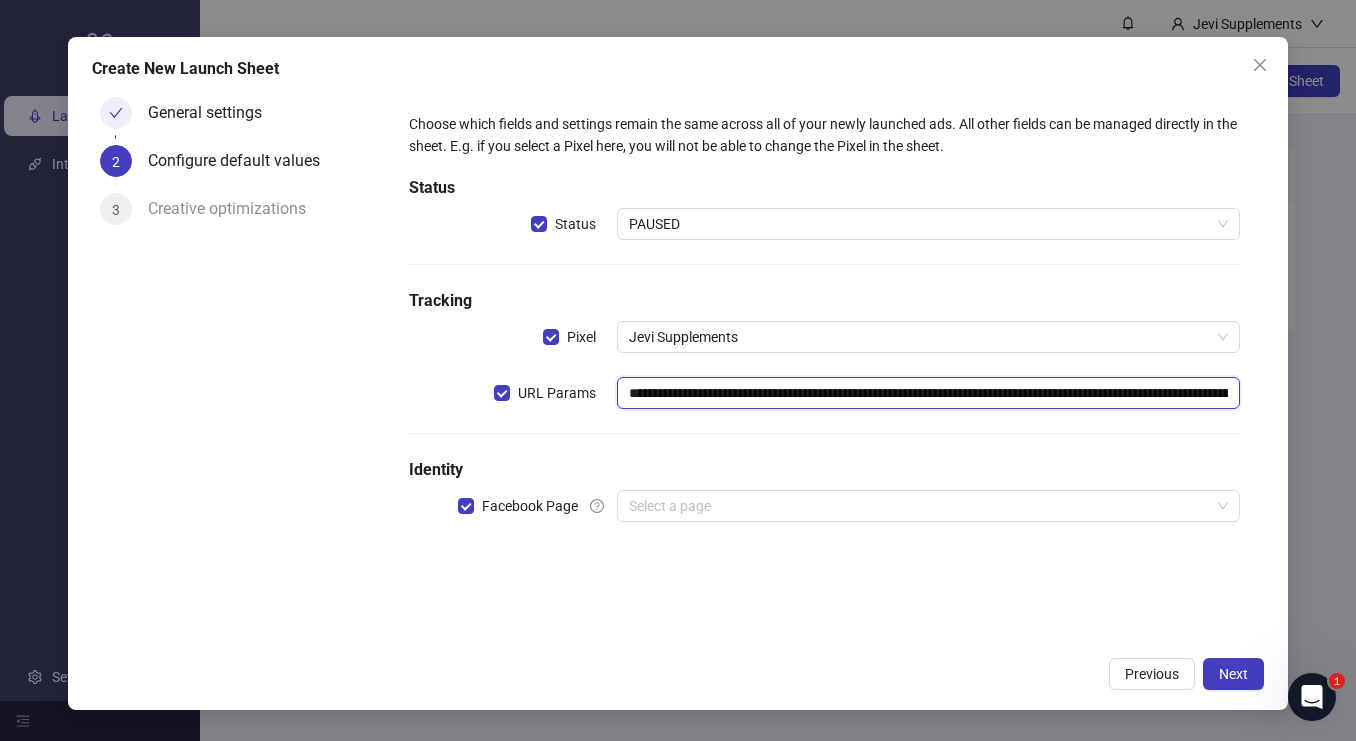 scroll, scrollTop: 0, scrollLeft: 660, axis: horizontal 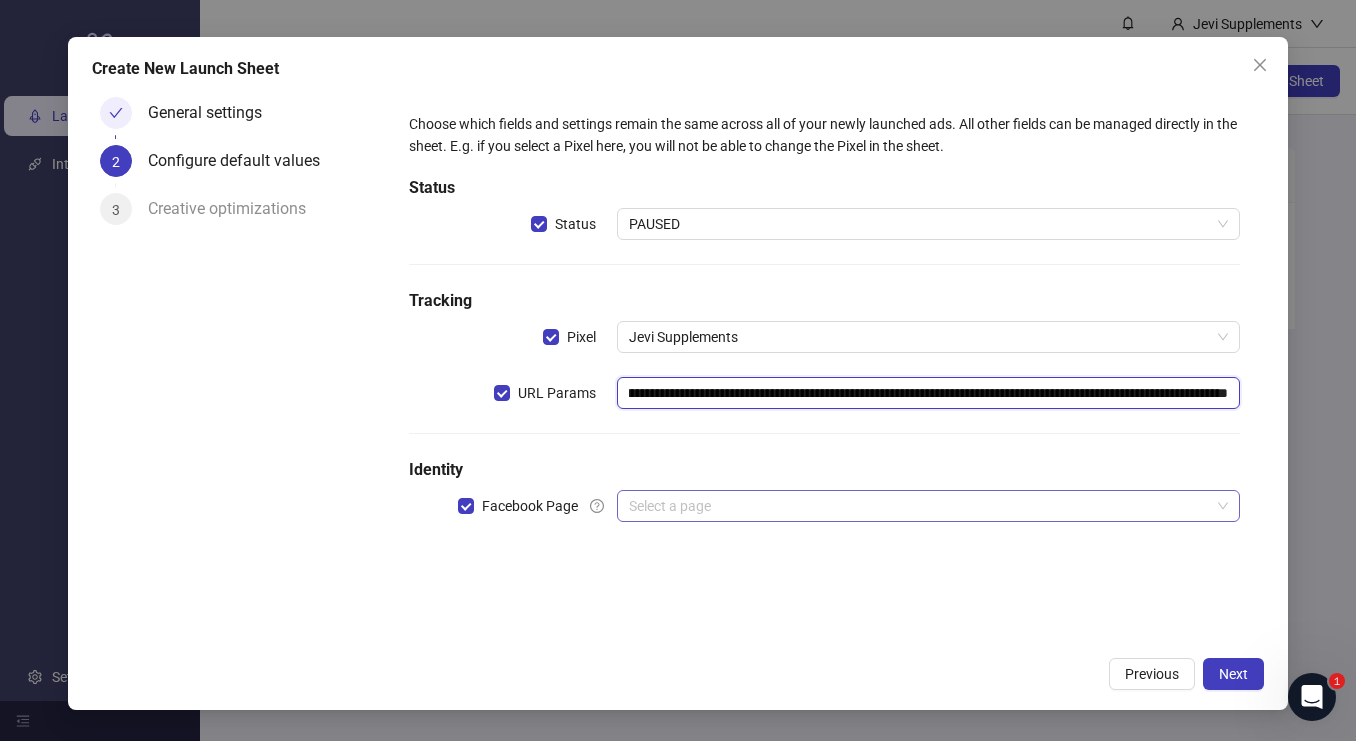 type on "**********" 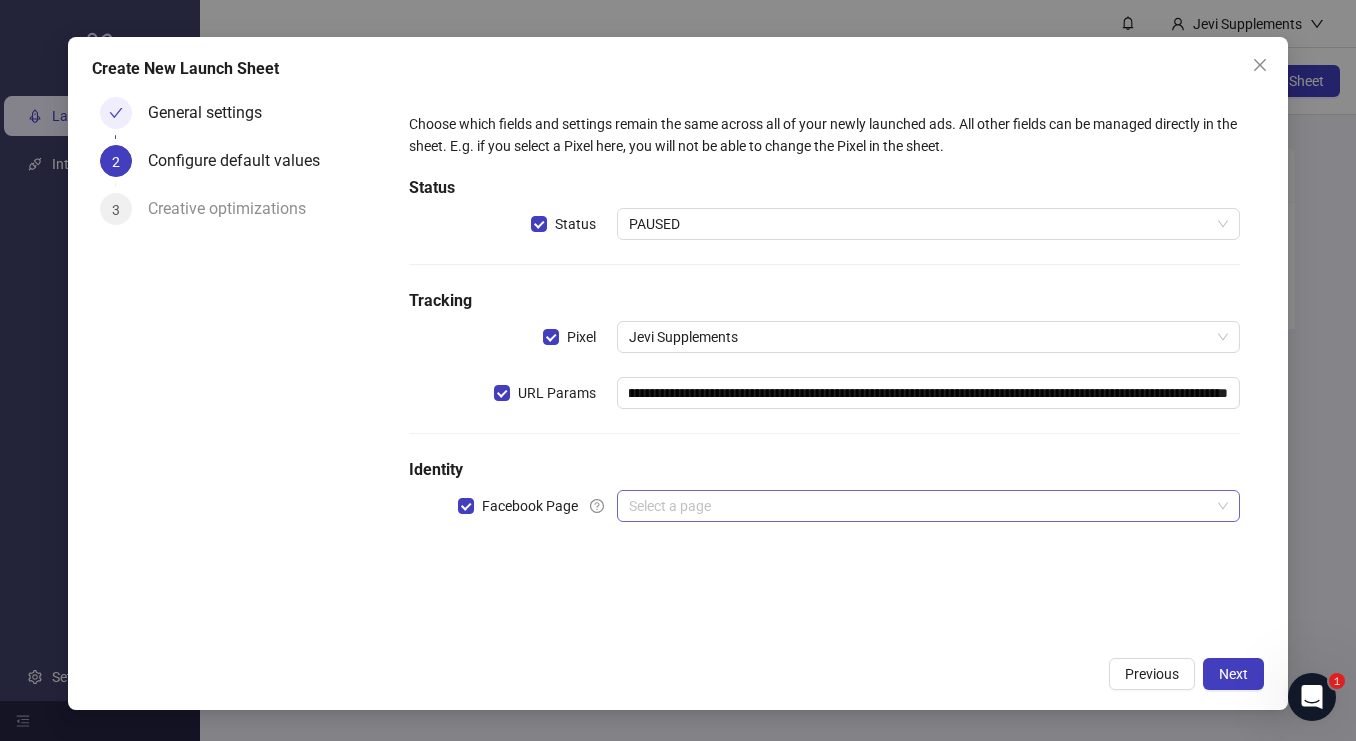 click at bounding box center [919, 506] 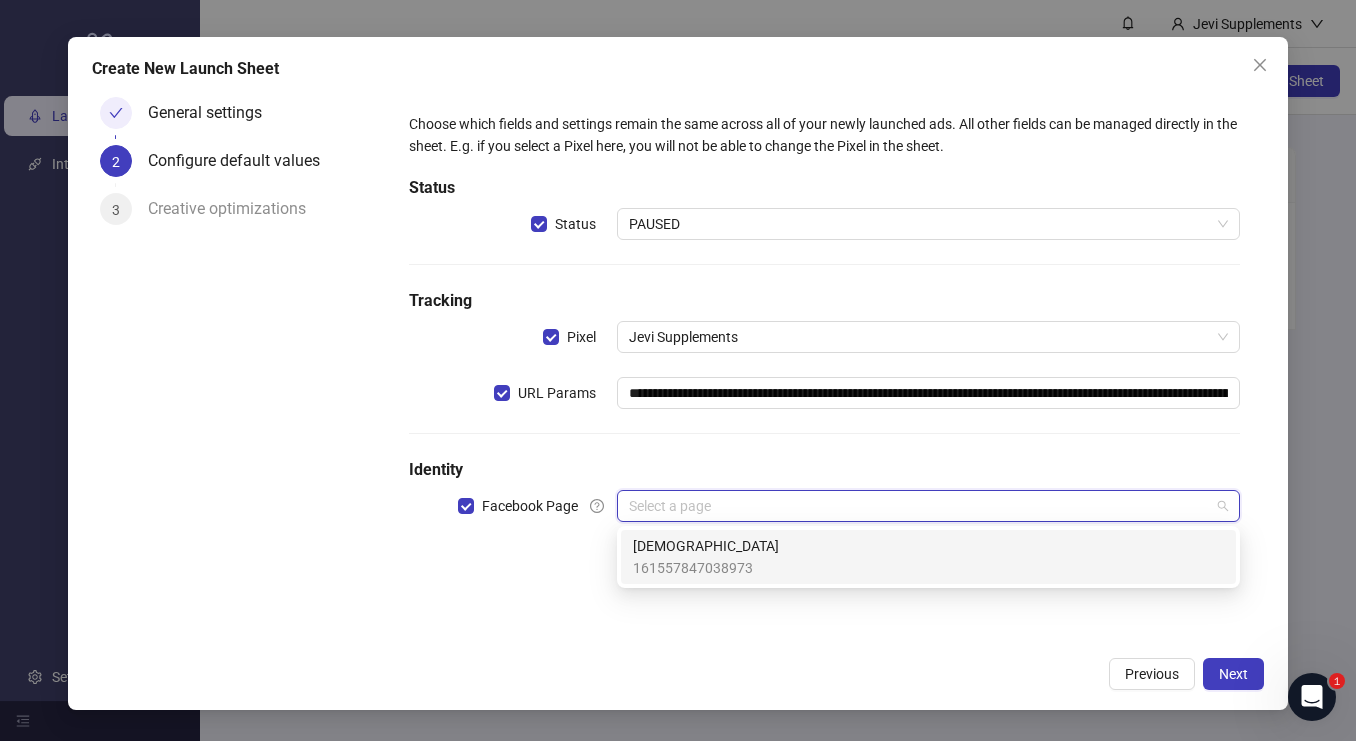 click on "Jevi" at bounding box center (706, 546) 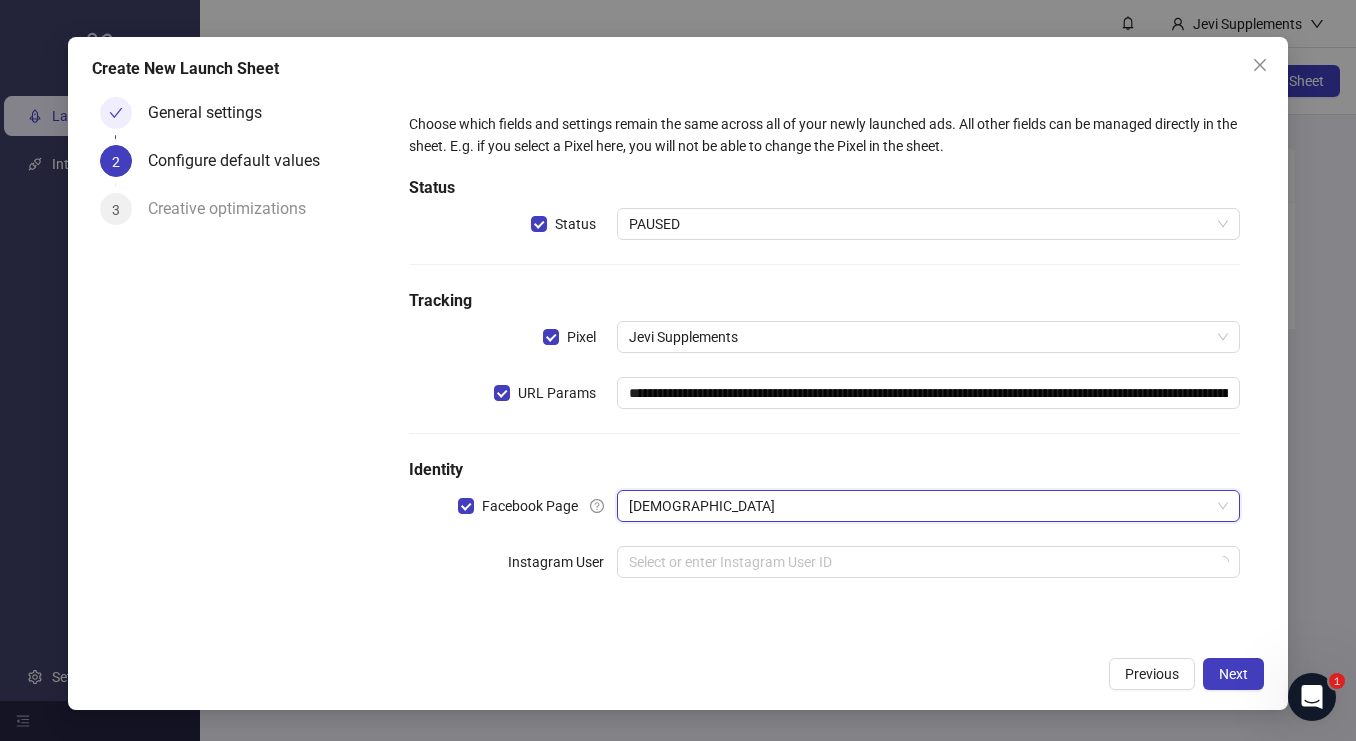 click on "Identity" at bounding box center [824, 470] 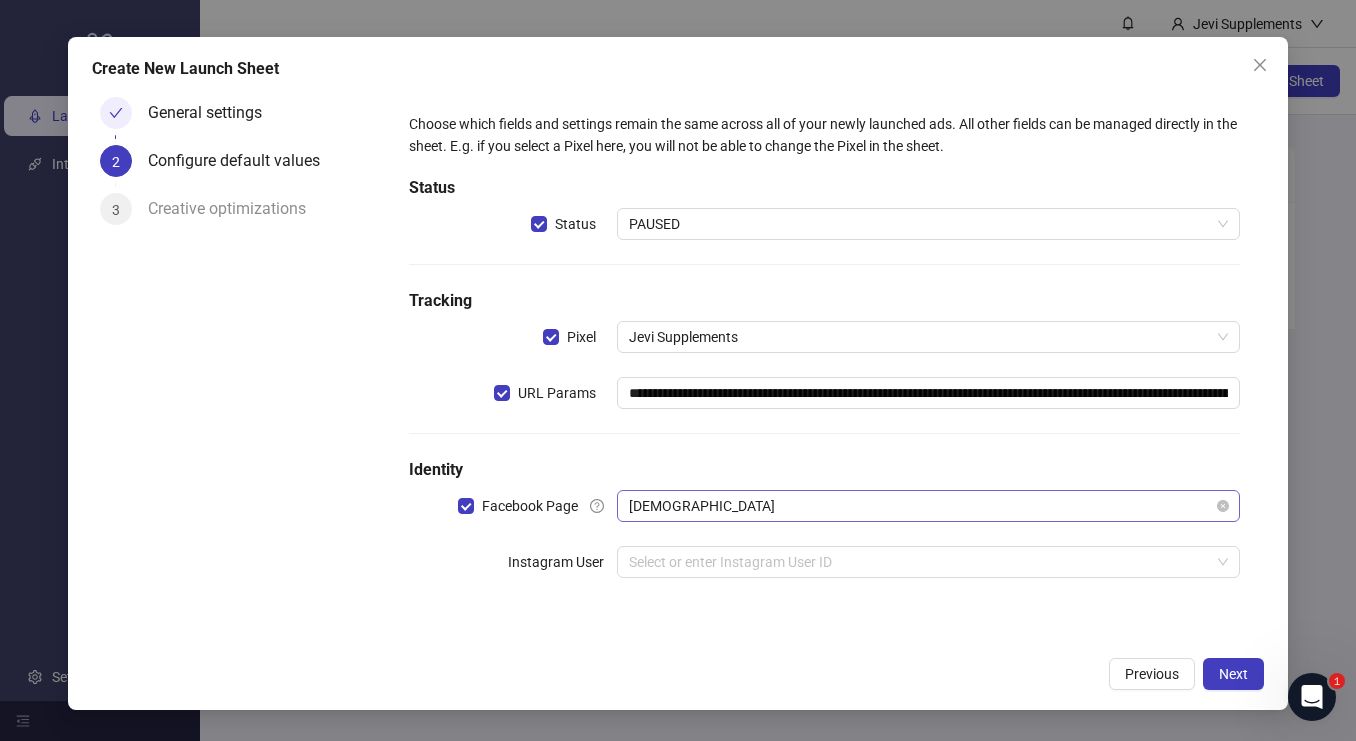 click on "Jevi" at bounding box center [928, 506] 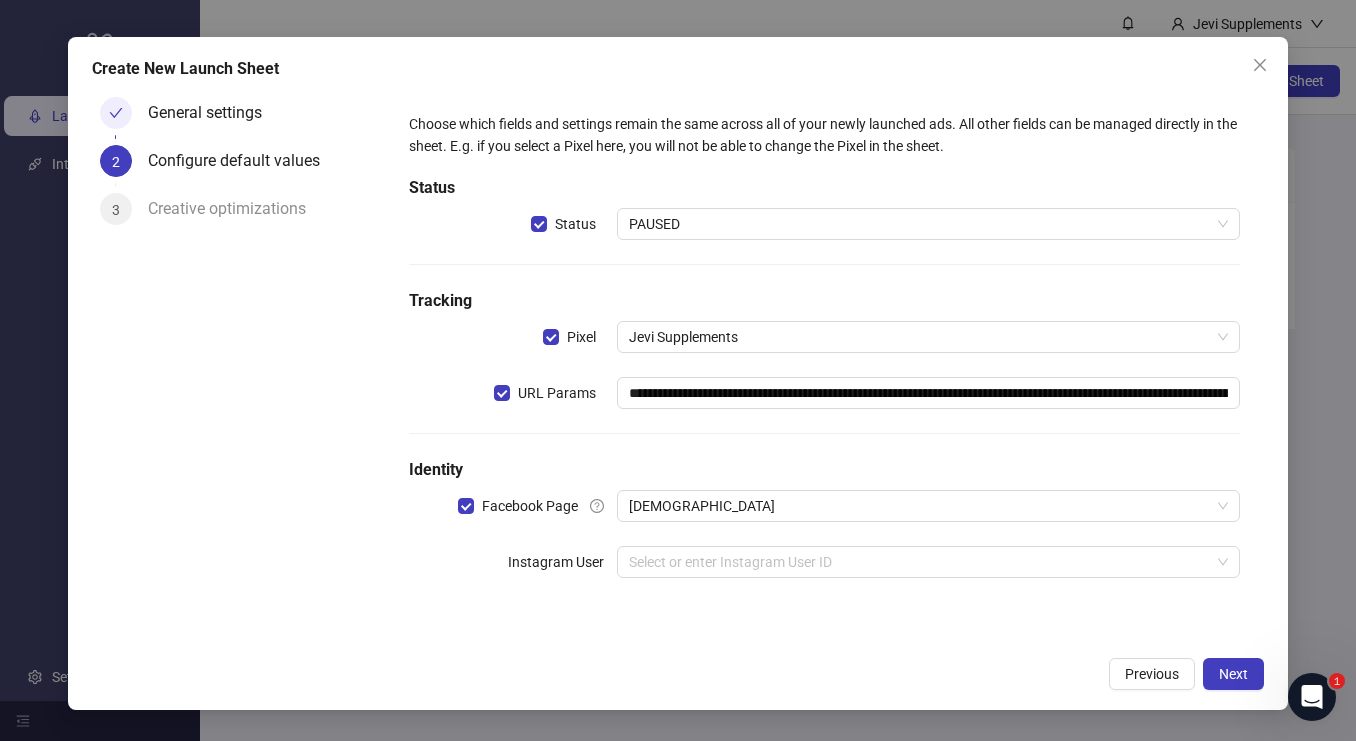 click on "**********" at bounding box center [824, 357] 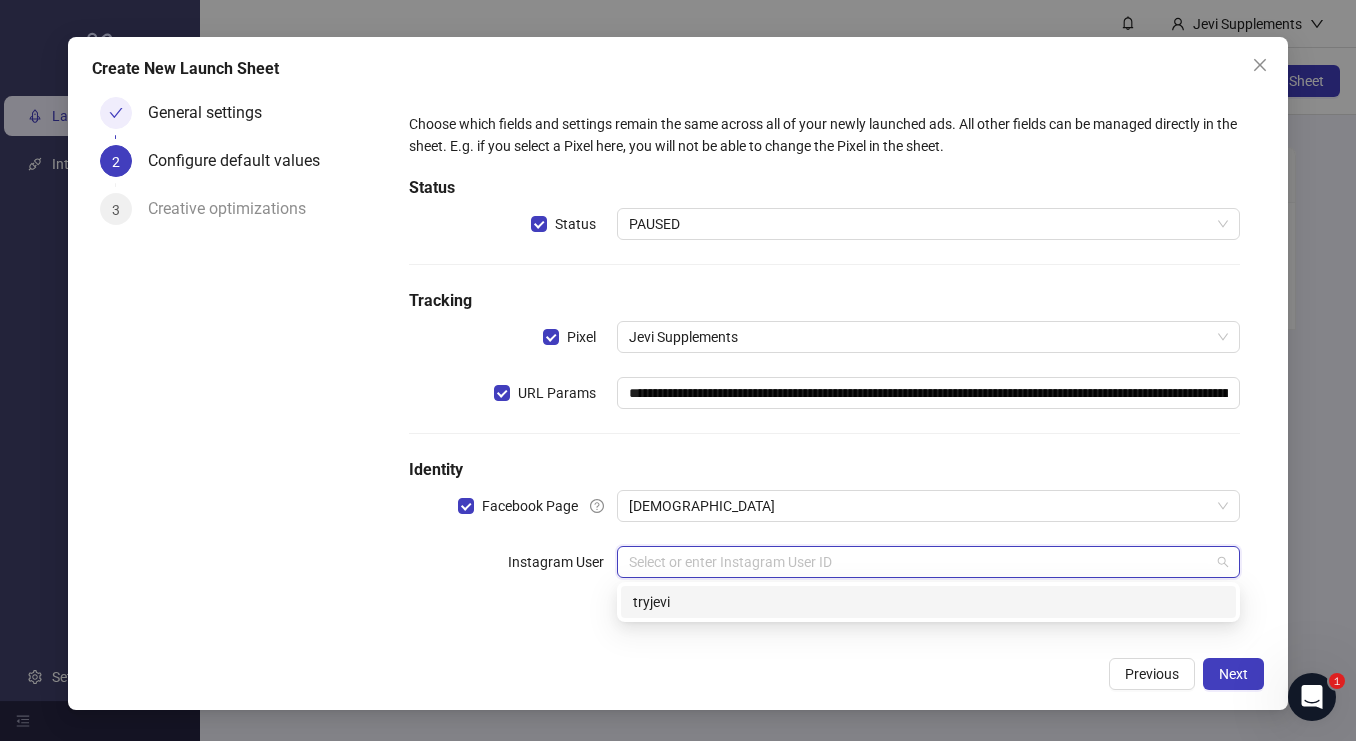 click at bounding box center [919, 562] 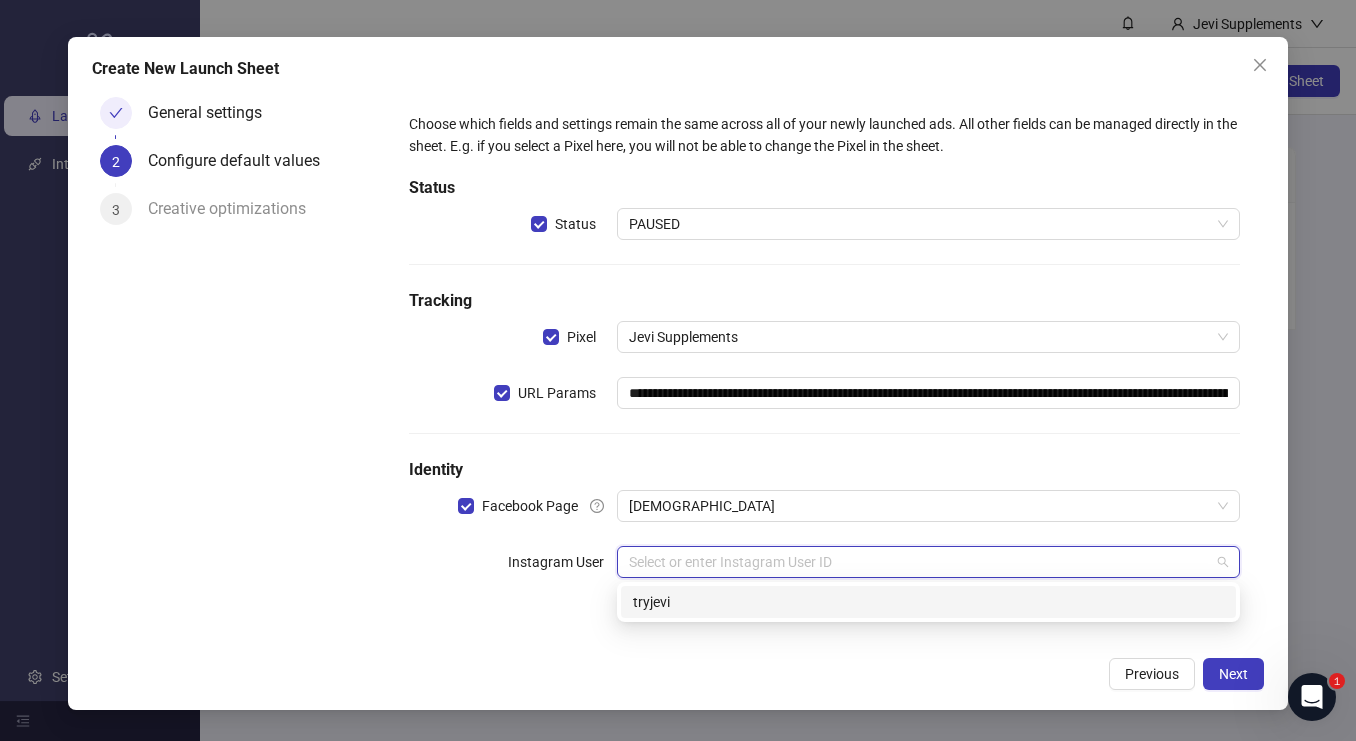 click on "tryjevi" at bounding box center [928, 602] 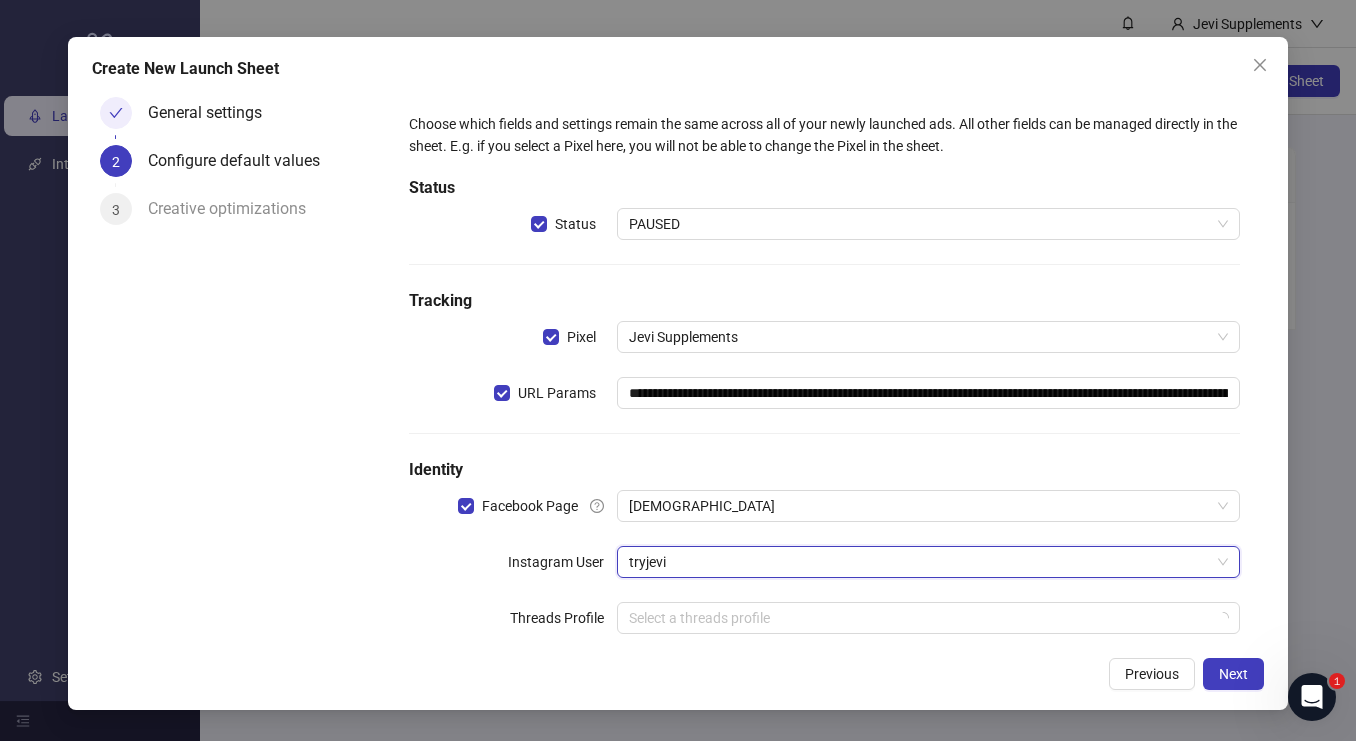 click on "**********" at bounding box center [824, 385] 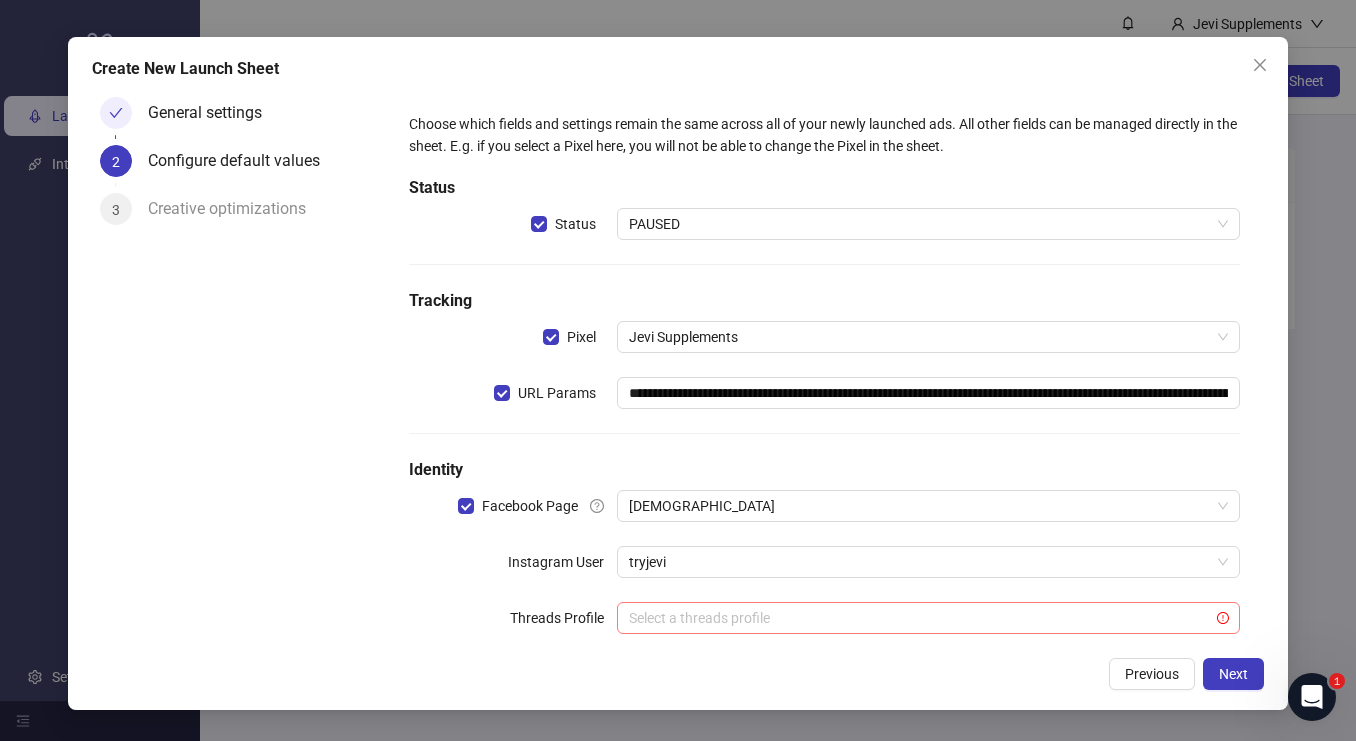 scroll, scrollTop: 36, scrollLeft: 0, axis: vertical 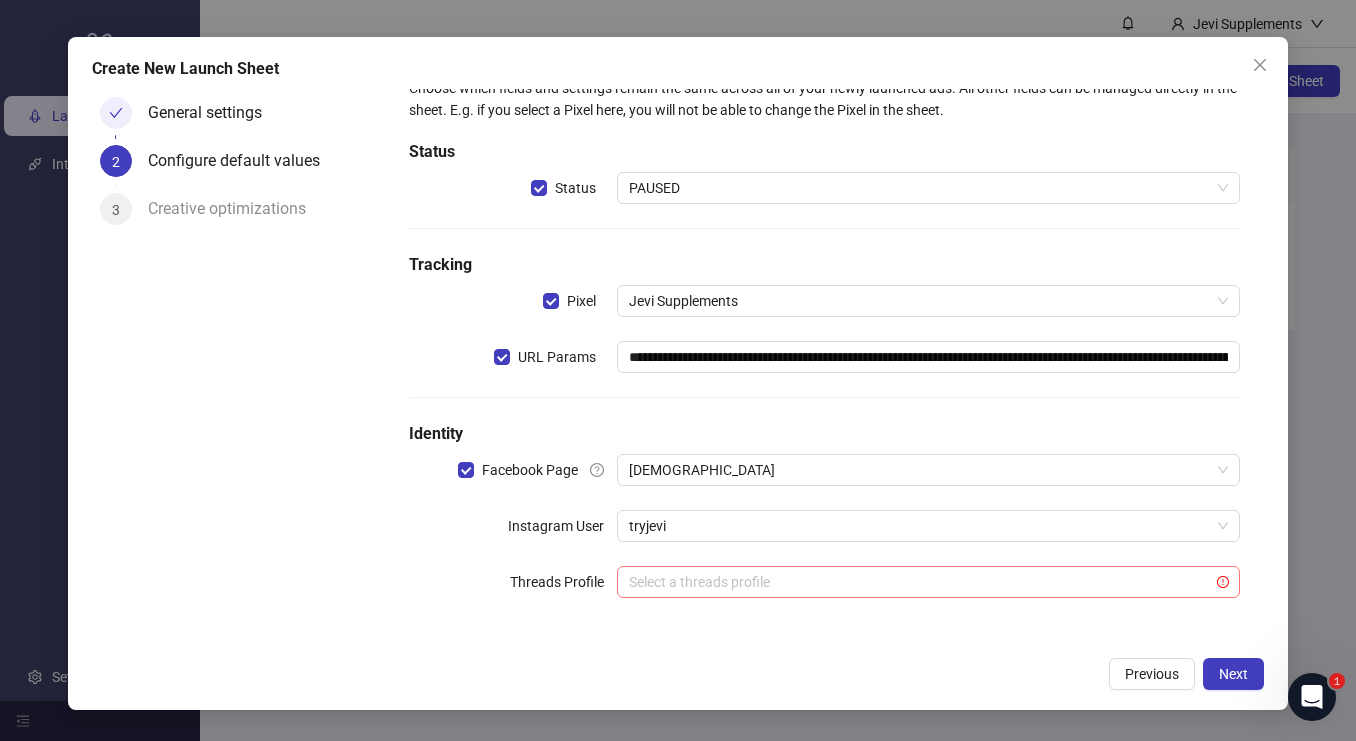 click at bounding box center [919, 582] 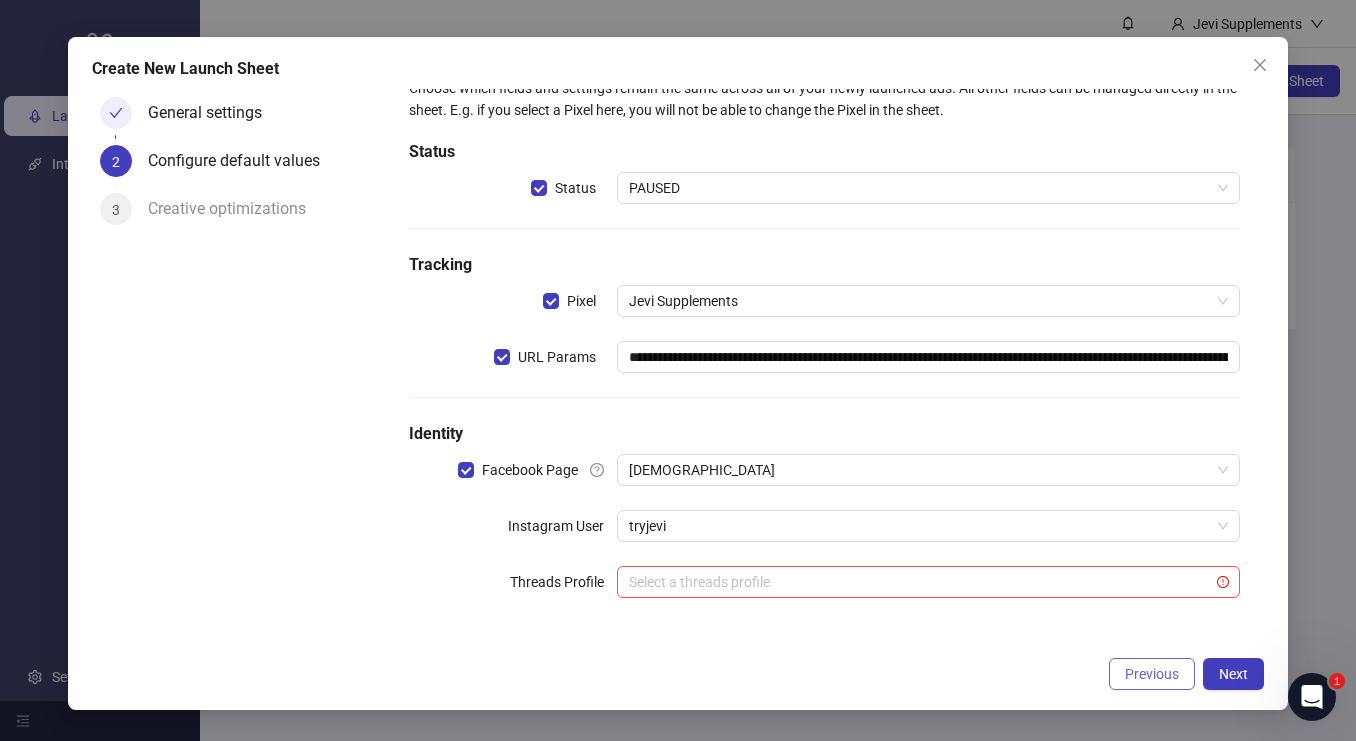 click on "Previous" at bounding box center (1152, 674) 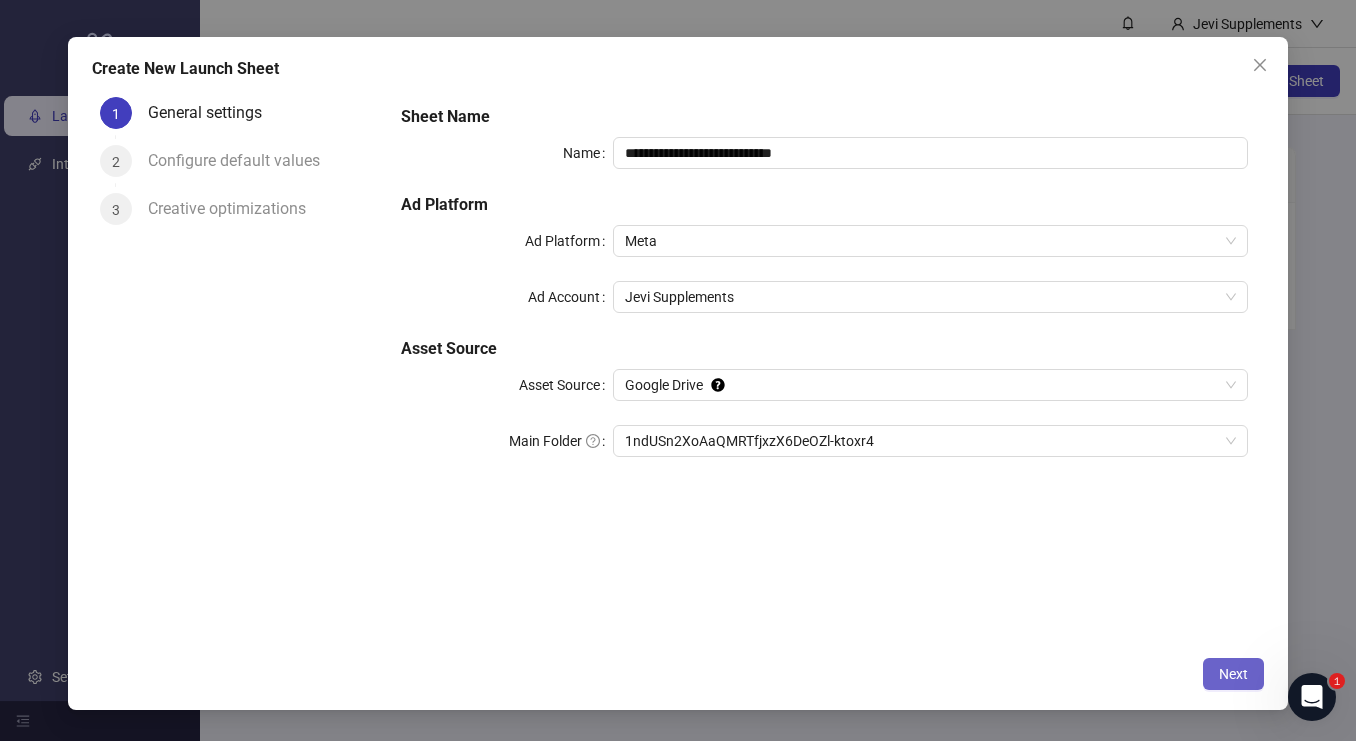 click on "Next" at bounding box center (1233, 674) 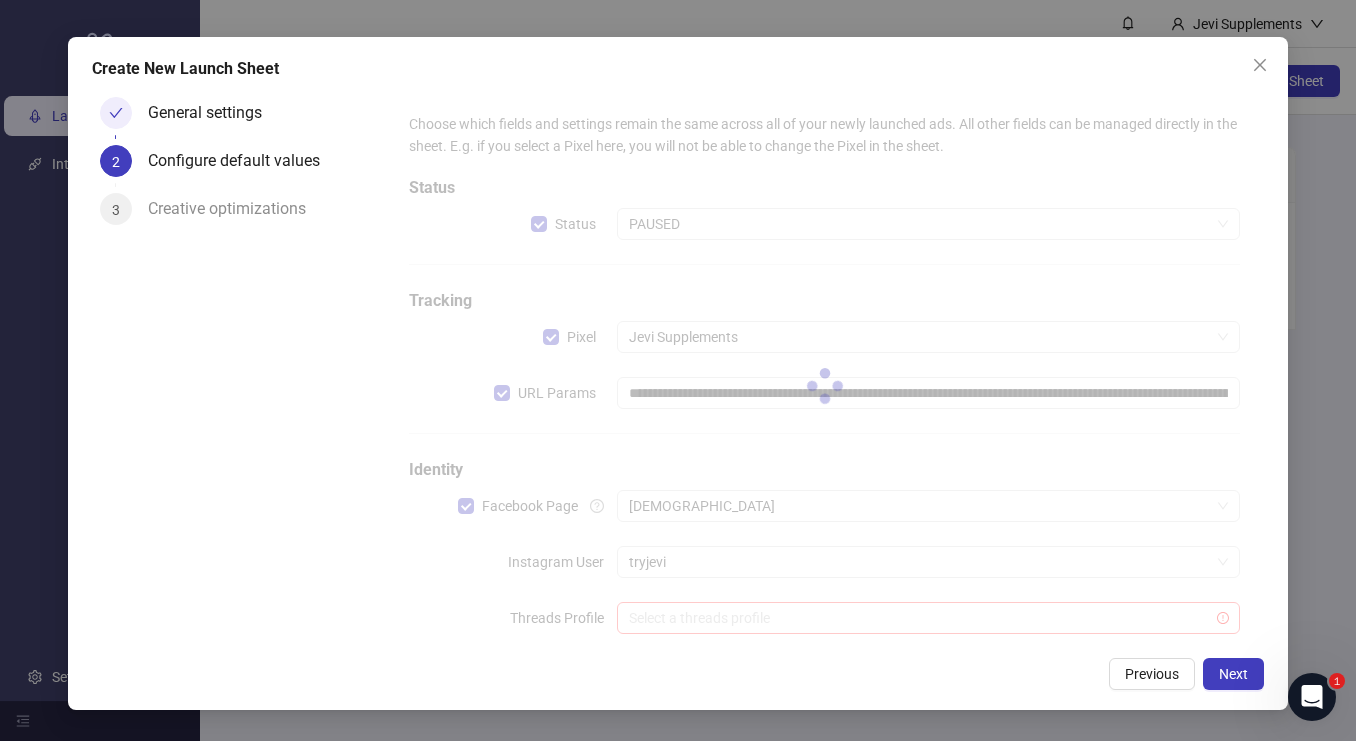 type 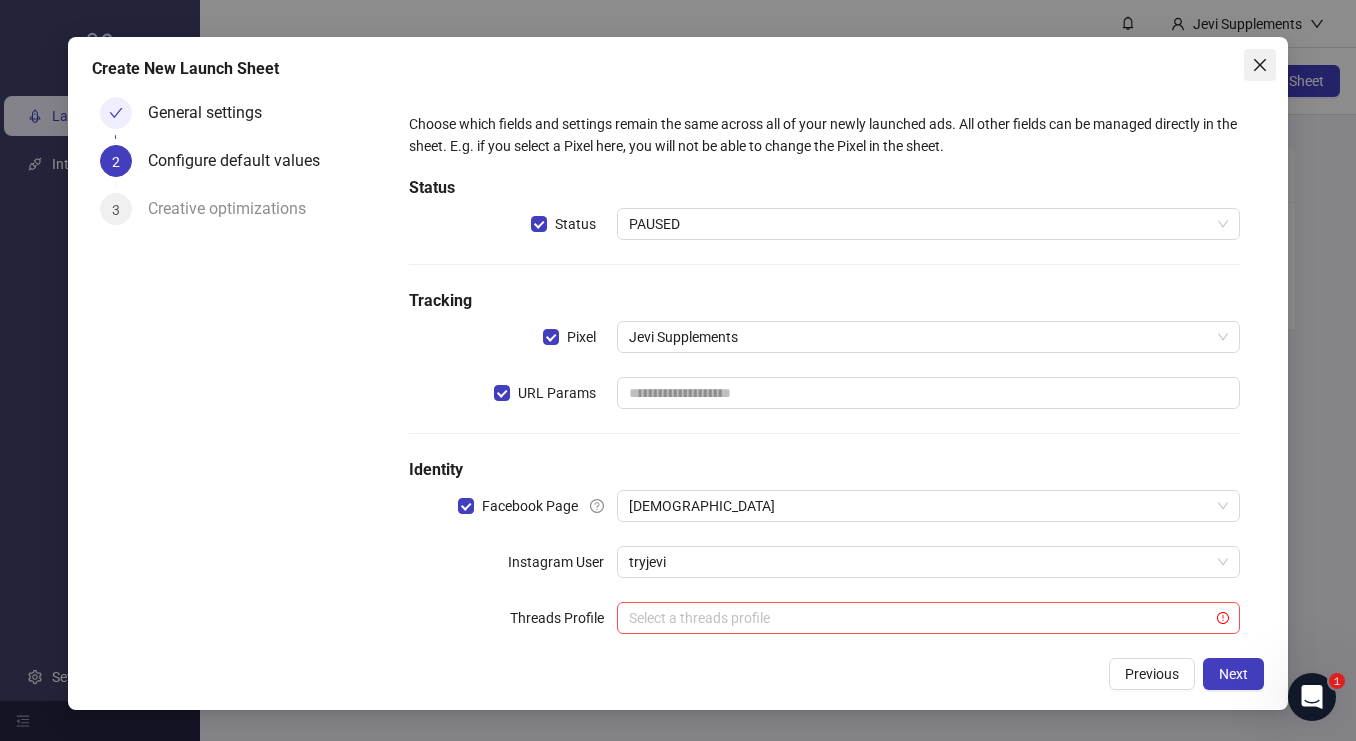 click 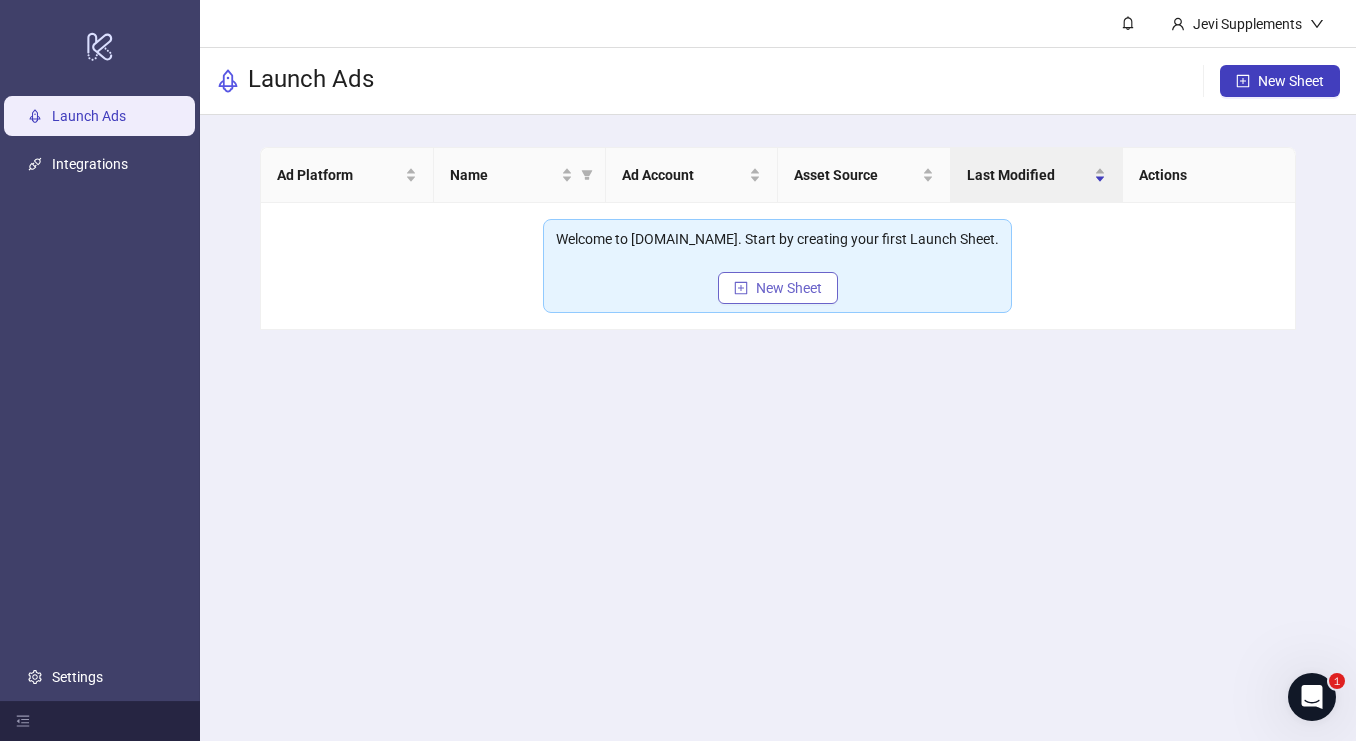 click on "New Sheet" at bounding box center [778, 288] 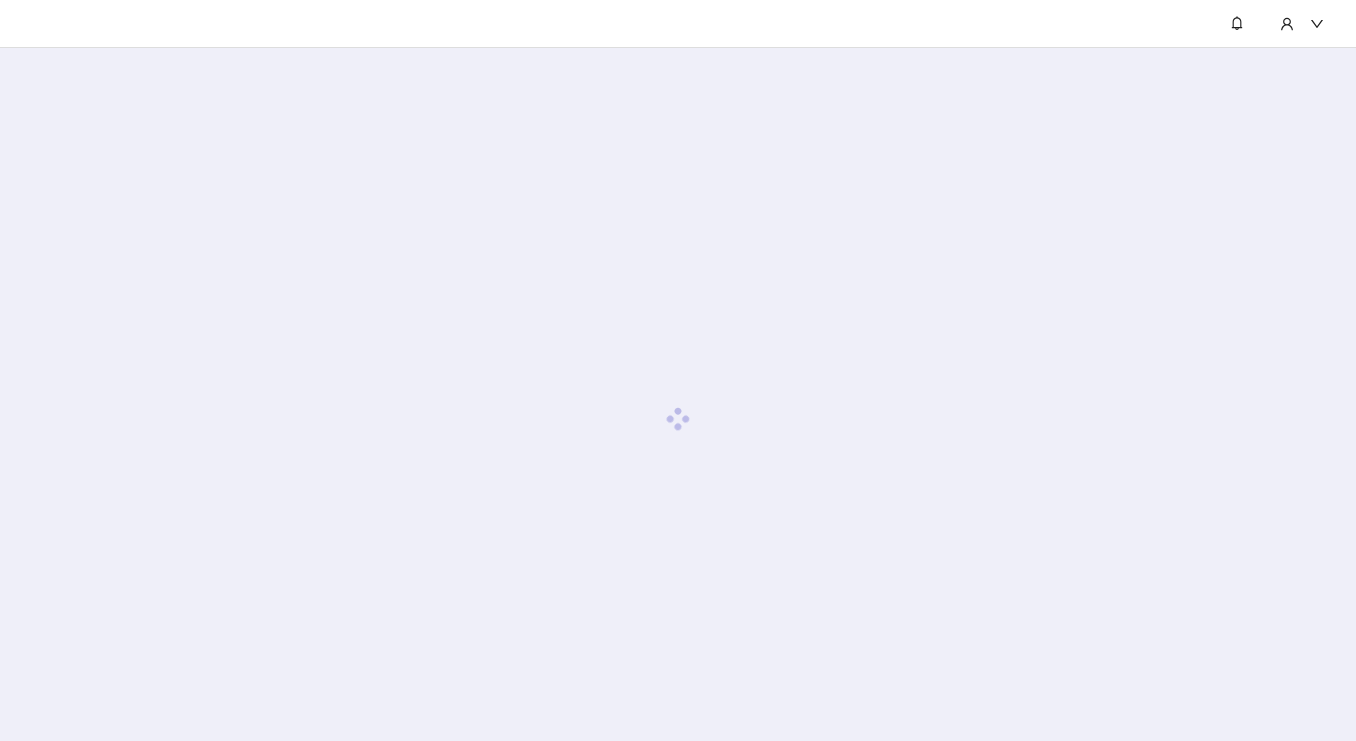 scroll, scrollTop: 0, scrollLeft: 0, axis: both 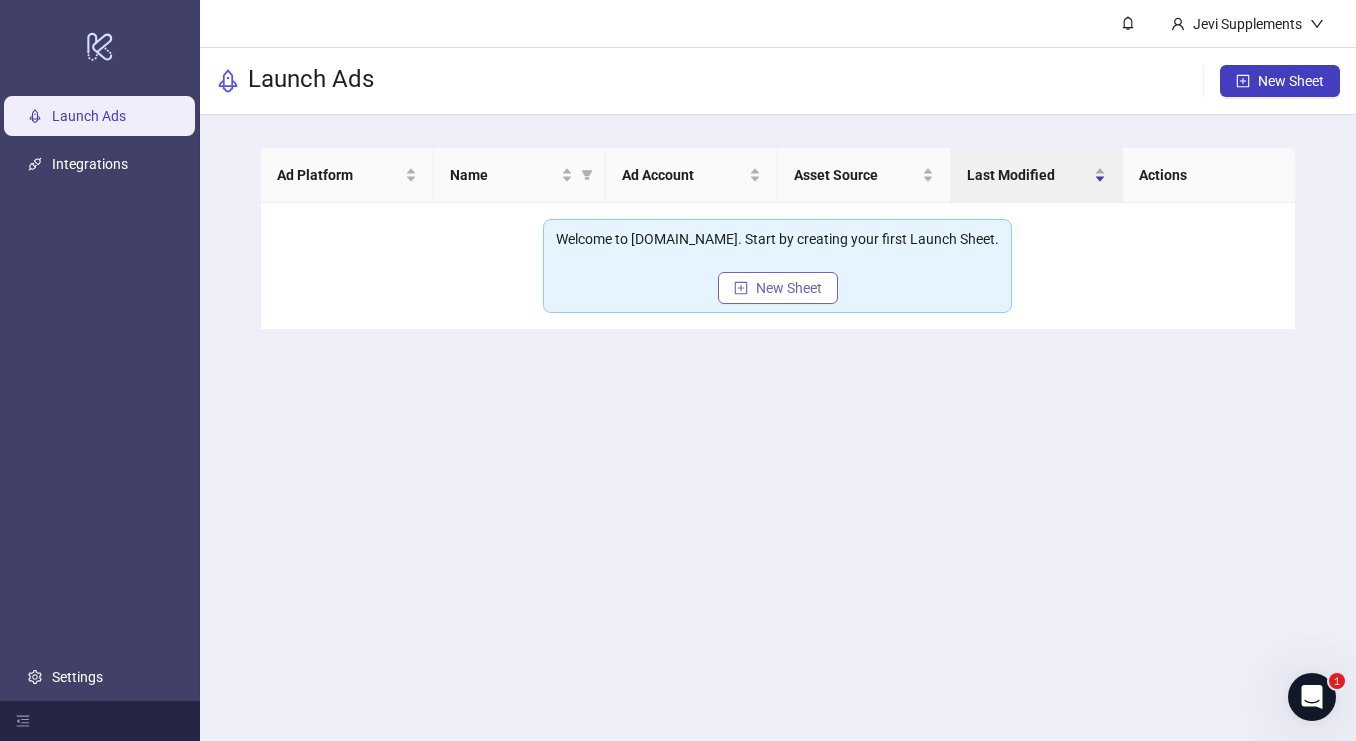 click on "New Sheet" at bounding box center (789, 288) 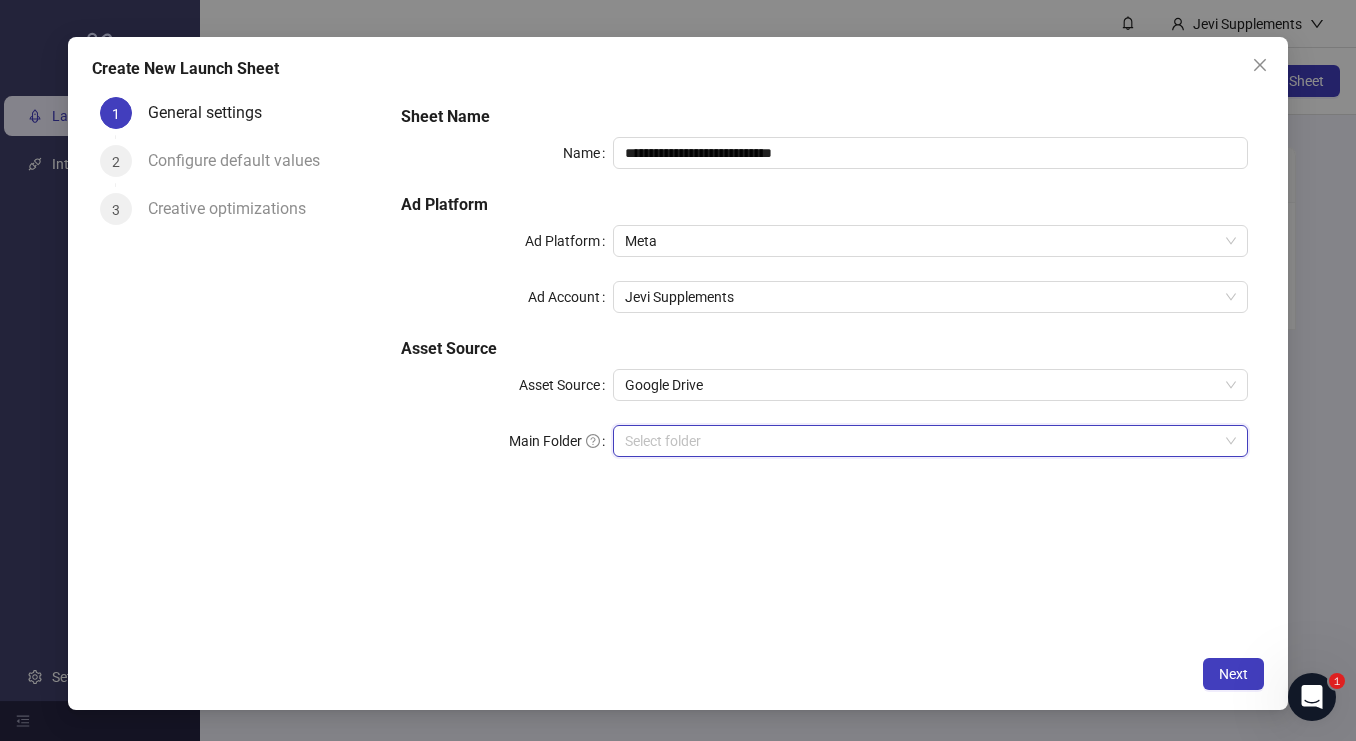 click on "Main Folder" at bounding box center (921, 441) 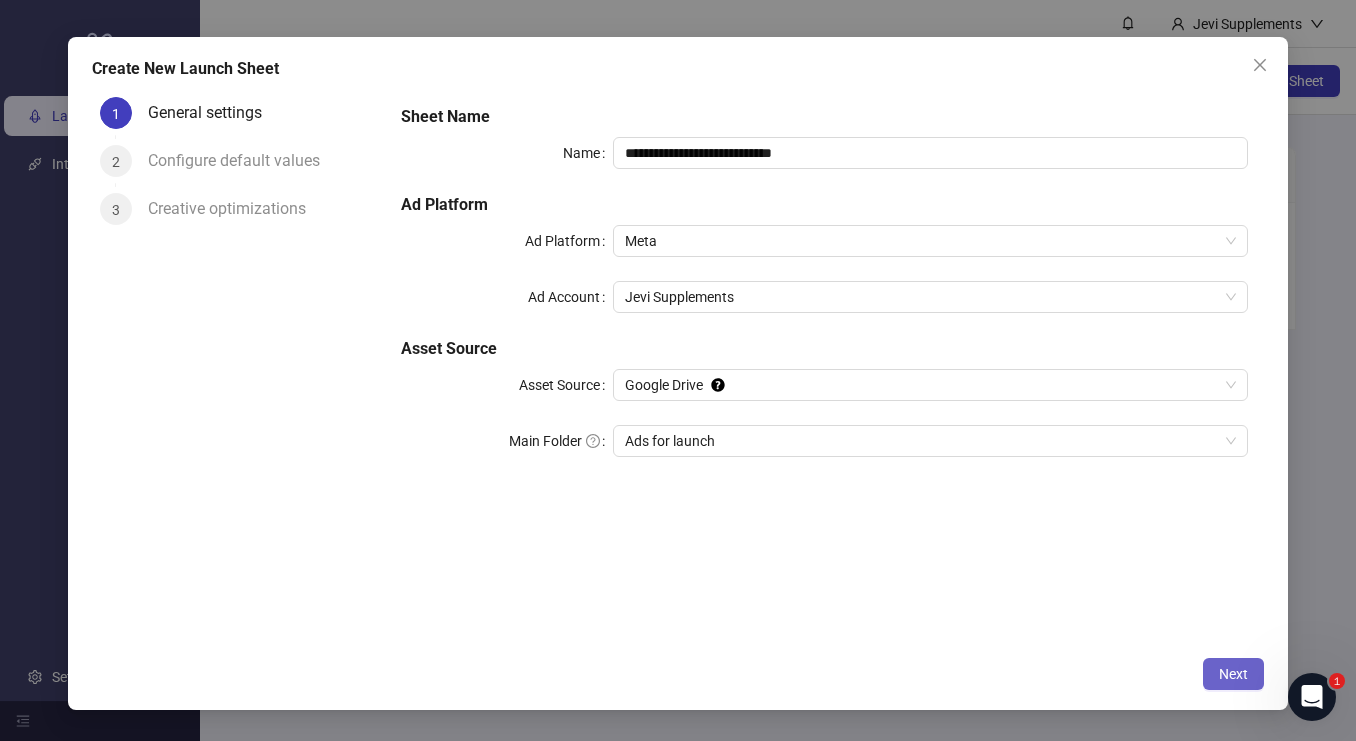 click on "Next" at bounding box center (1233, 674) 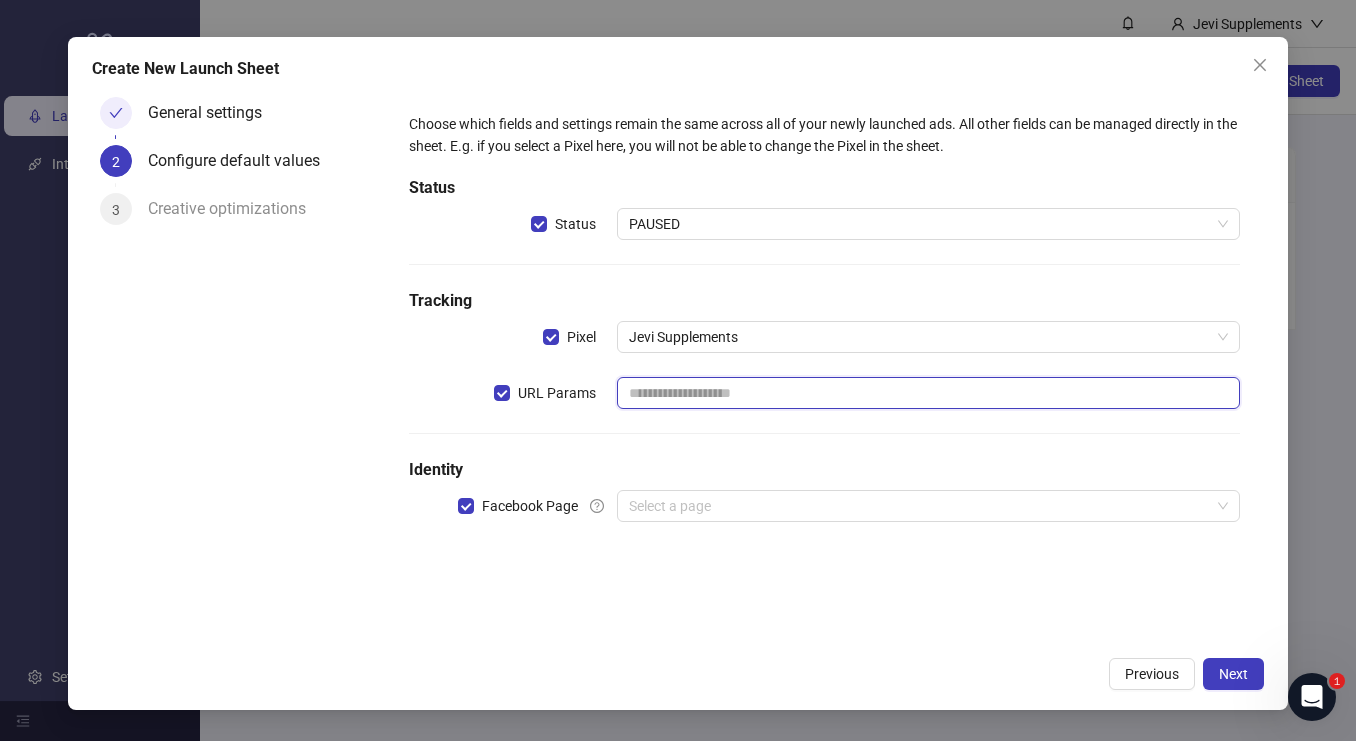 click at bounding box center (928, 393) 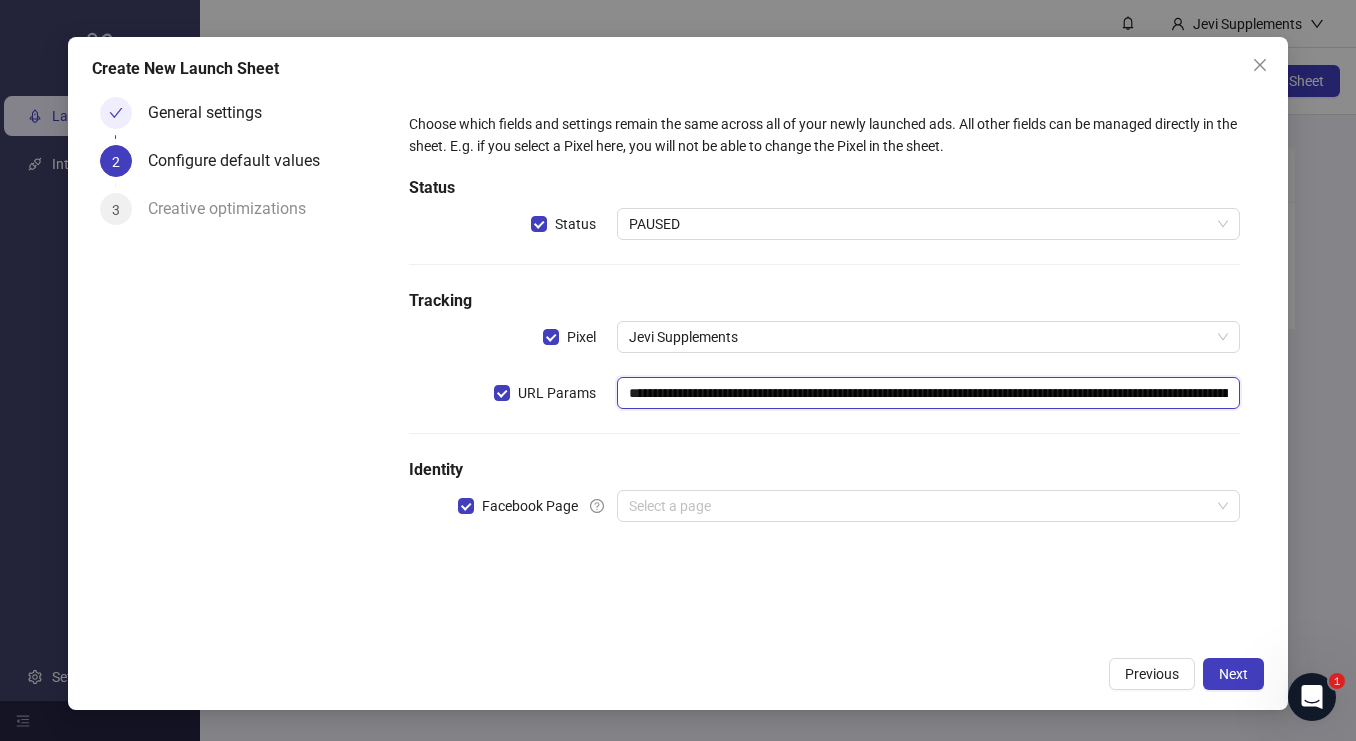 scroll, scrollTop: 0, scrollLeft: 660, axis: horizontal 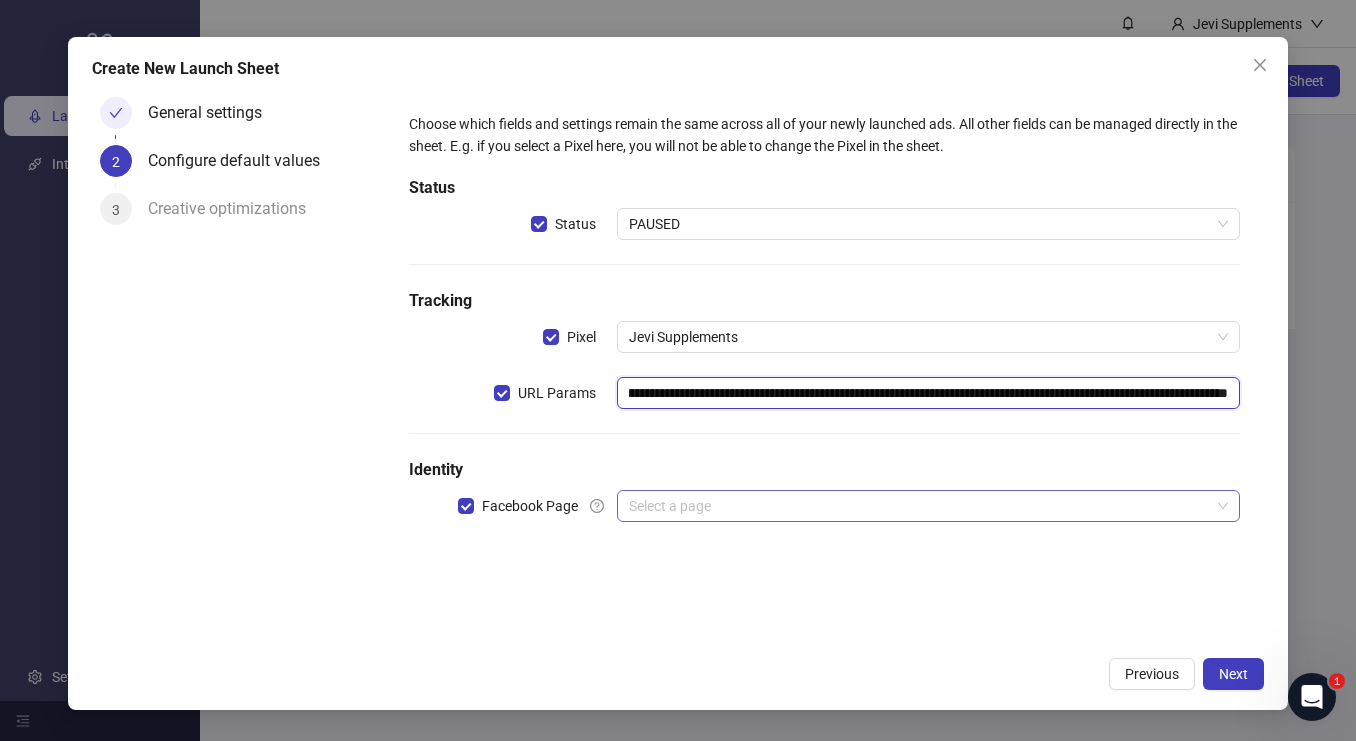 click on "Select a page" at bounding box center (928, 506) 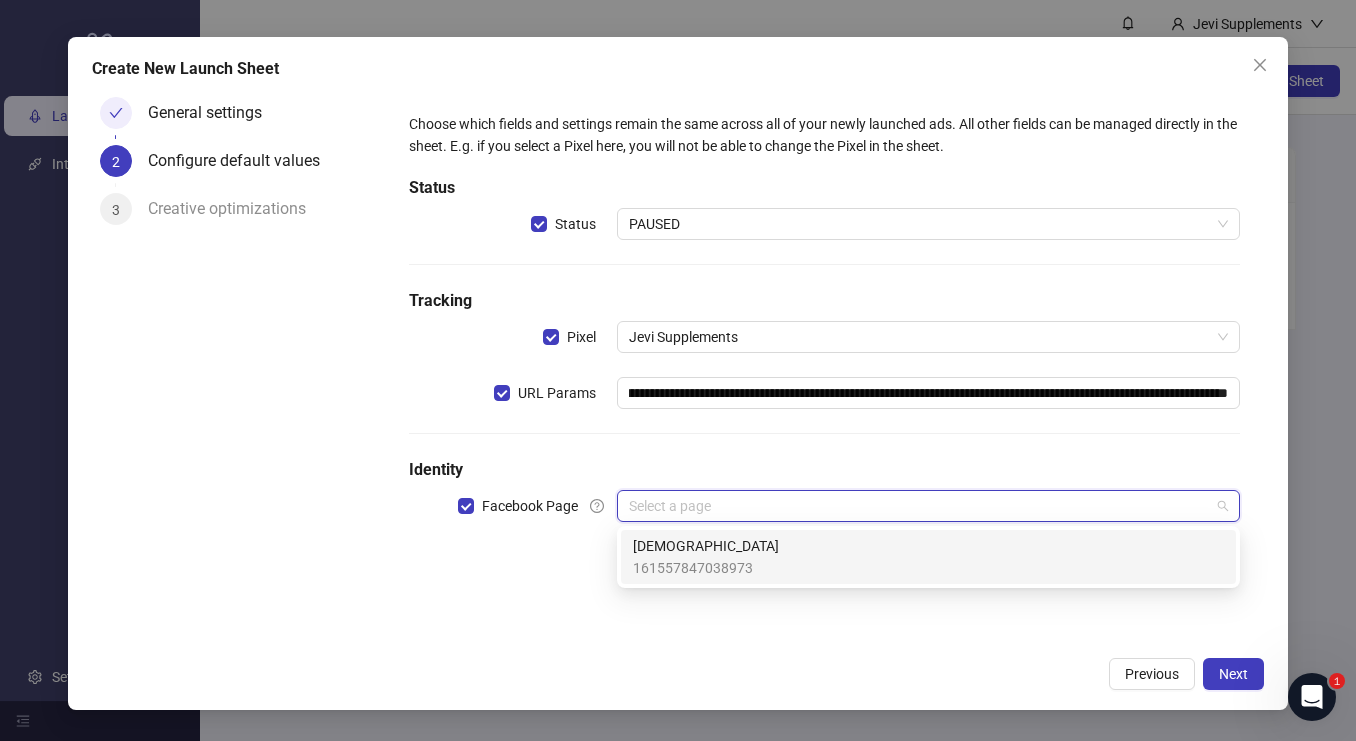 scroll, scrollTop: 0, scrollLeft: 0, axis: both 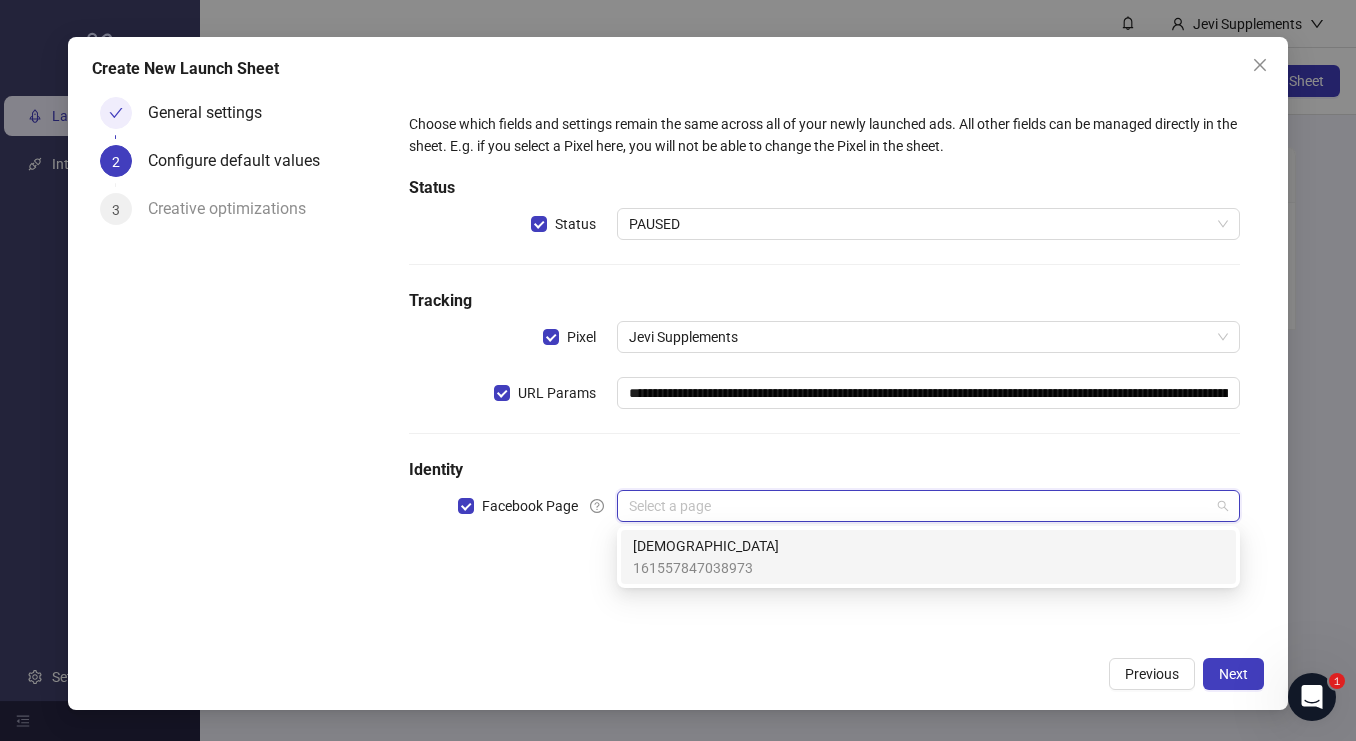 click on "Jevi" at bounding box center [706, 546] 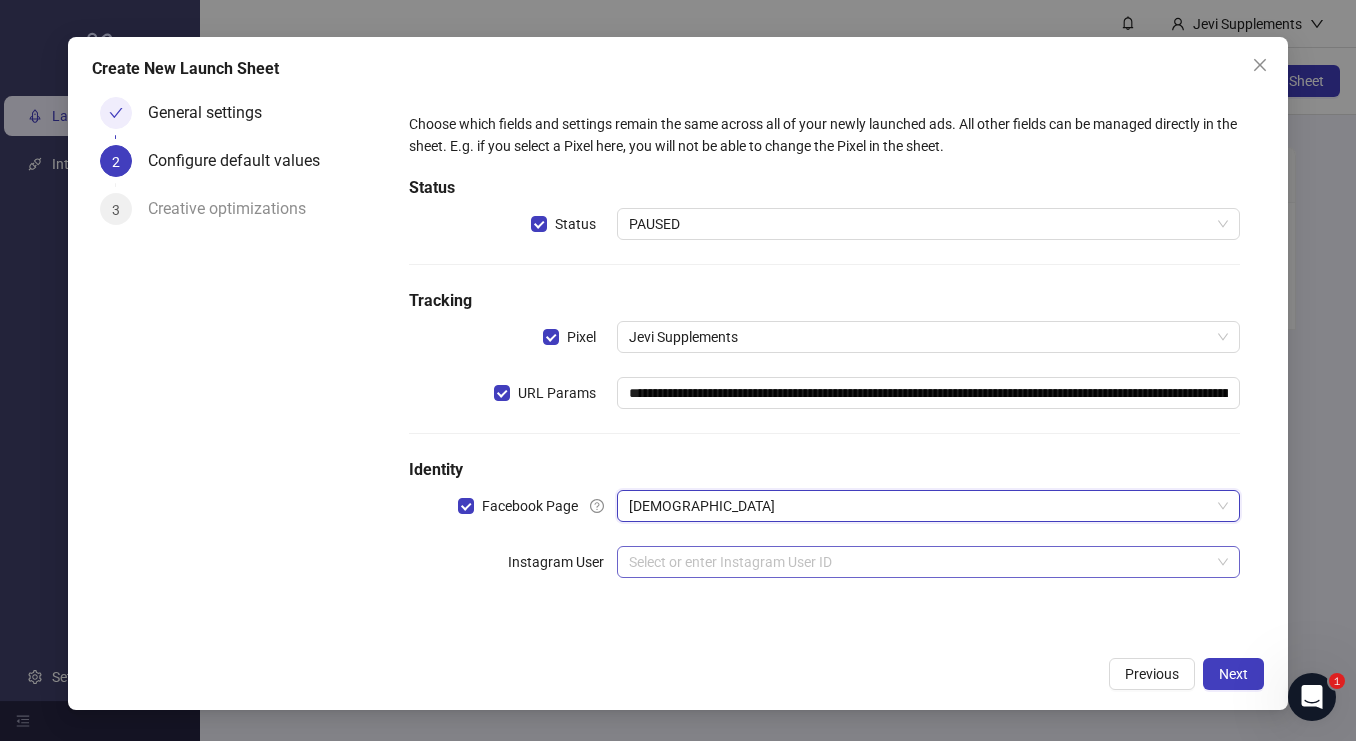 click at bounding box center (919, 562) 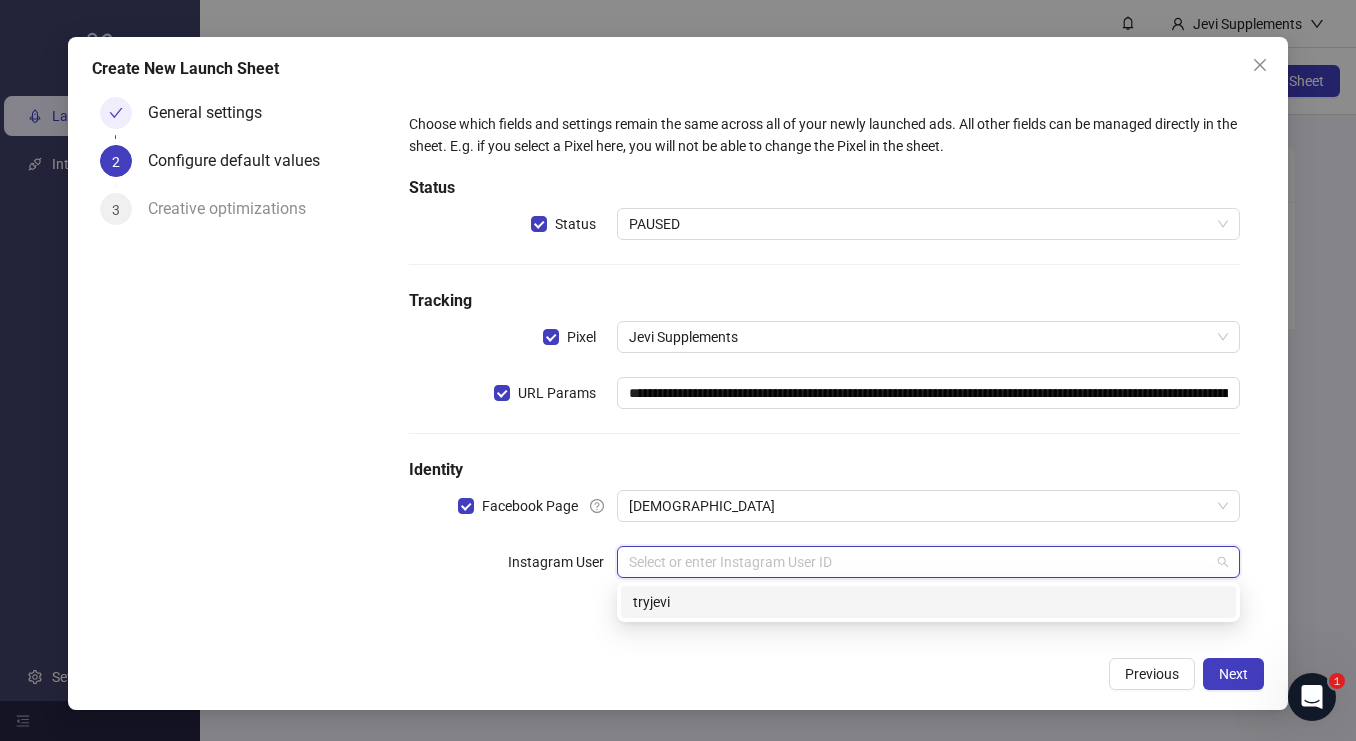 click on "tryjevi" at bounding box center [928, 602] 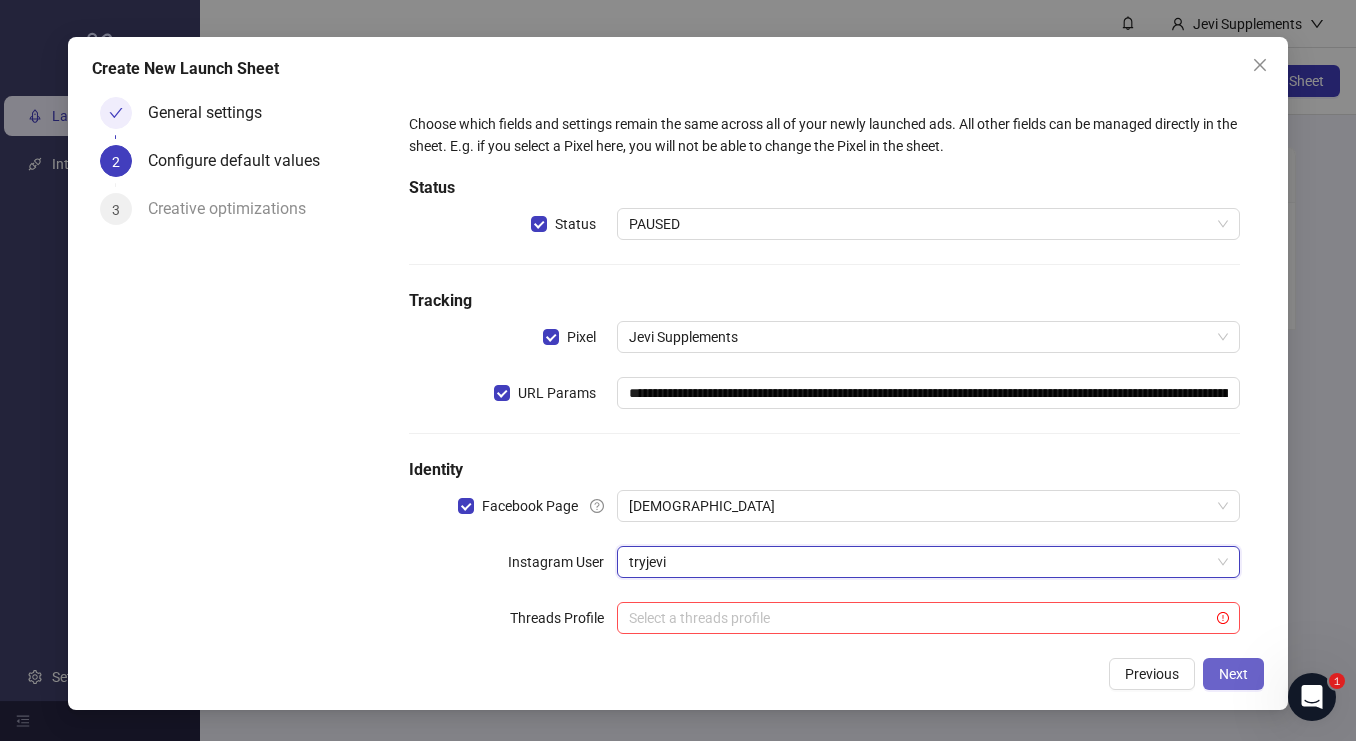 click on "Next" at bounding box center (1233, 674) 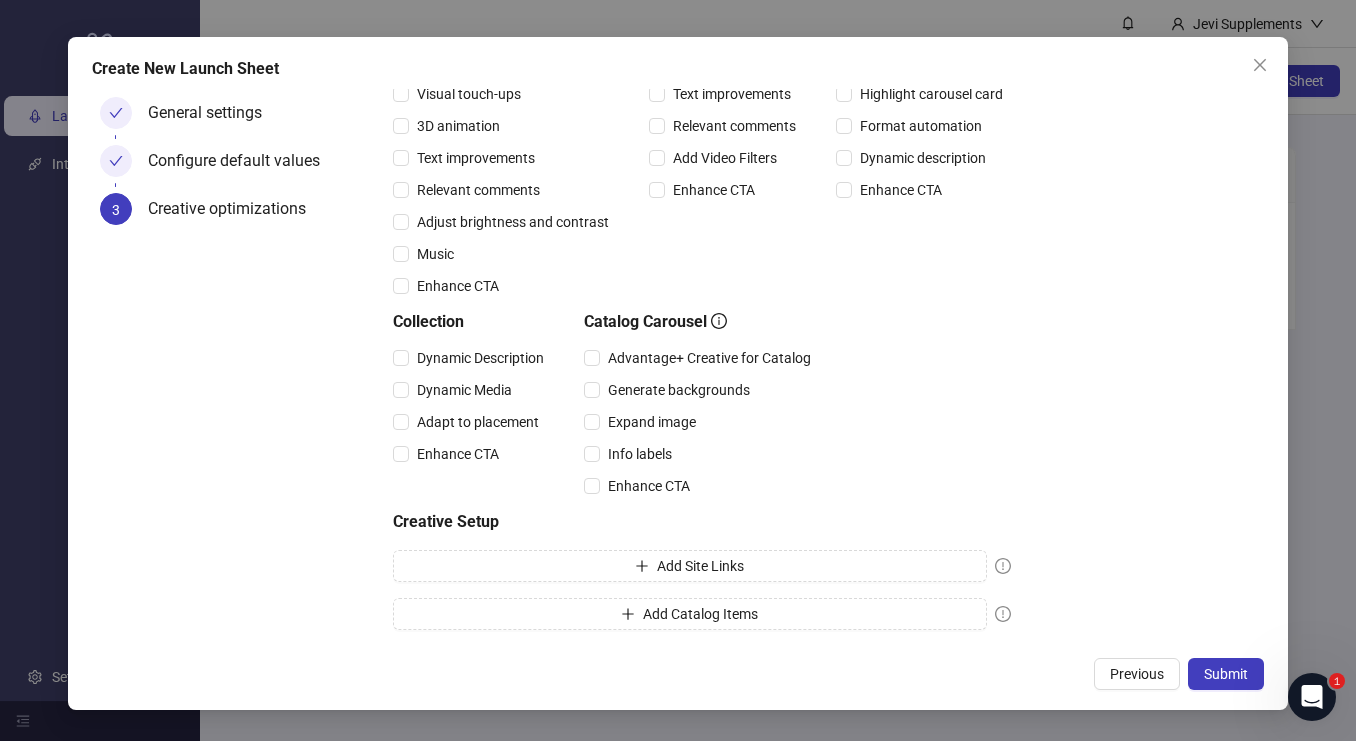 scroll, scrollTop: 292, scrollLeft: 0, axis: vertical 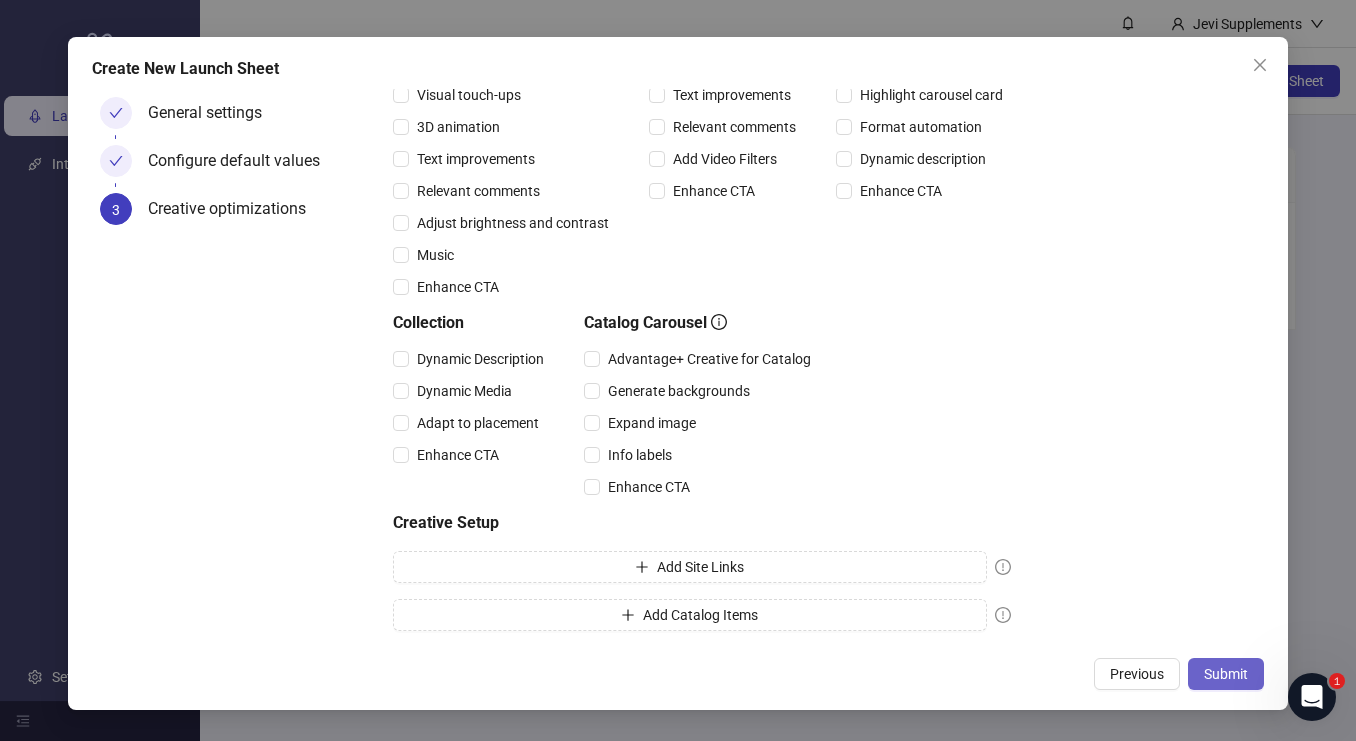 click on "Submit" at bounding box center [1226, 674] 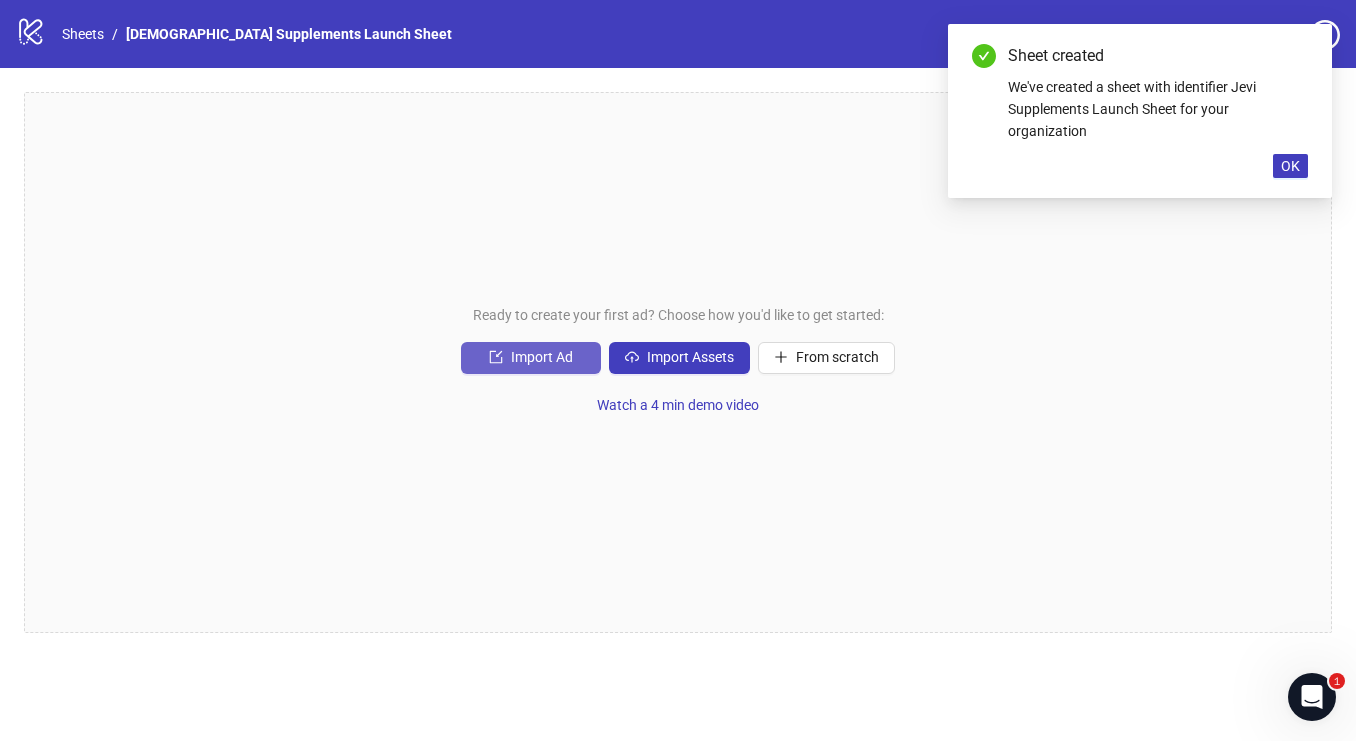 click on "Import Ad" at bounding box center [531, 358] 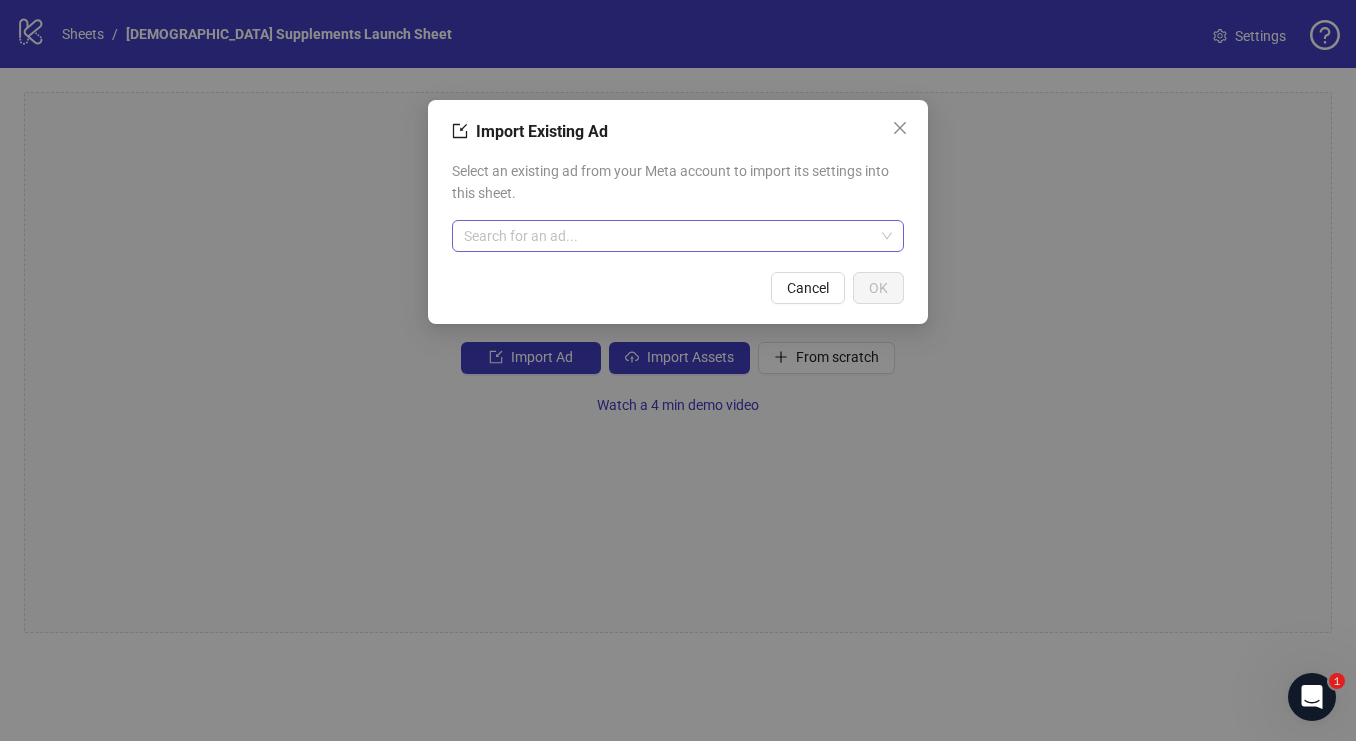 click at bounding box center [678, 236] 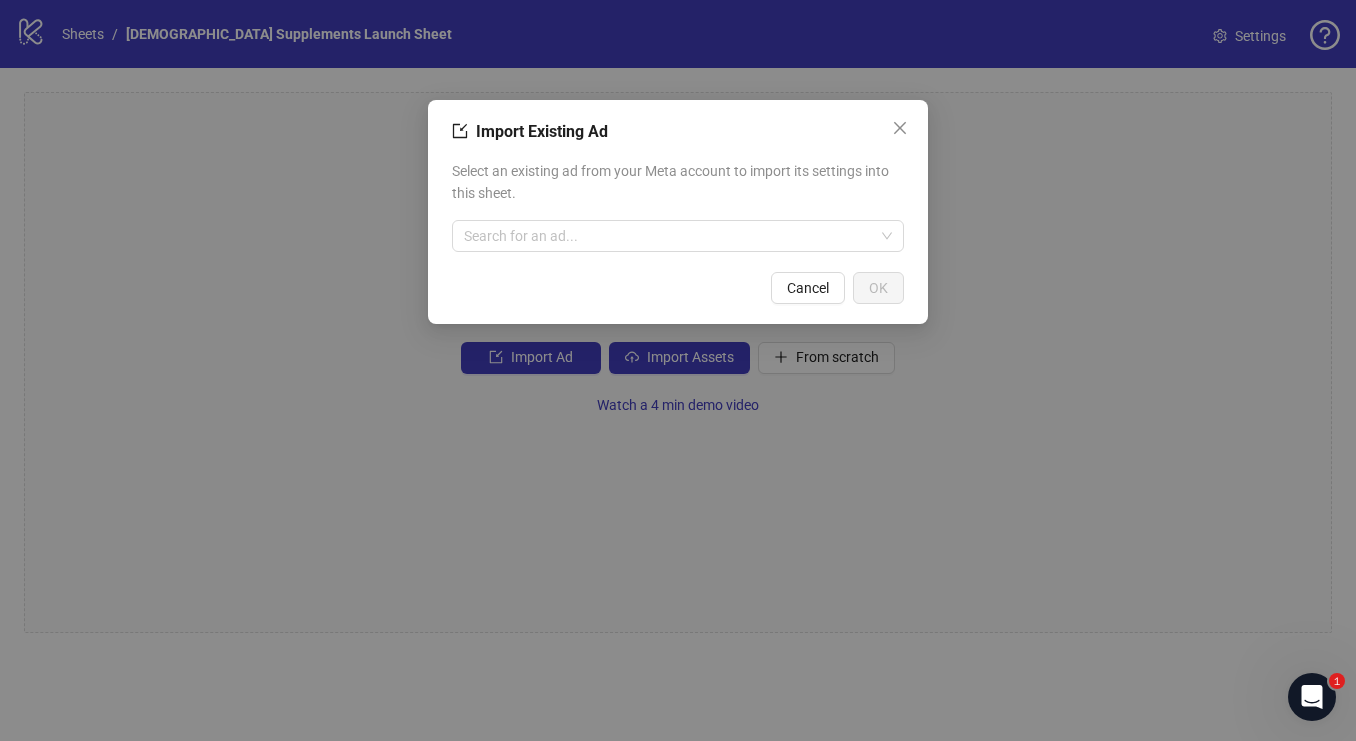 click on "Select an existing ad from your Meta account to import its settings into this sheet." at bounding box center [678, 182] 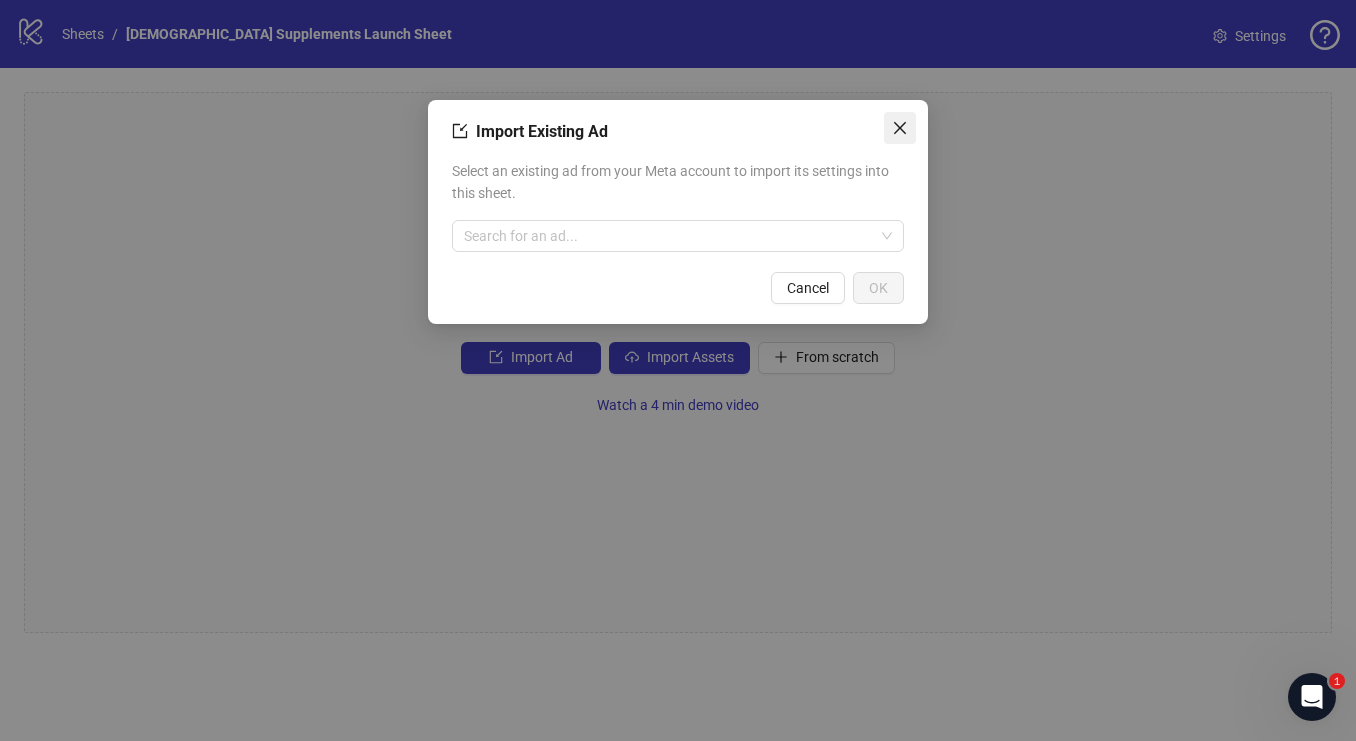 click 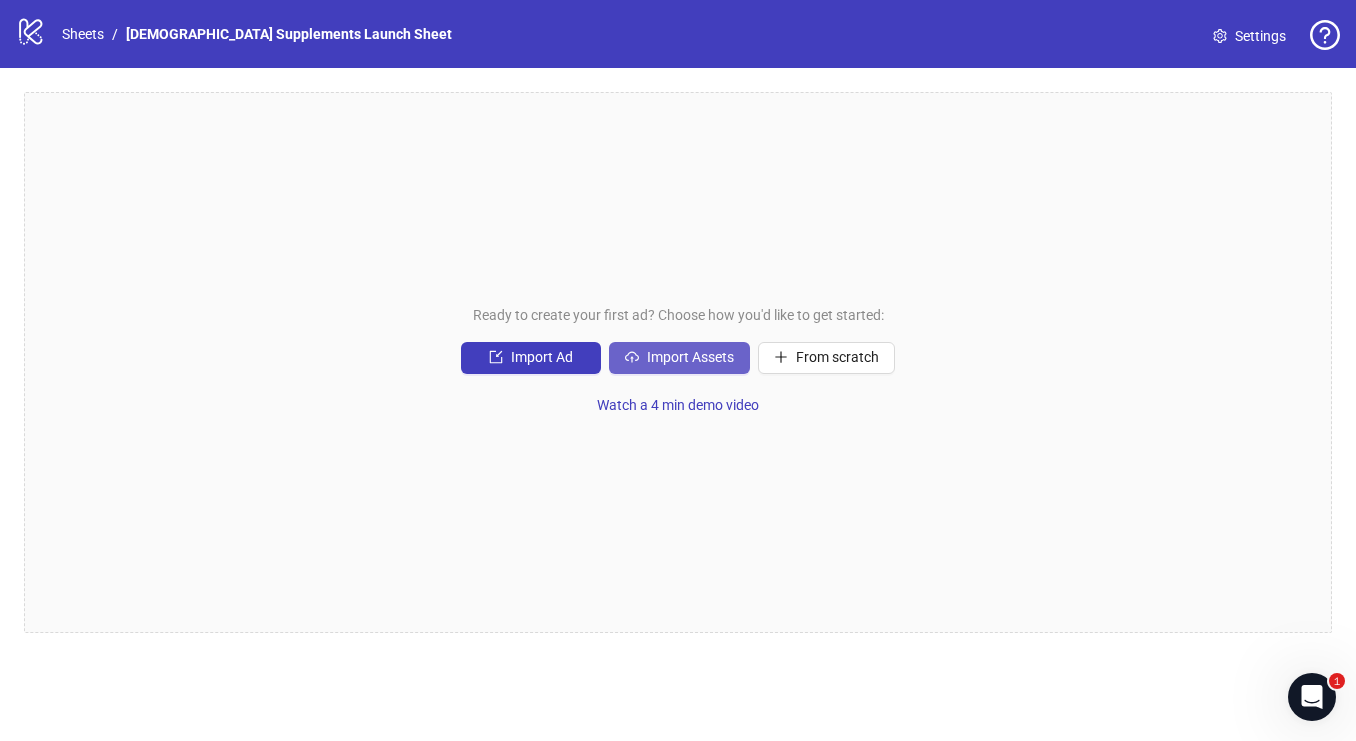 click on "Import Assets" at bounding box center [690, 357] 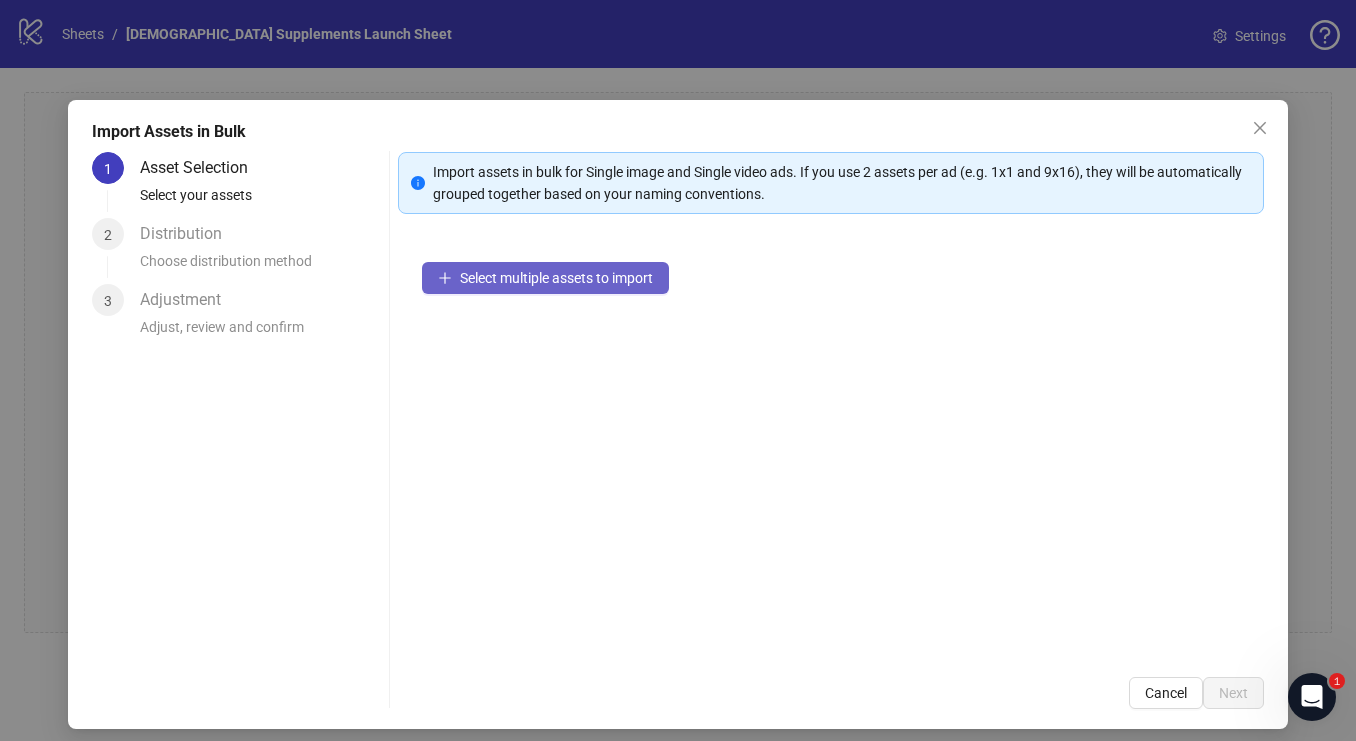 click on "Select multiple assets to import" at bounding box center [545, 278] 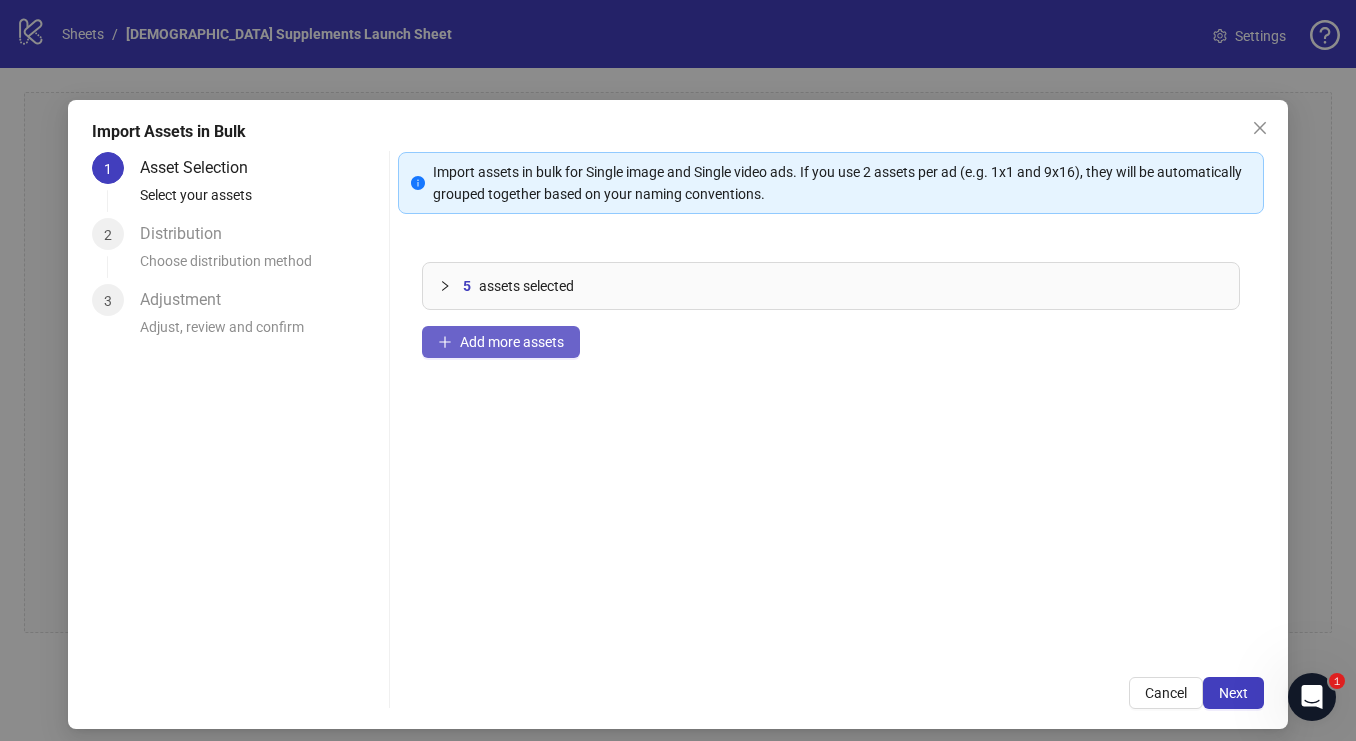 click on "Add more assets" at bounding box center (501, 342) 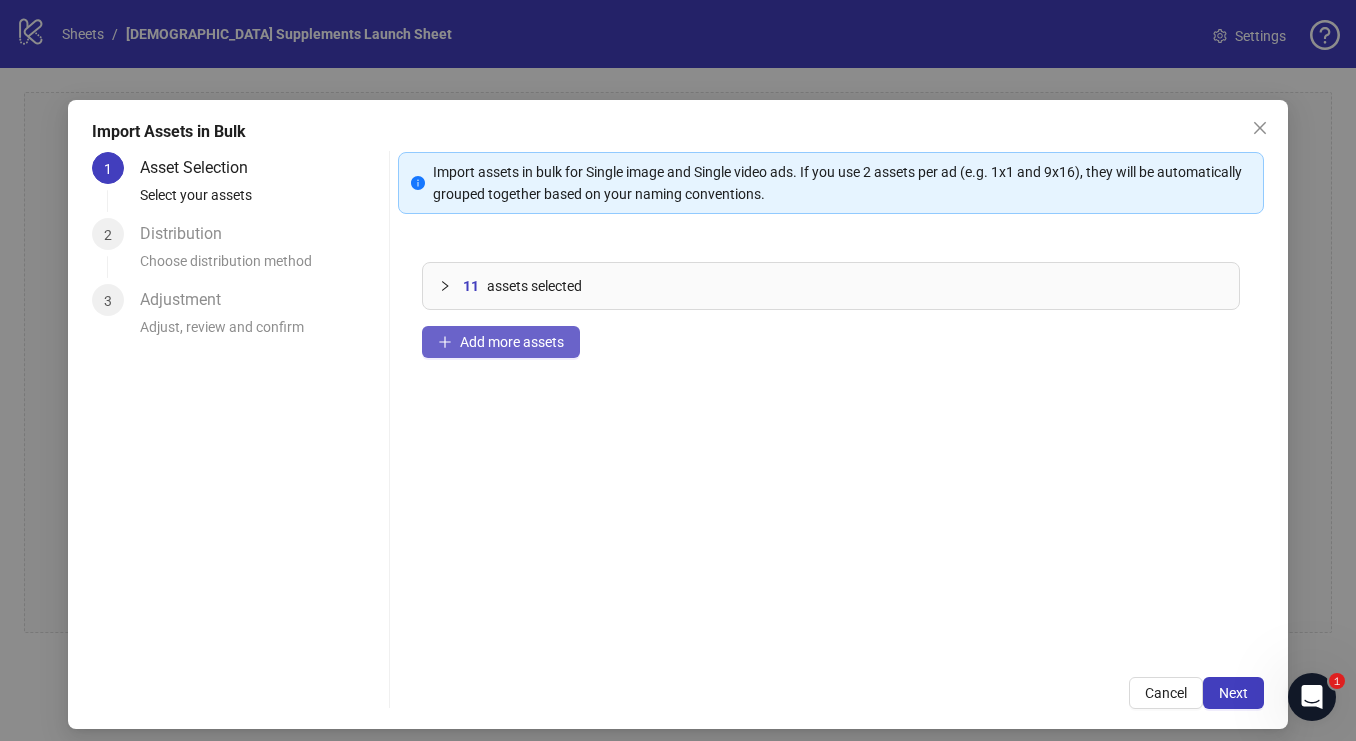 click on "Add more assets" at bounding box center [512, 342] 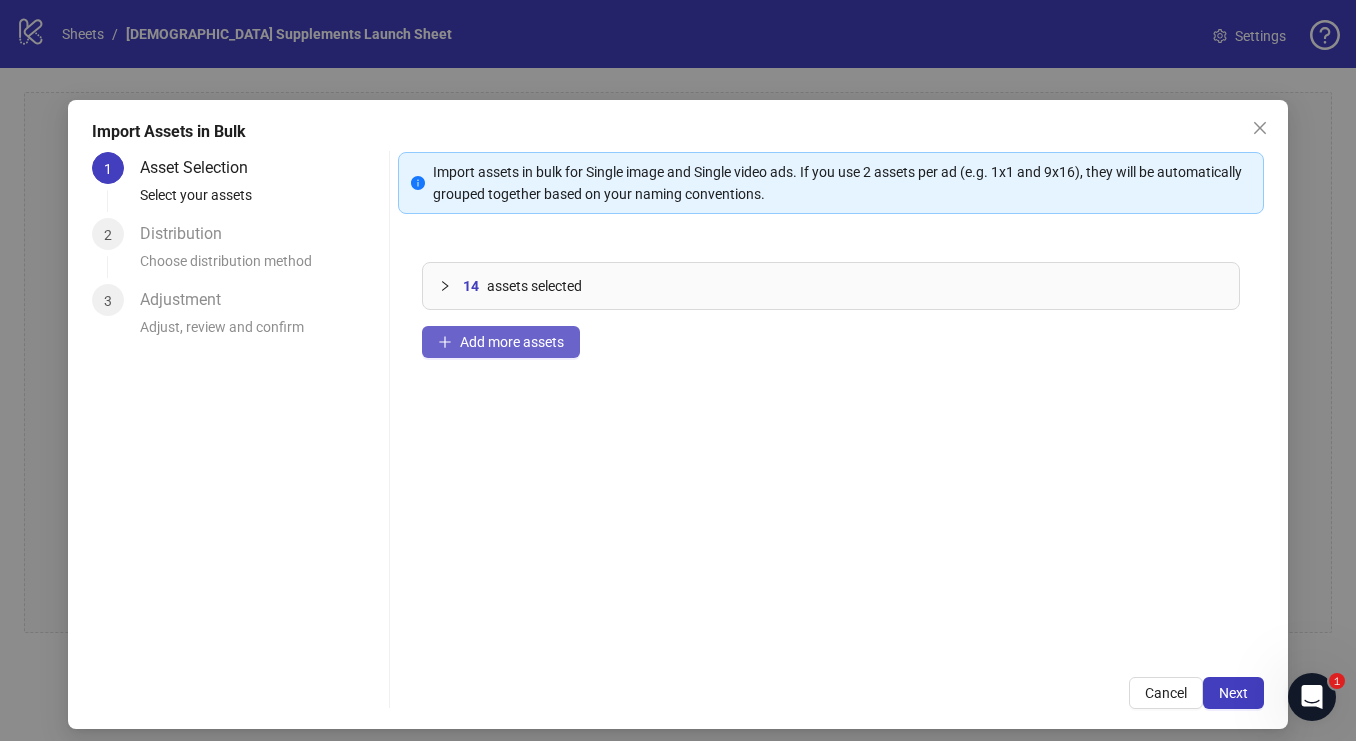 click on "Add more assets" at bounding box center (501, 342) 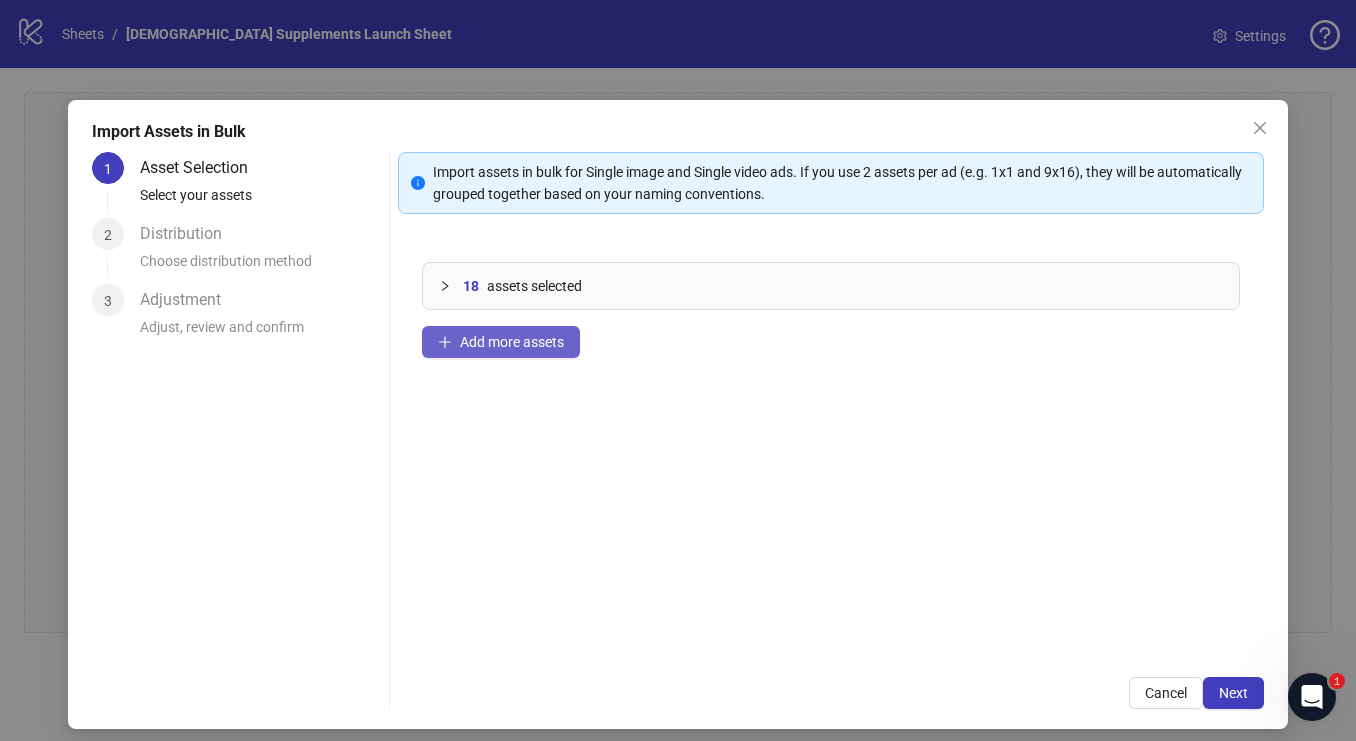 click 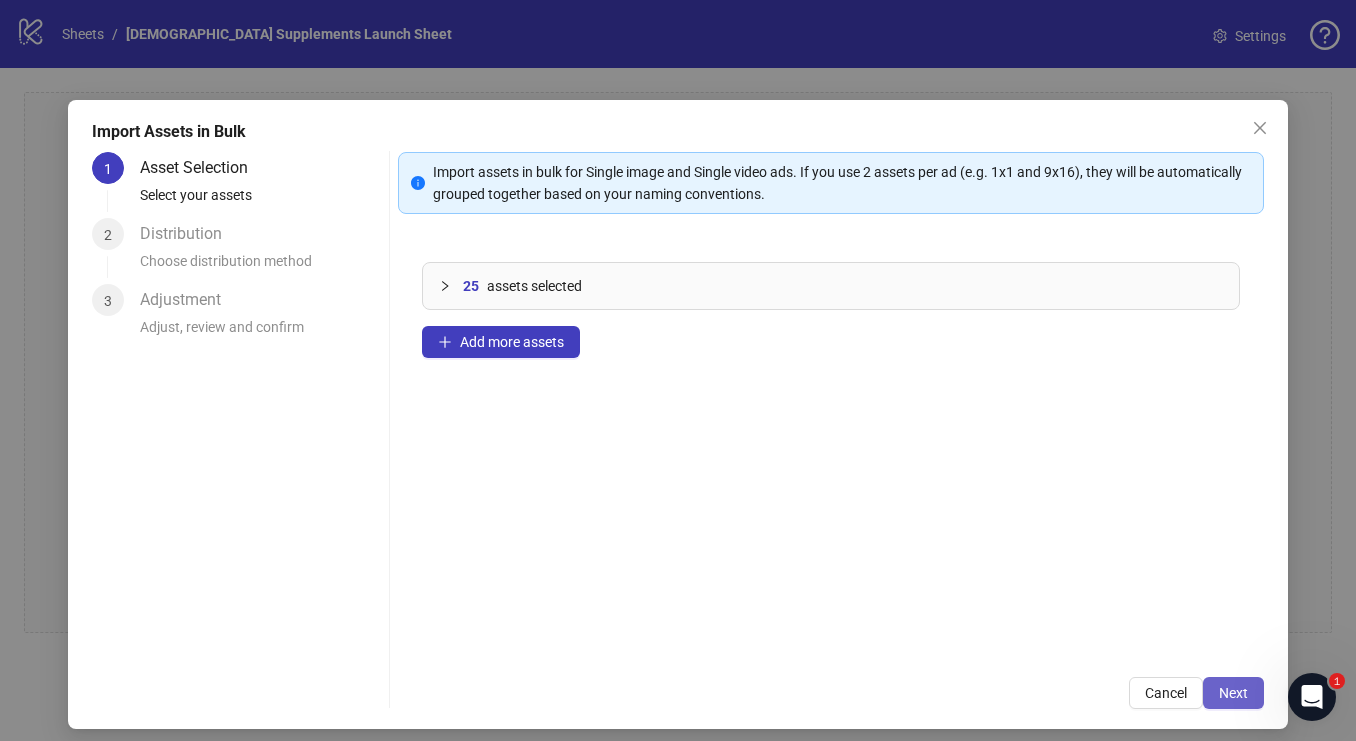 click on "Next" at bounding box center (1233, 693) 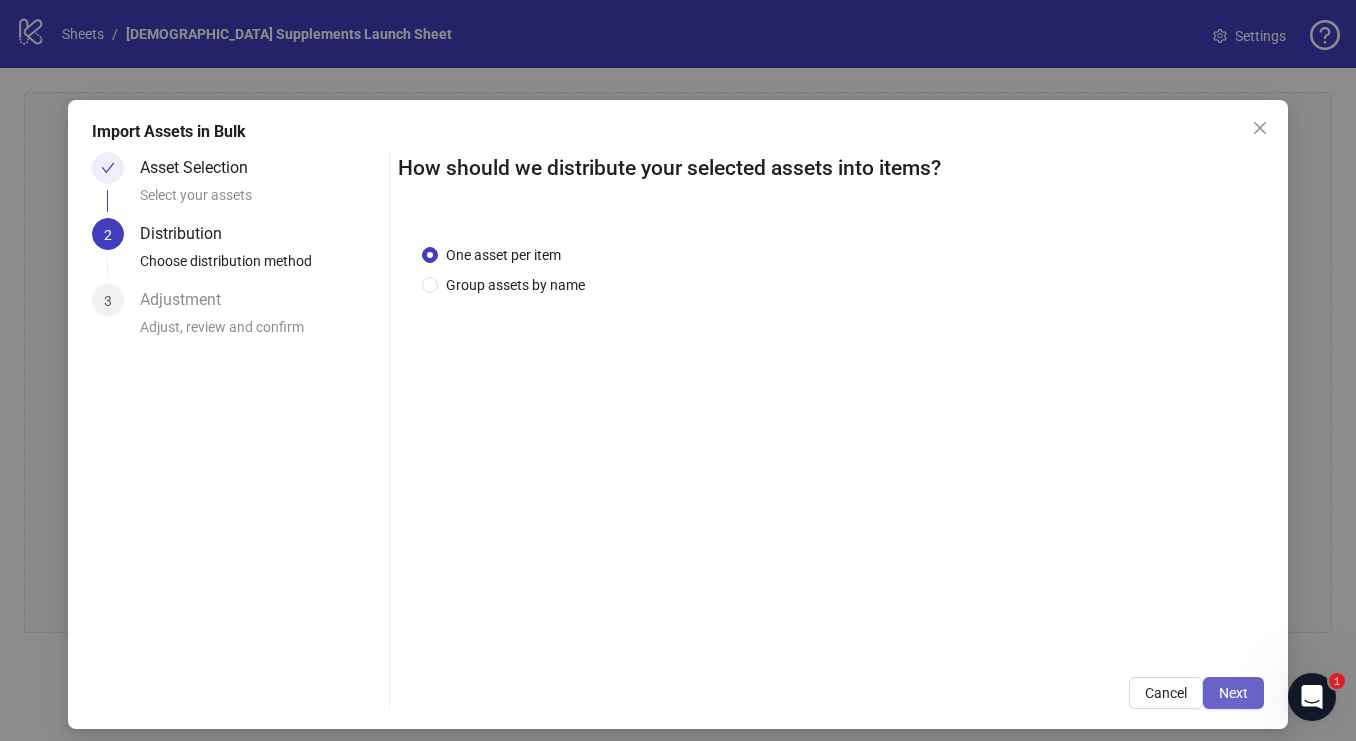 click on "Next" at bounding box center (1233, 693) 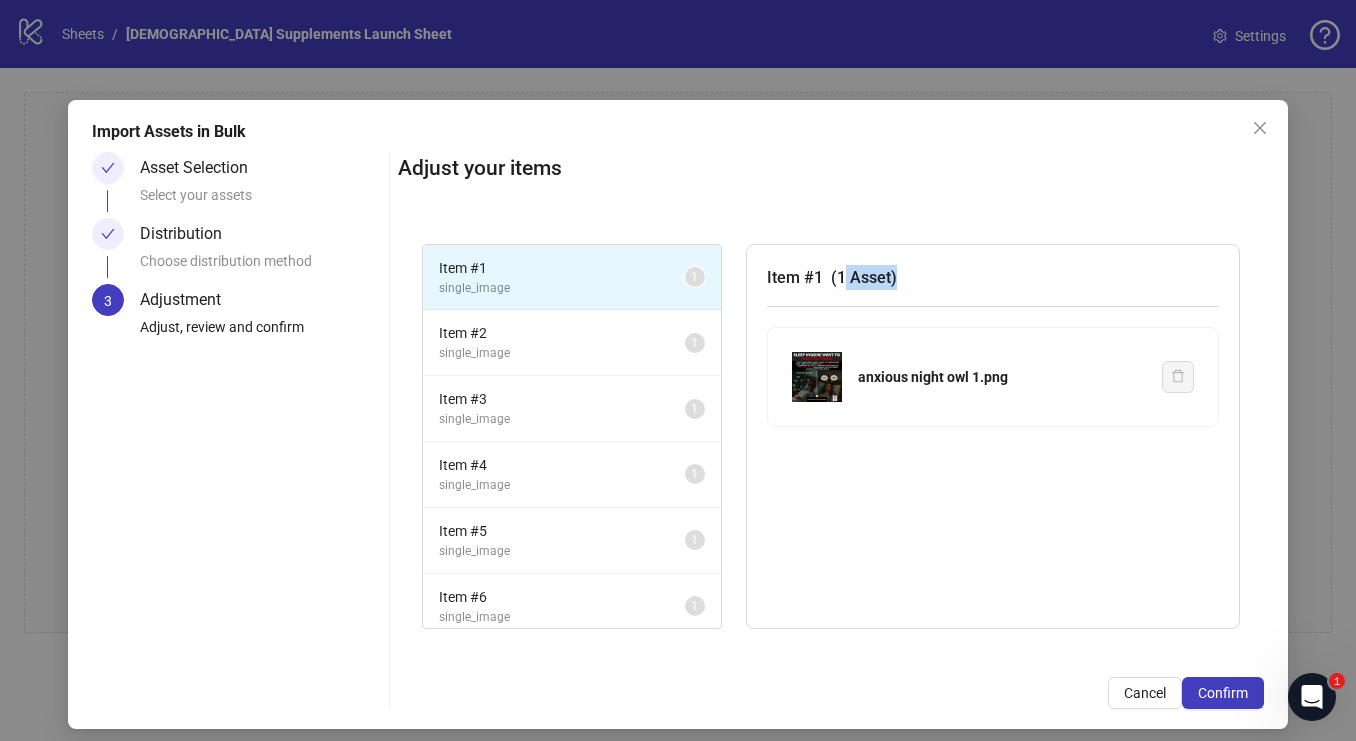 drag, startPoint x: 894, startPoint y: 281, endPoint x: 707, endPoint y: 274, distance: 187.13097 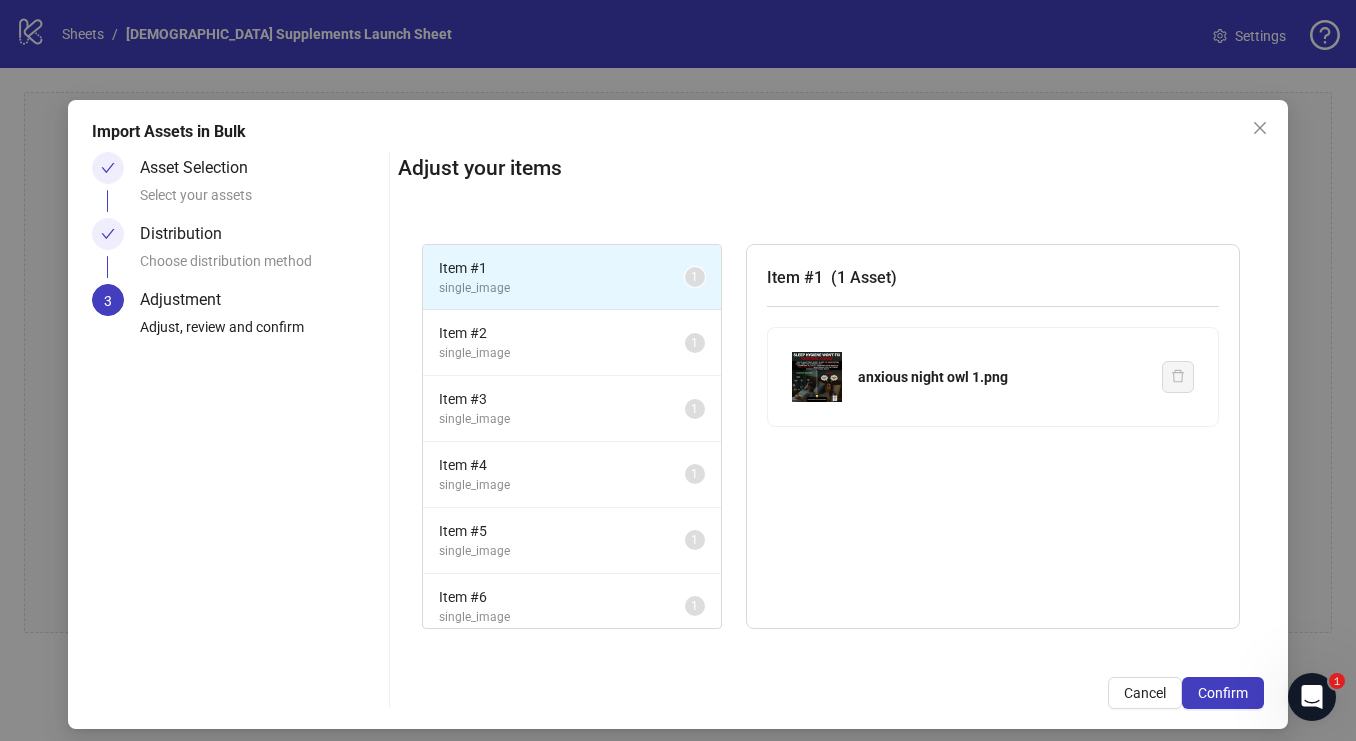 click on "Adjust your items Item # 1 single_image 1 Item # 2 single_image 1 Item # 3 single_image 1 Item # 4 single_image 1 Item # 5 single_image 1 Item # 6 single_image 1 Item # 7 single_image 1 Item # 8 single_image 1 Item # 9 single_image 1 Item # 10 single_image 1 Item # 11 single_image 1 Item # 12 single_image 1 Item # 13 single_image 1 Item # 14 single_image 1 Item # 15 single_image 1 Item # 16 single_image 1 Item # 17 single_image 1 Item # 18 single_image 1 Item # 19 single_image 1 Item # 20 single_image 1 Item # 21 single_image 1 Item # 22 single_image 1 Item # 23 single_image 1 Item # 24 single_image 1 Item # 25 single_image 1 Item # 1 ( 1   Asset ) anxious night owl 1.png Cancel Confirm" at bounding box center (831, 430) 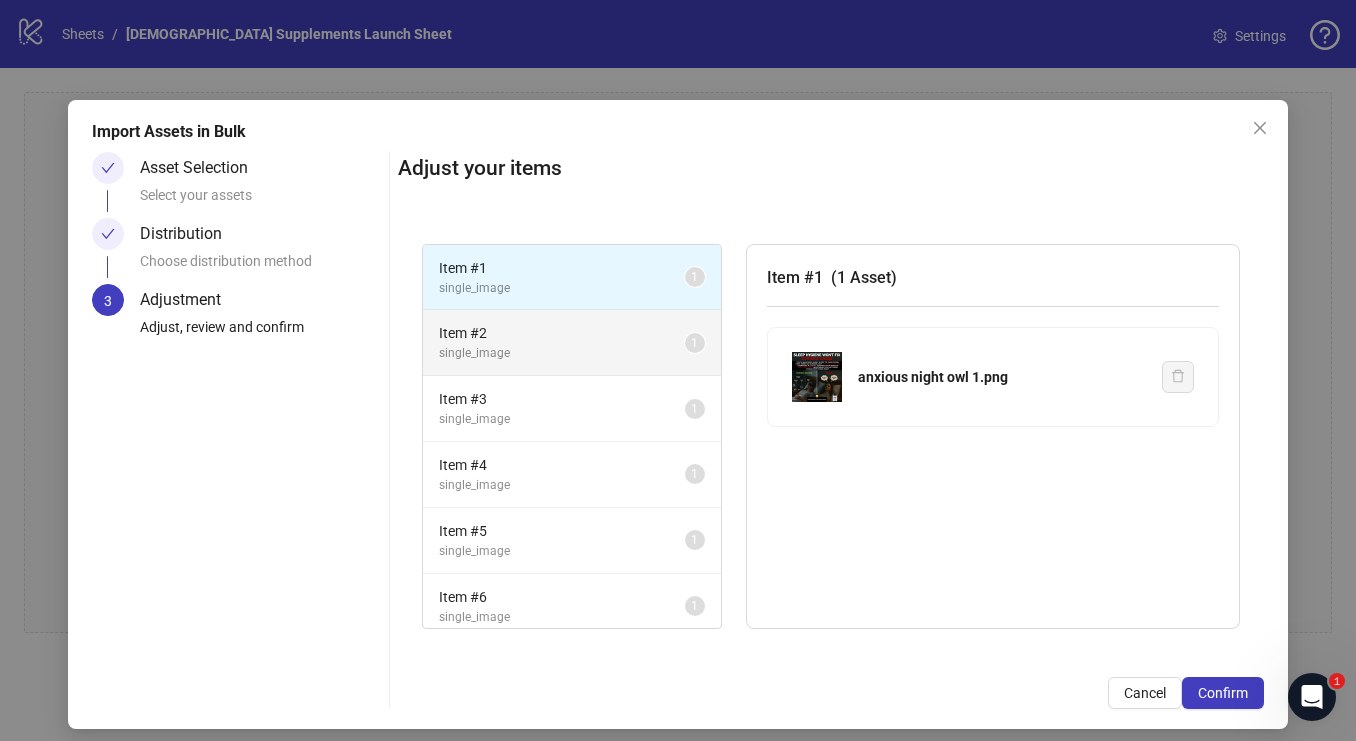 click on "single_image" at bounding box center (562, 353) 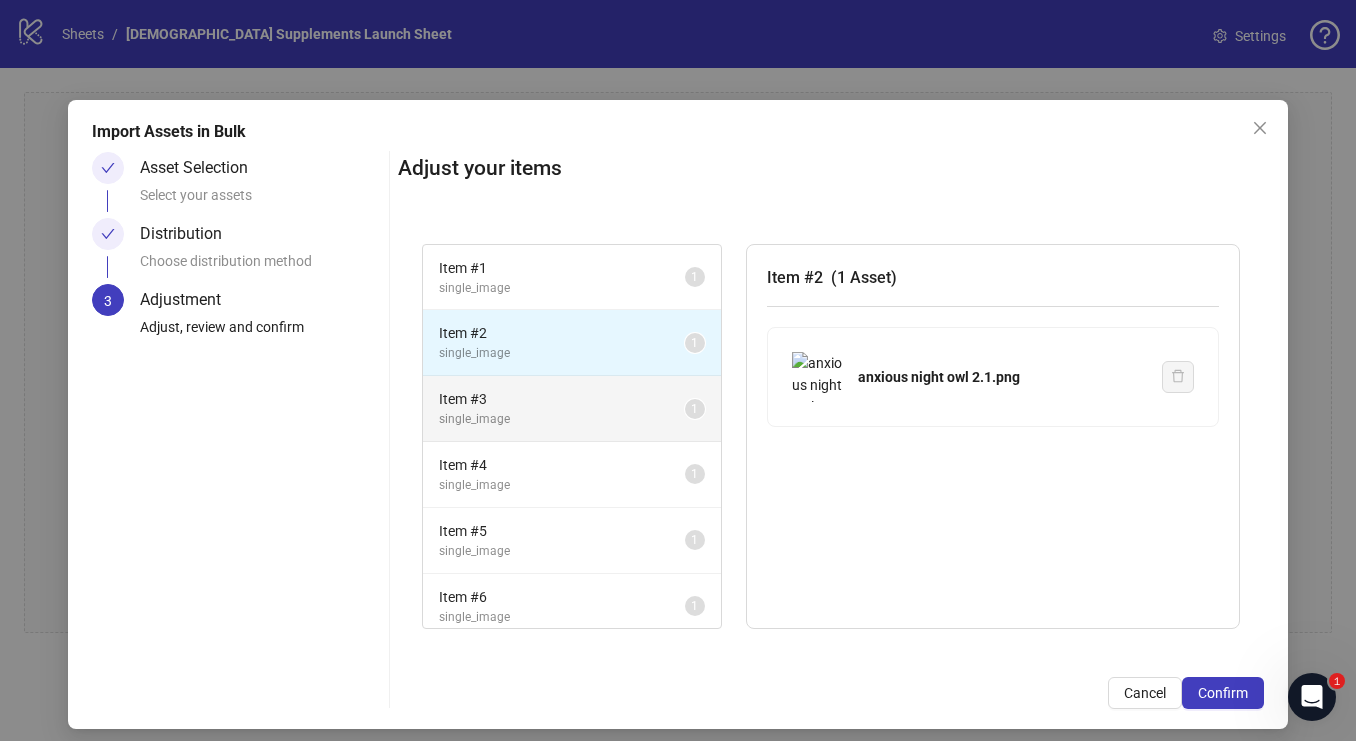 click on "single_image" at bounding box center [562, 419] 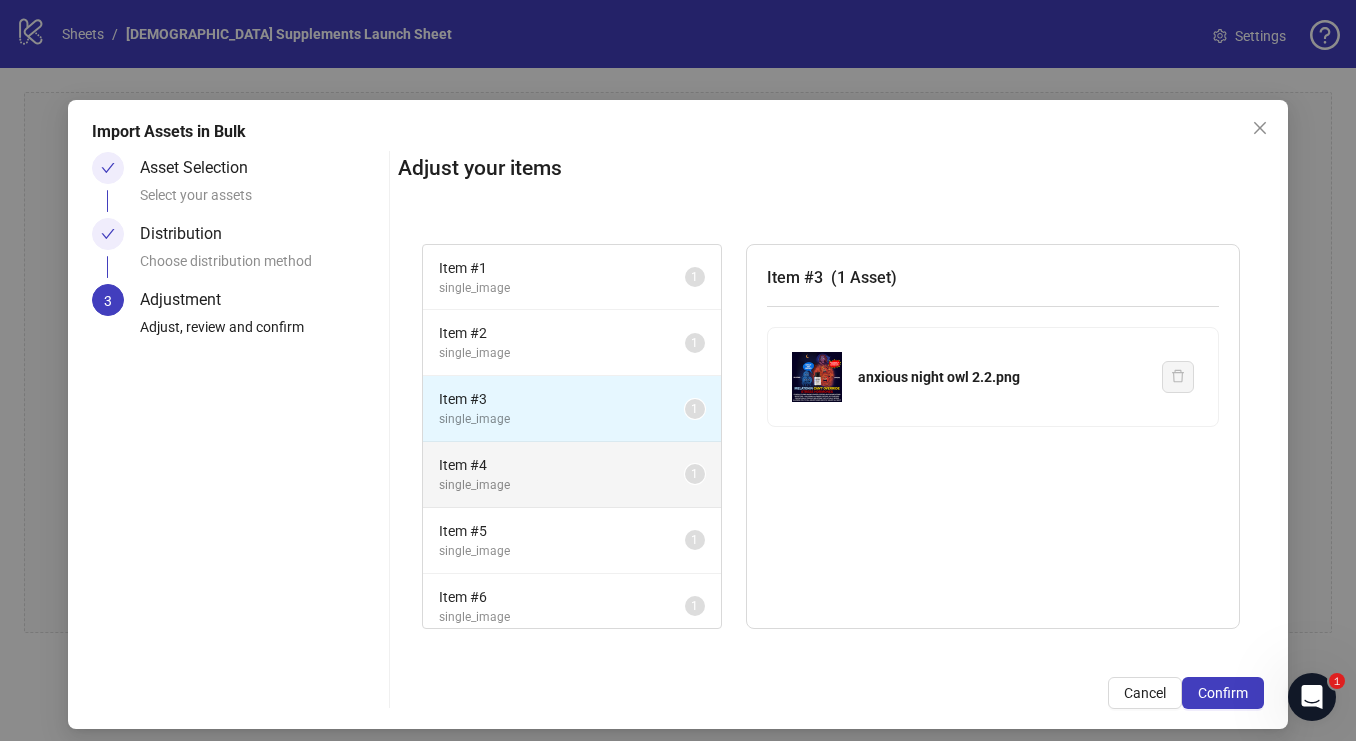 click on "single_image" at bounding box center (562, 485) 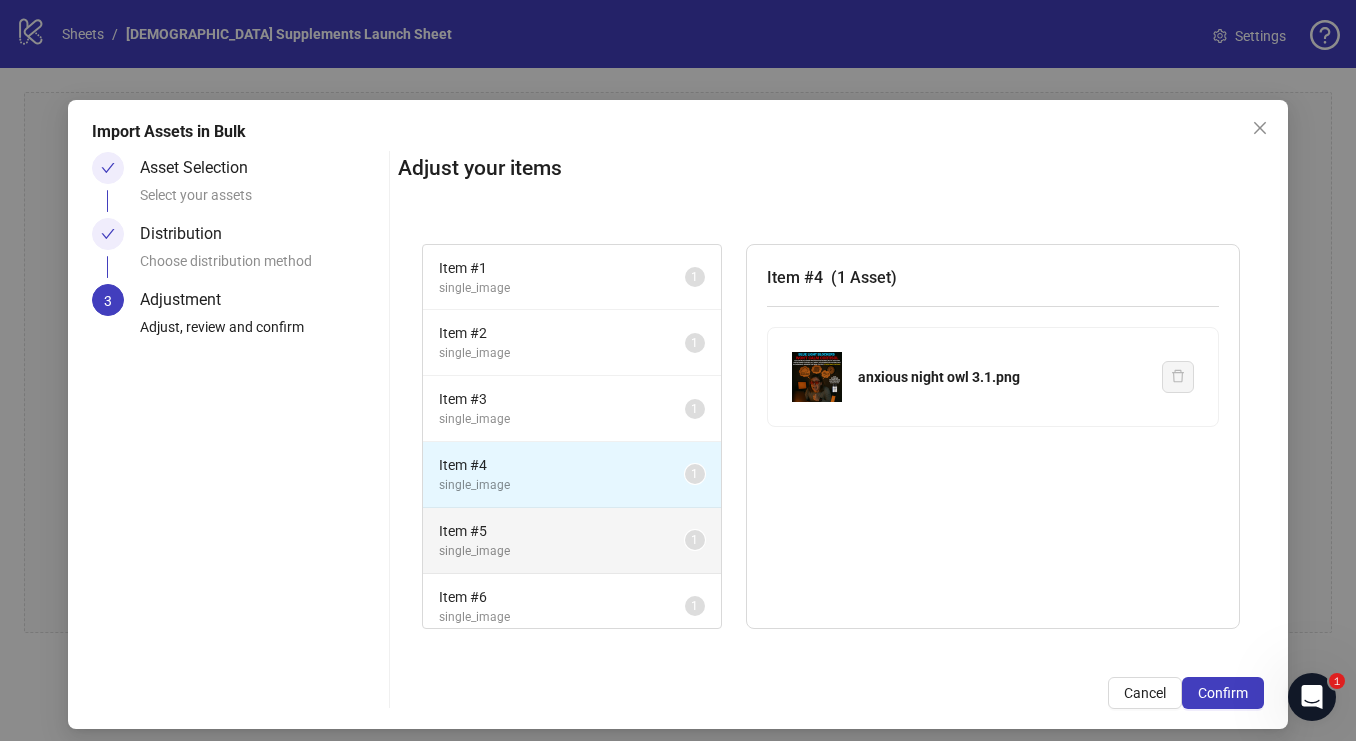 click on "Item # 5" at bounding box center [562, 531] 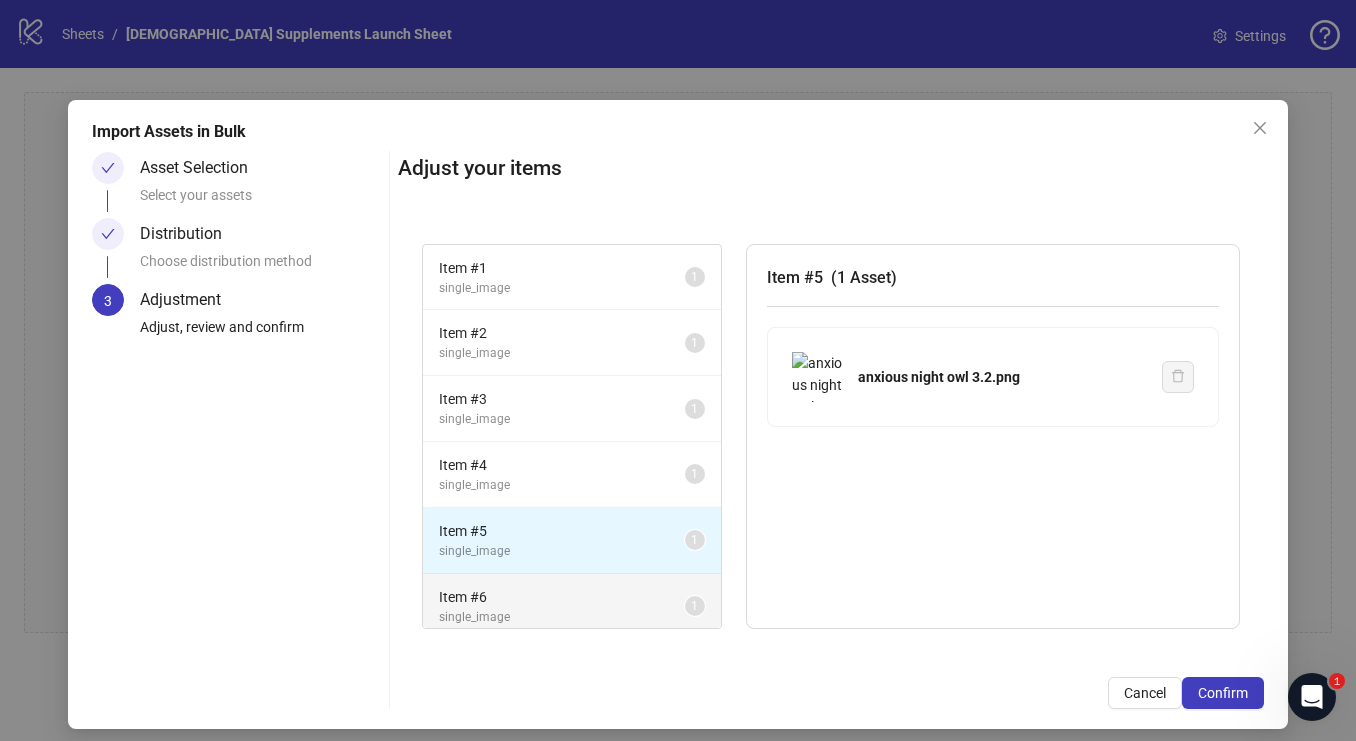 click on "Item # 6 single_image 1" at bounding box center (572, 607) 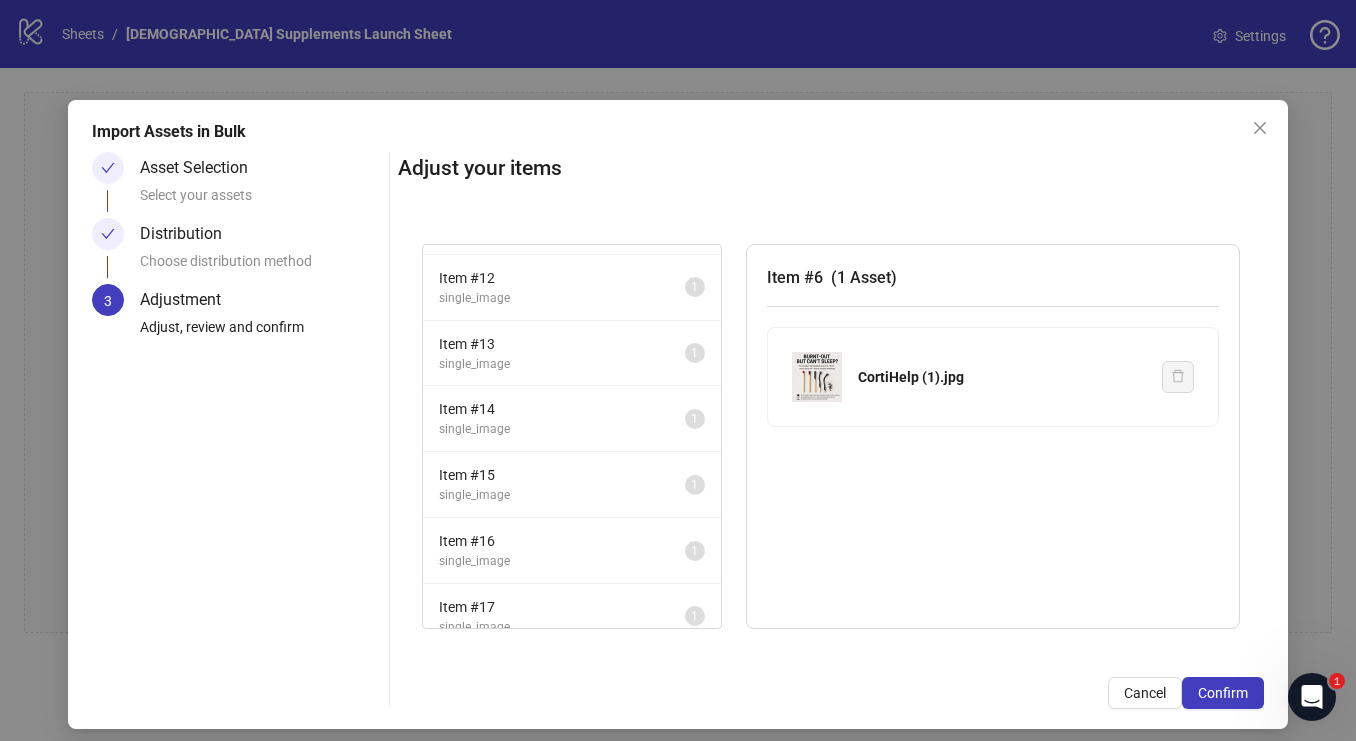 scroll, scrollTop: 1262, scrollLeft: 0, axis: vertical 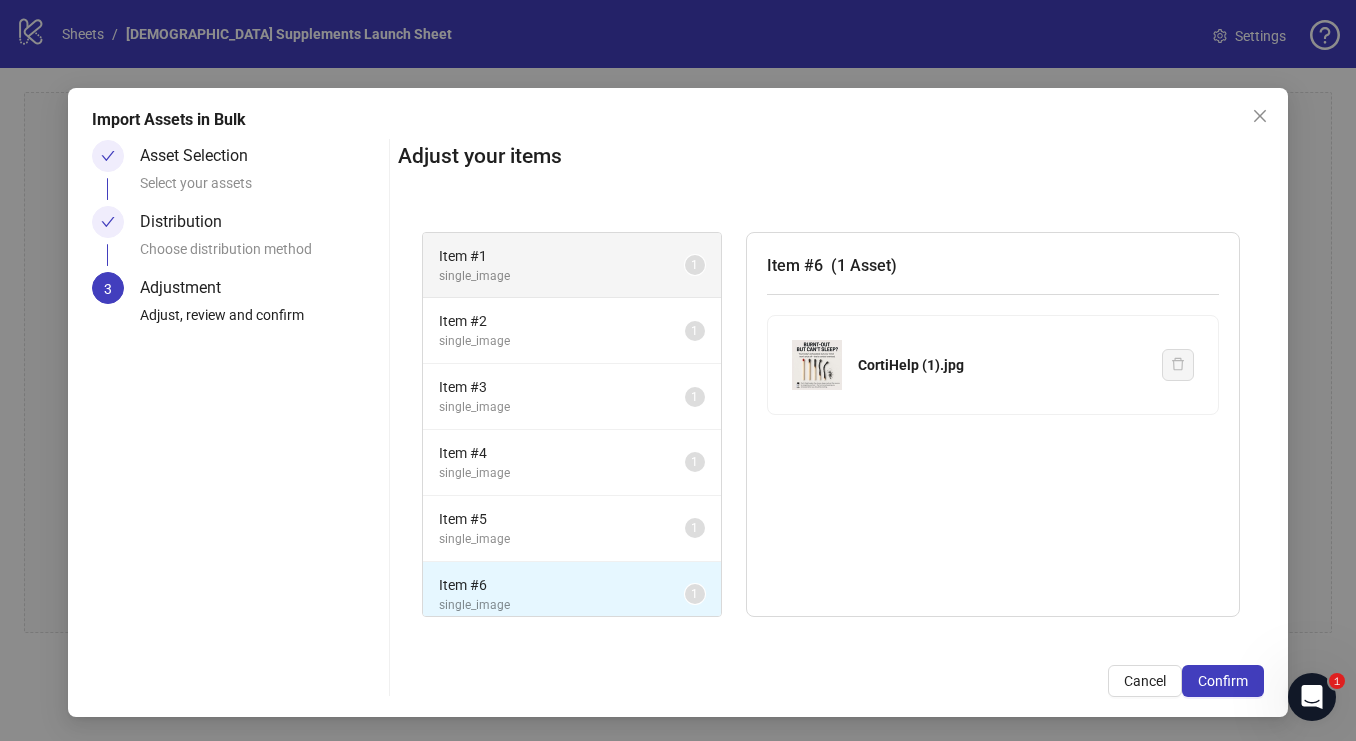 click on "Item # 1" at bounding box center (562, 256) 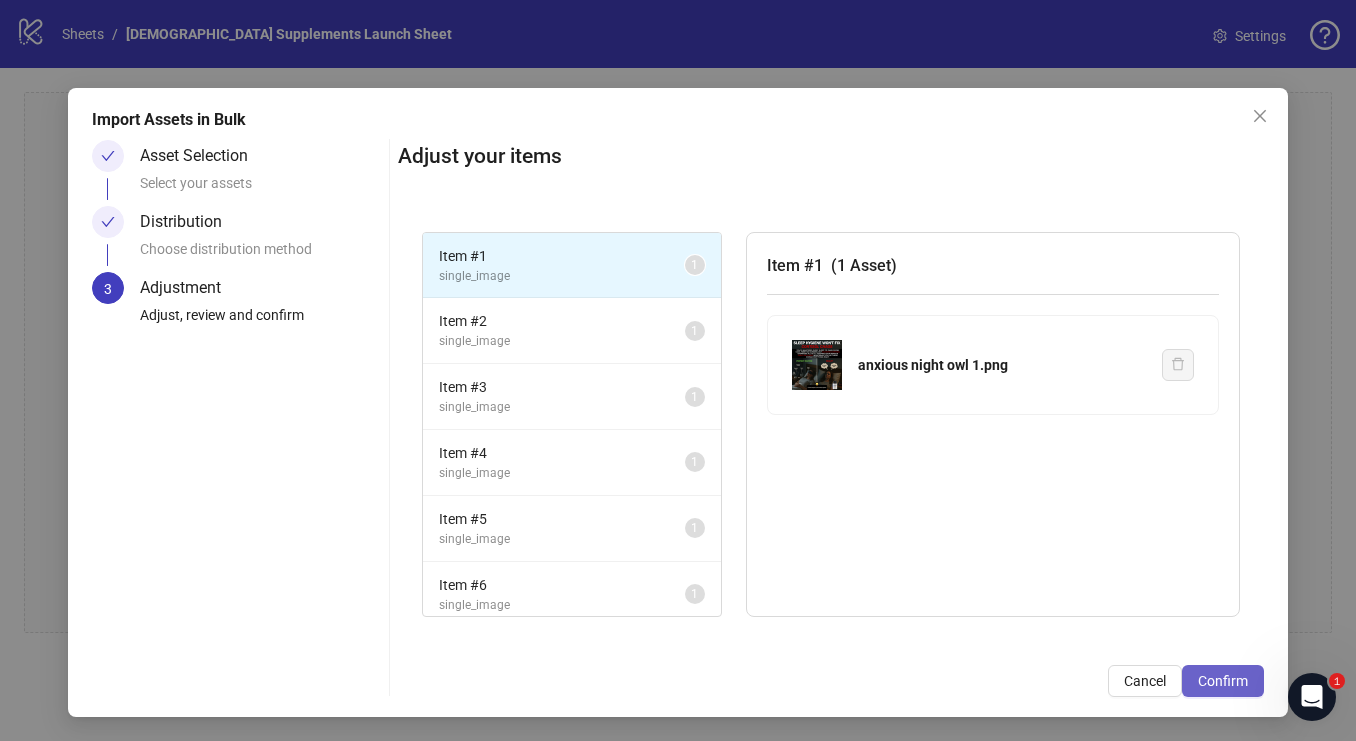 click on "Confirm" at bounding box center (1223, 681) 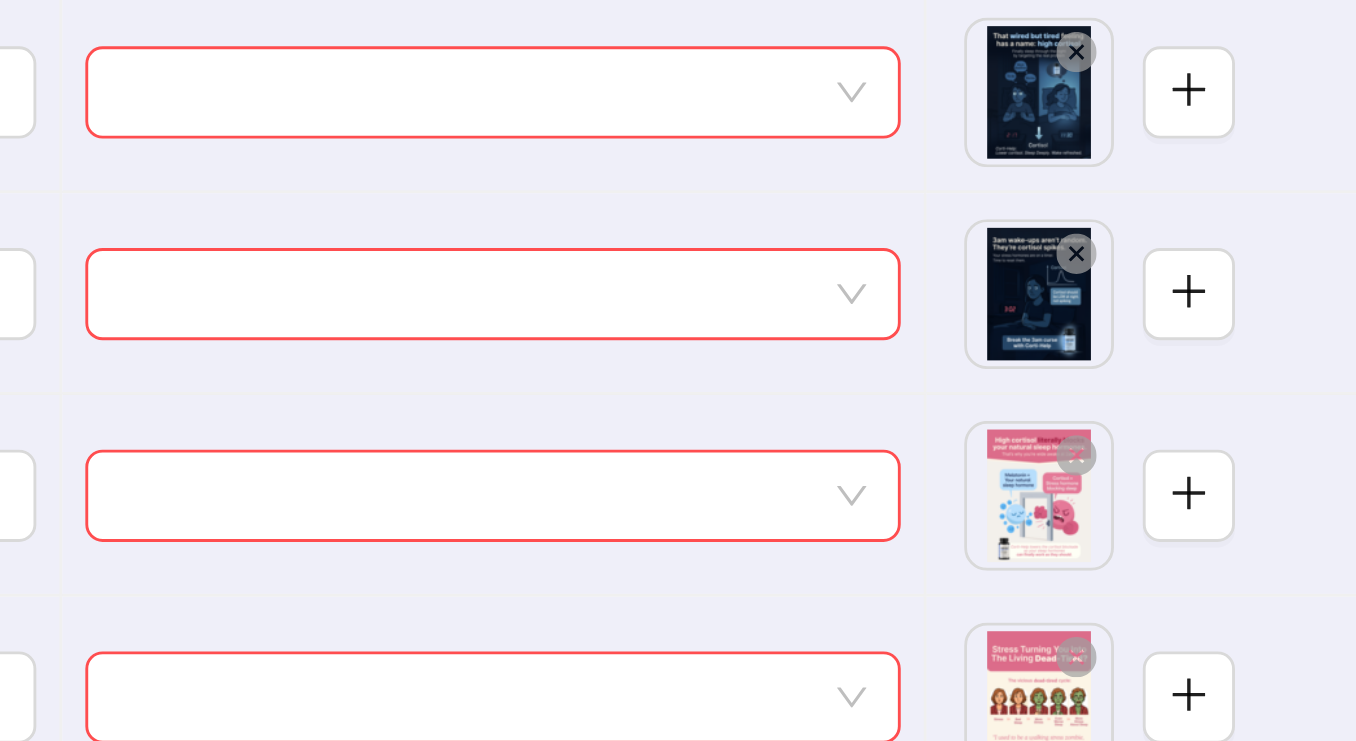 scroll, scrollTop: 1251, scrollLeft: 0, axis: vertical 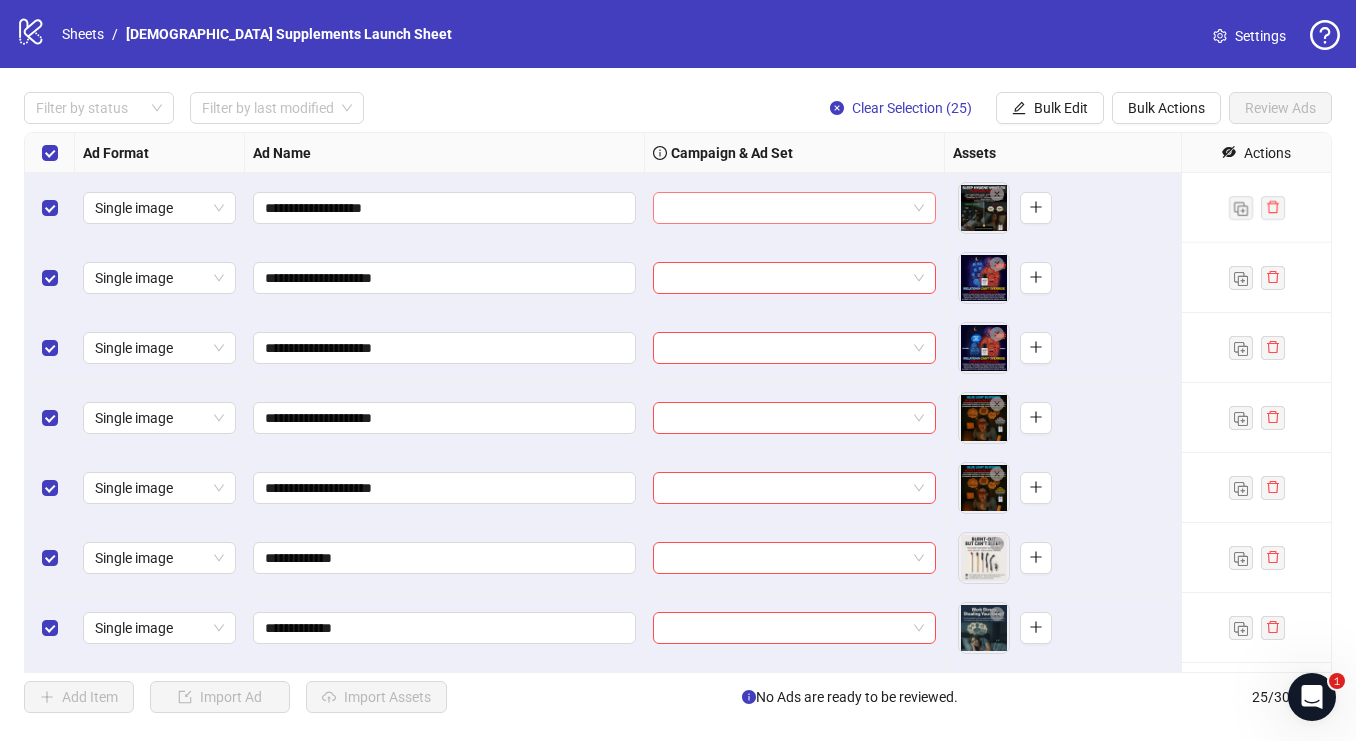 click at bounding box center [794, 208] 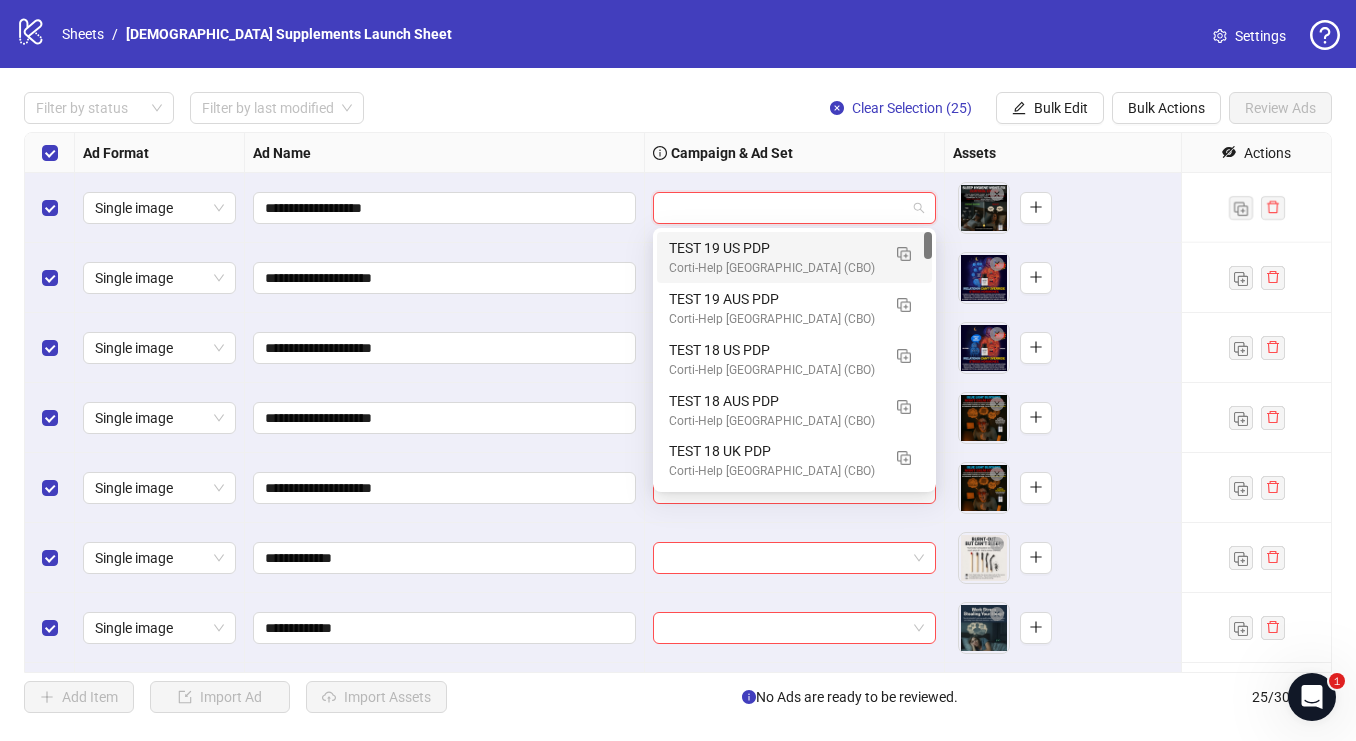 click at bounding box center (795, 208) 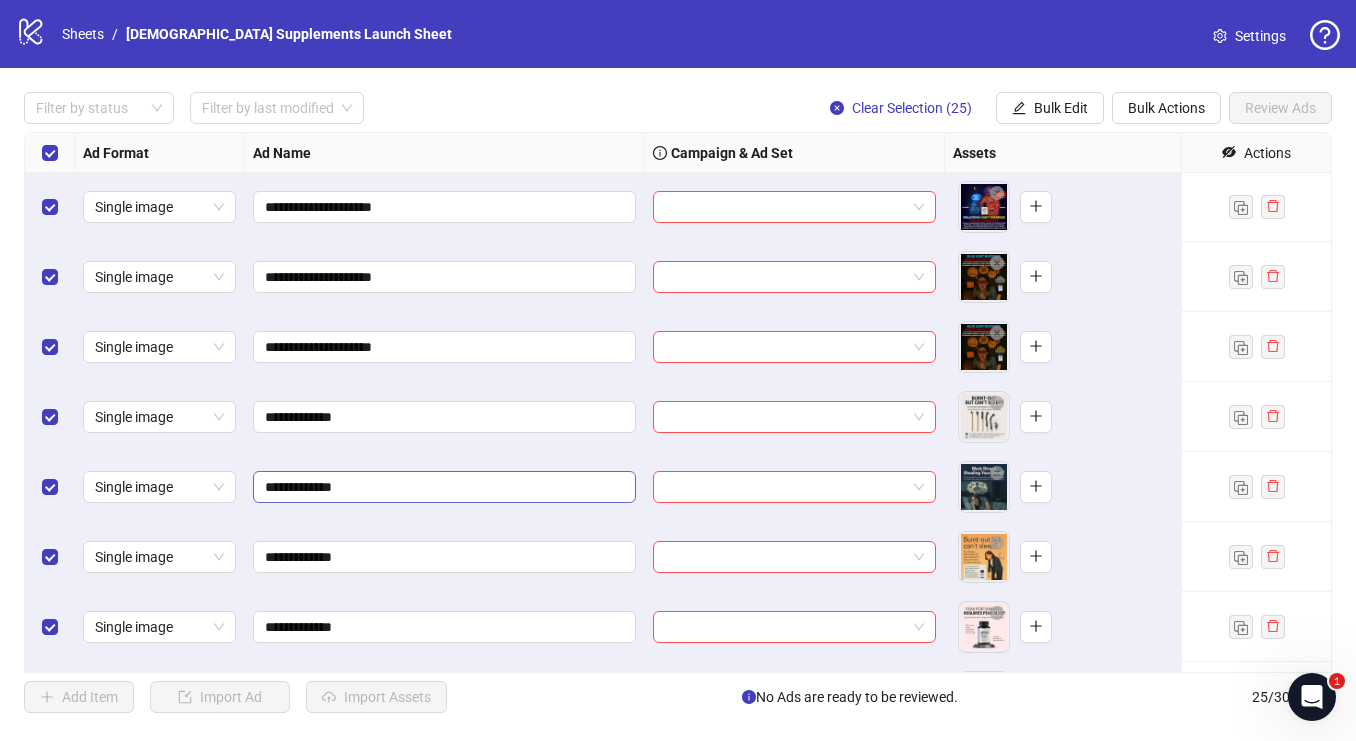 scroll, scrollTop: 208, scrollLeft: 0, axis: vertical 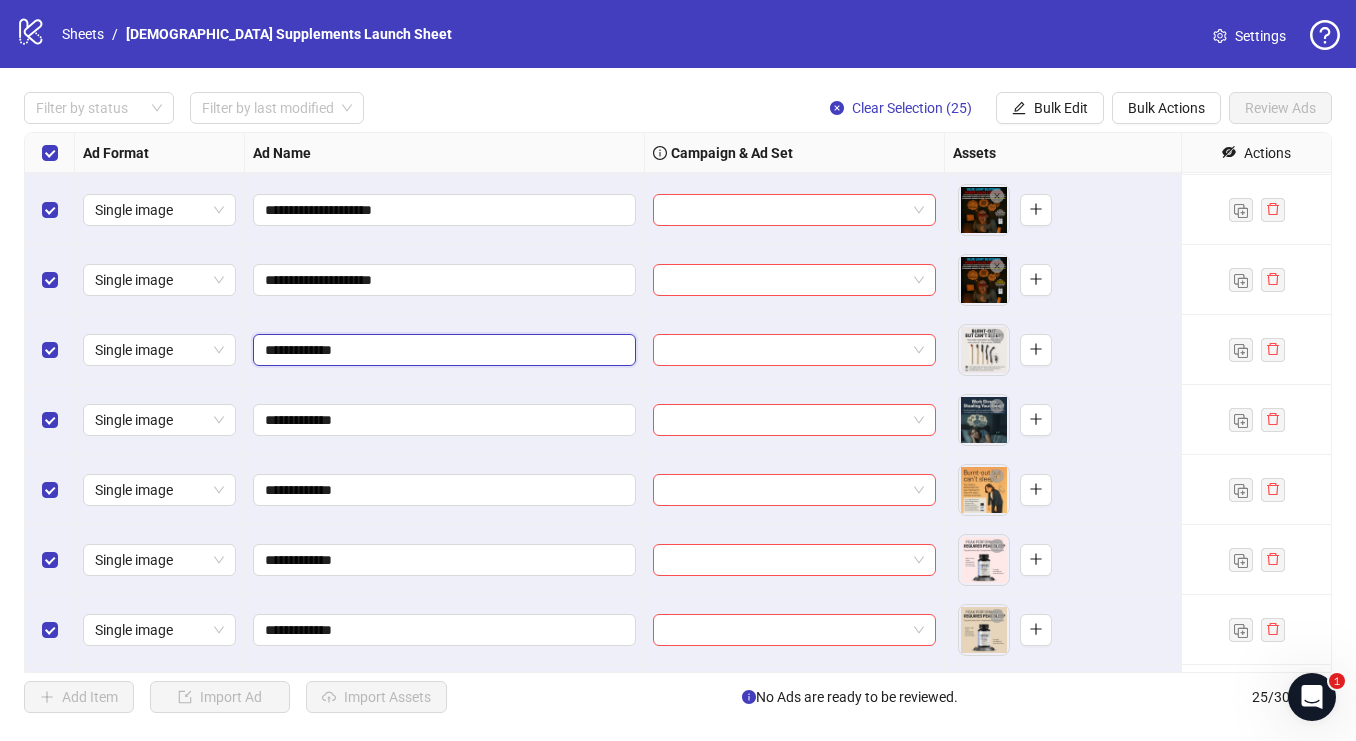 drag, startPoint x: 361, startPoint y: 350, endPoint x: 247, endPoint y: 350, distance: 114 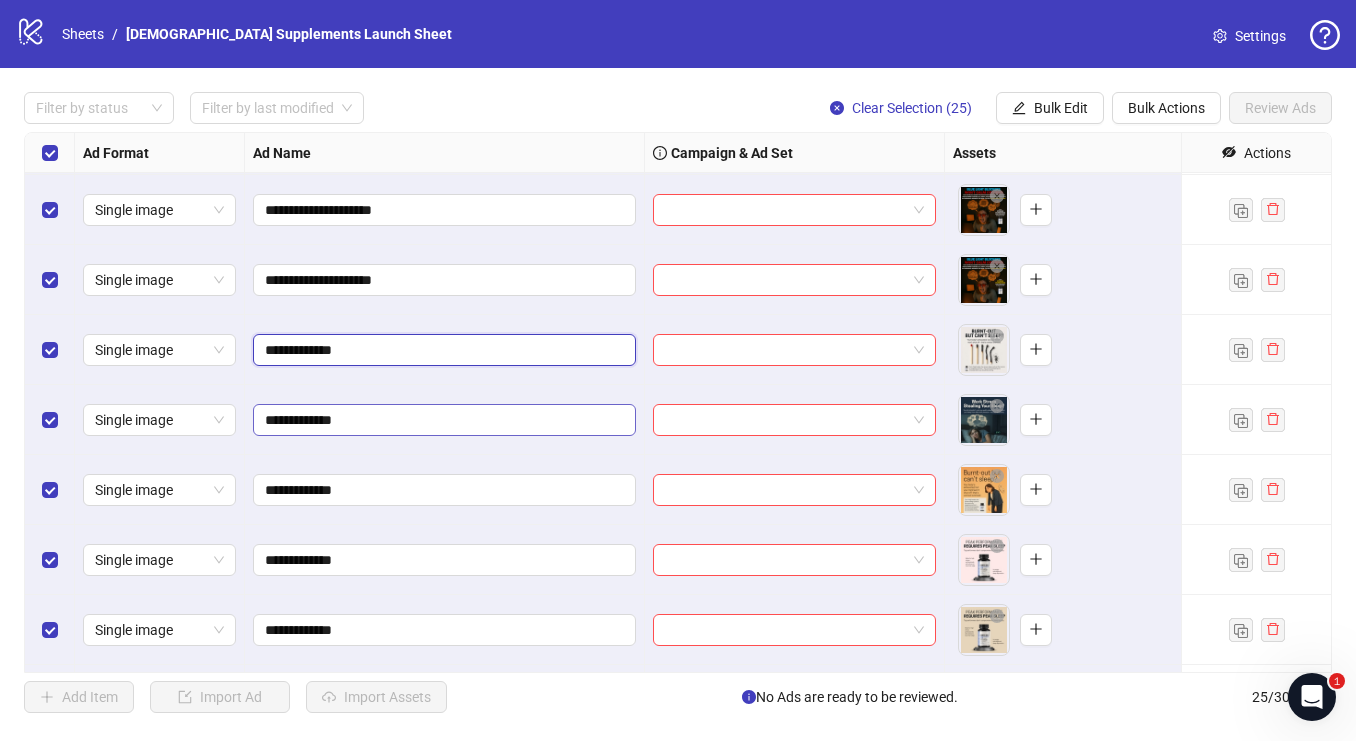 paste 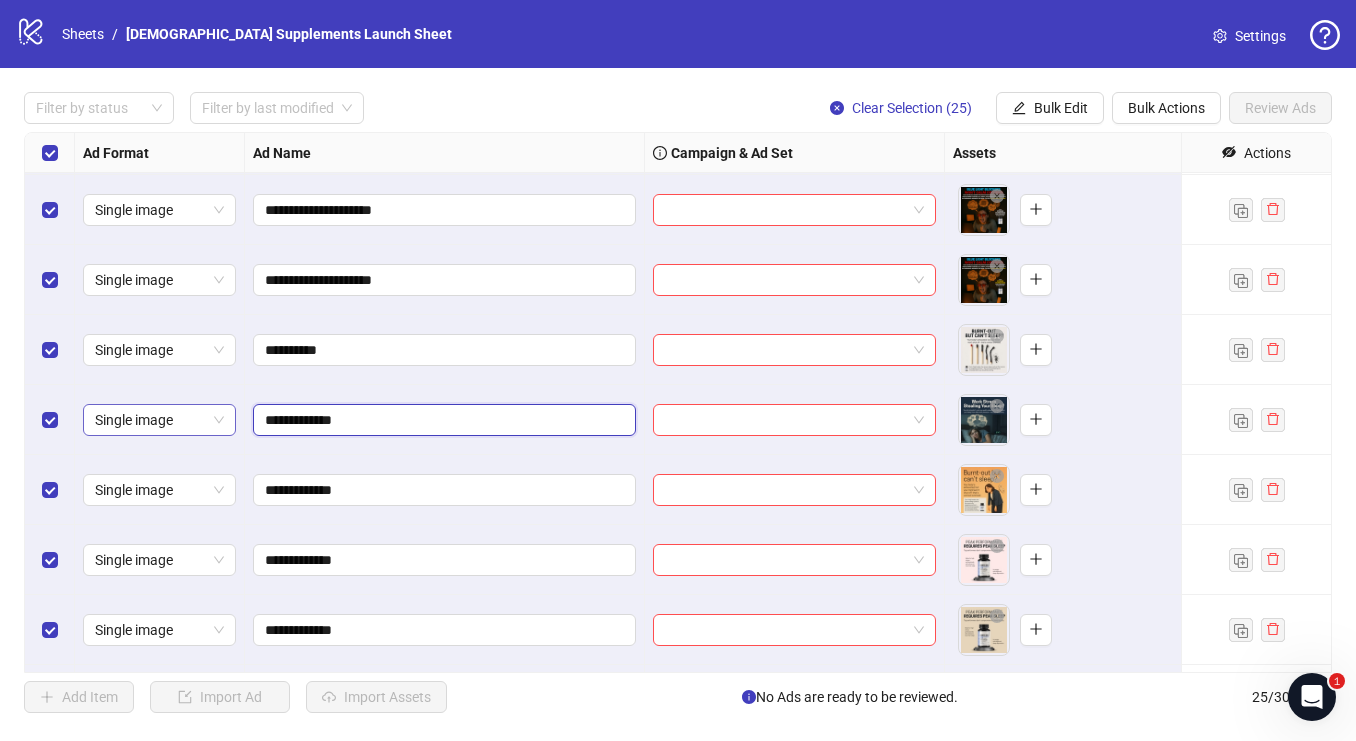 drag, startPoint x: 392, startPoint y: 428, endPoint x: 220, endPoint y: 429, distance: 172.00291 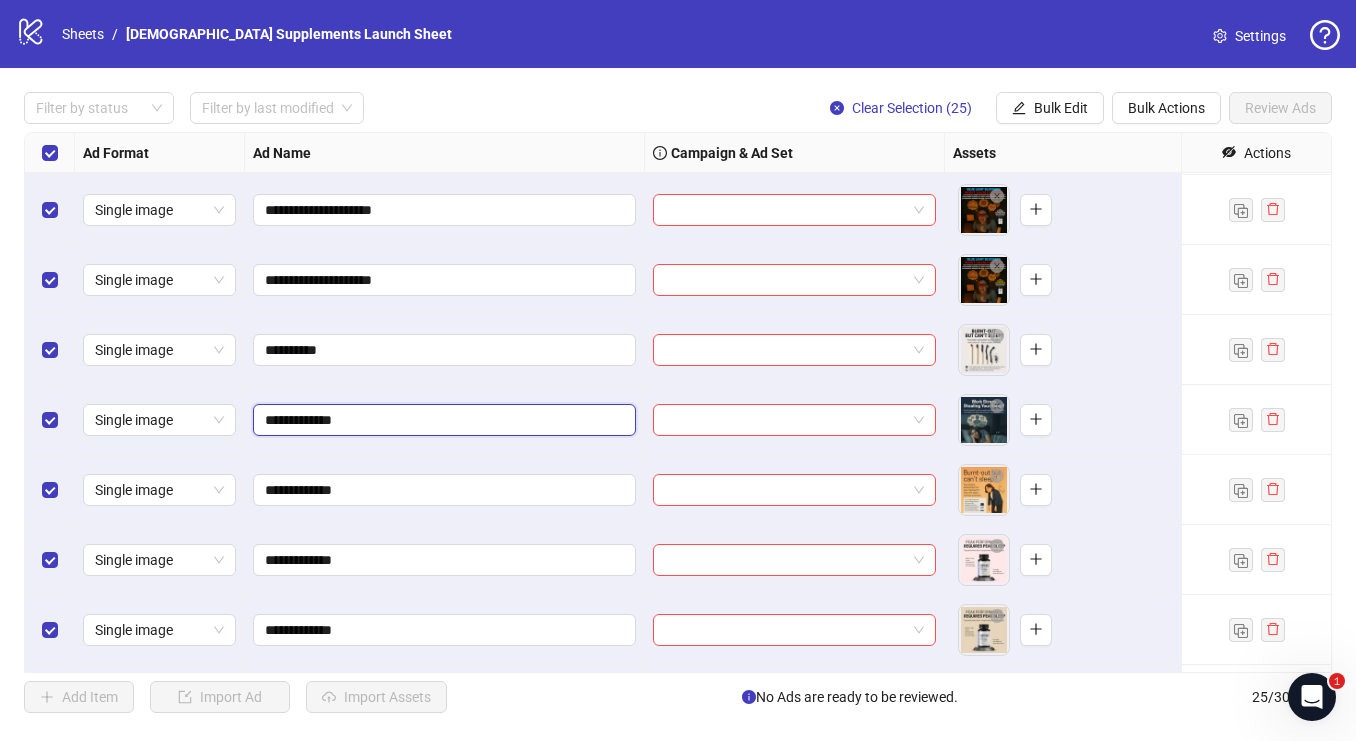 paste 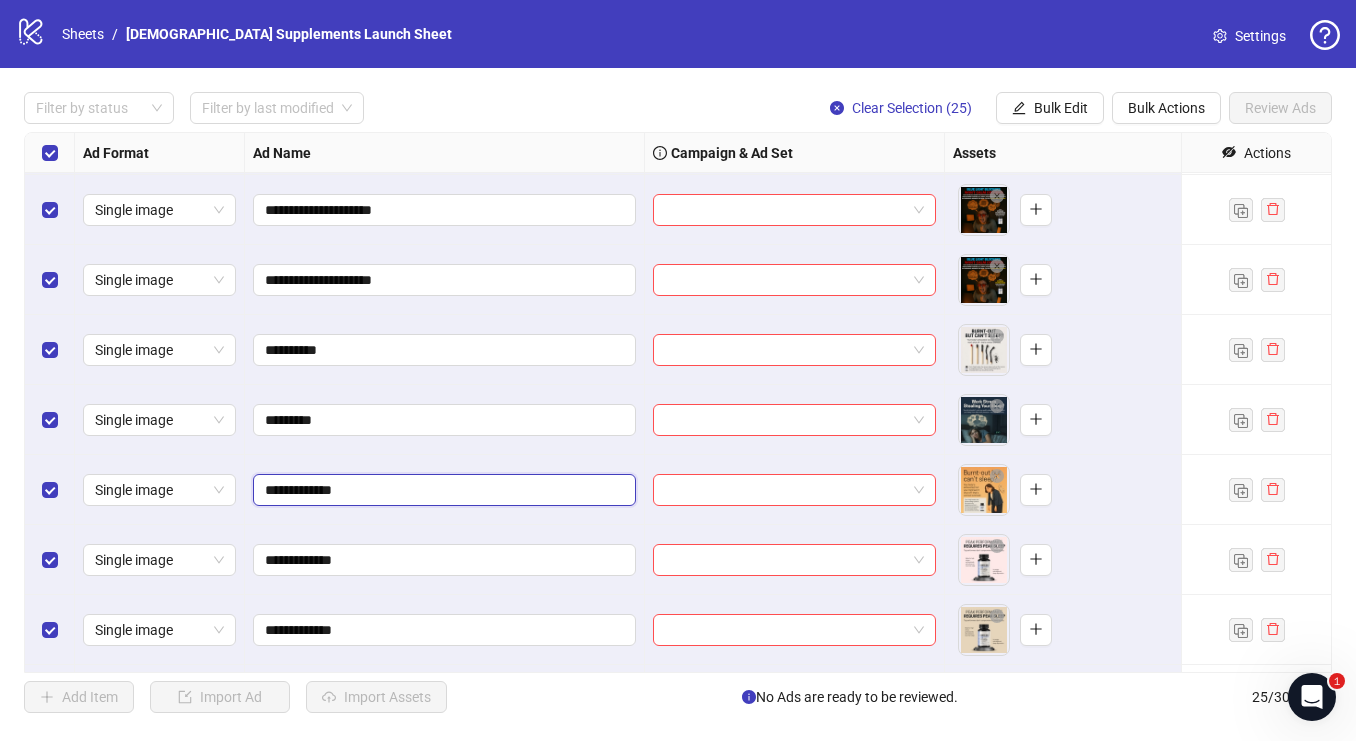 drag, startPoint x: 361, startPoint y: 489, endPoint x: 236, endPoint y: 487, distance: 125.016 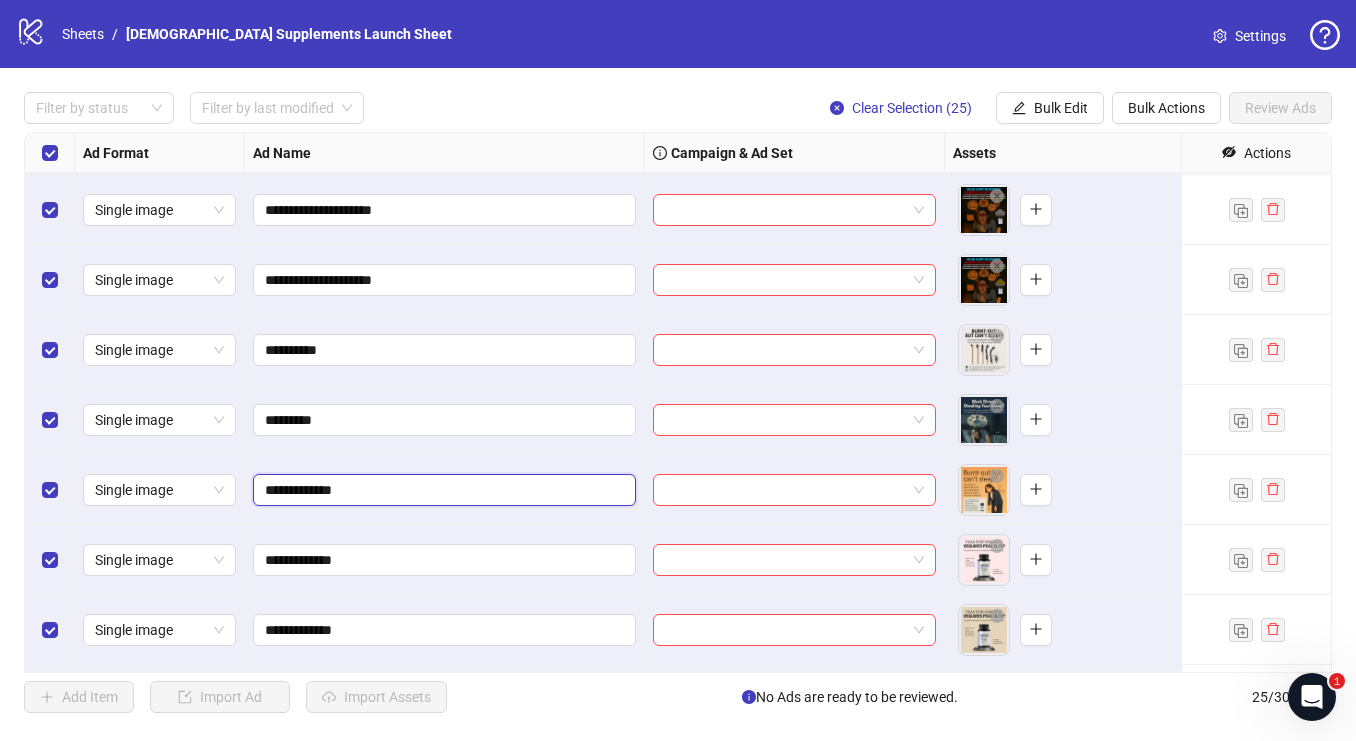 paste 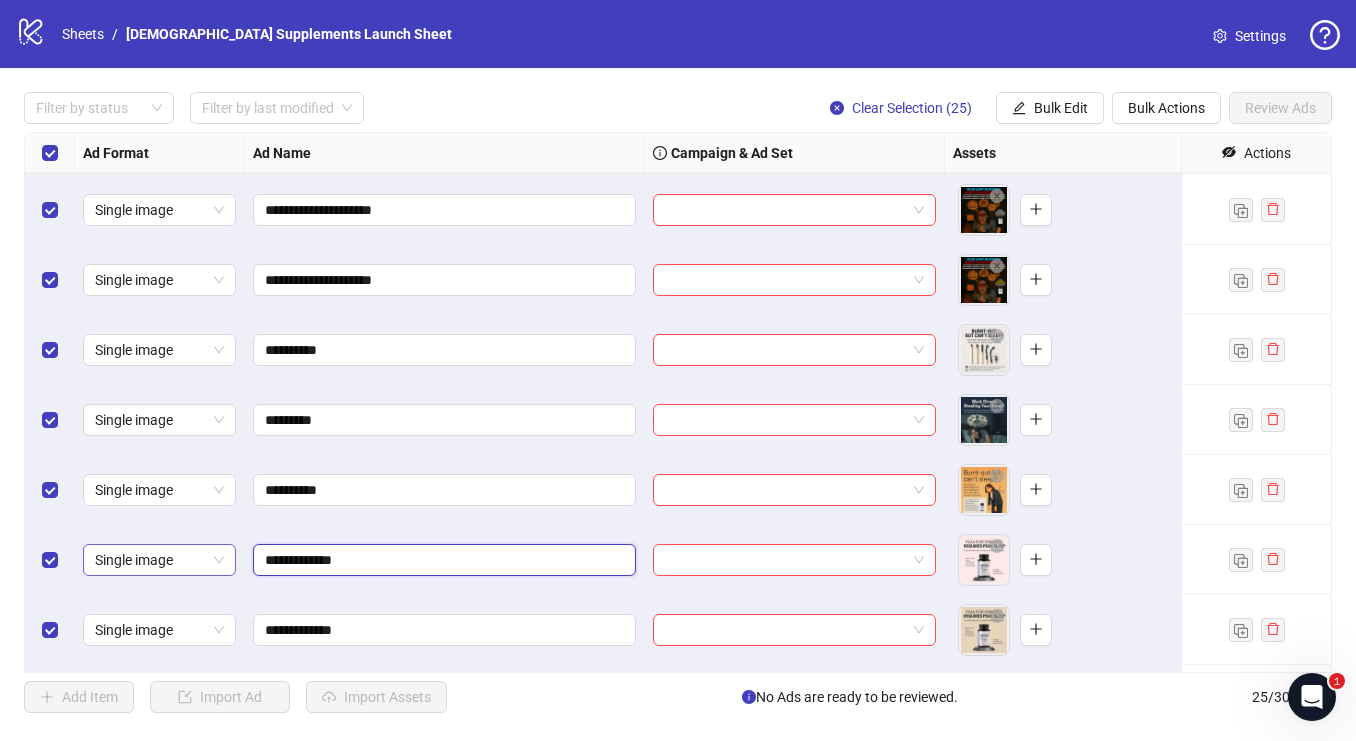 drag, startPoint x: 367, startPoint y: 565, endPoint x: 208, endPoint y: 564, distance: 159.00314 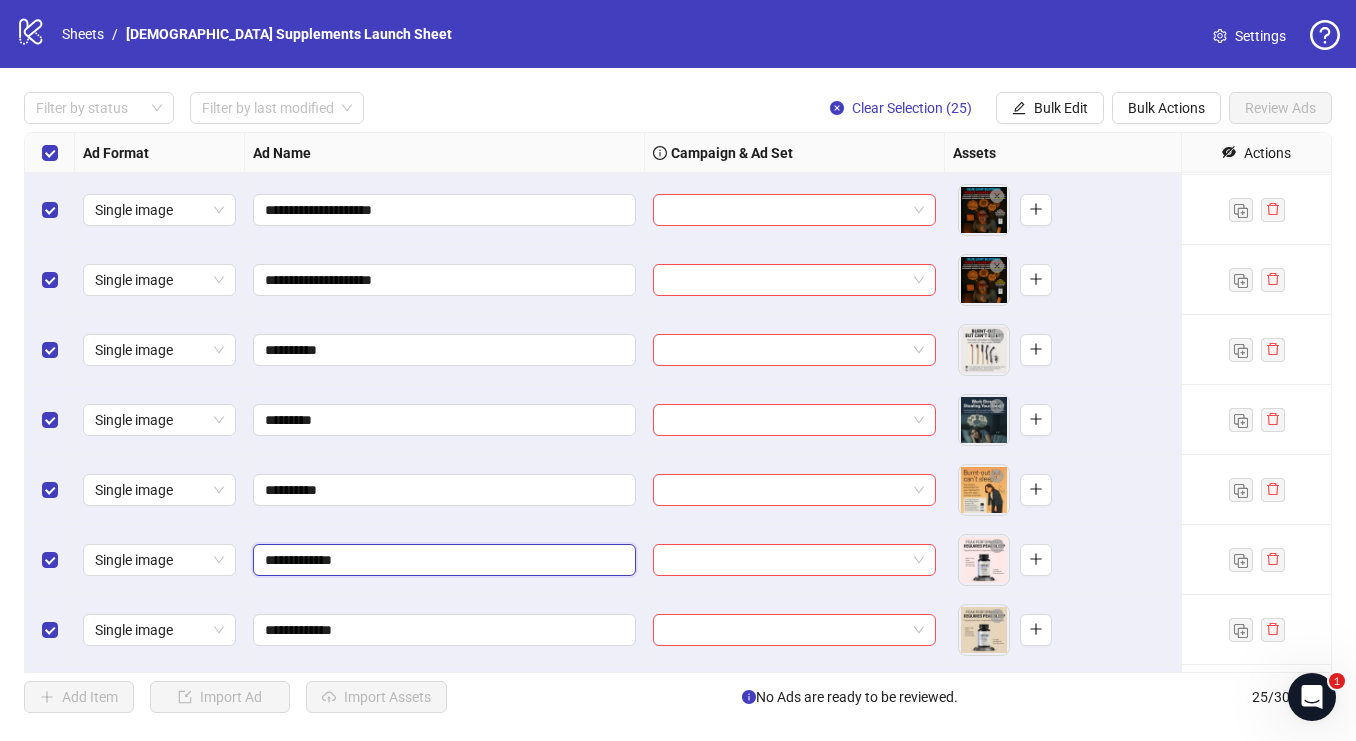 paste on "***" 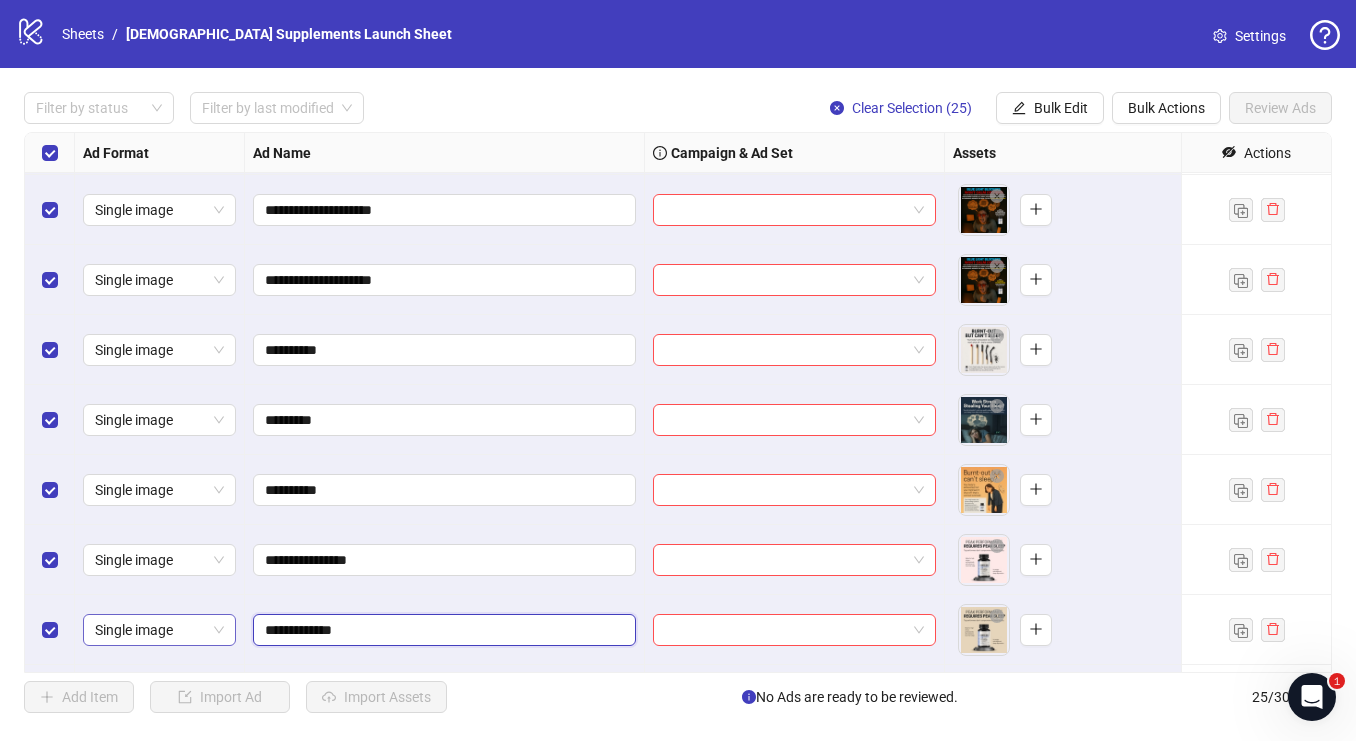 drag, startPoint x: 375, startPoint y: 623, endPoint x: 213, endPoint y: 623, distance: 162 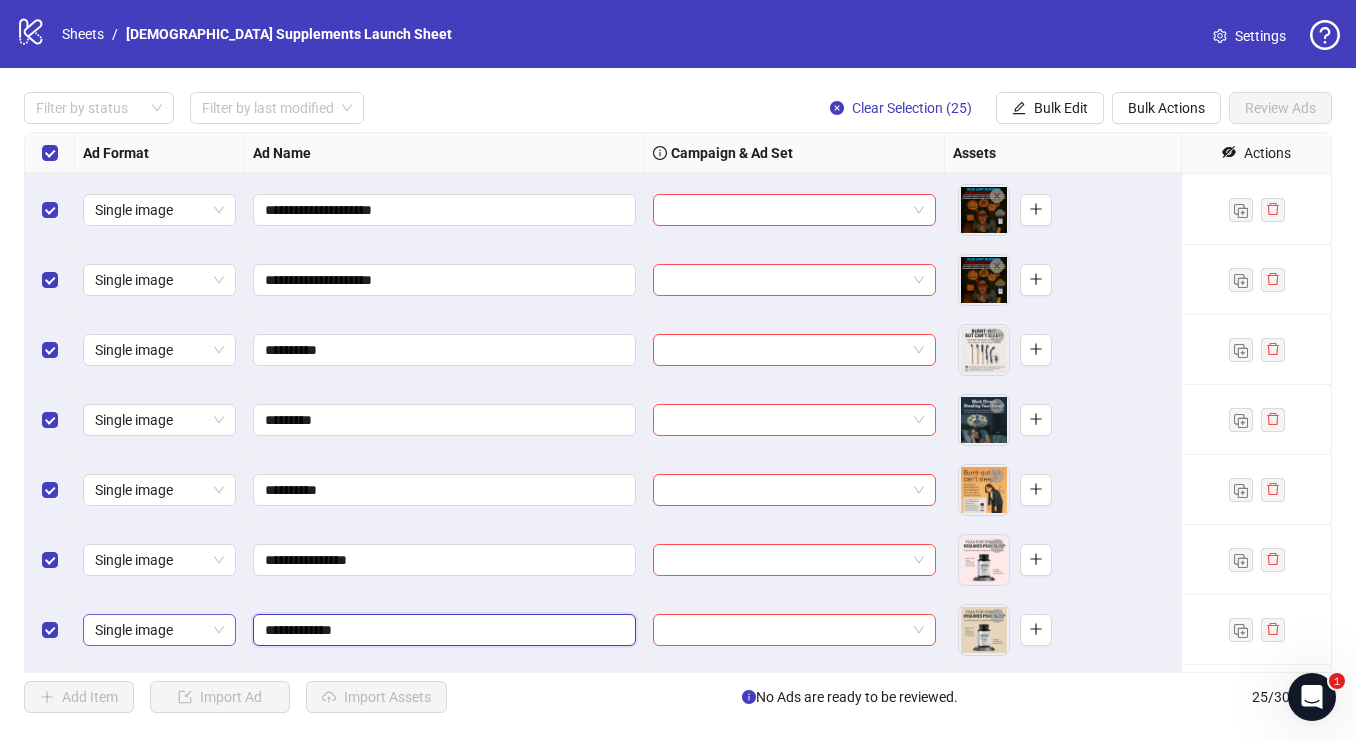 paste on "***" 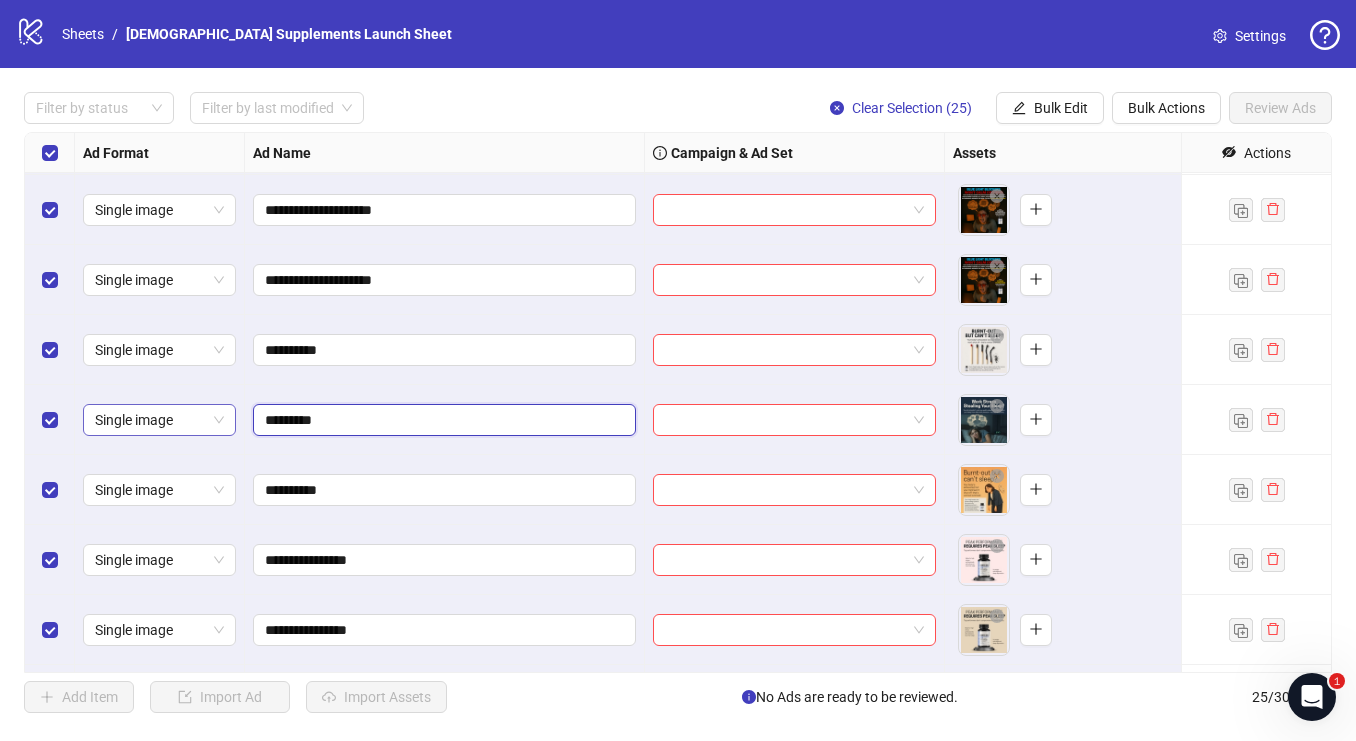 drag, startPoint x: 342, startPoint y: 417, endPoint x: 224, endPoint y: 410, distance: 118.20744 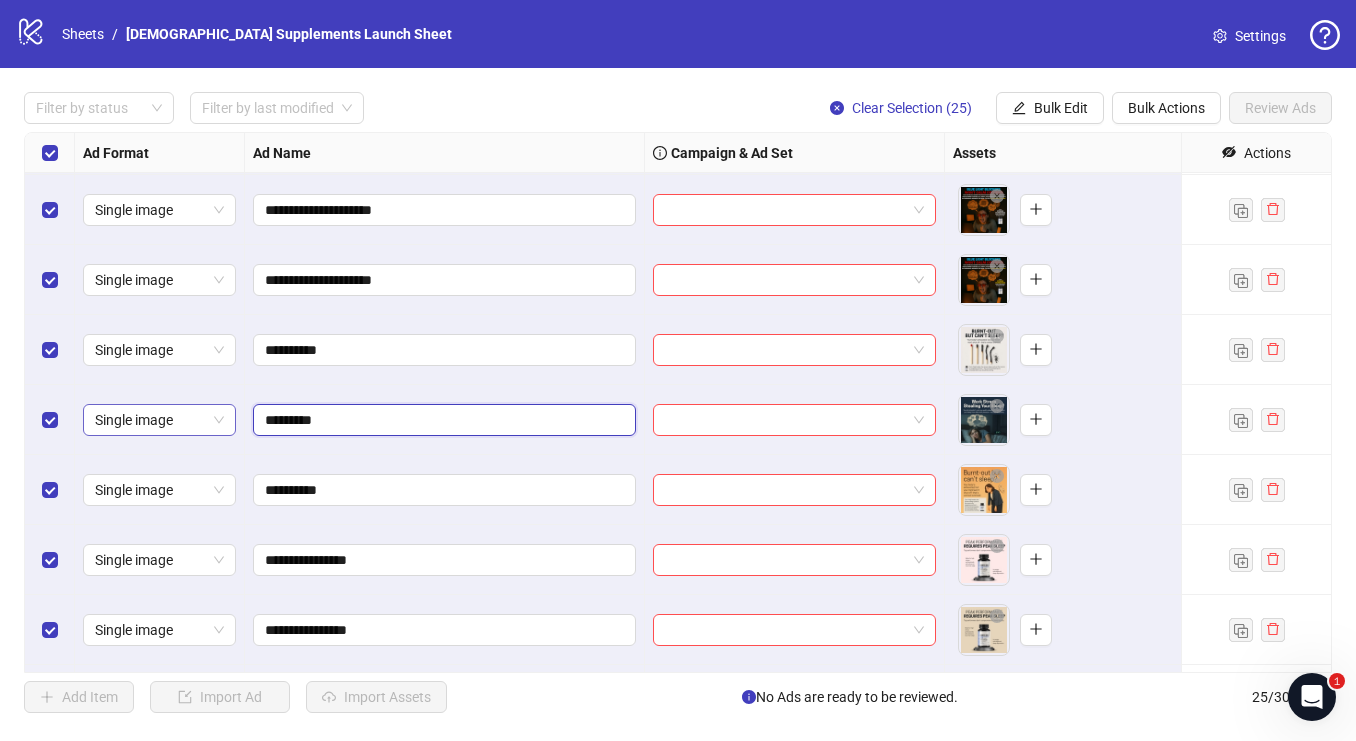 paste on "**" 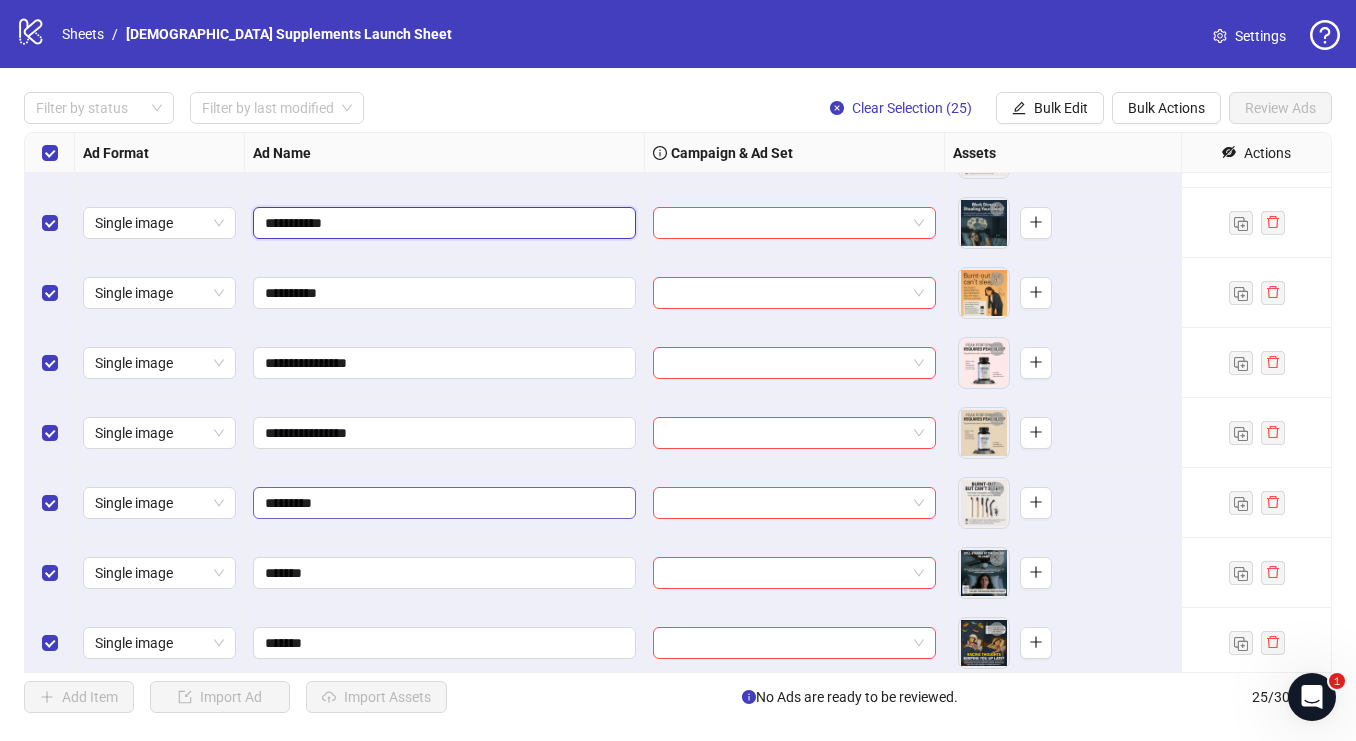 scroll, scrollTop: 425, scrollLeft: 0, axis: vertical 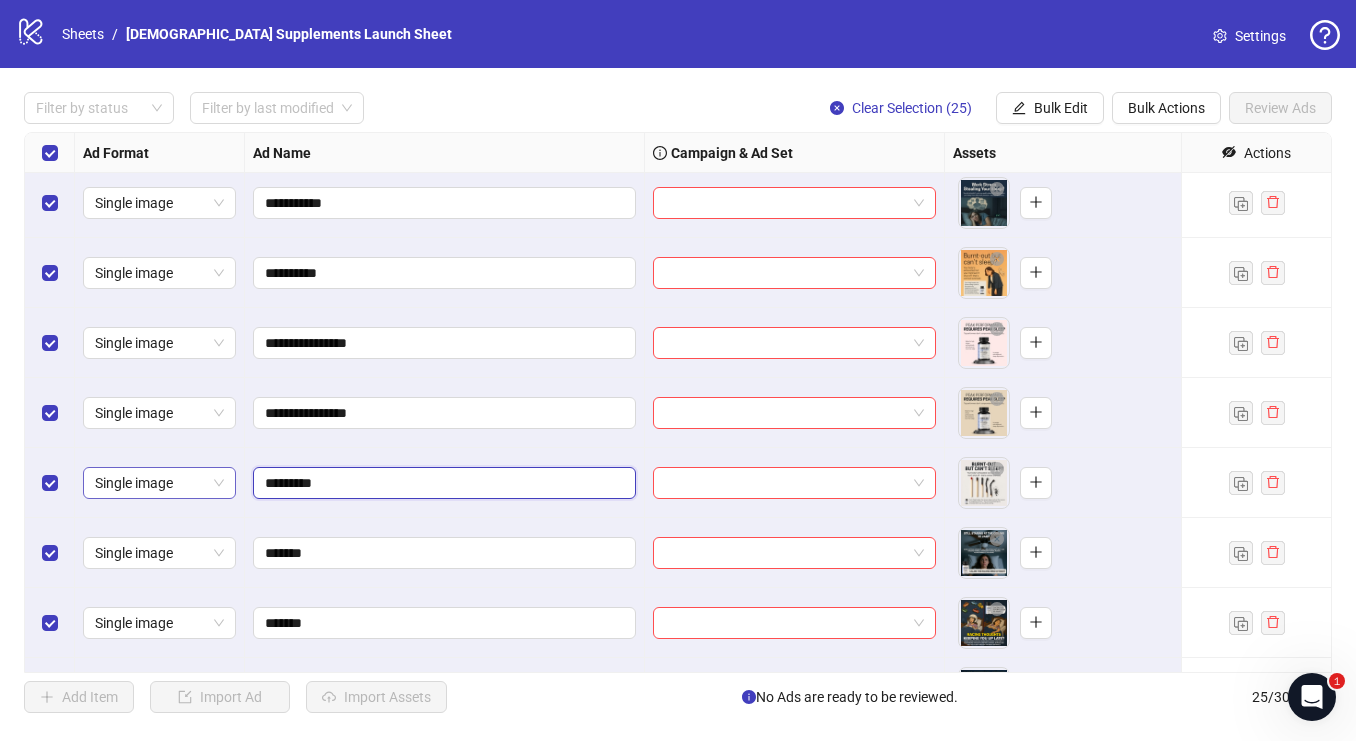 drag, startPoint x: 380, startPoint y: 480, endPoint x: 208, endPoint y: 485, distance: 172.07266 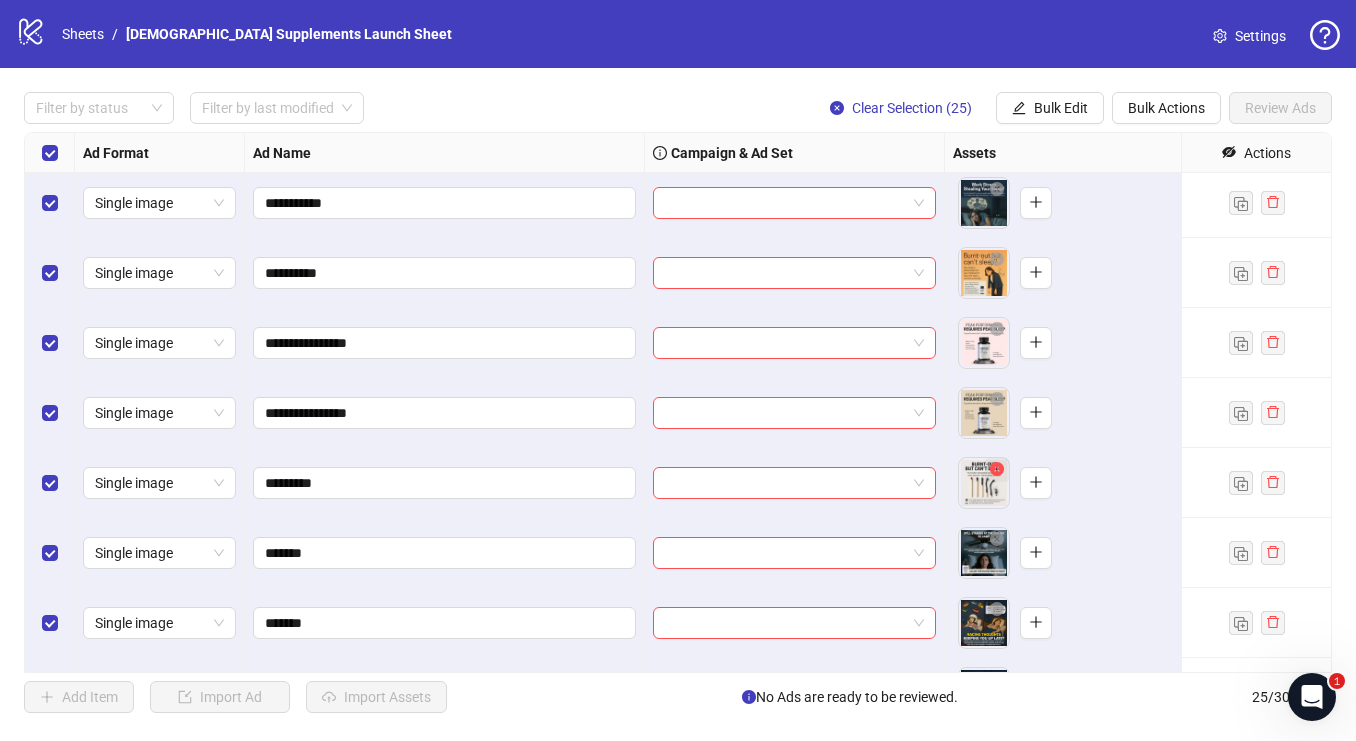 click 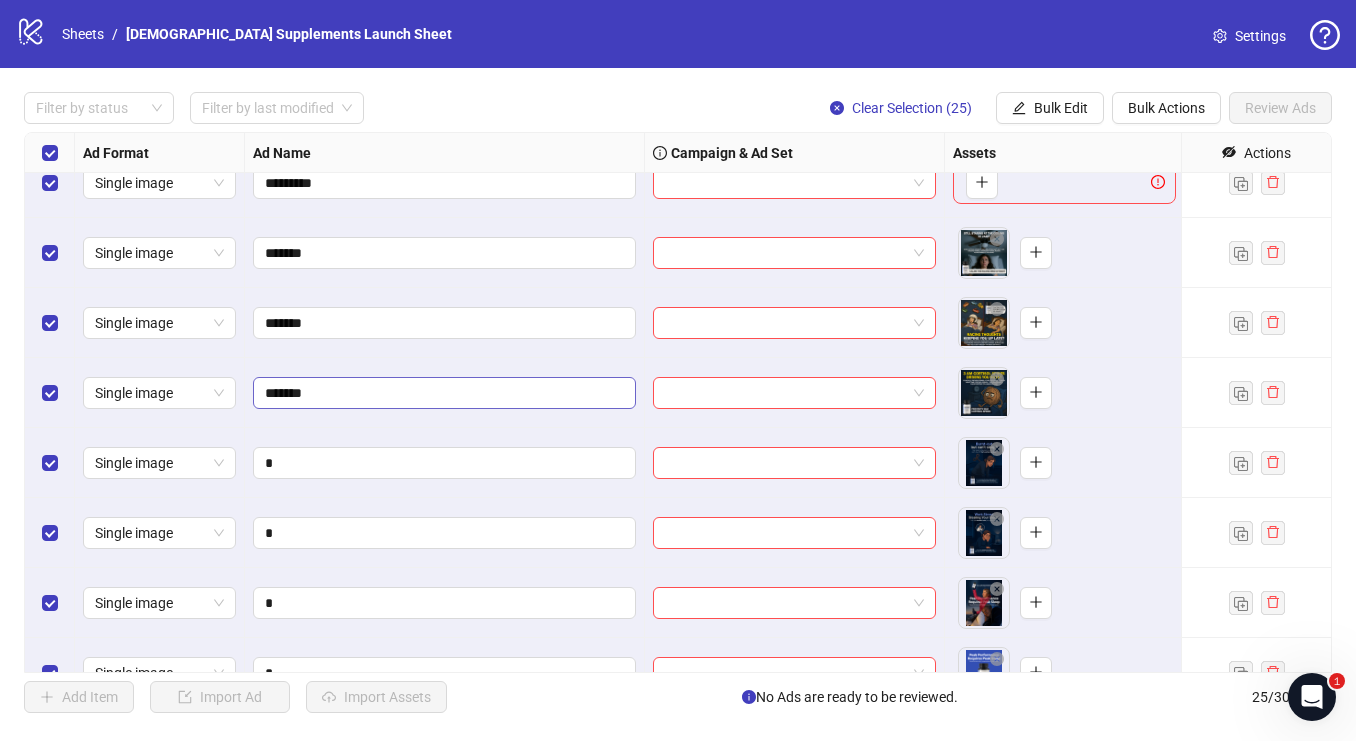 scroll, scrollTop: 781, scrollLeft: 0, axis: vertical 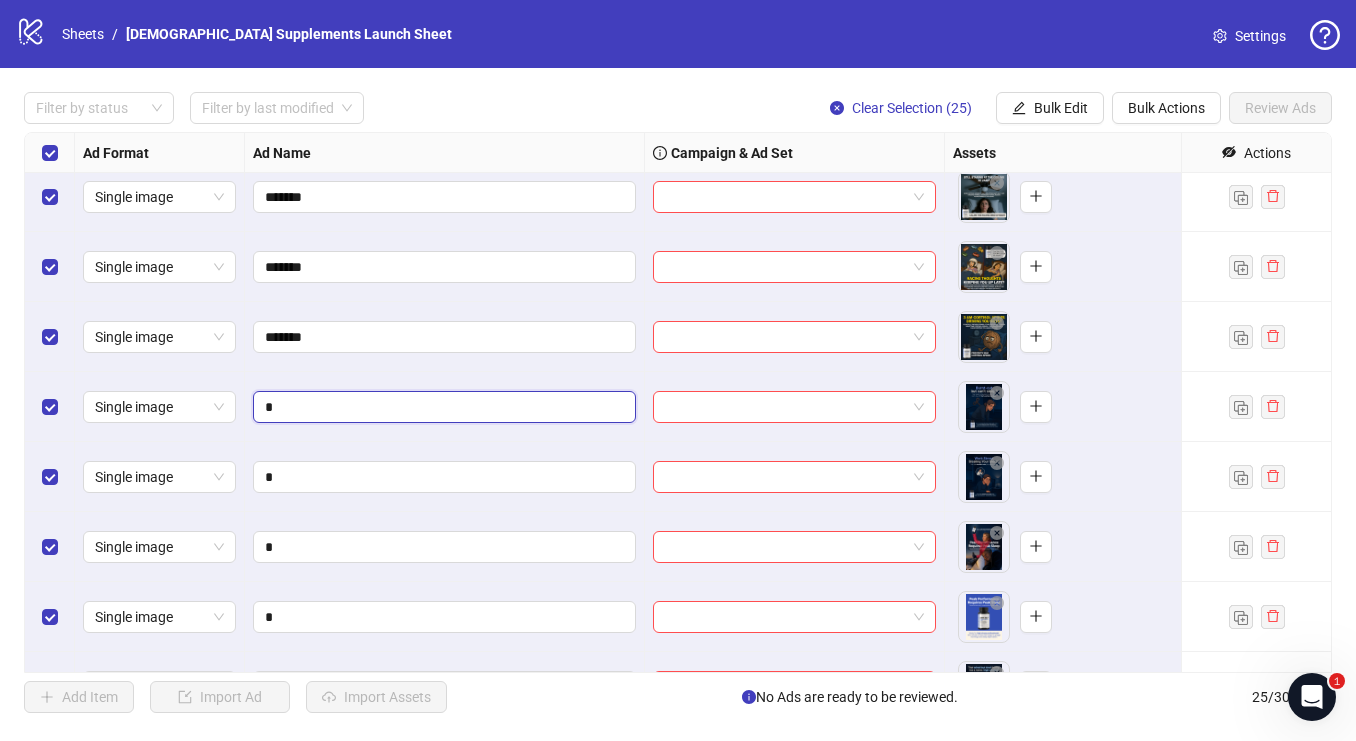 click on "*" at bounding box center (442, 407) 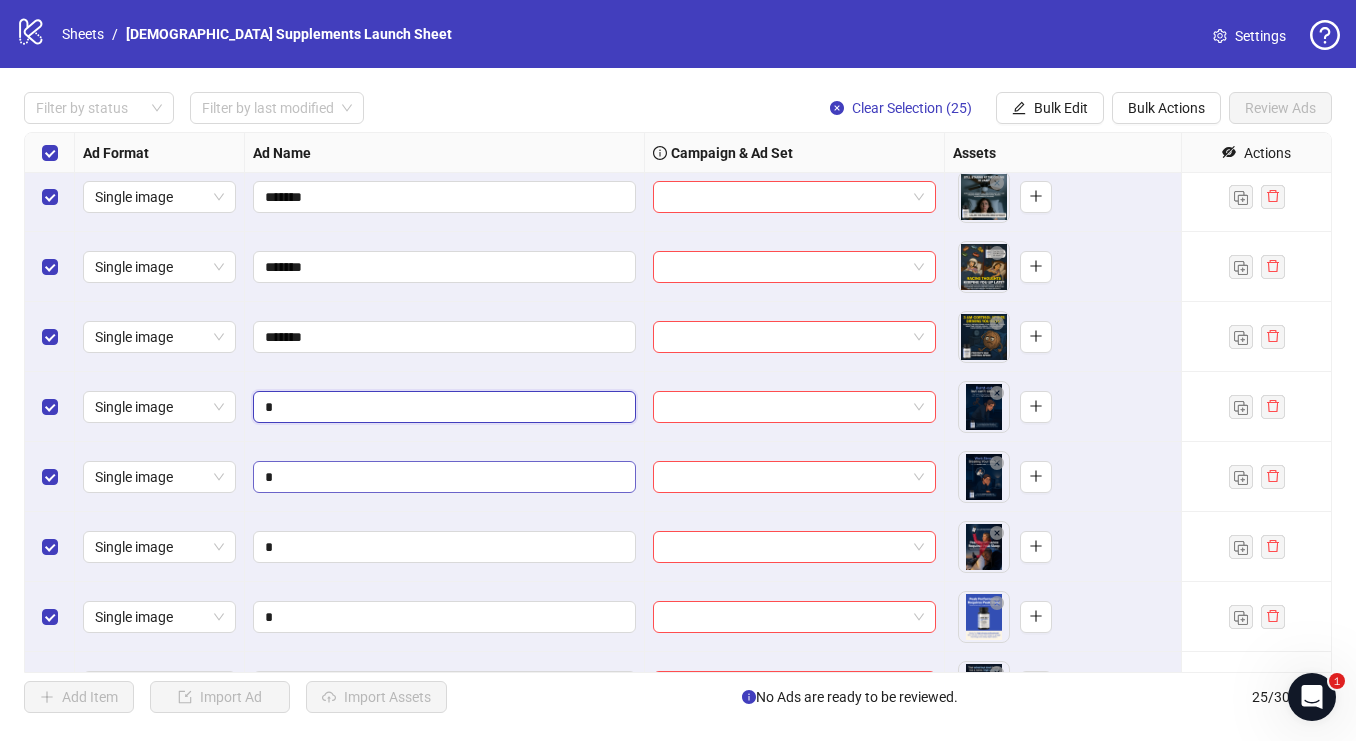 paste on "**********" 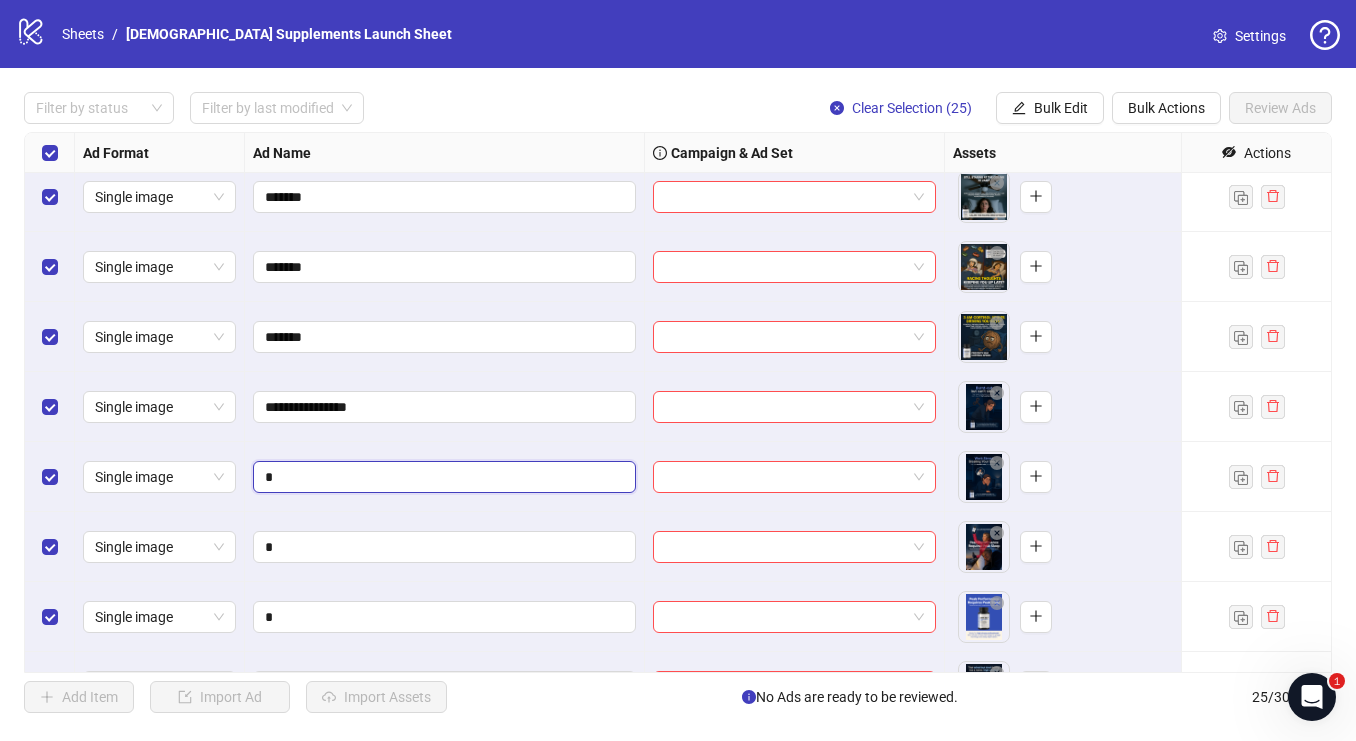 click on "*" at bounding box center (442, 477) 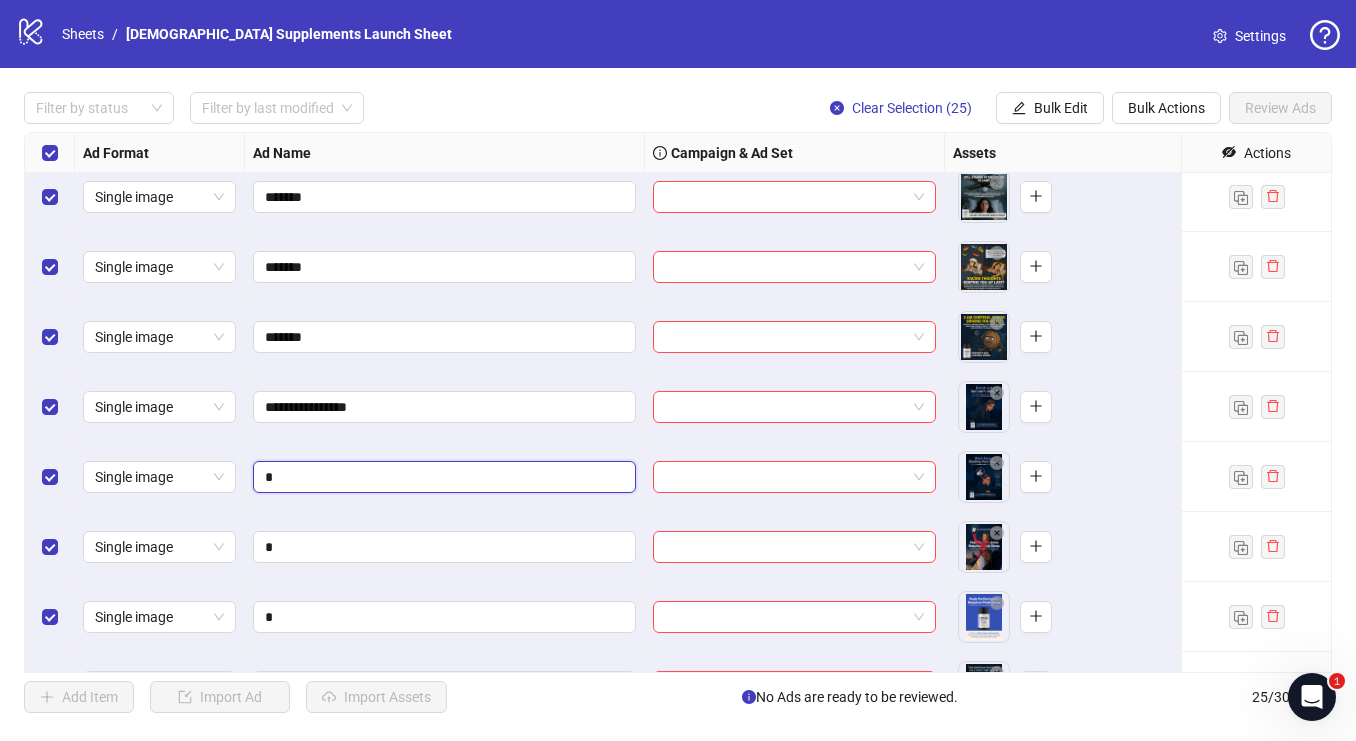 click on "*" at bounding box center [442, 477] 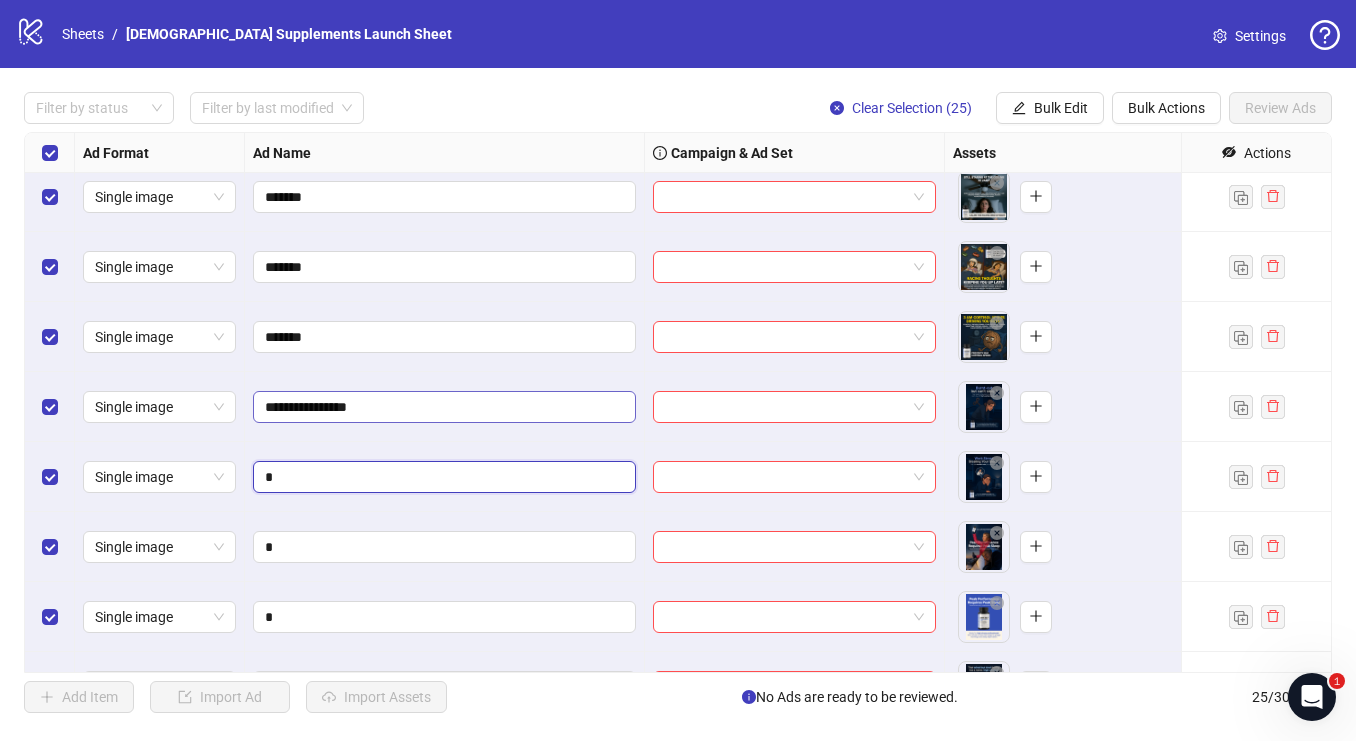 paste on "**********" 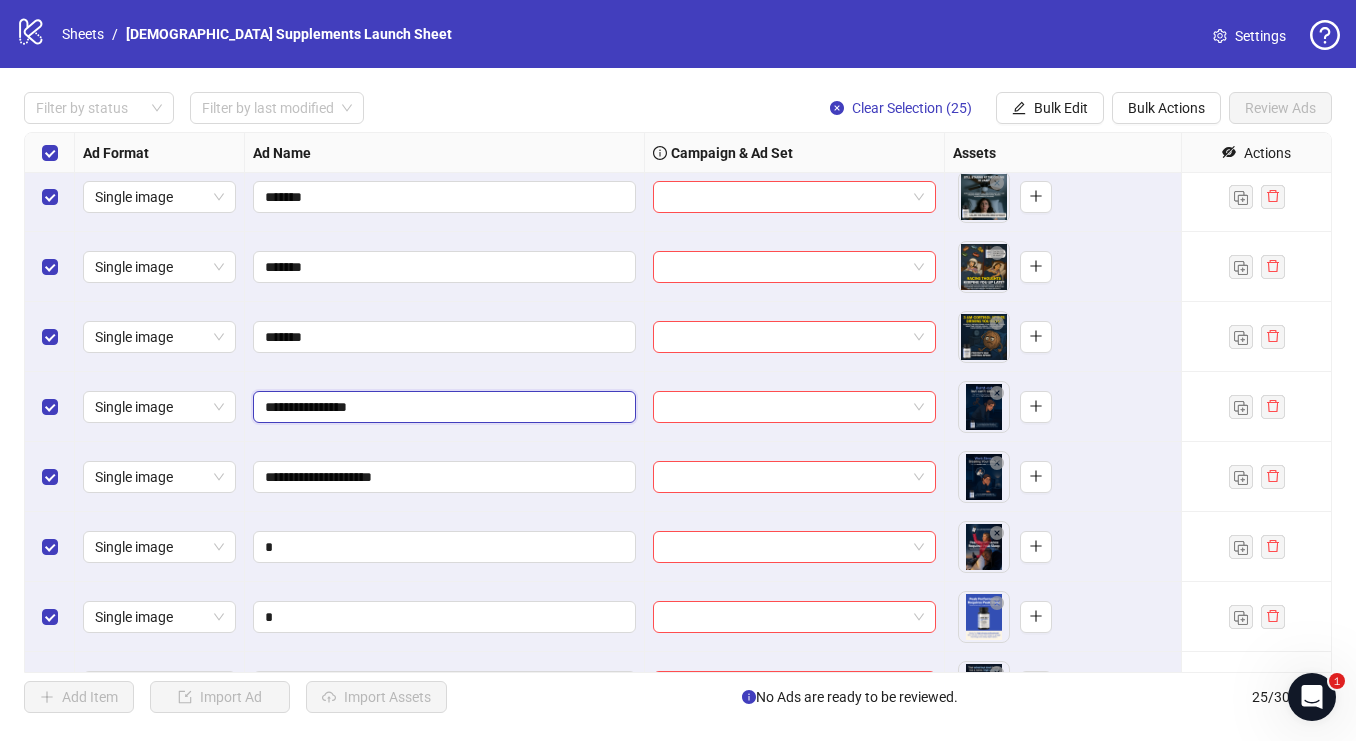 click on "**********" at bounding box center [442, 407] 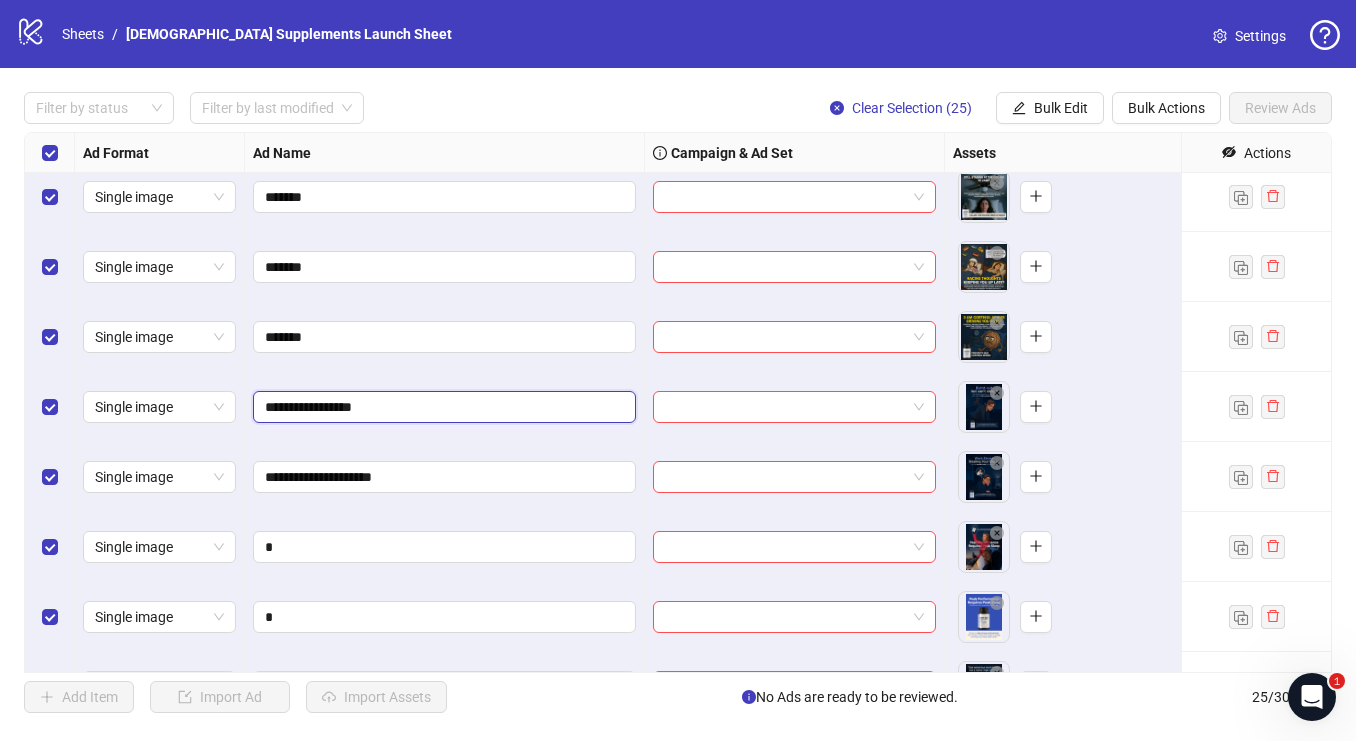 type on "**********" 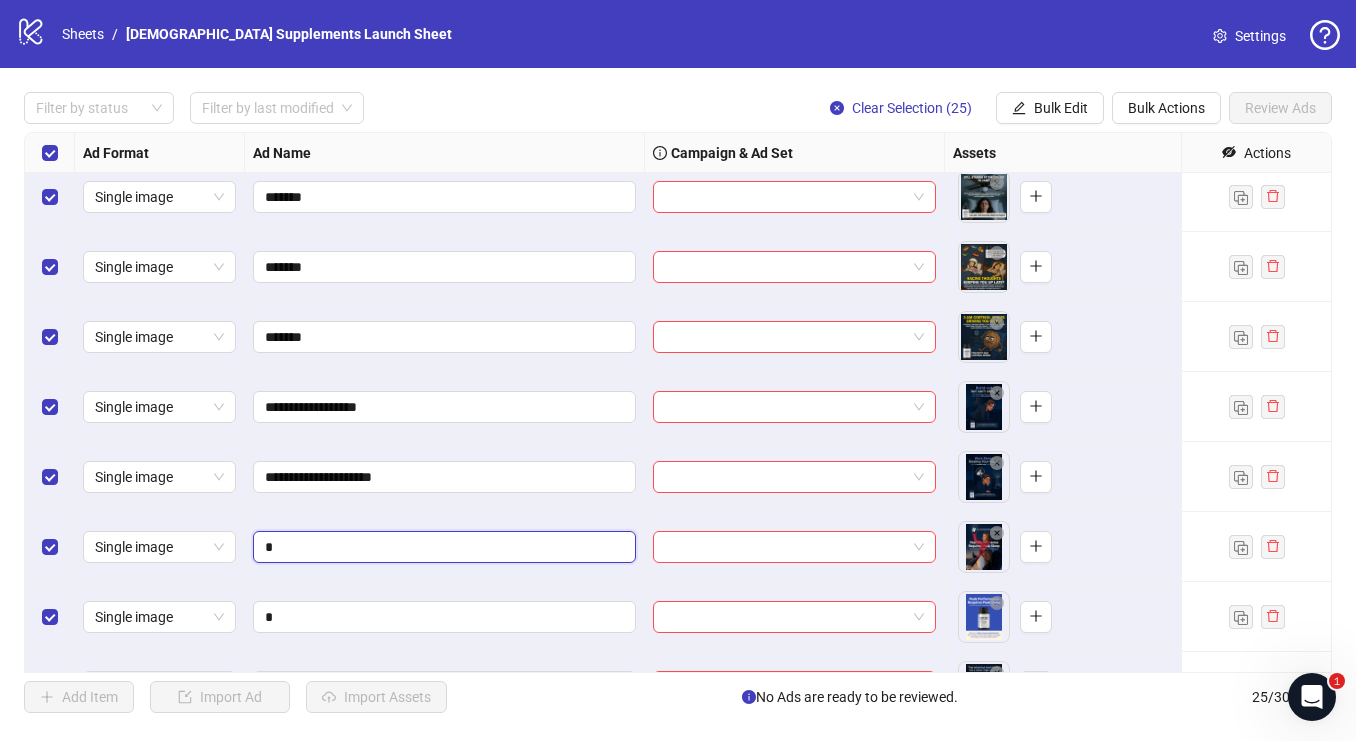 click on "*" at bounding box center [442, 547] 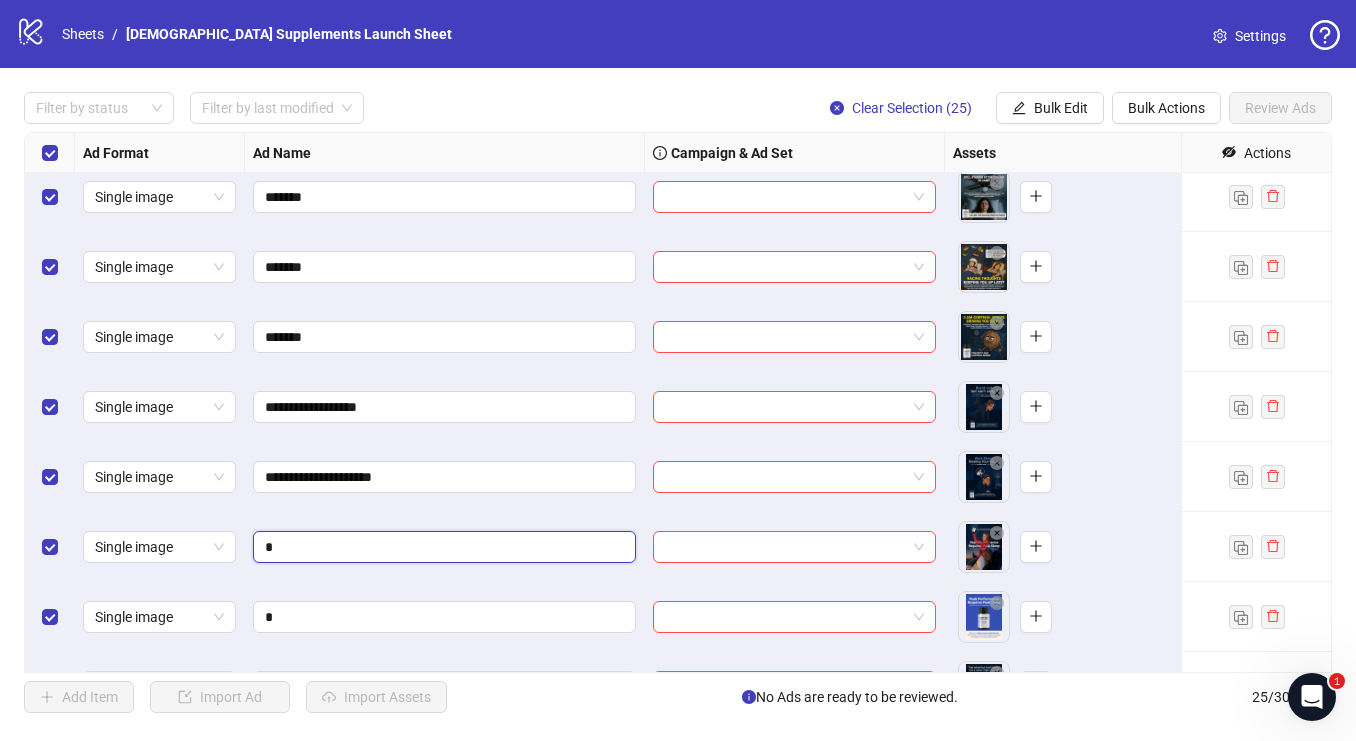 paste on "**********" 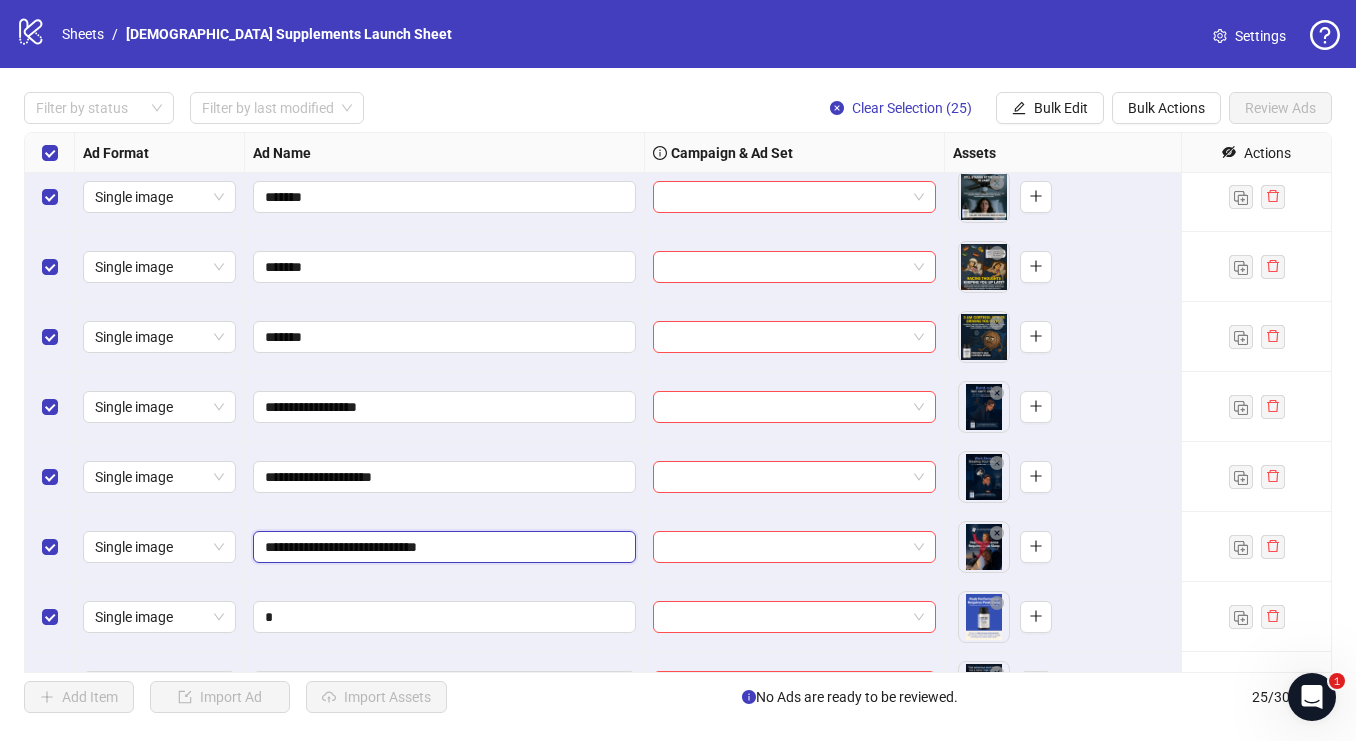 scroll, scrollTop: 880, scrollLeft: 0, axis: vertical 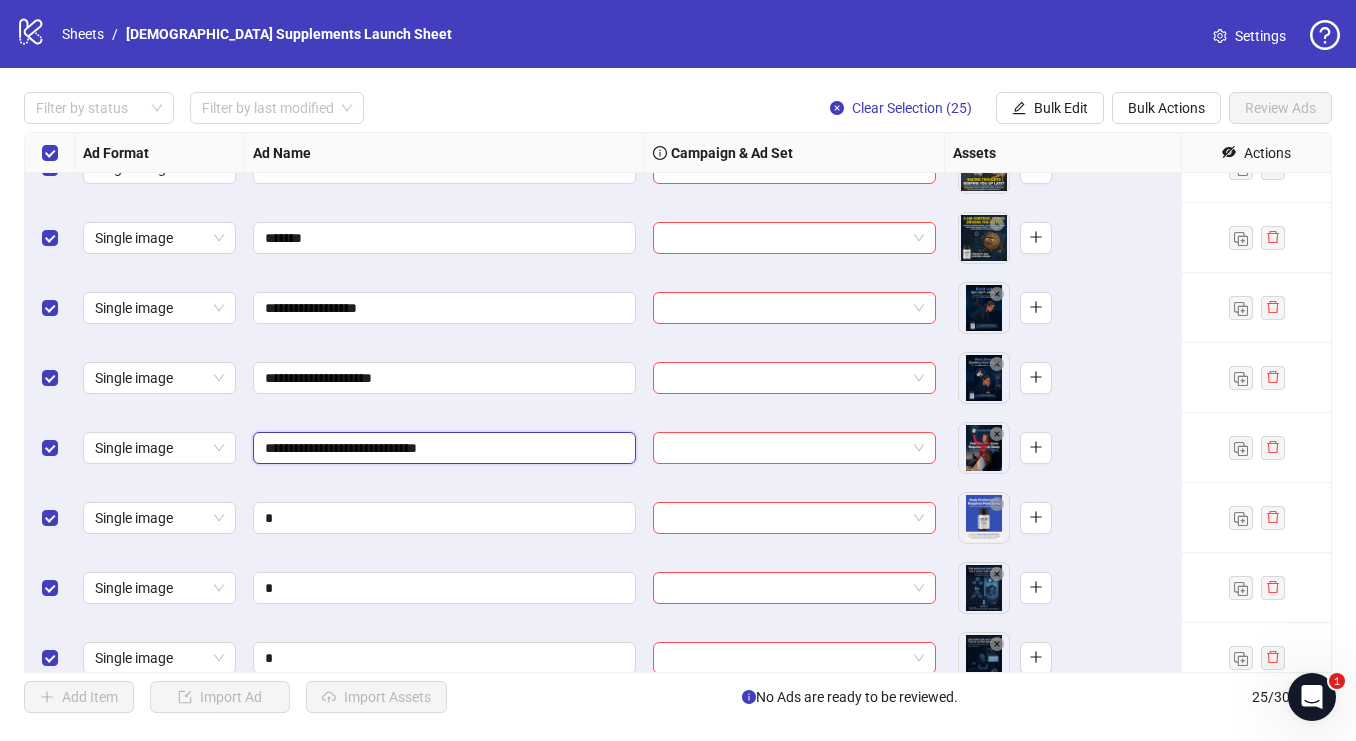 click on "**********" at bounding box center [442, 448] 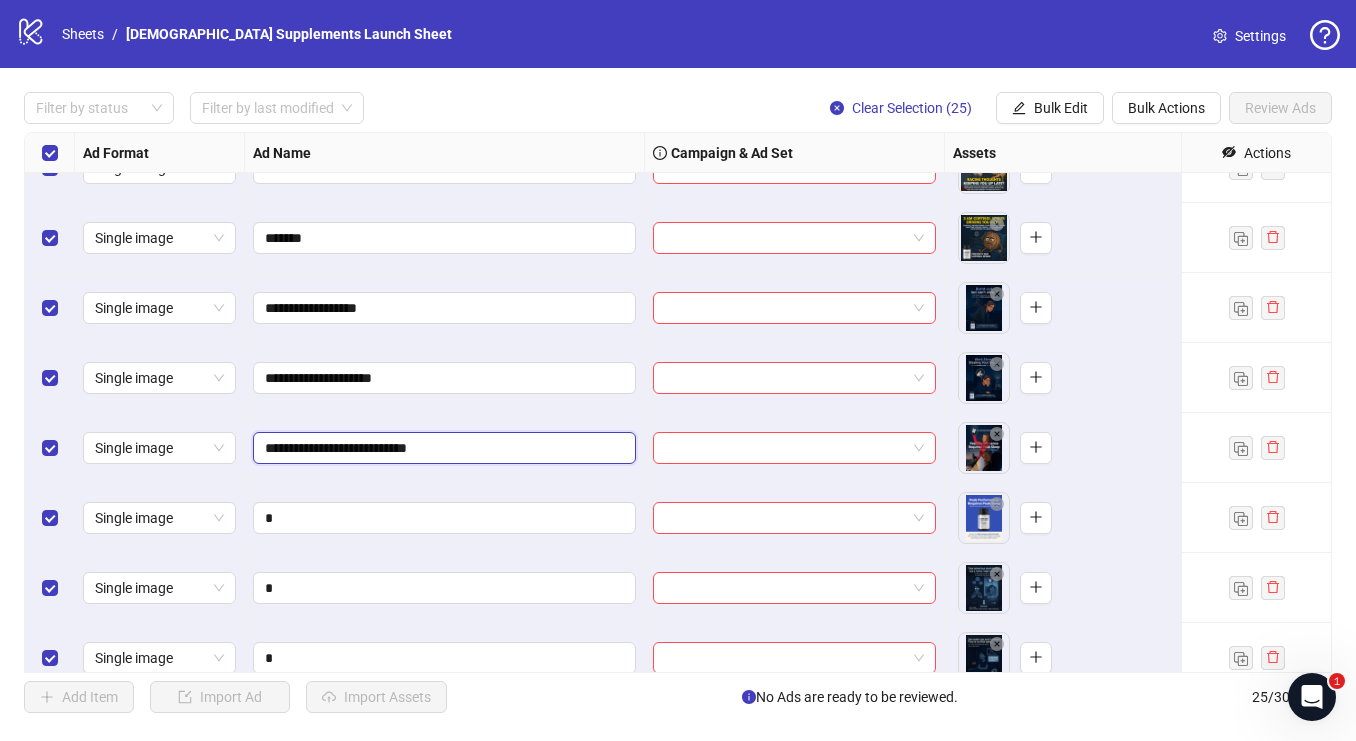type on "**********" 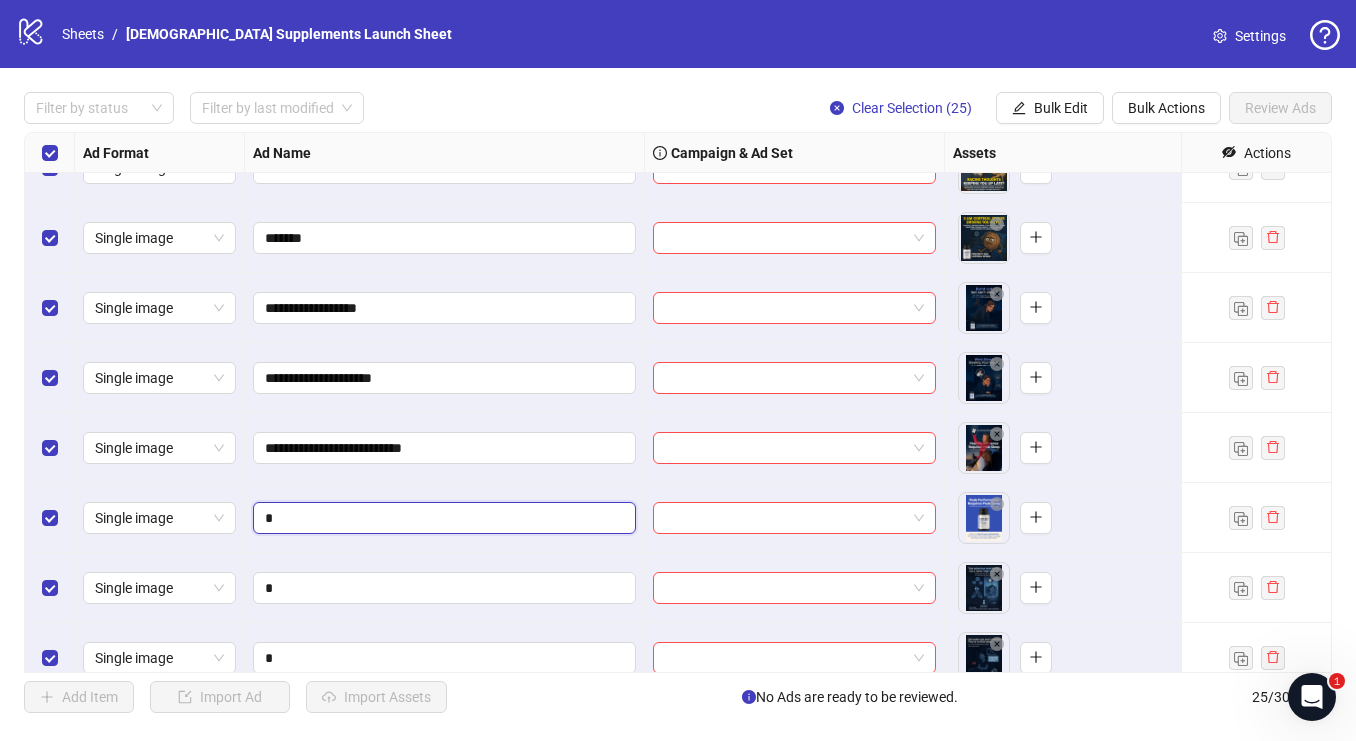 click on "*" at bounding box center (442, 518) 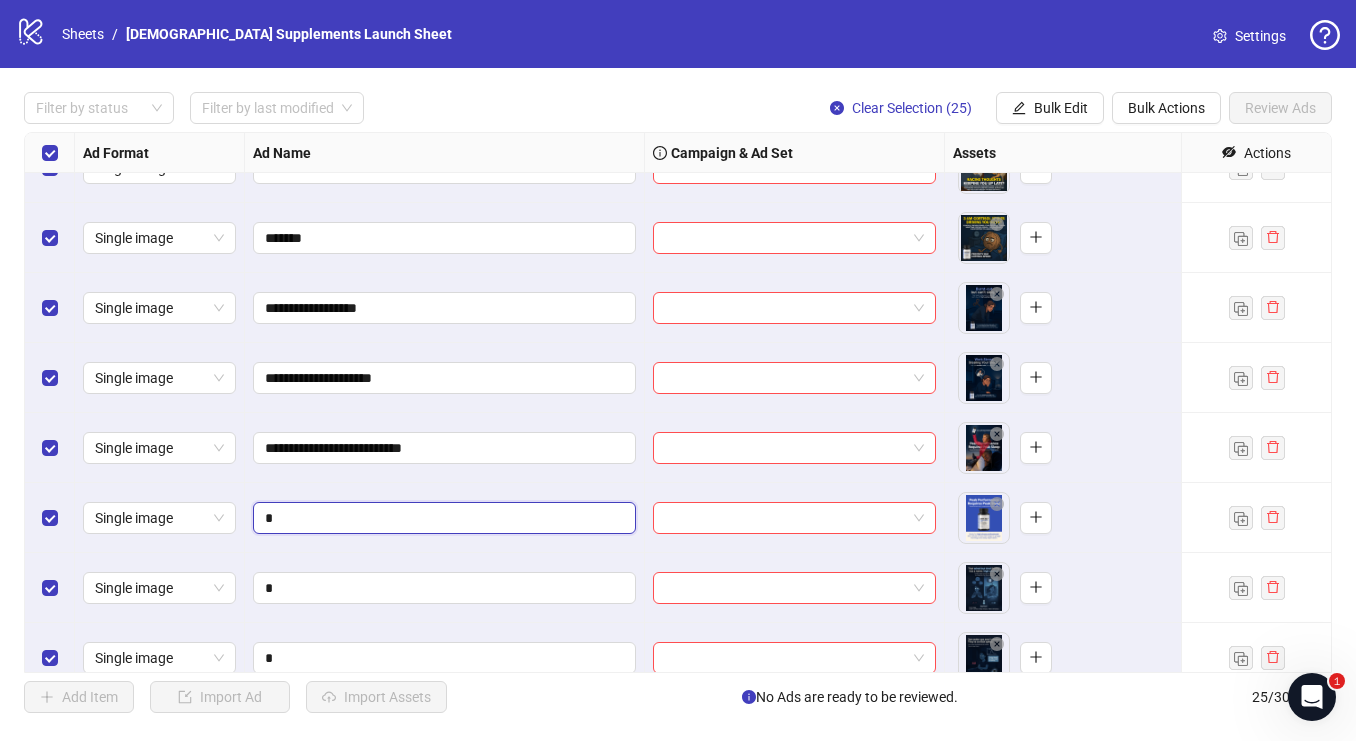 paste on "**********" 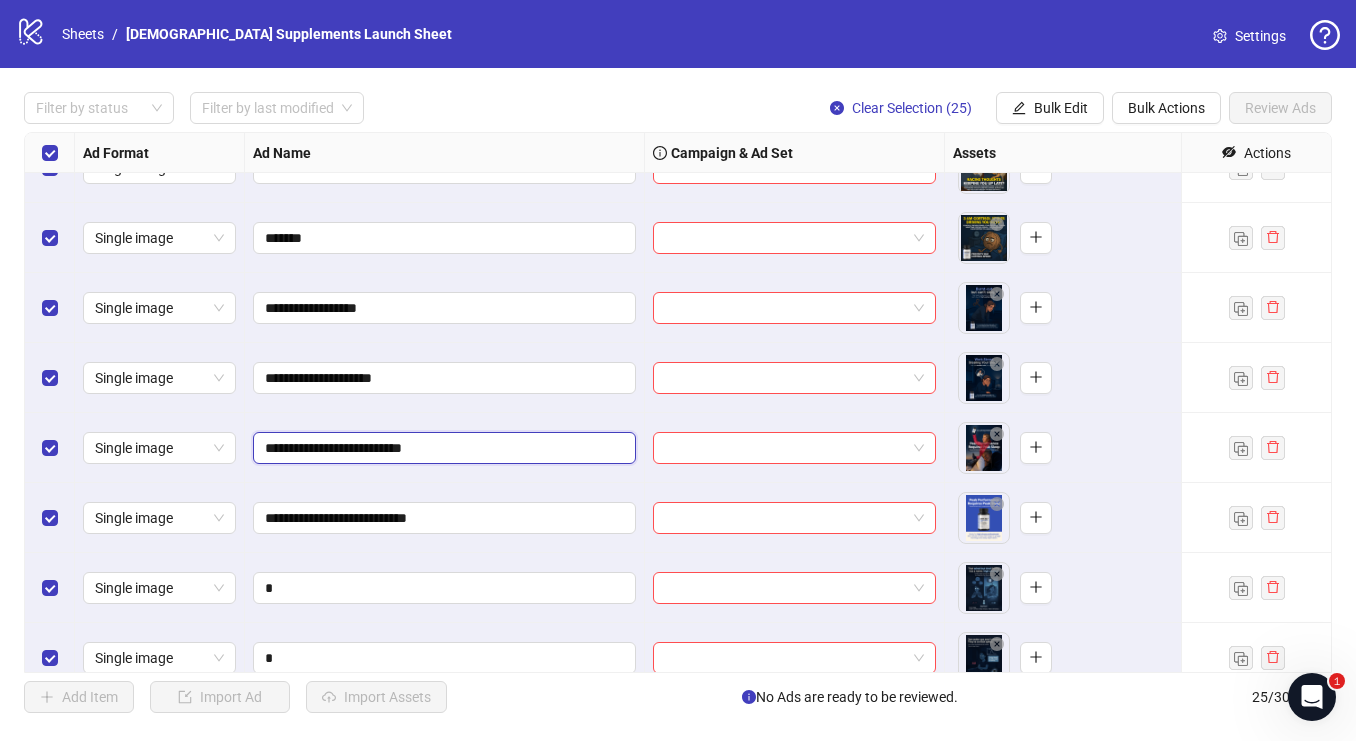 click on "**********" at bounding box center (442, 448) 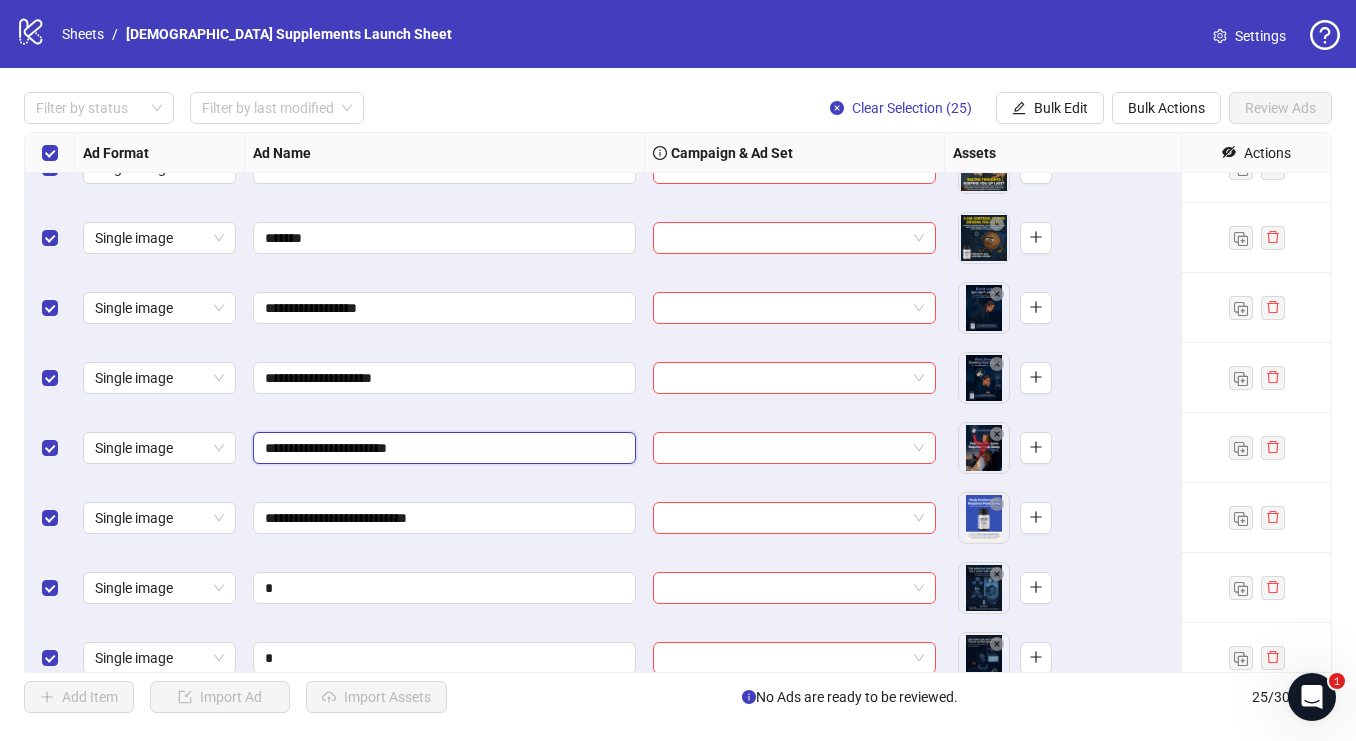 type on "**********" 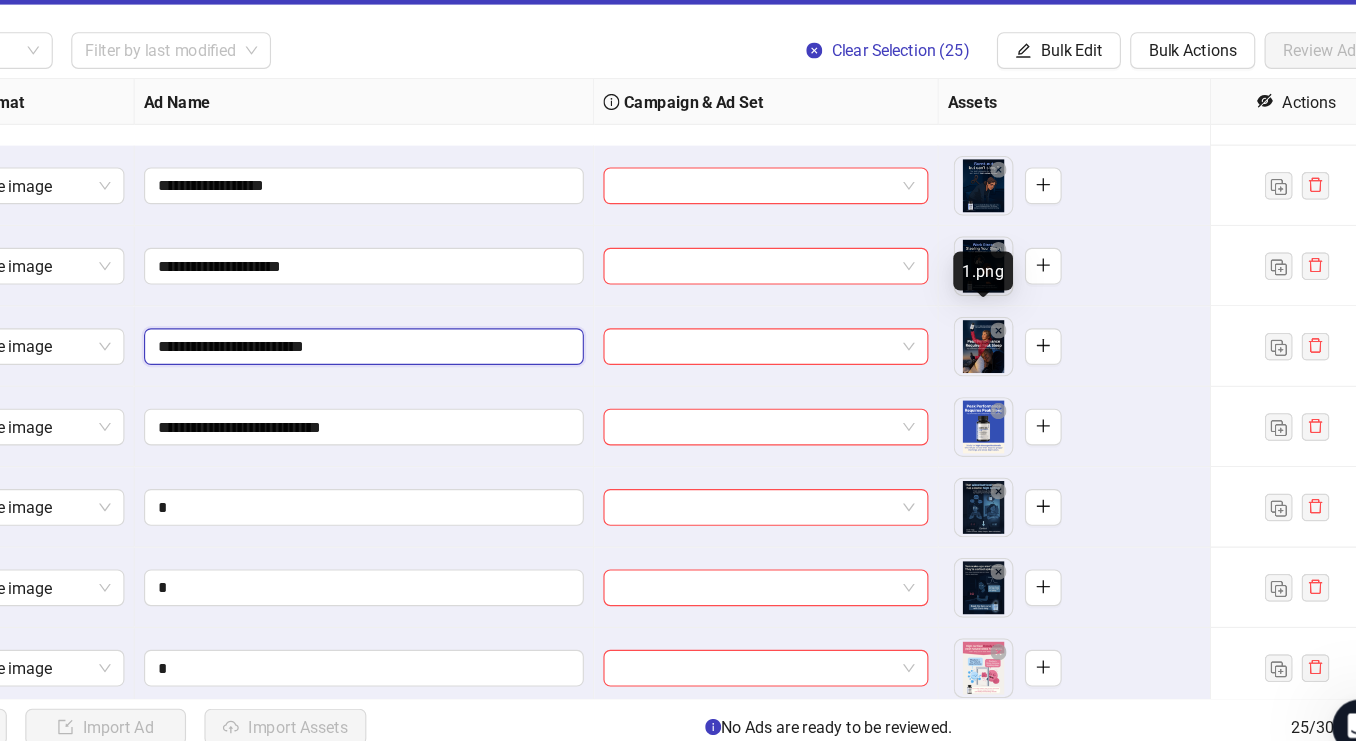 scroll, scrollTop: 1128, scrollLeft: 0, axis: vertical 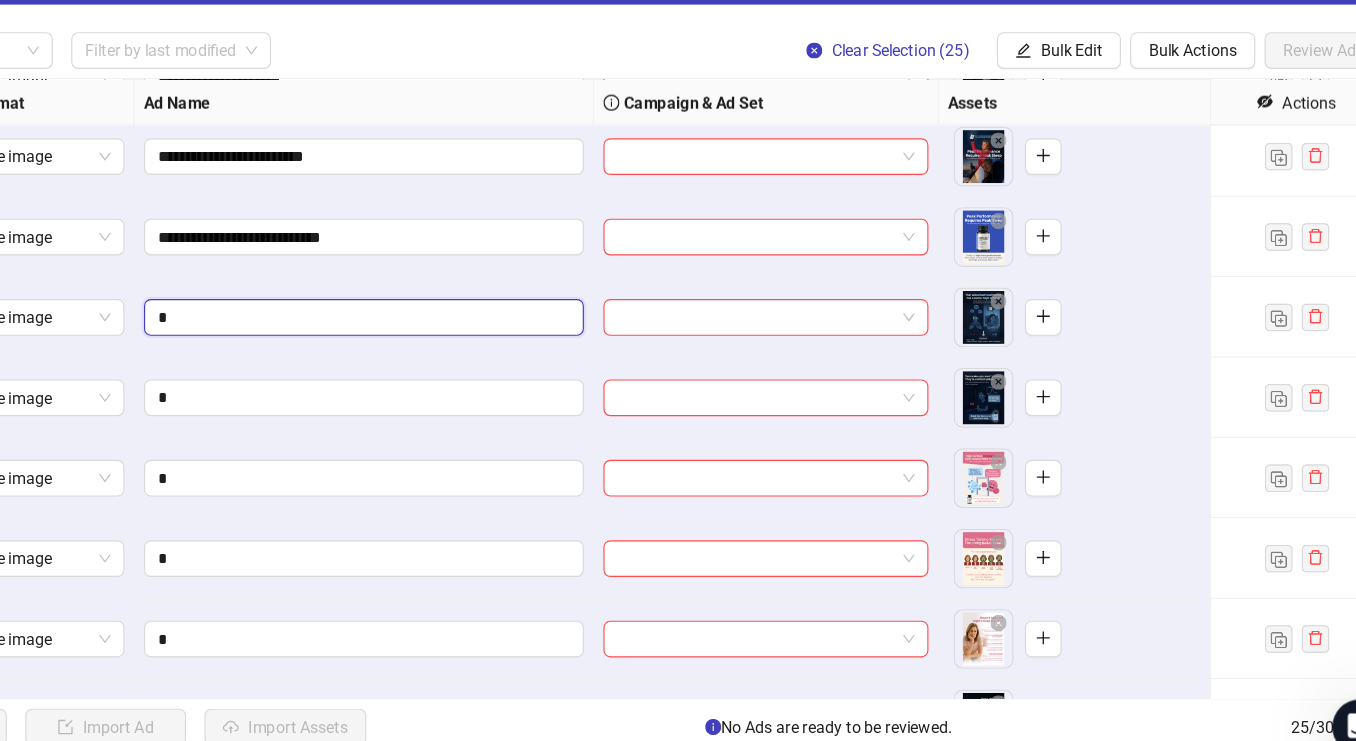 click on "*" at bounding box center [442, 340] 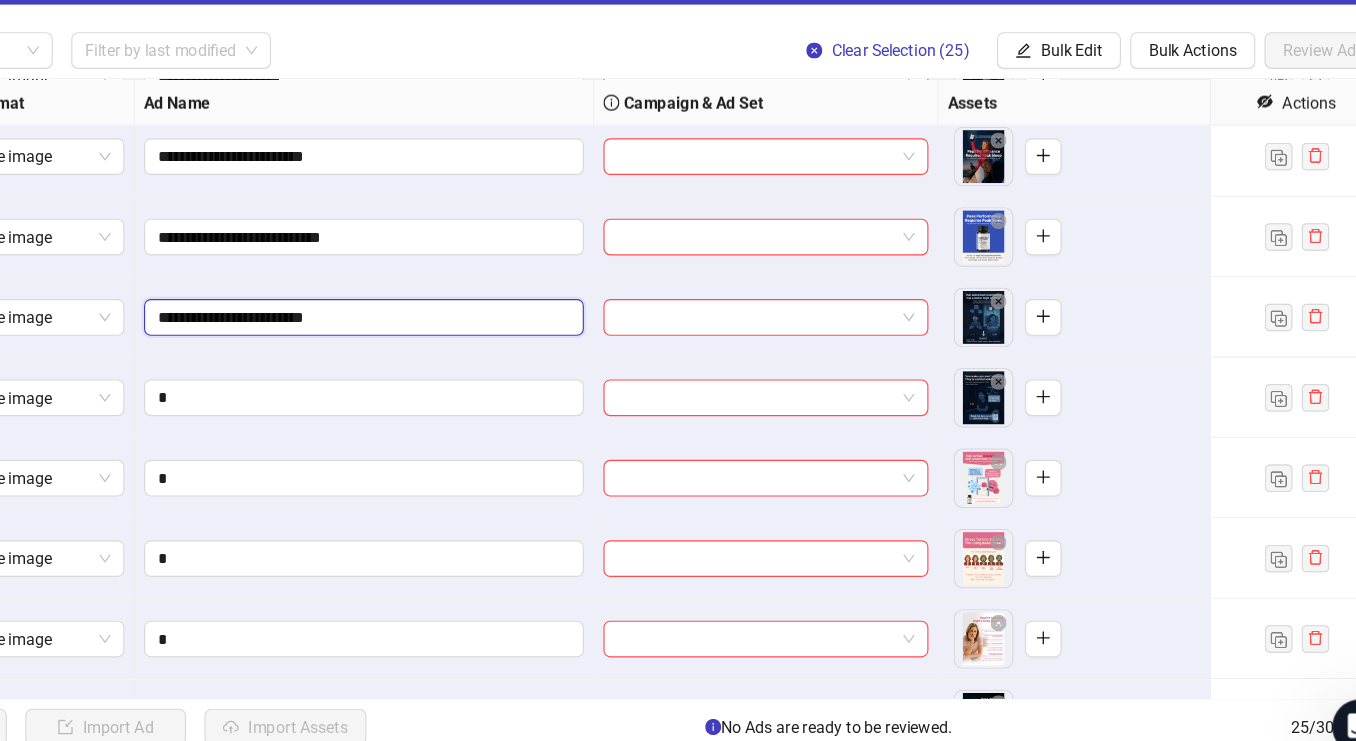 click on "**********" at bounding box center (442, 340) 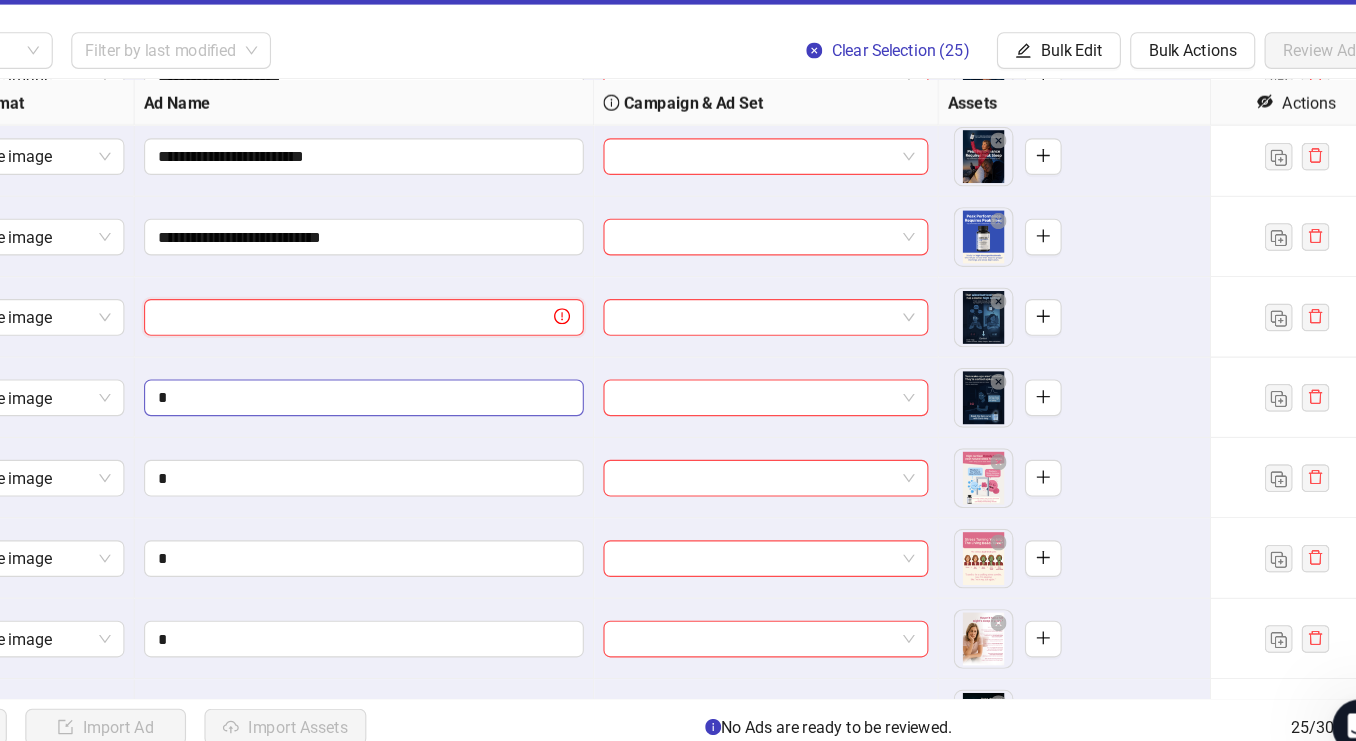 paste on "**********" 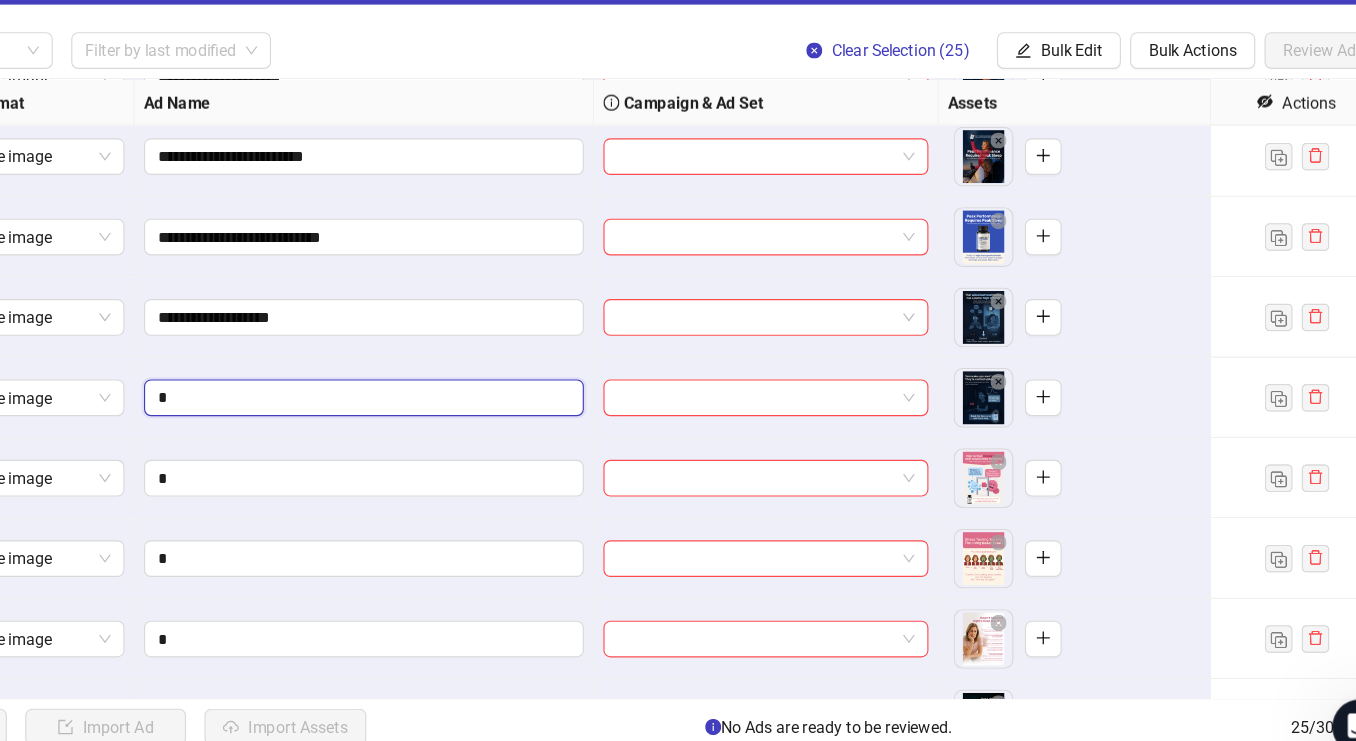 click on "*" at bounding box center (442, 410) 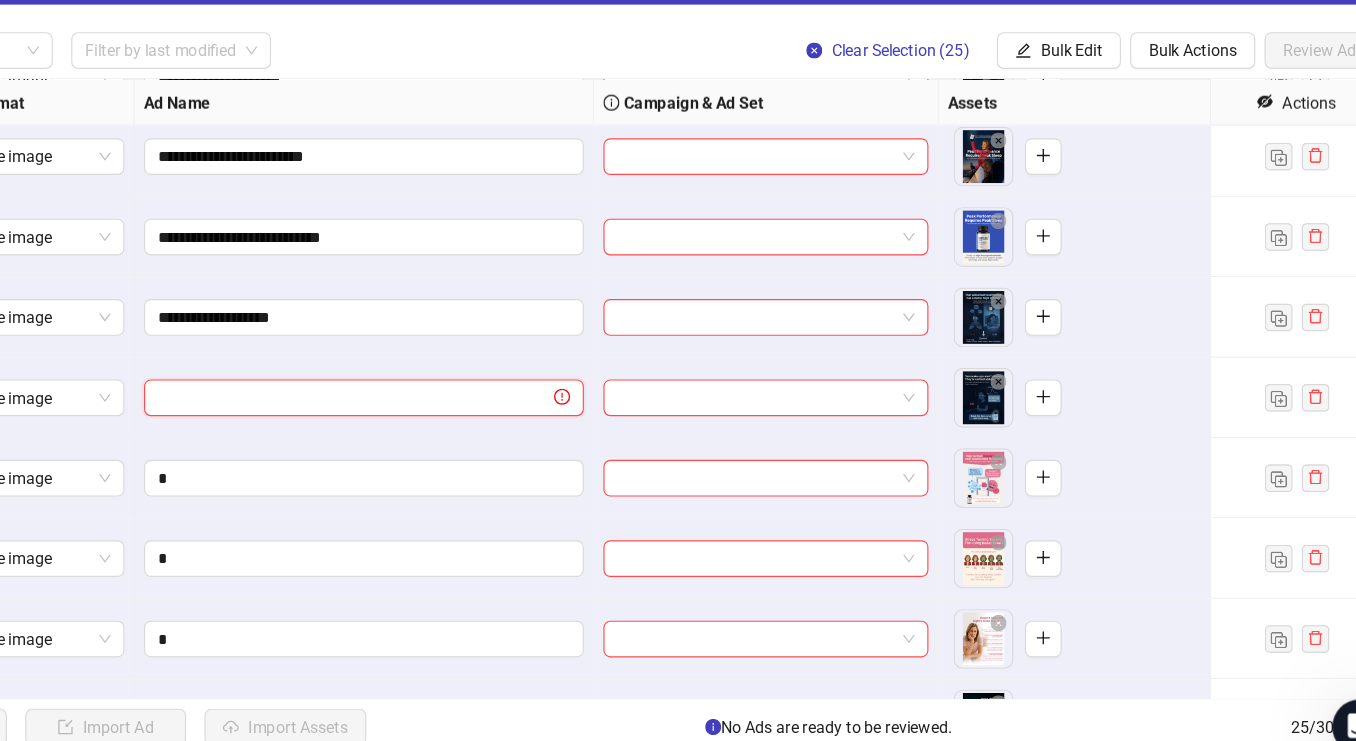 paste on "**********" 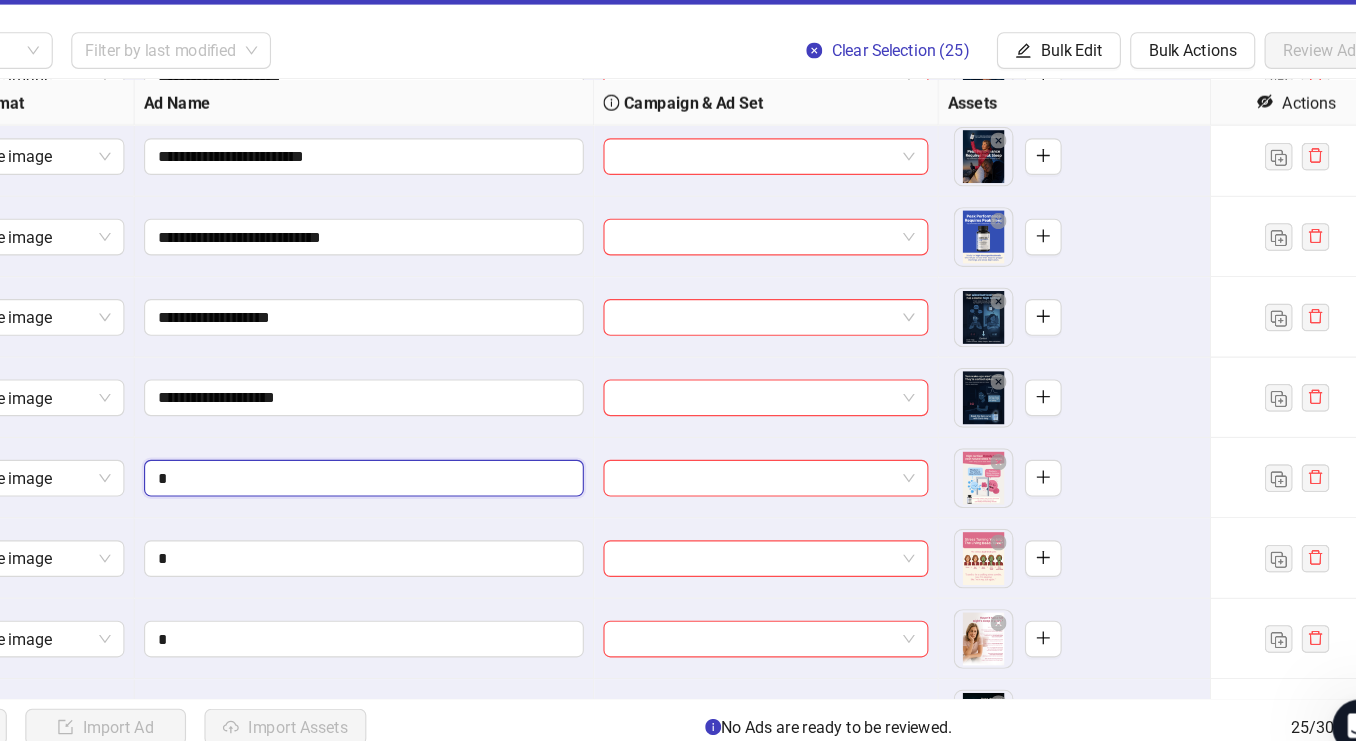 click on "*" at bounding box center (442, 480) 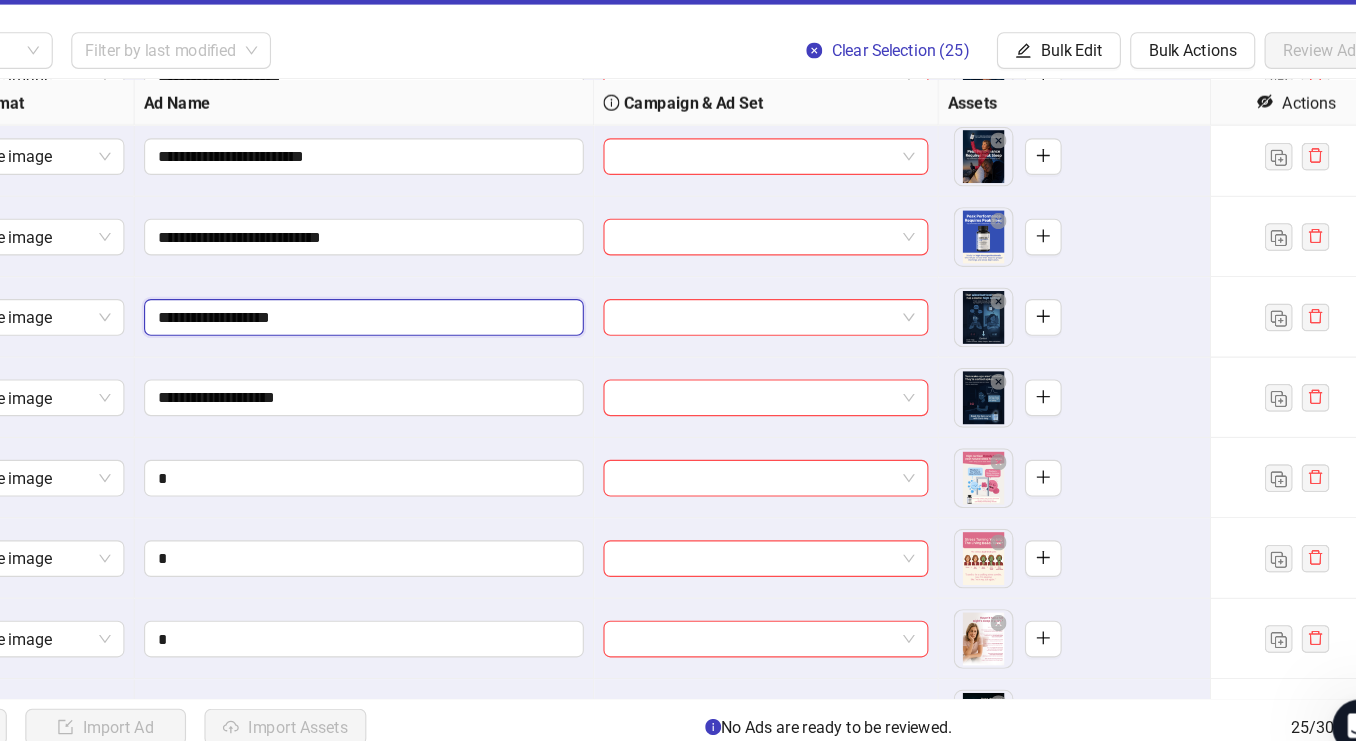 click on "**********" at bounding box center (442, 340) 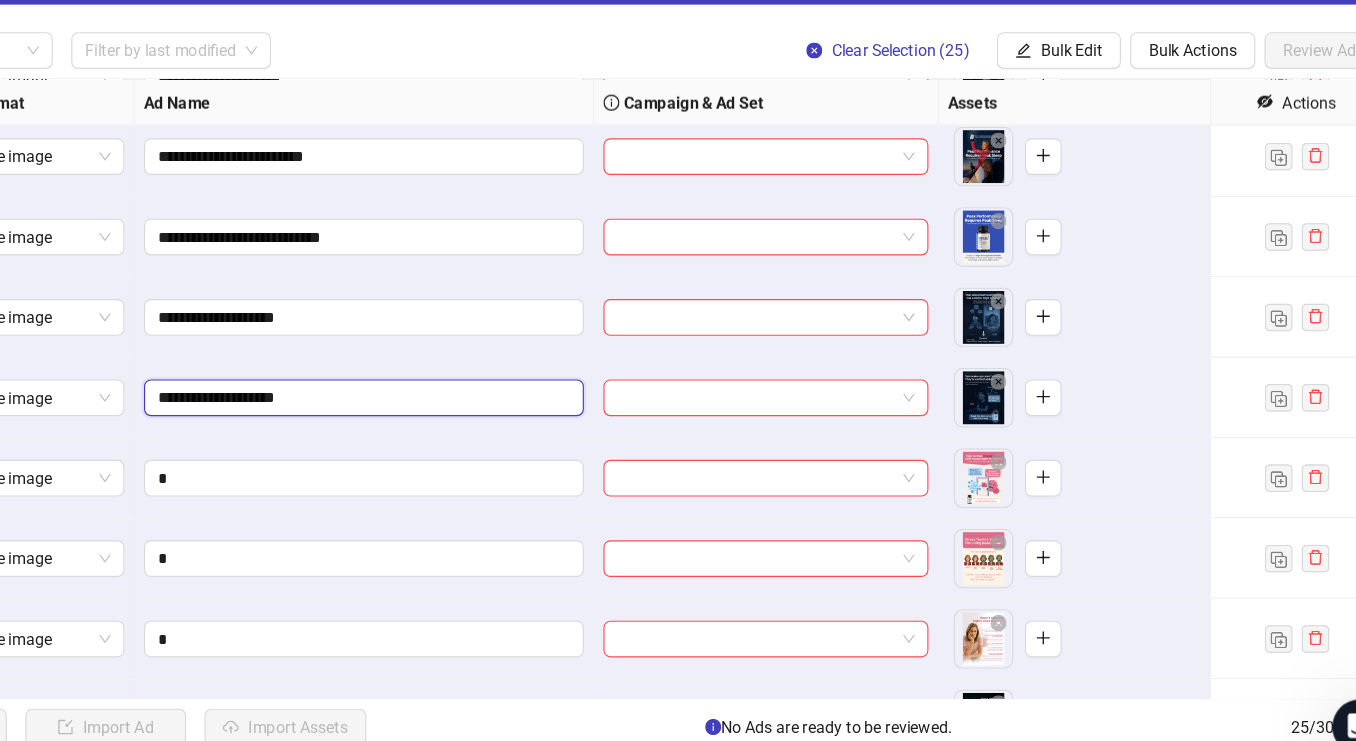 click on "**********" at bounding box center (442, 410) 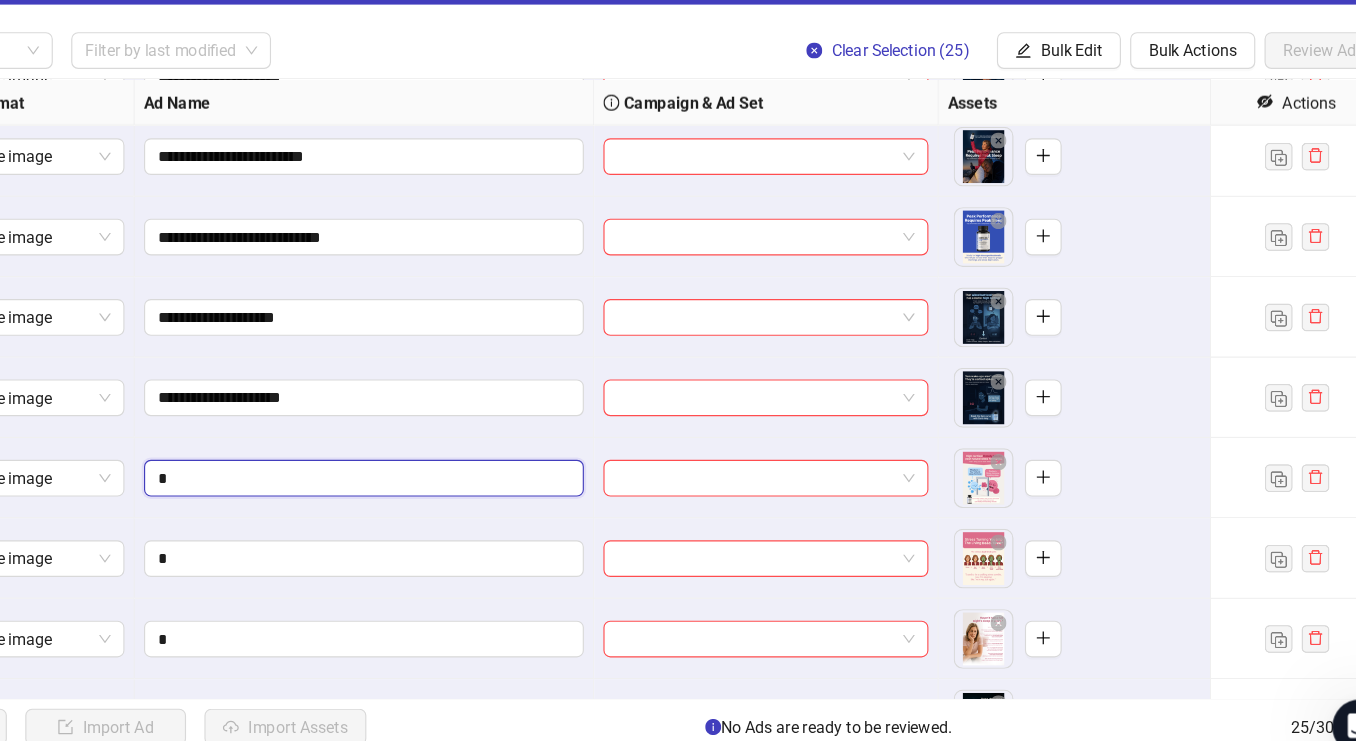 click on "*" at bounding box center (442, 480) 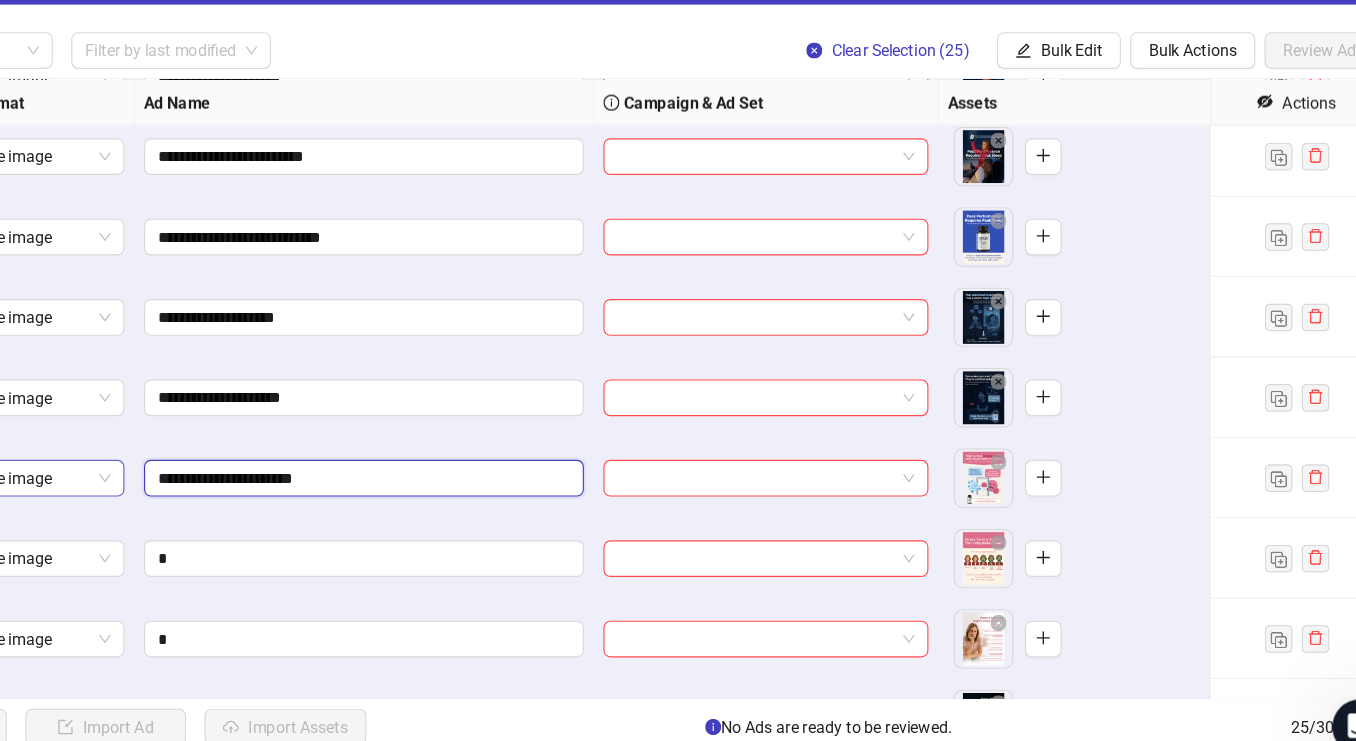 drag, startPoint x: 427, startPoint y: 480, endPoint x: 211, endPoint y: 480, distance: 216 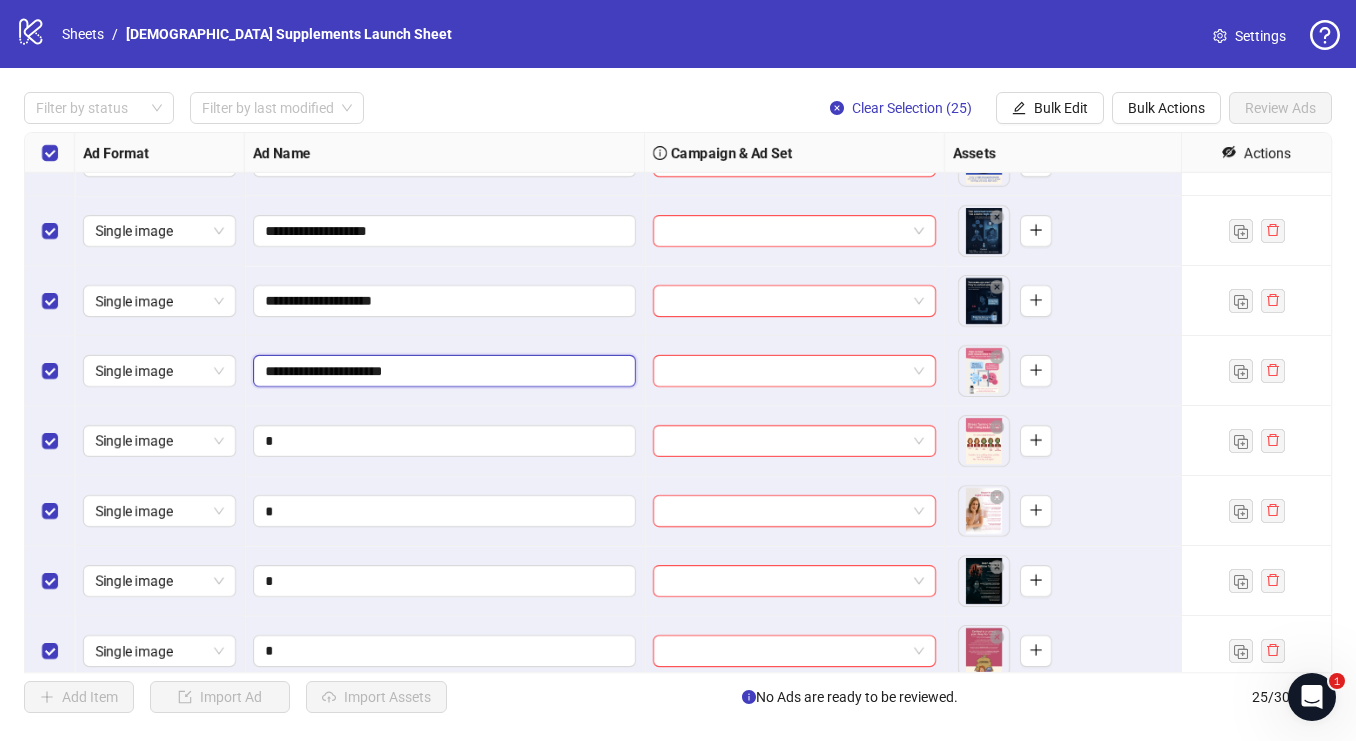 scroll, scrollTop: 1251, scrollLeft: 0, axis: vertical 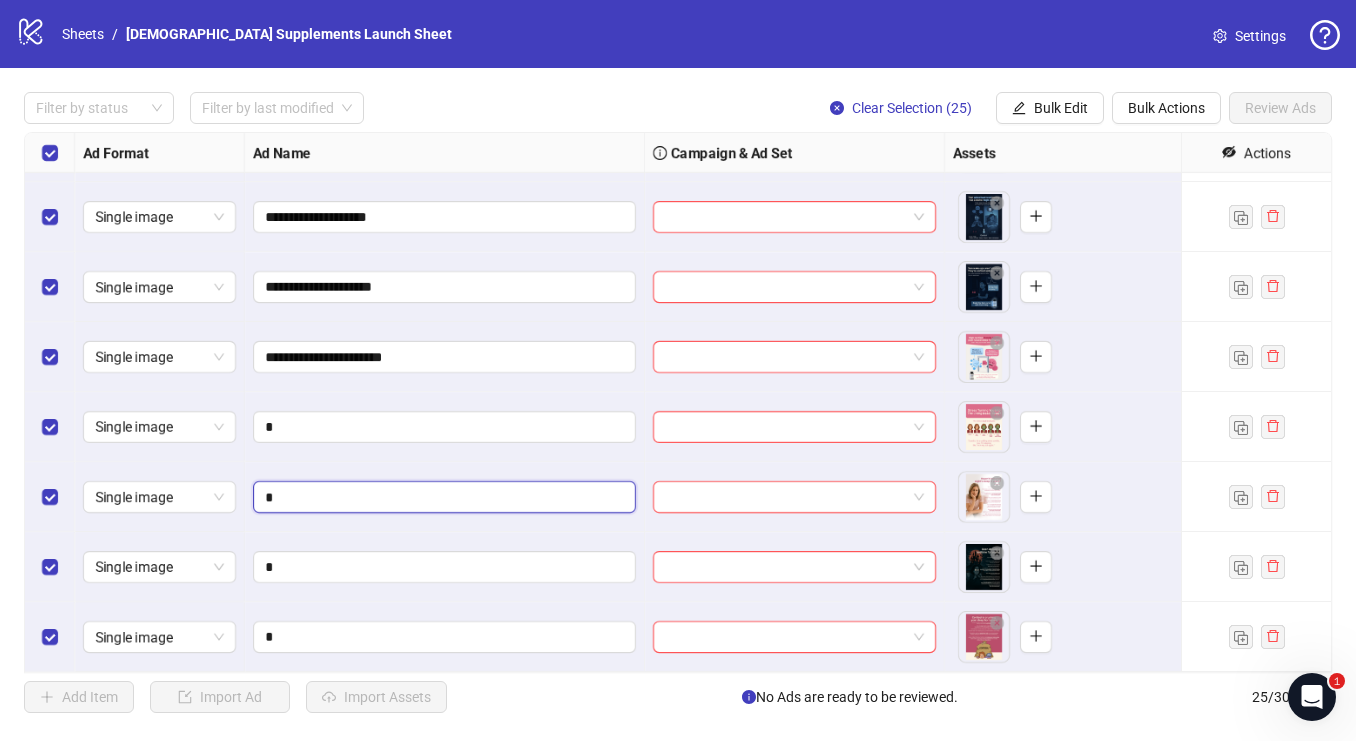 click on "*" at bounding box center (442, 497) 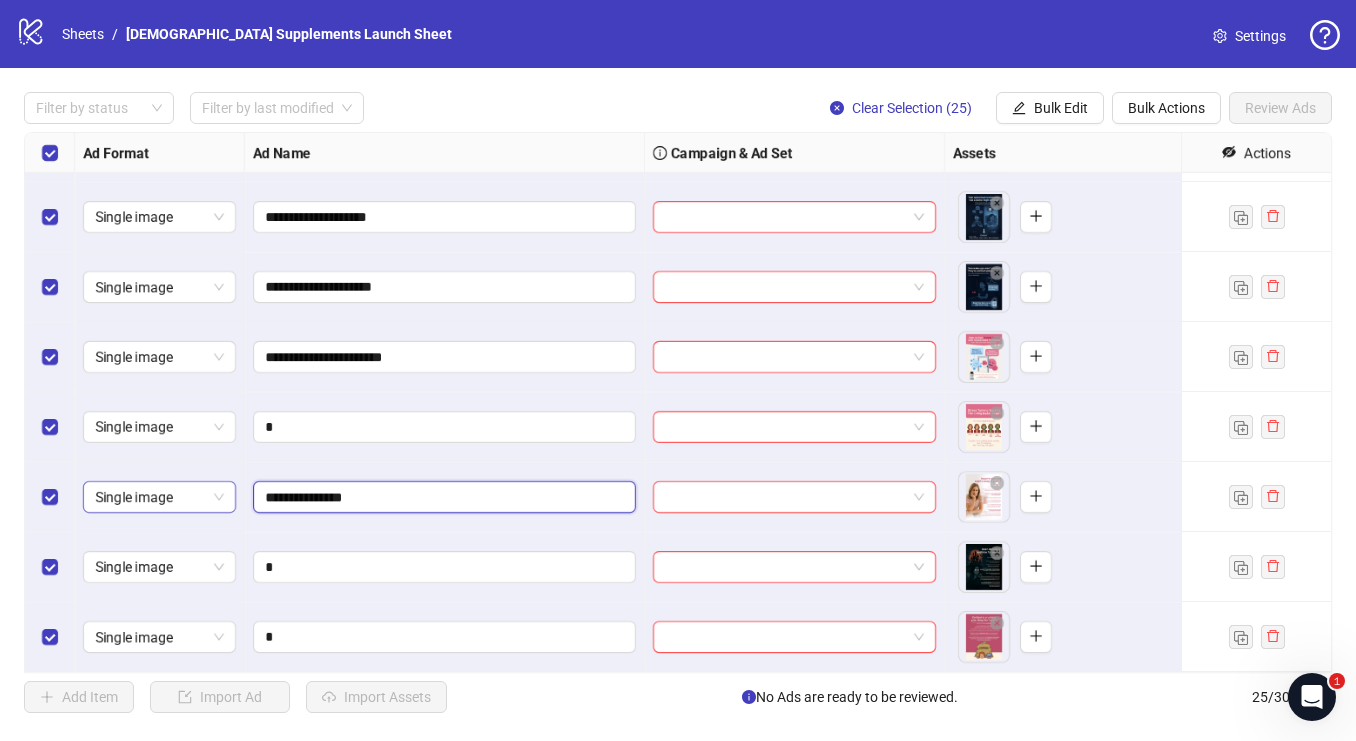 drag, startPoint x: 404, startPoint y: 501, endPoint x: 230, endPoint y: 501, distance: 174 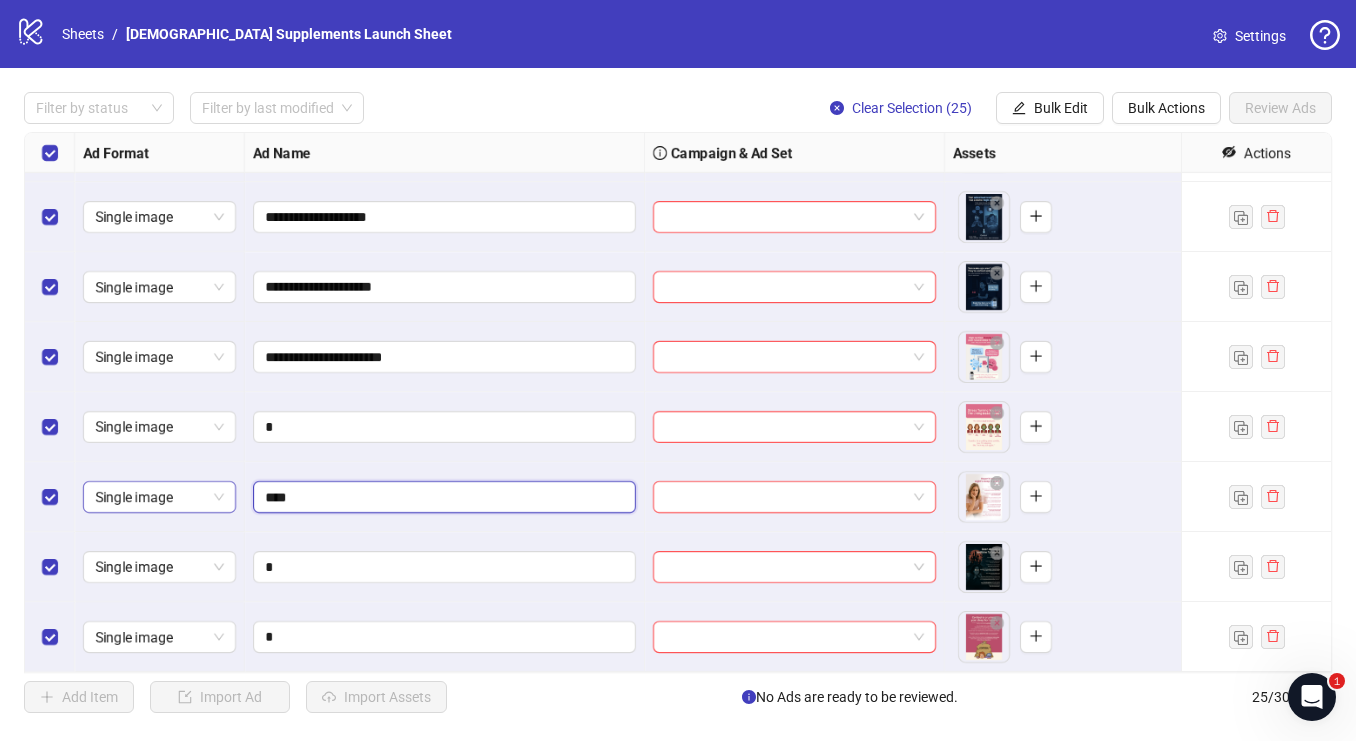 type on "*****" 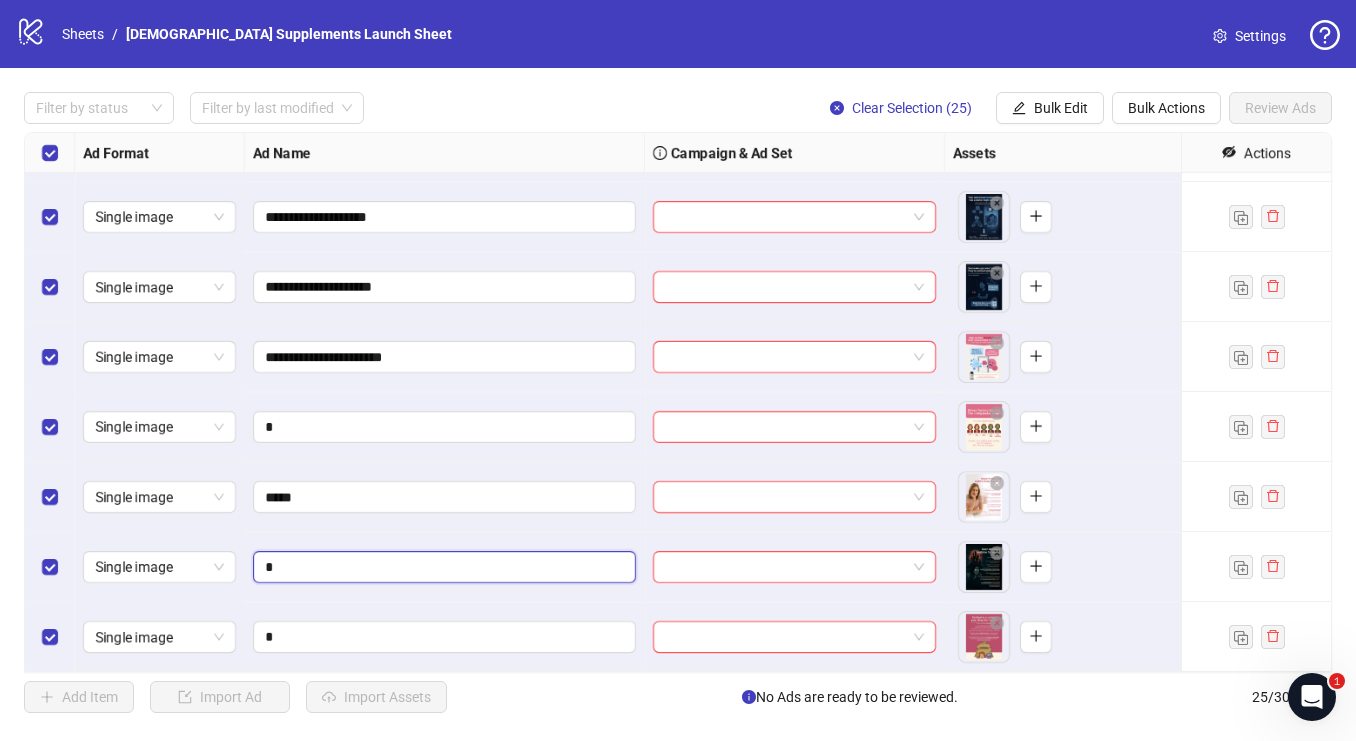 click on "*" at bounding box center (442, 567) 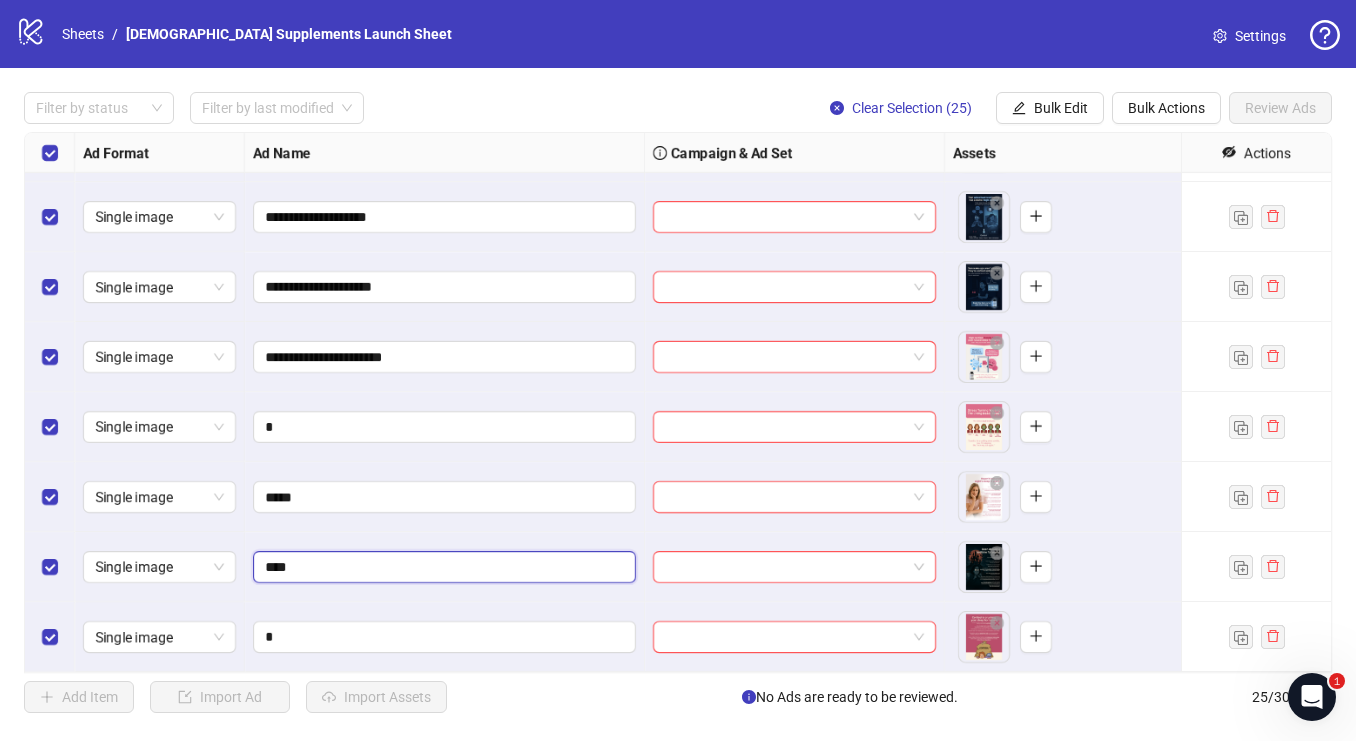 type on "****" 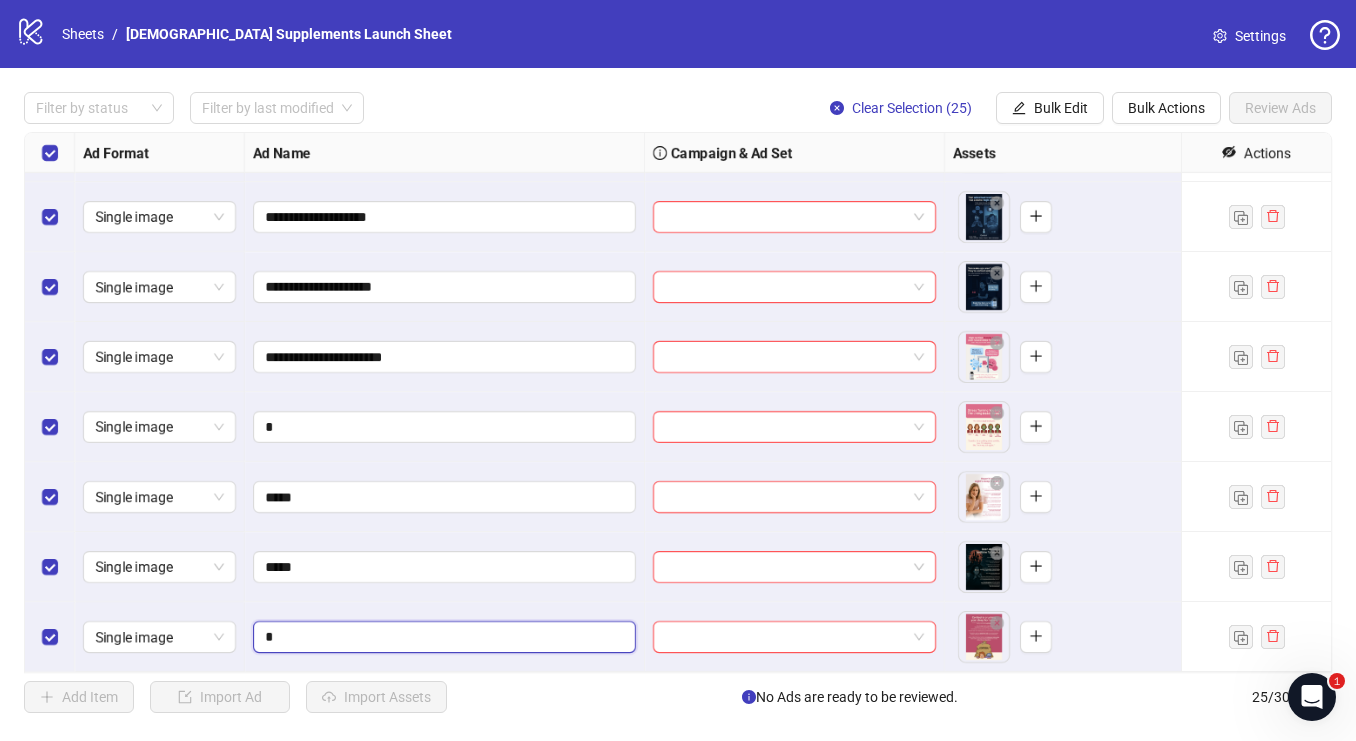 click on "*" at bounding box center [442, 637] 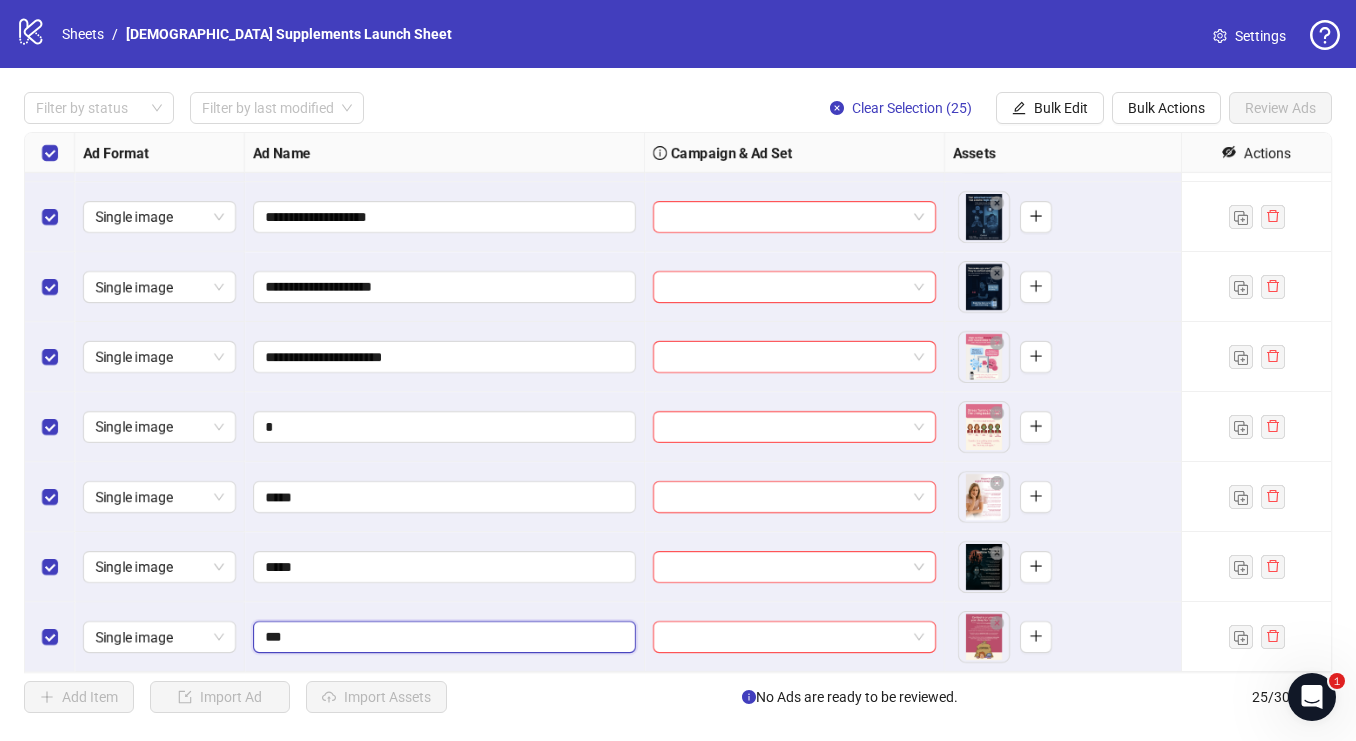 type on "****" 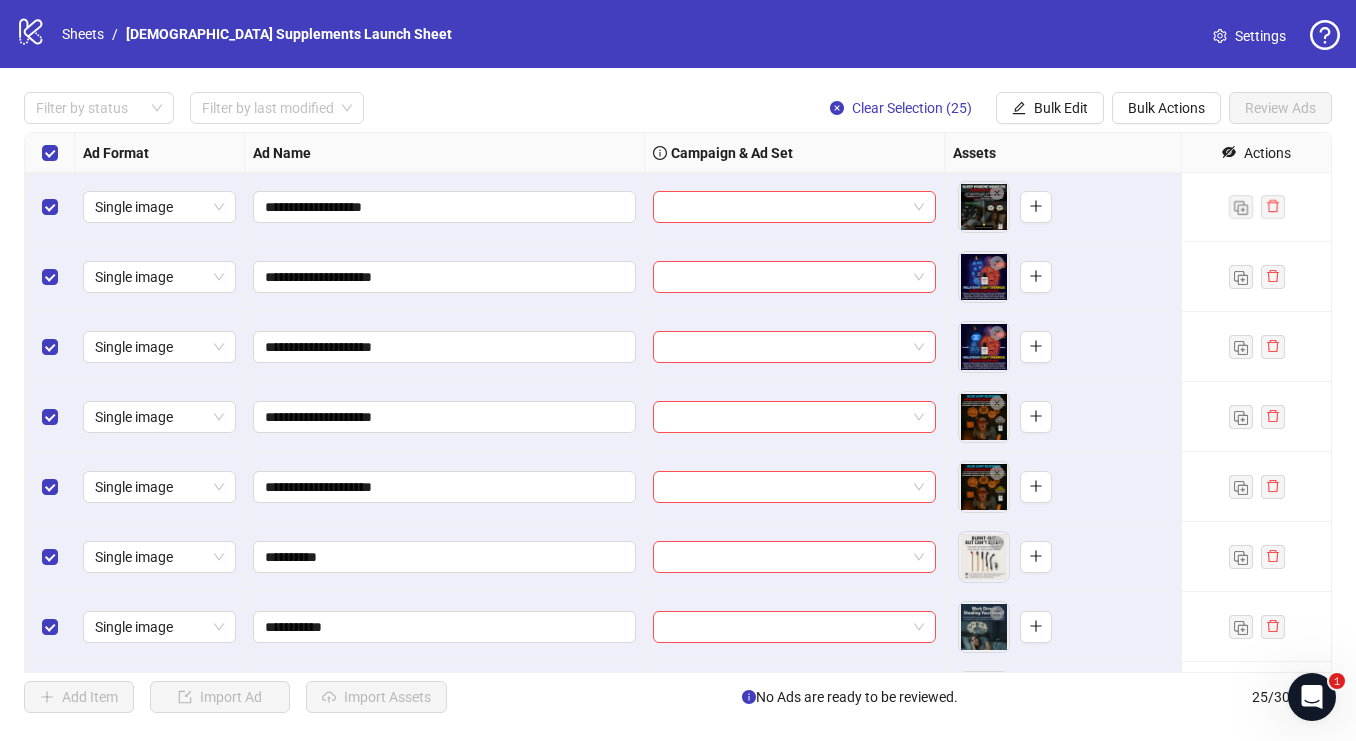 scroll, scrollTop: 0, scrollLeft: 0, axis: both 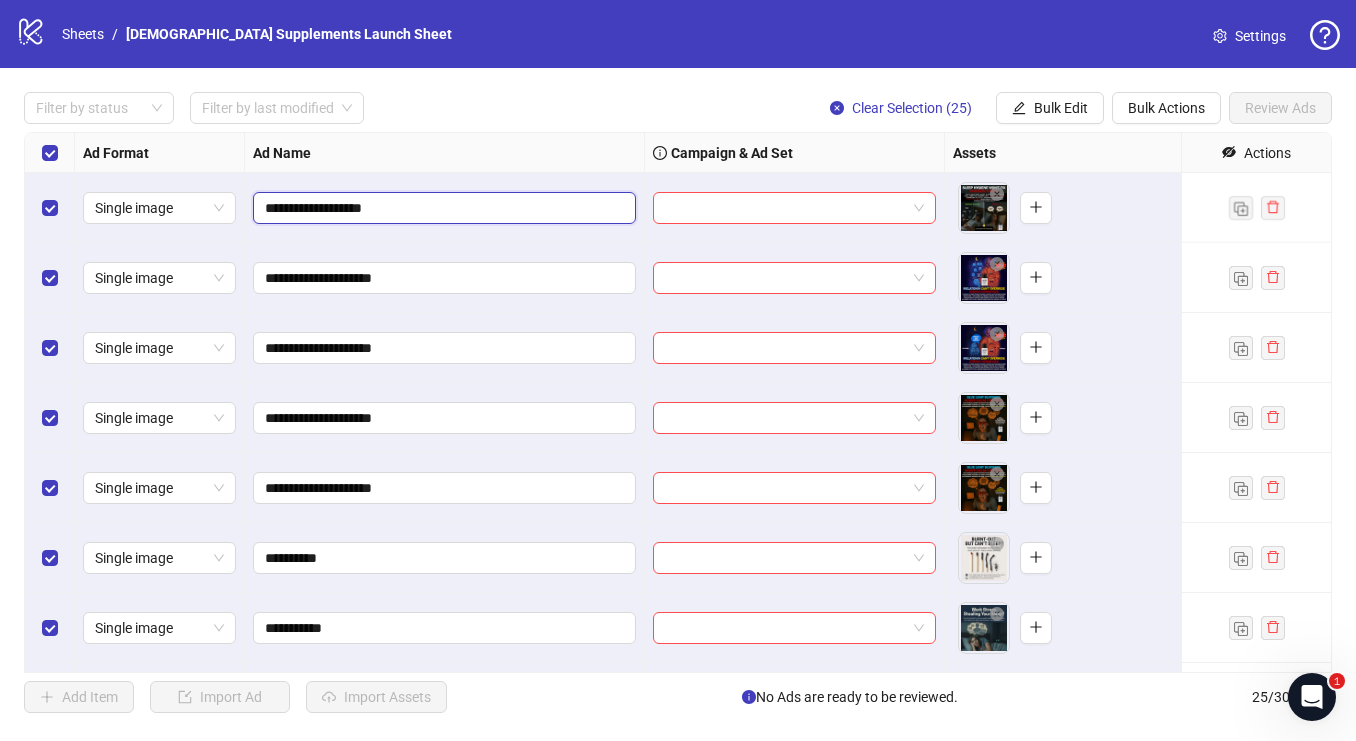 drag, startPoint x: 418, startPoint y: 210, endPoint x: 261, endPoint y: 215, distance: 157.0796 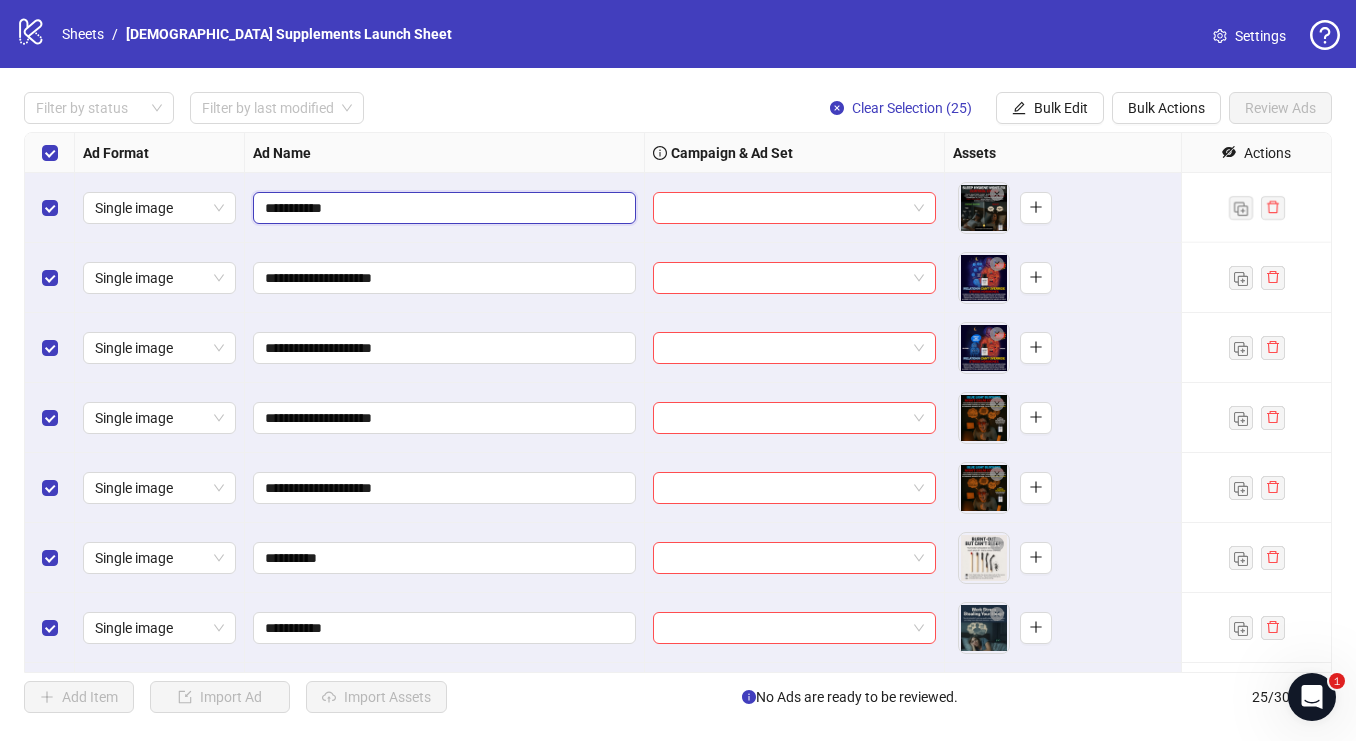 click on "**********" at bounding box center [442, 208] 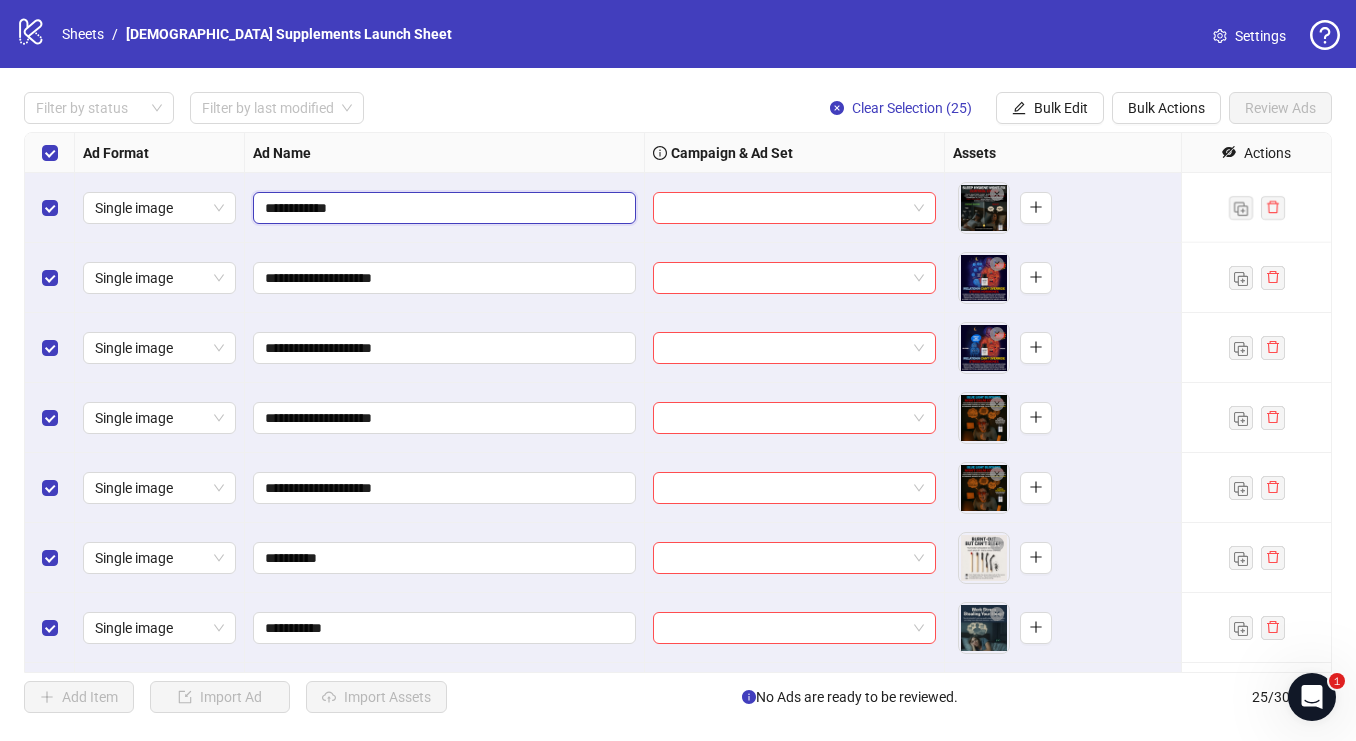 click on "**********" at bounding box center [442, 208] 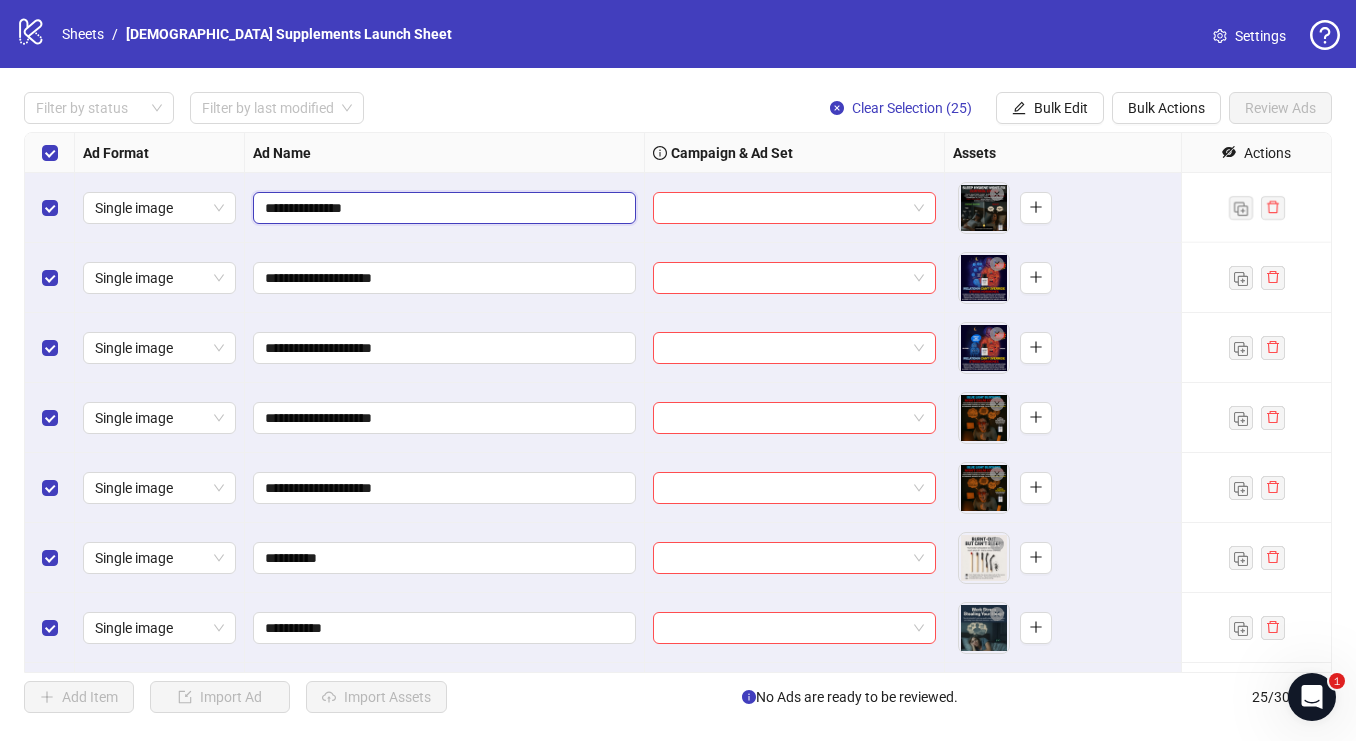 type on "**********" 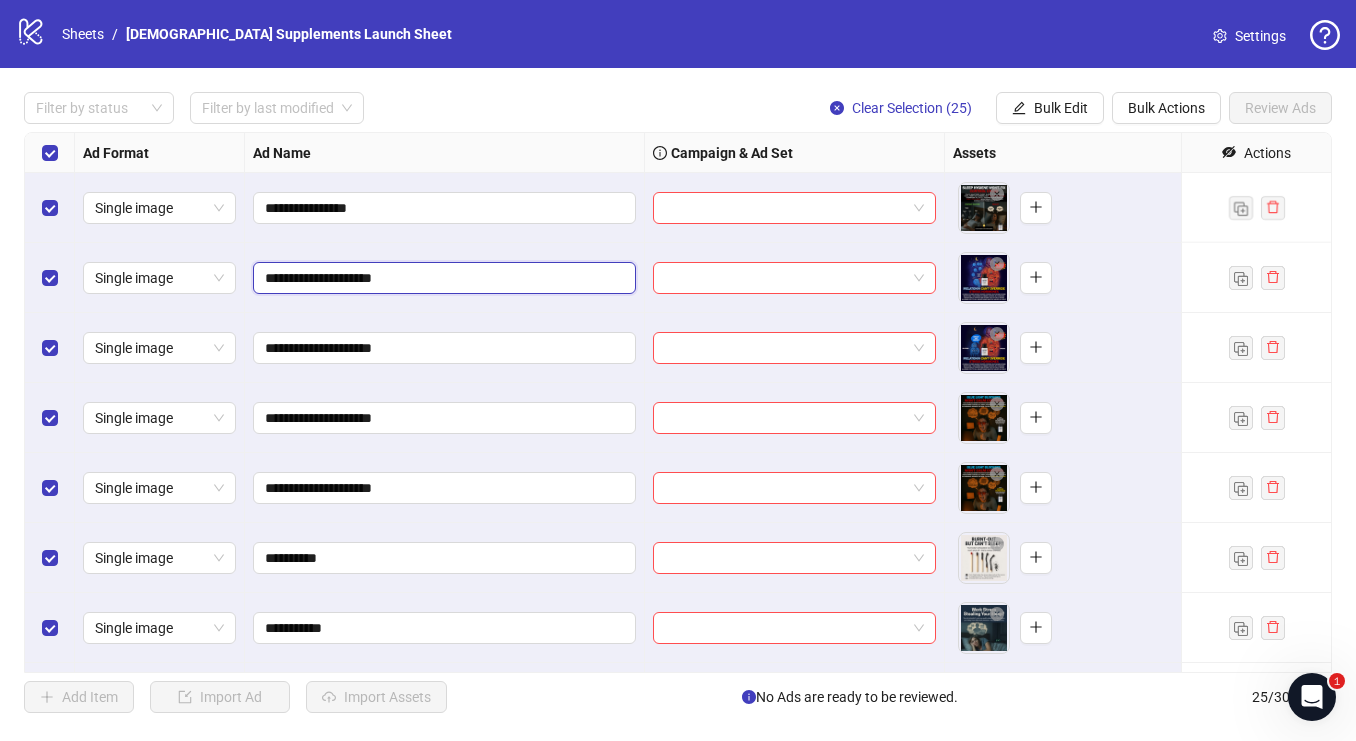 click on "**********" at bounding box center (442, 278) 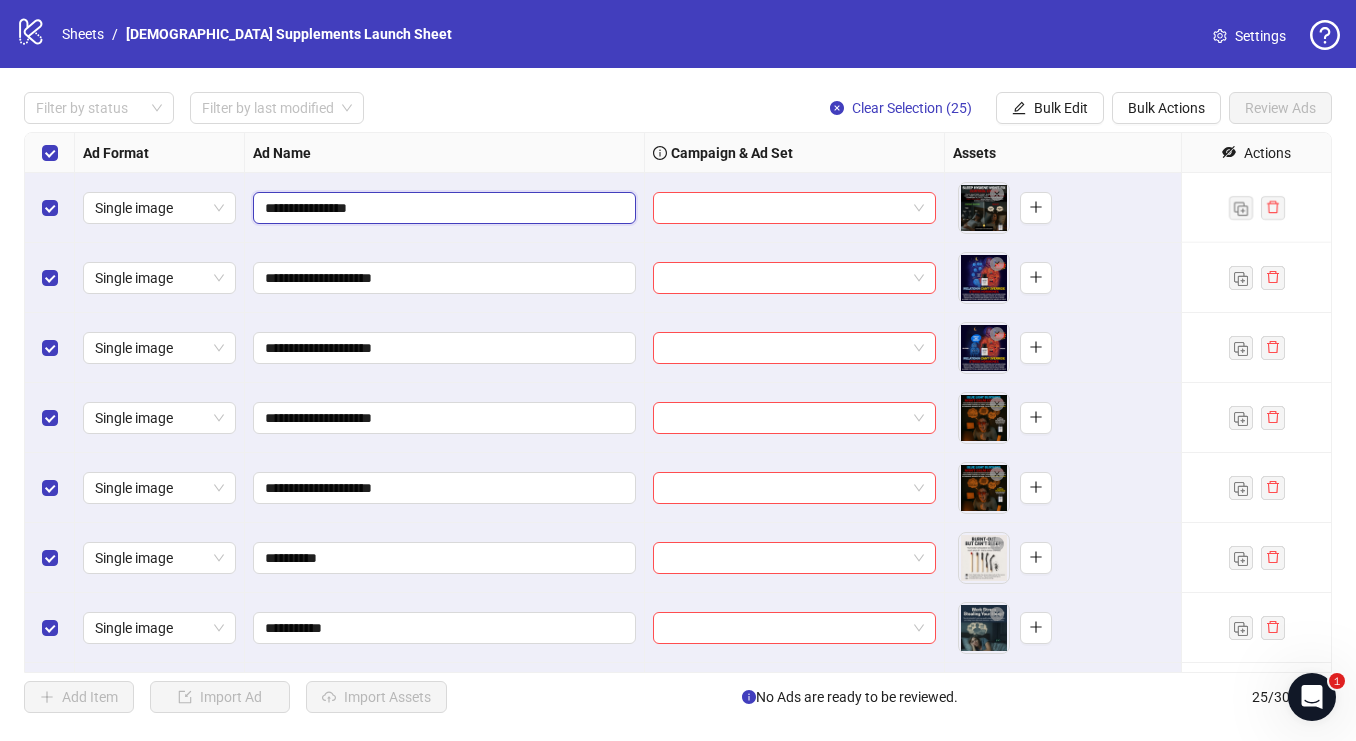 click on "**********" at bounding box center [442, 208] 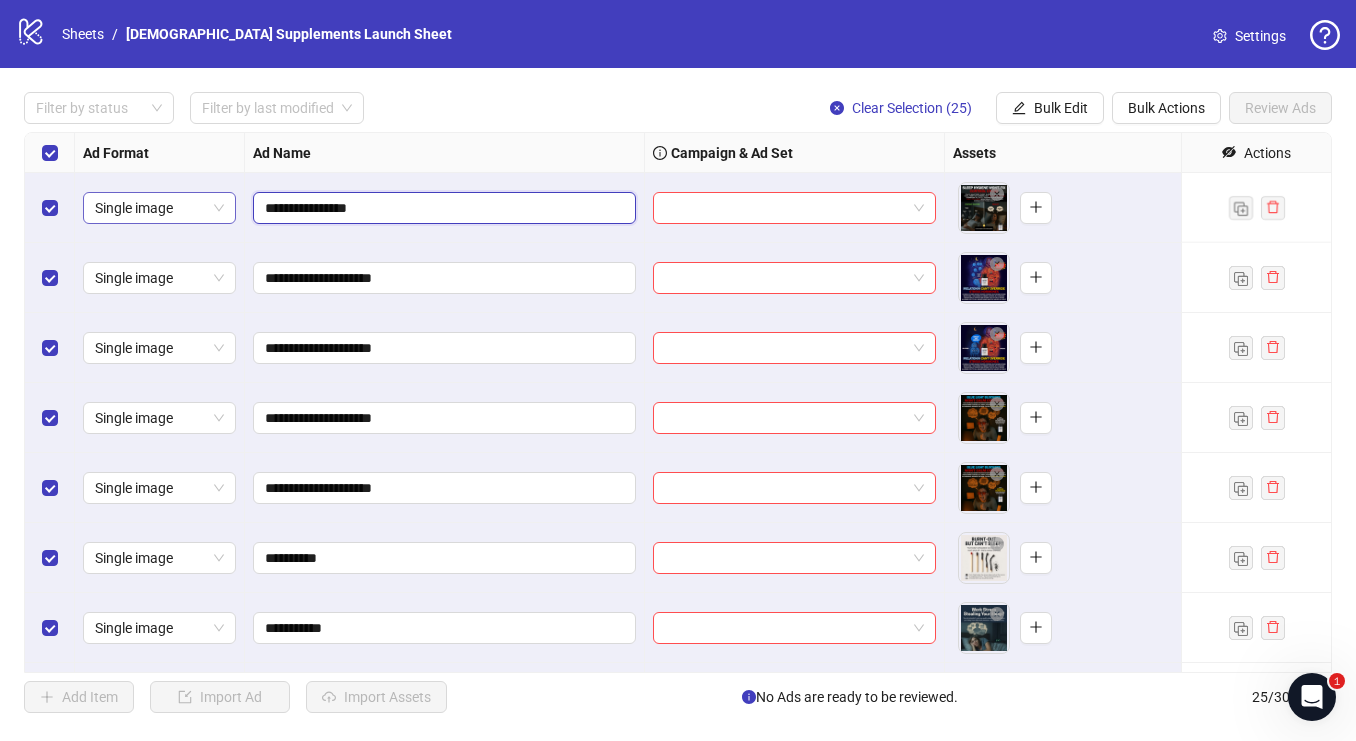 drag, startPoint x: 372, startPoint y: 210, endPoint x: 223, endPoint y: 213, distance: 149.0302 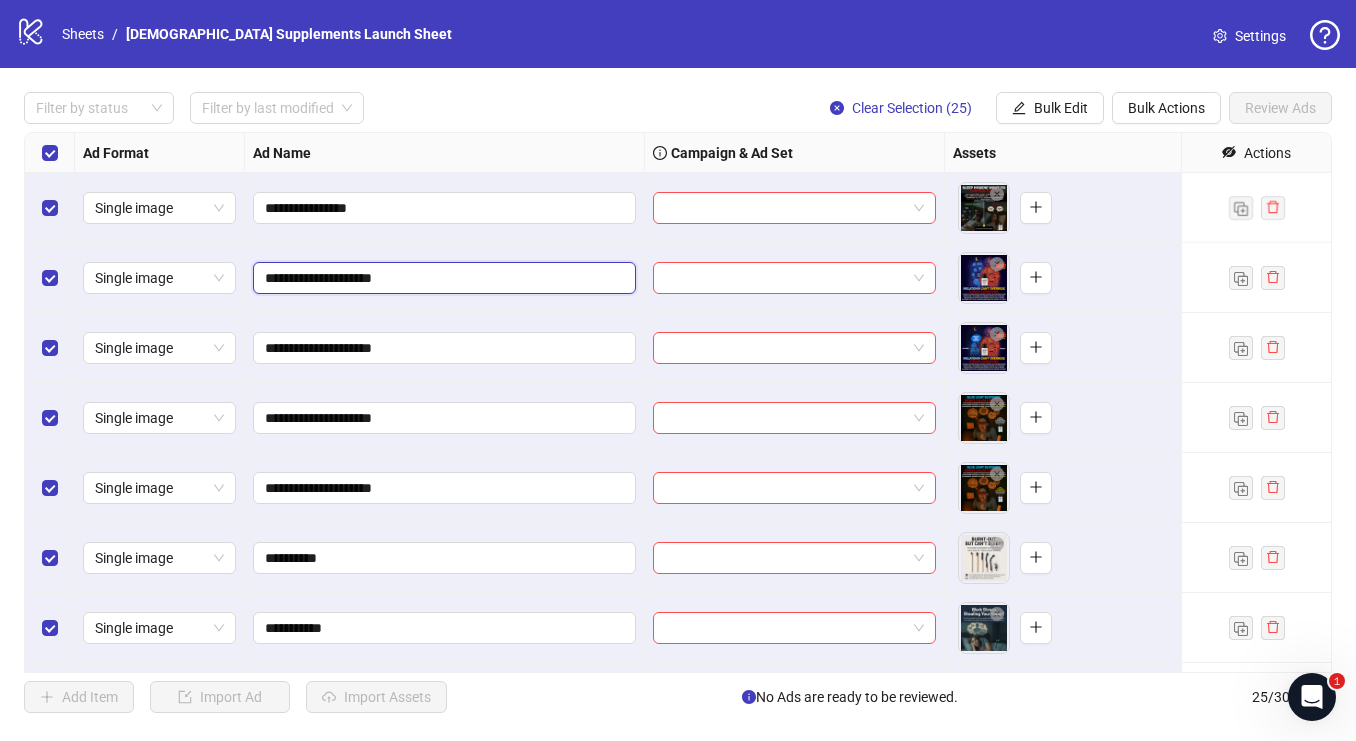 click on "**********" at bounding box center (442, 278) 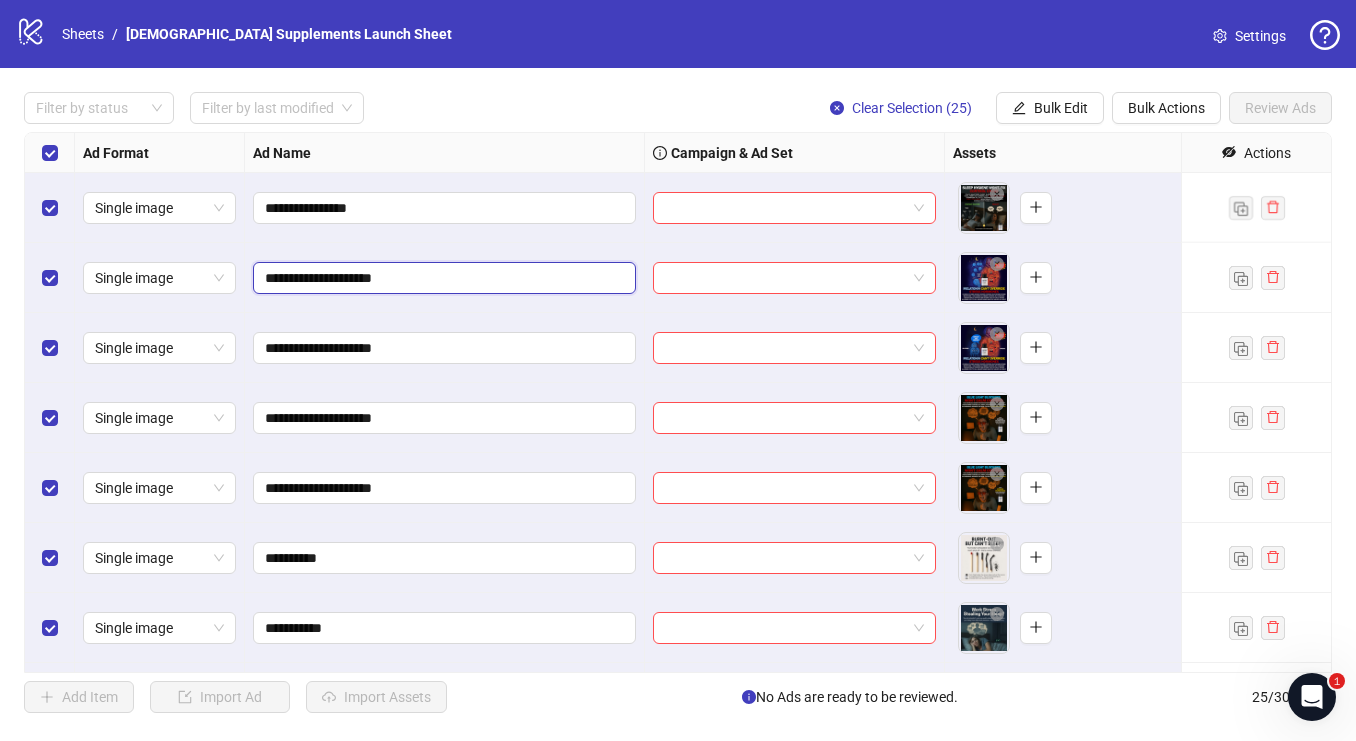 click on "**********" at bounding box center (442, 278) 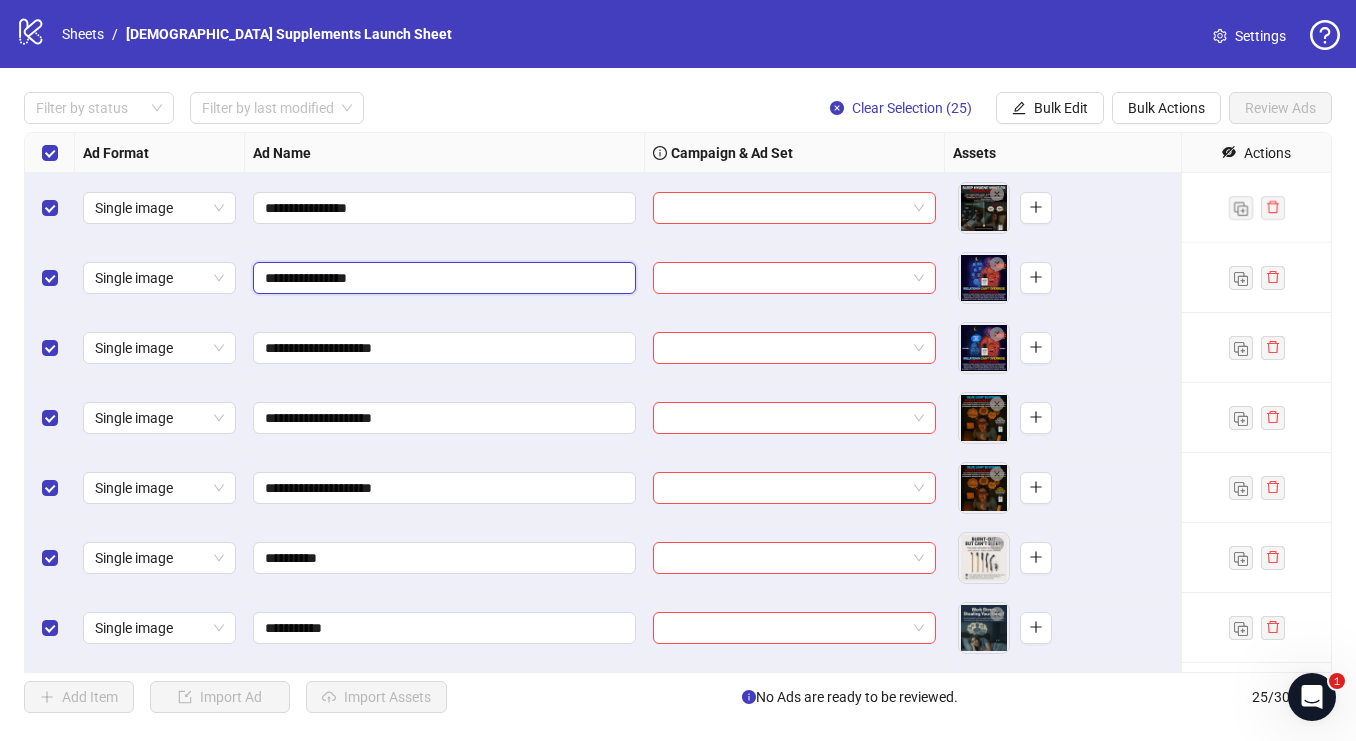 click on "**********" at bounding box center [442, 278] 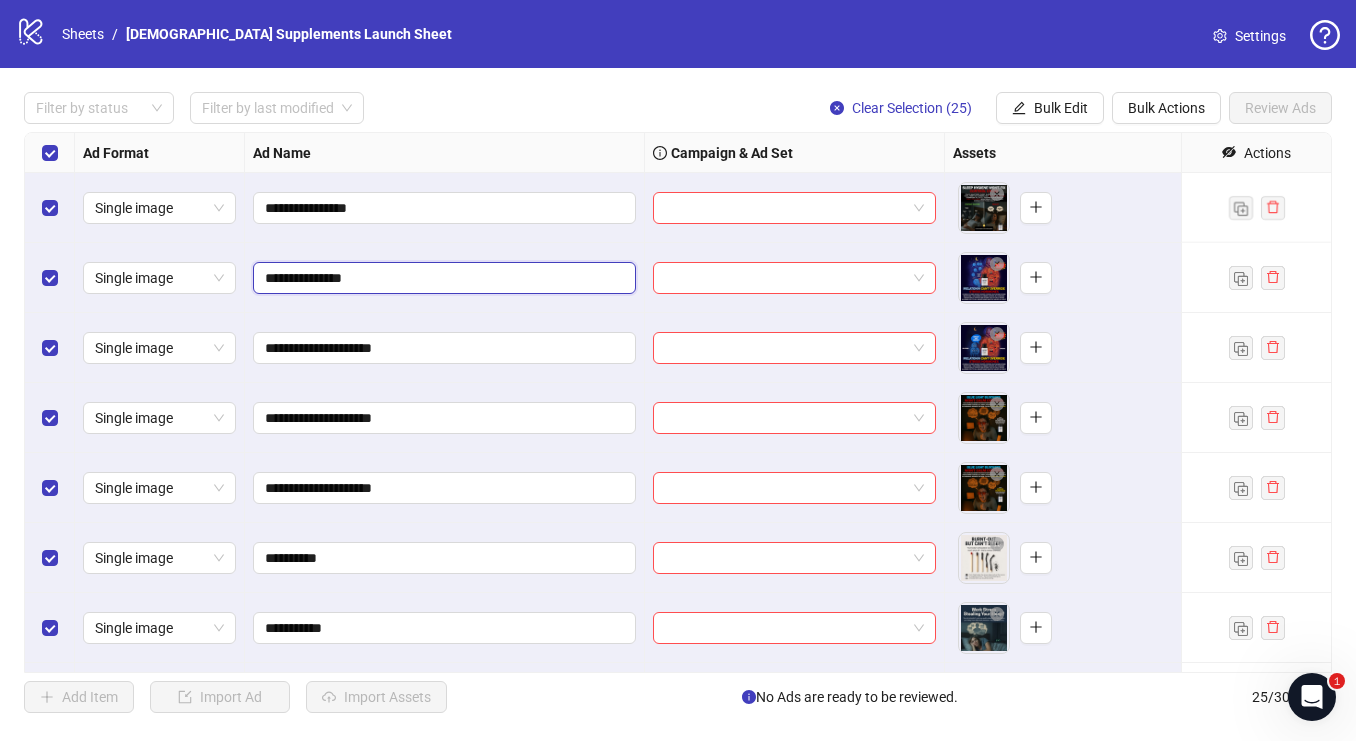 type on "**********" 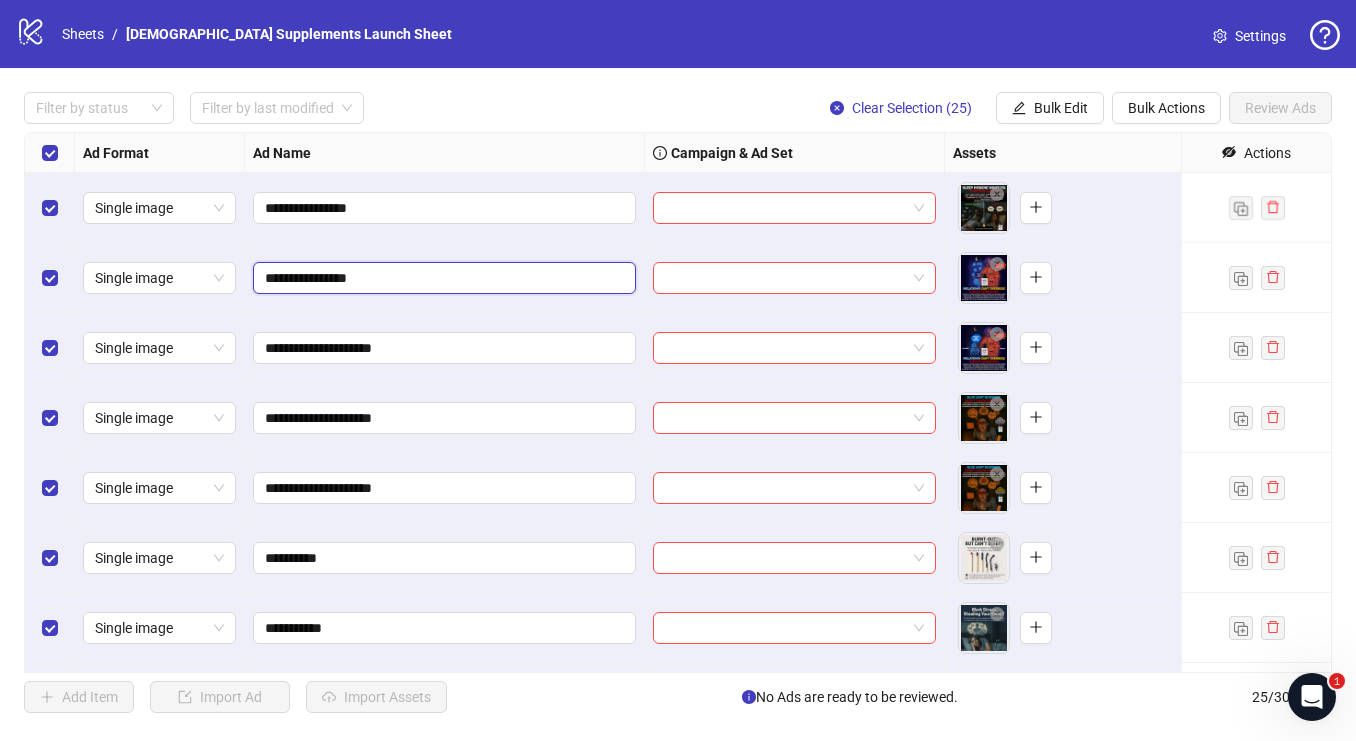 click on "**********" at bounding box center [442, 278] 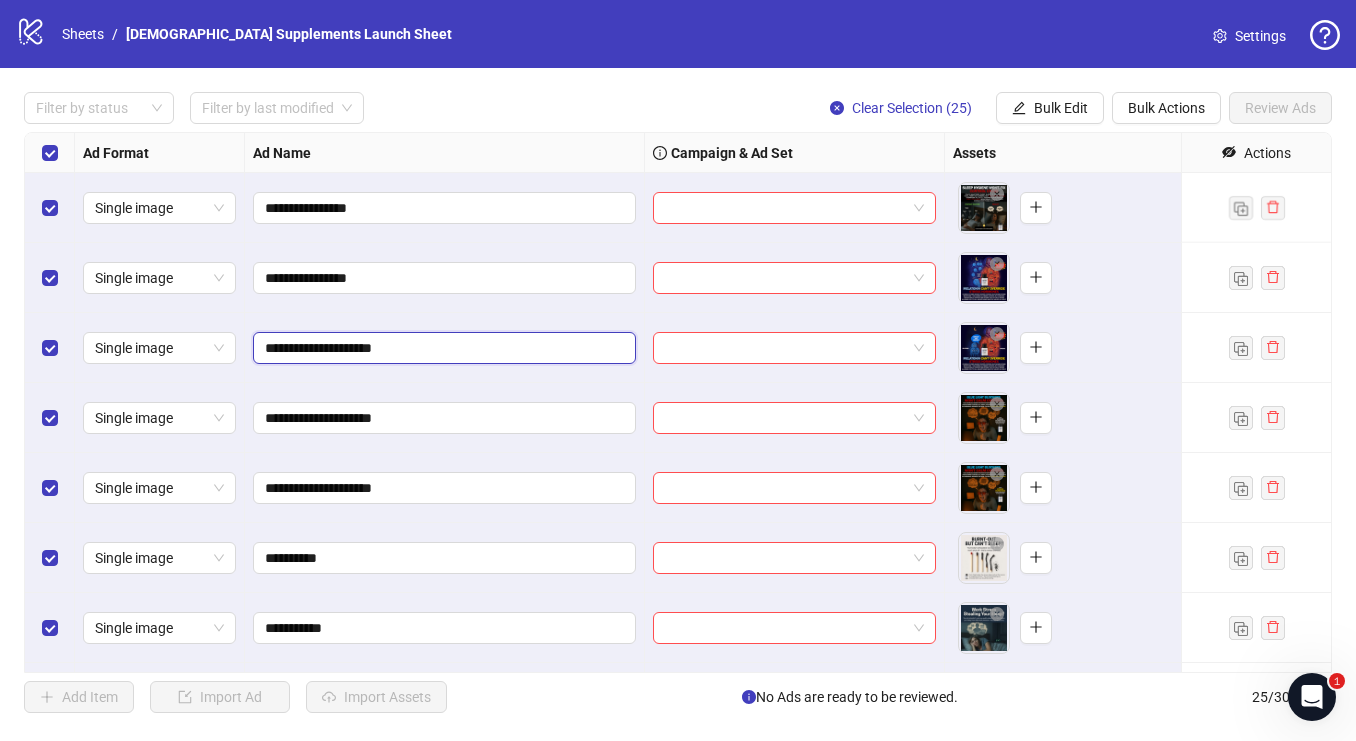 click on "**********" at bounding box center [442, 348] 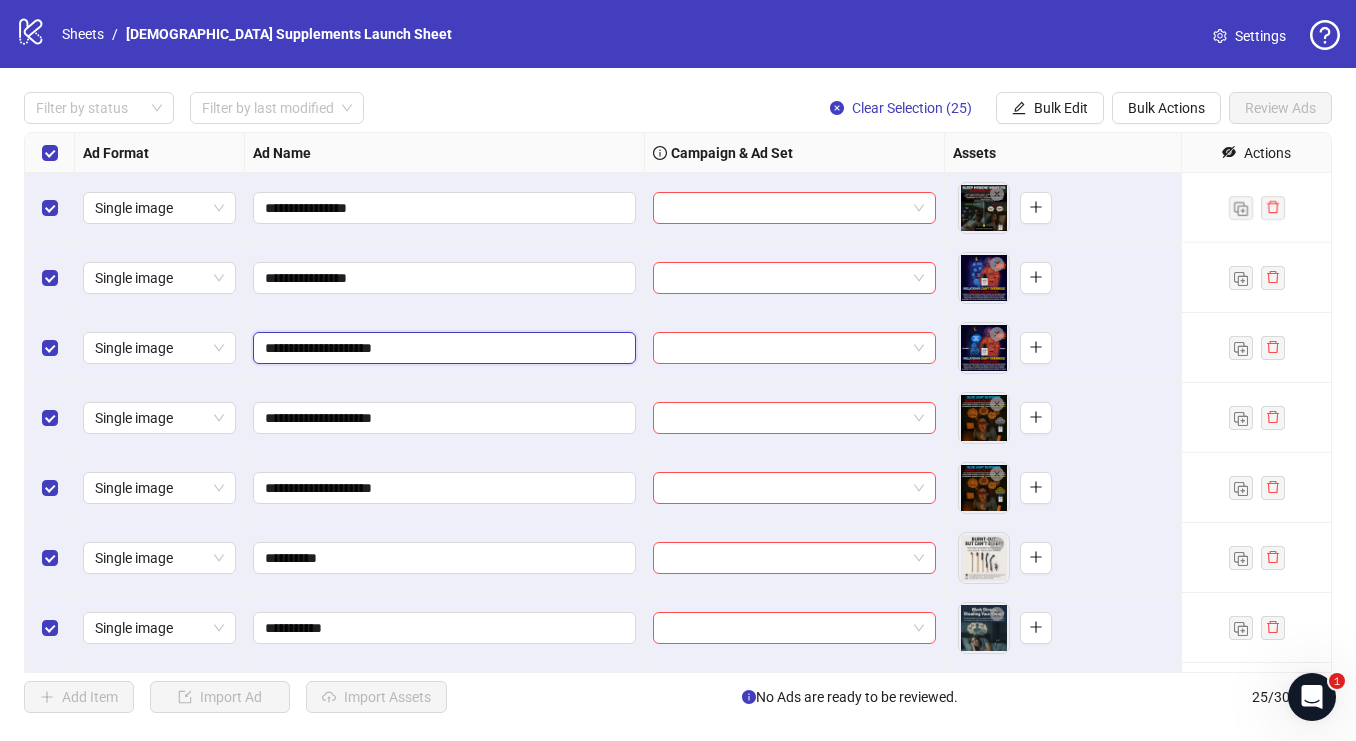 click on "**********" at bounding box center [442, 348] 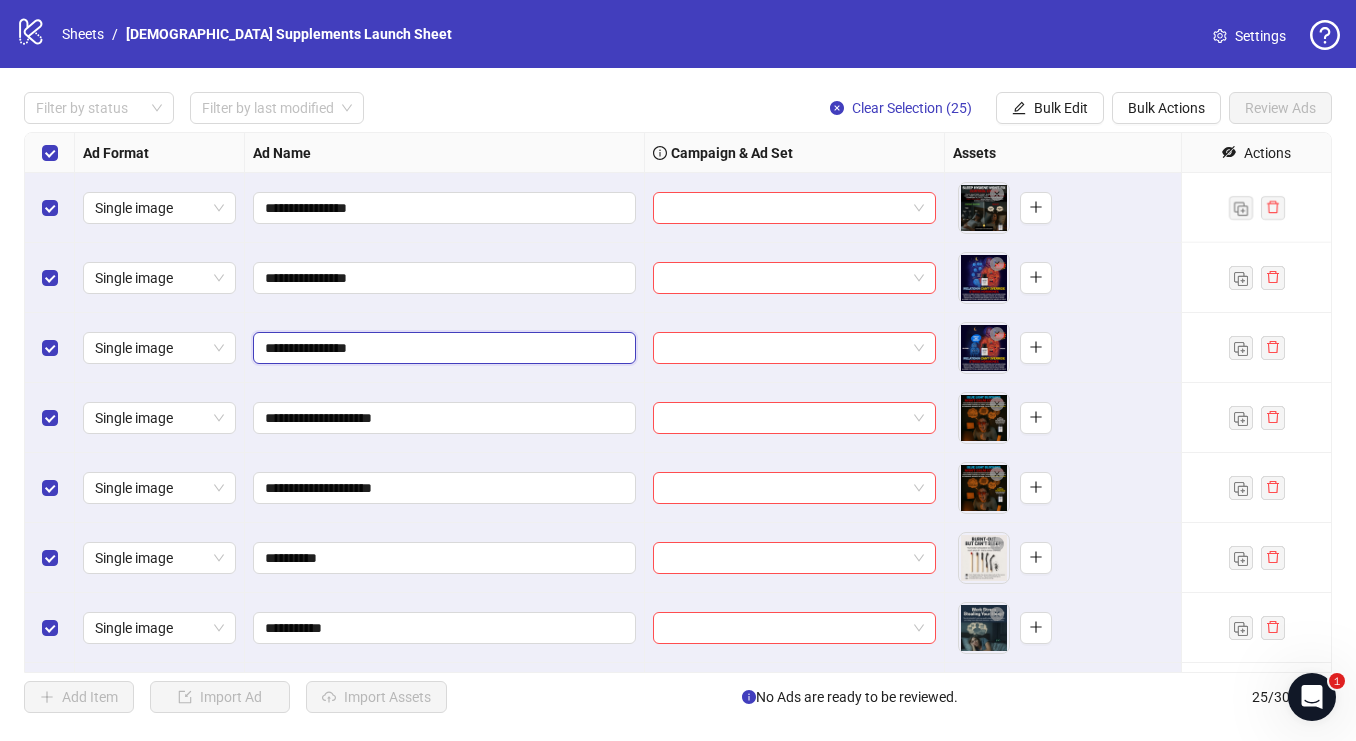click on "**********" at bounding box center (442, 348) 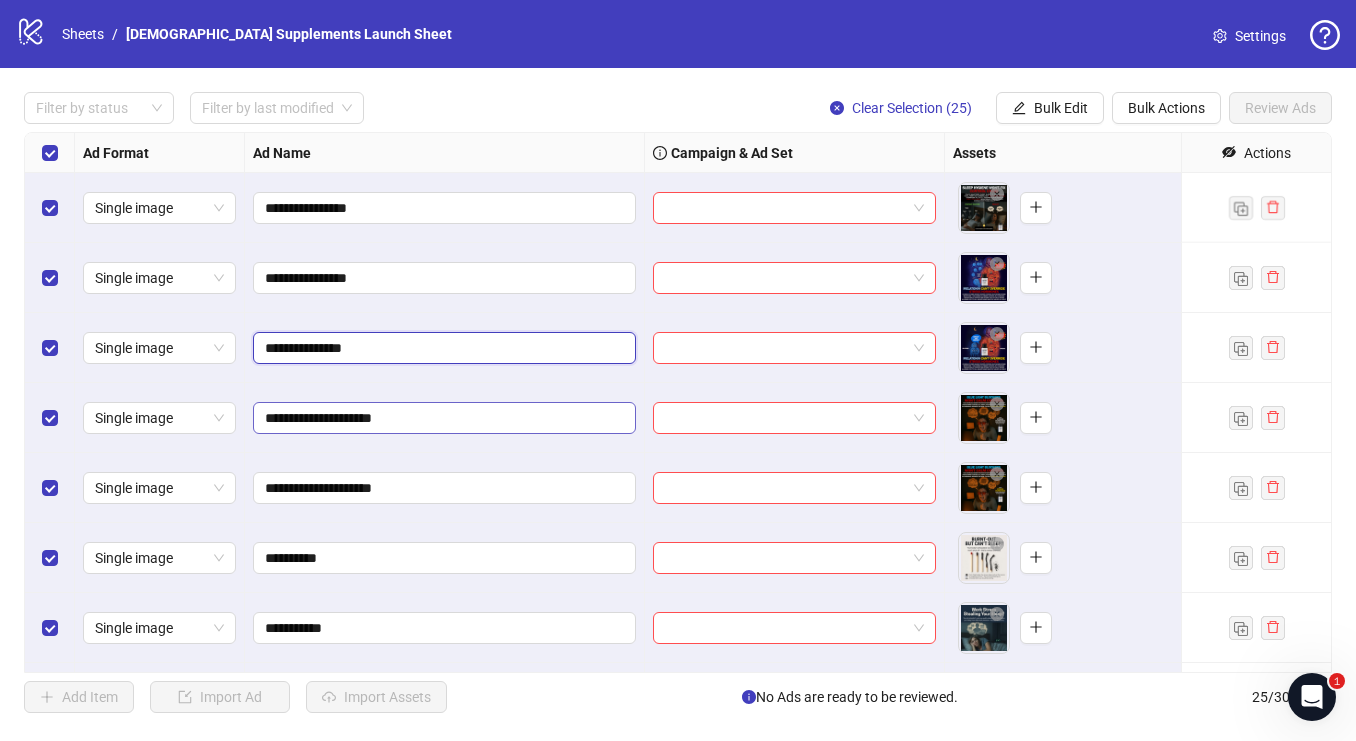 type on "**********" 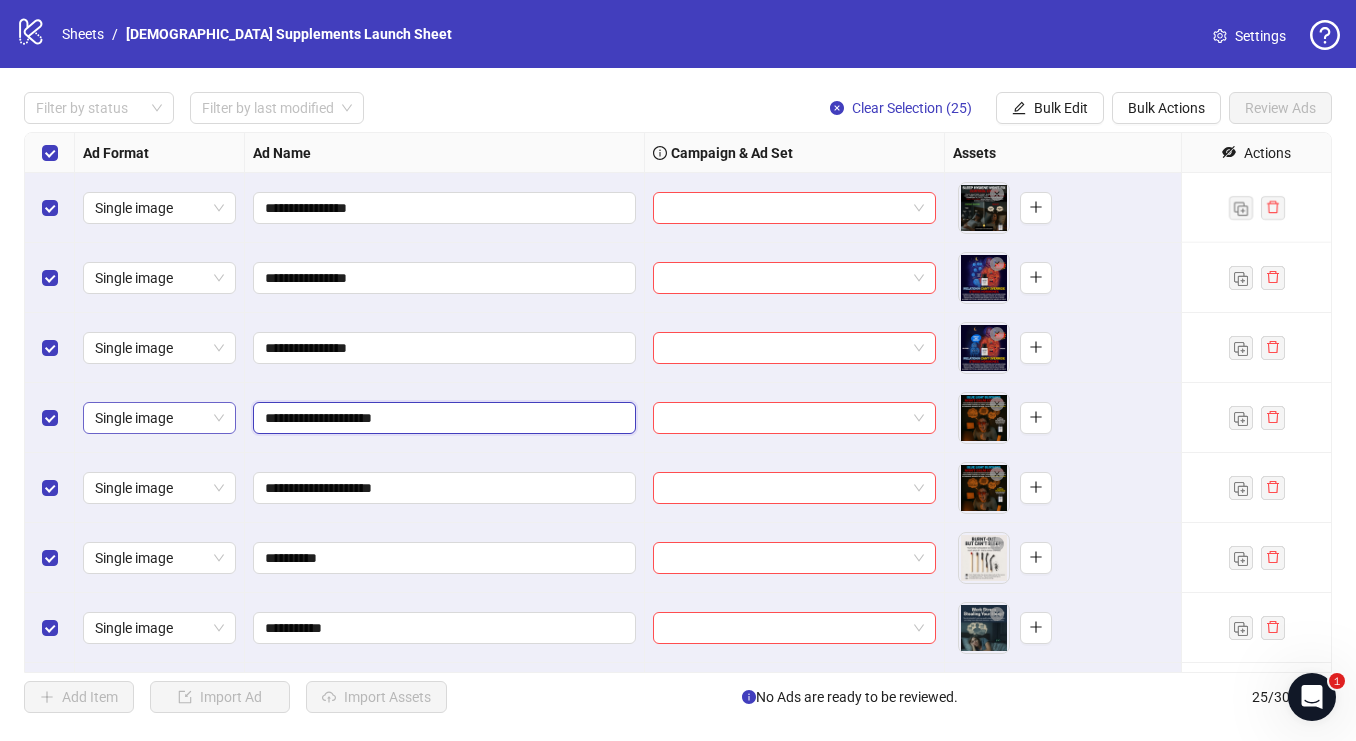 drag, startPoint x: 406, startPoint y: 423, endPoint x: 174, endPoint y: 417, distance: 232.07758 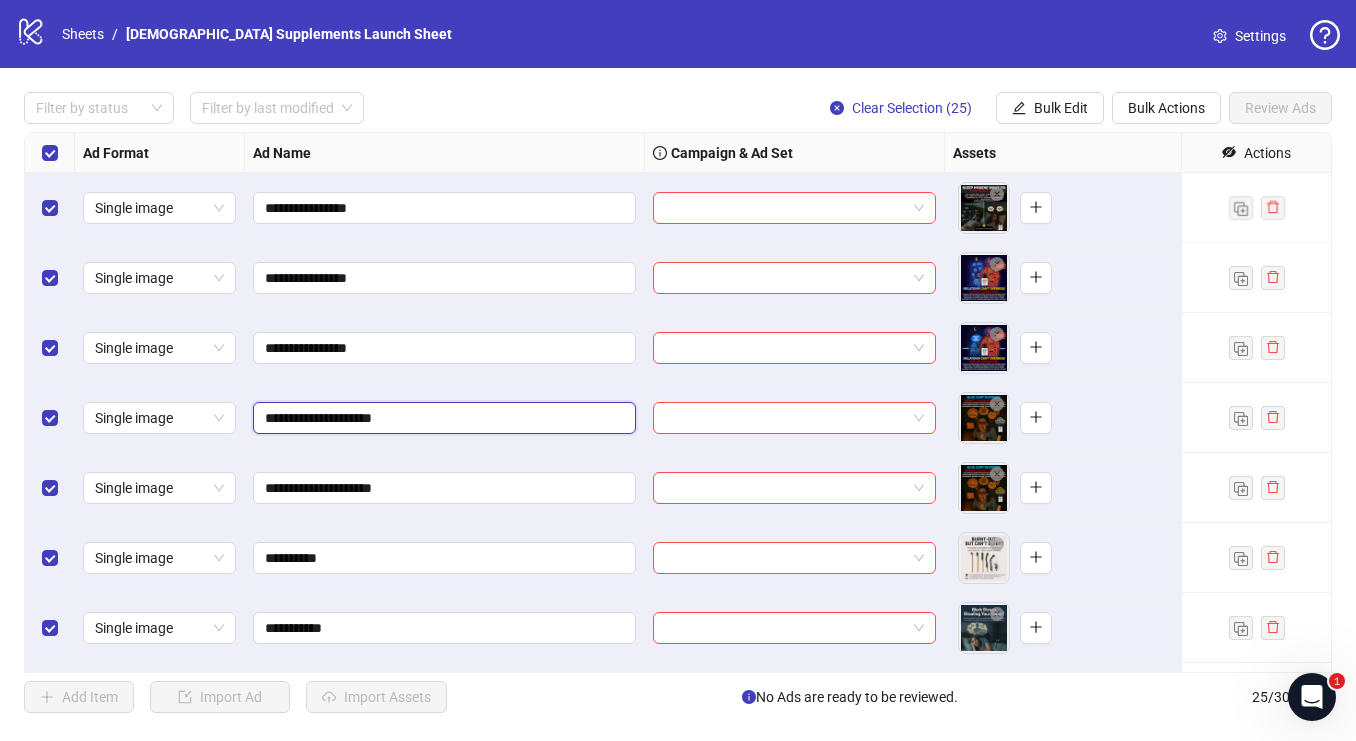 paste 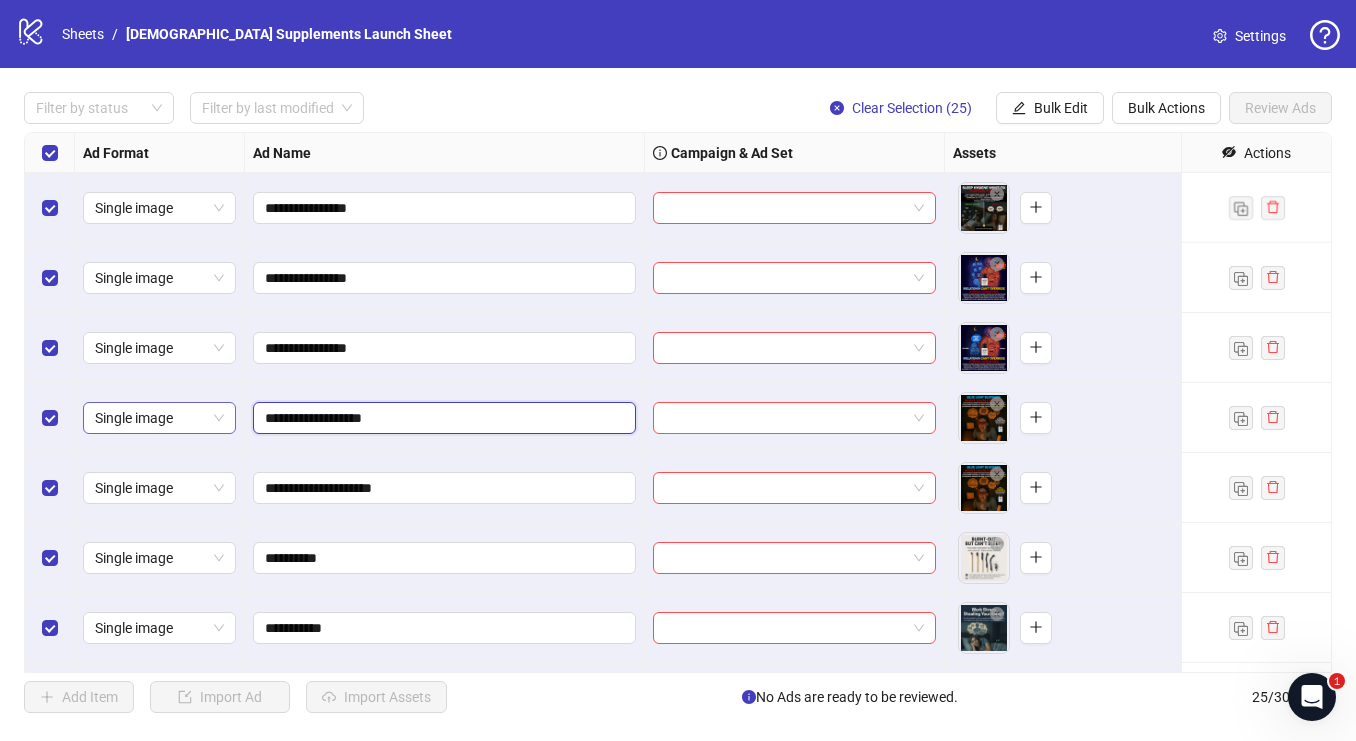 drag, startPoint x: 397, startPoint y: 422, endPoint x: 203, endPoint y: 413, distance: 194.20865 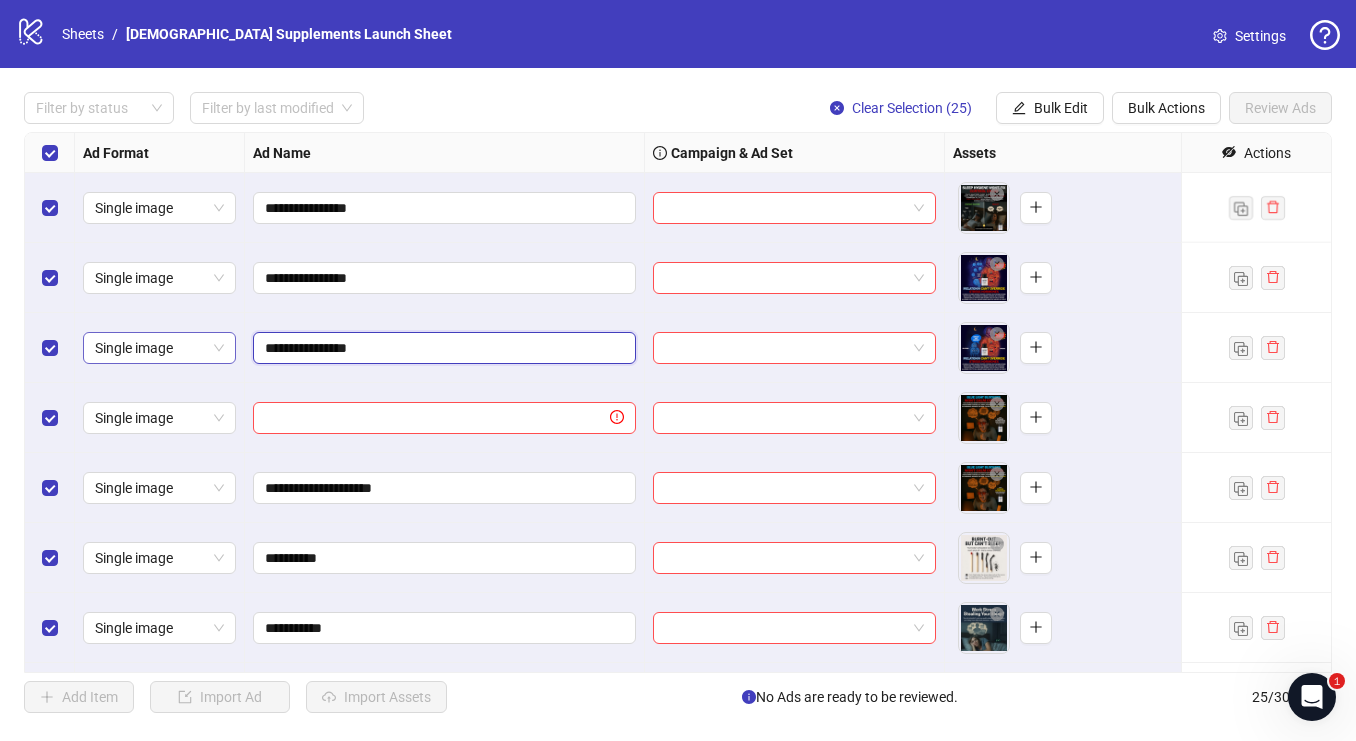 drag, startPoint x: 376, startPoint y: 350, endPoint x: 190, endPoint y: 345, distance: 186.0672 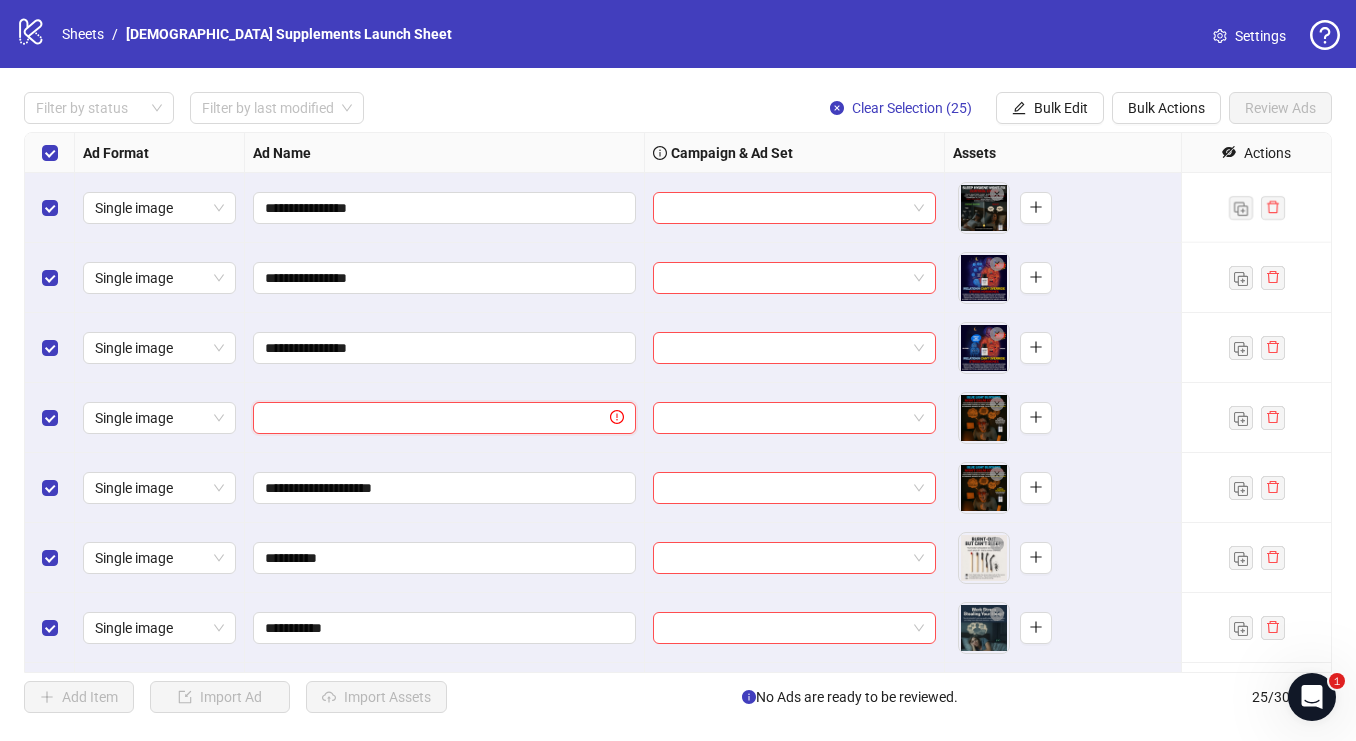 click at bounding box center (435, 418) 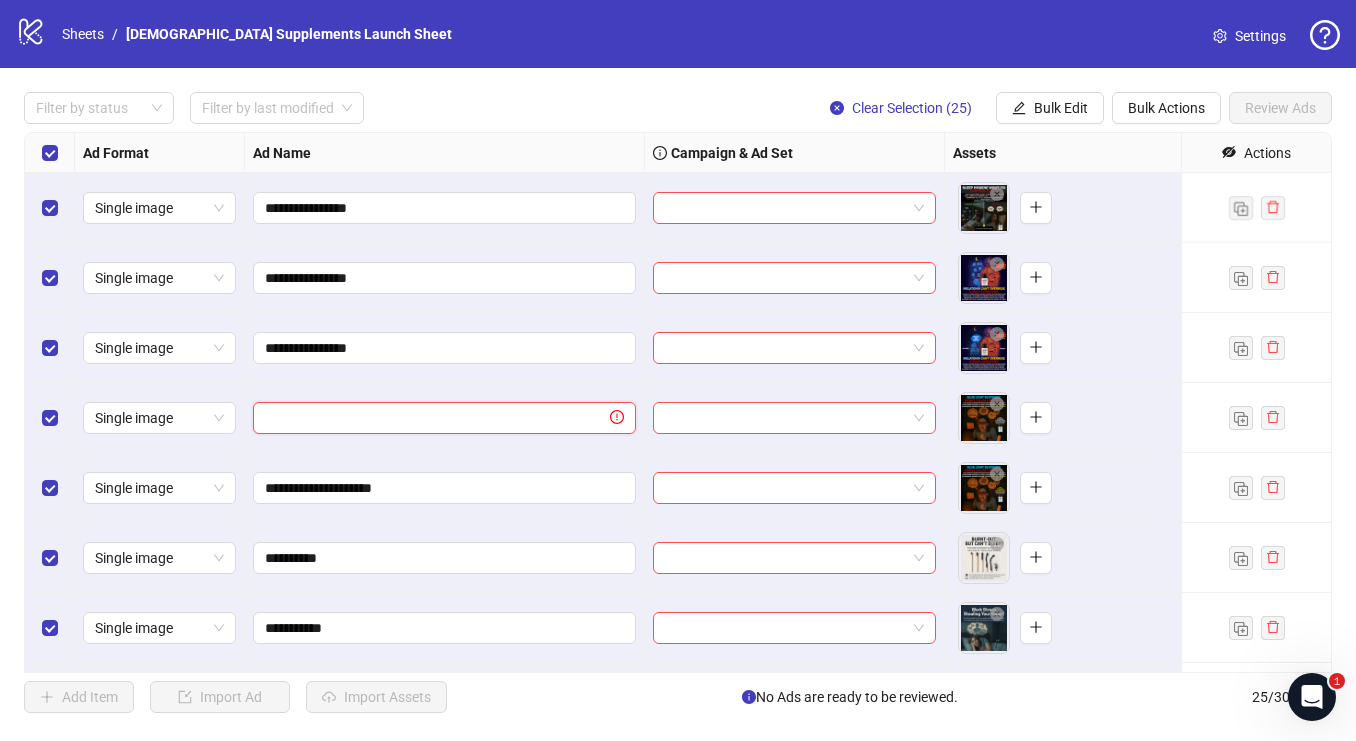 paste on "**********" 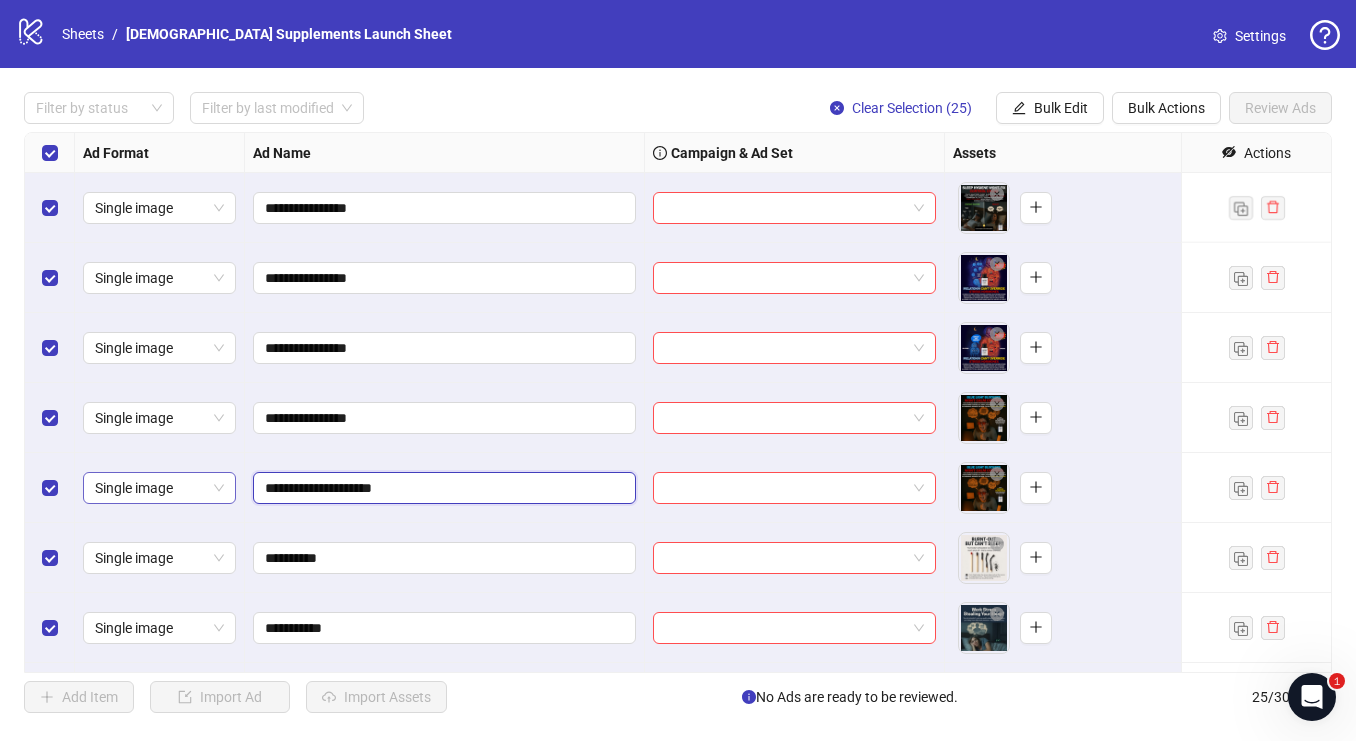 drag, startPoint x: 431, startPoint y: 491, endPoint x: 216, endPoint y: 491, distance: 215 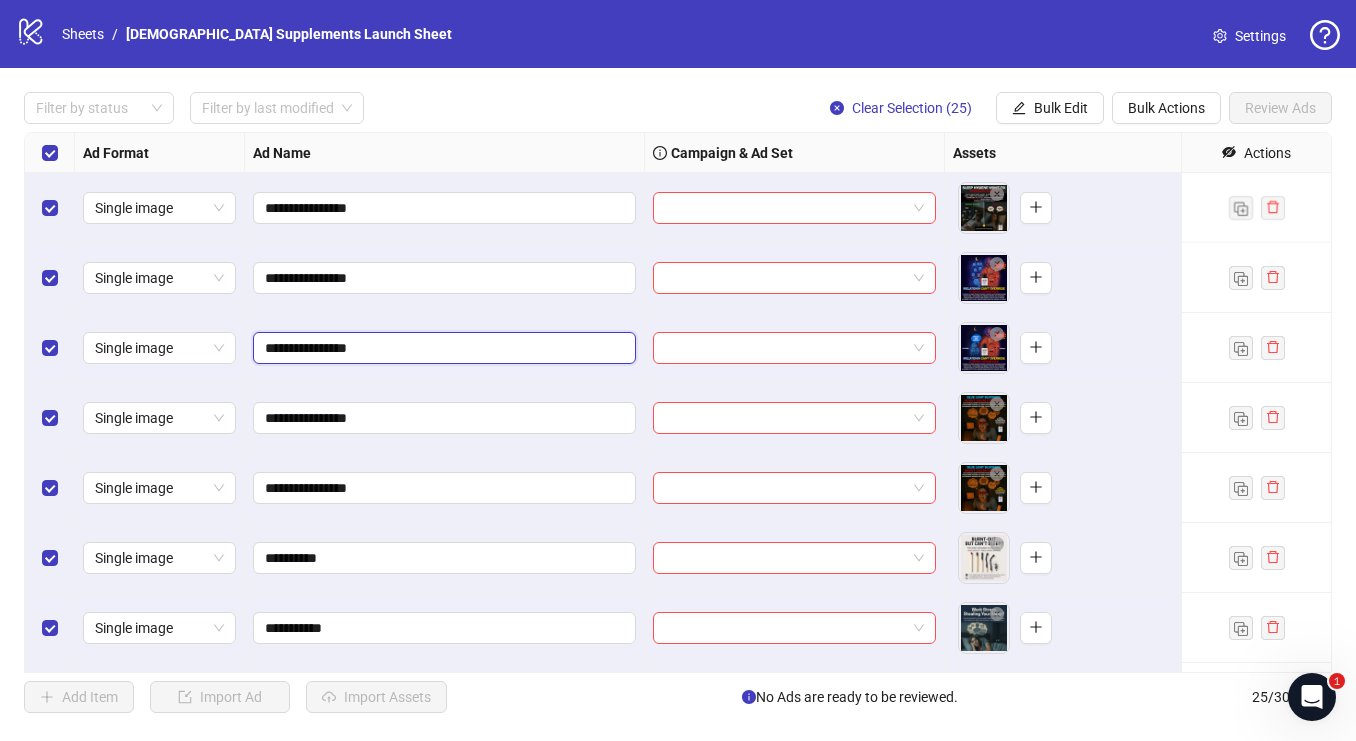 click on "**********" at bounding box center (442, 348) 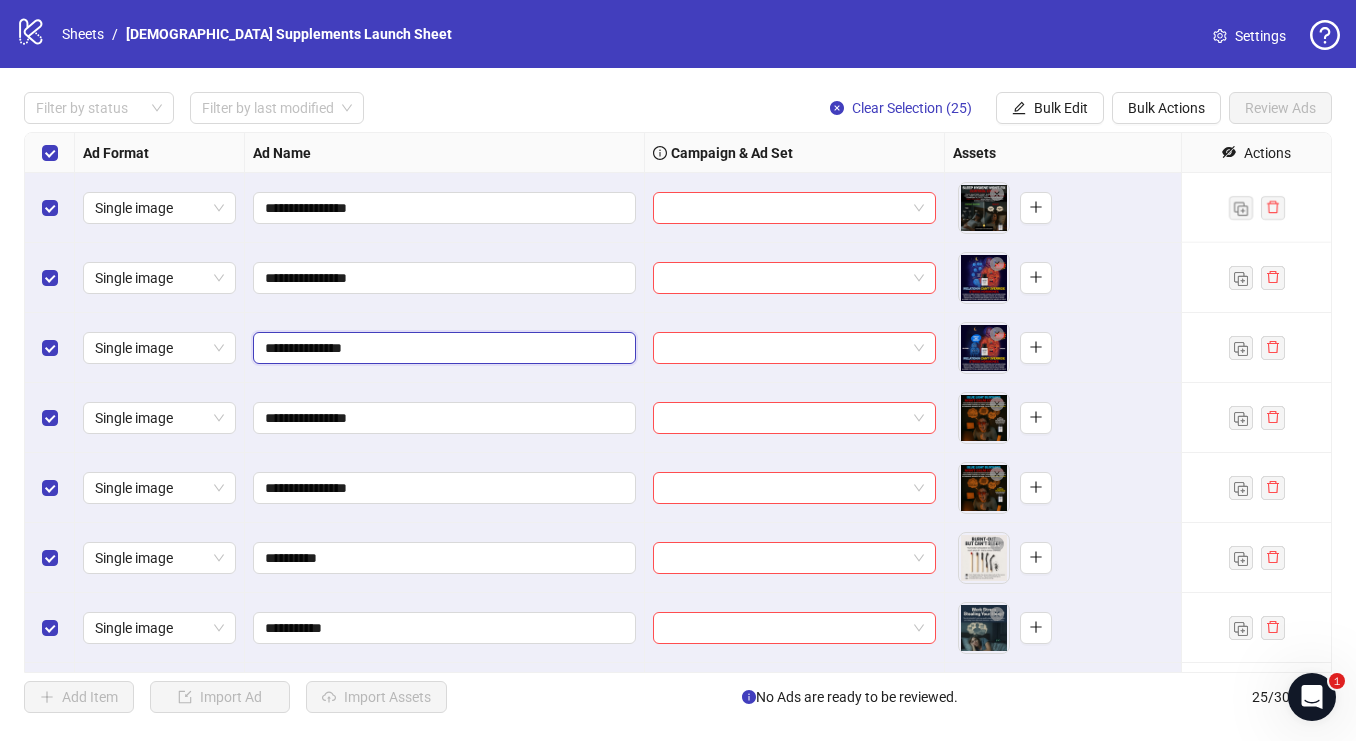 type on "**********" 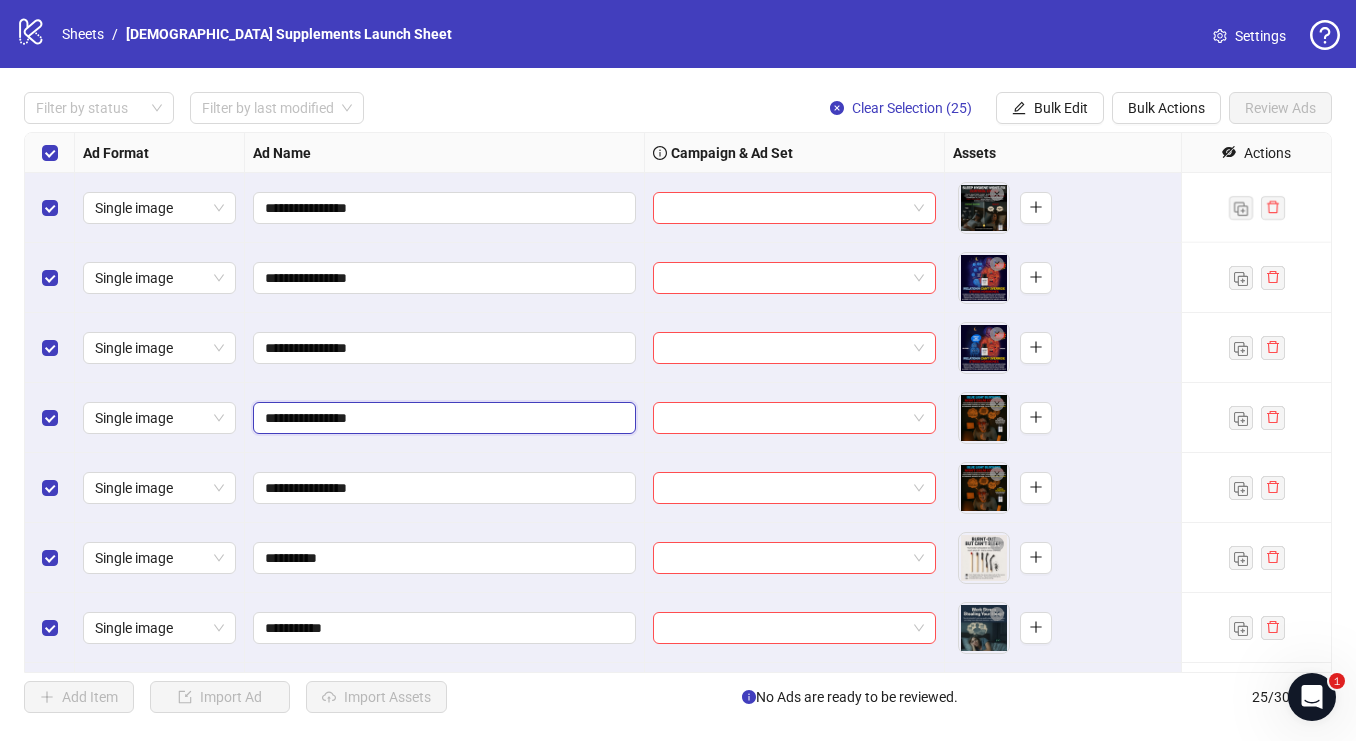 click on "**********" at bounding box center (442, 418) 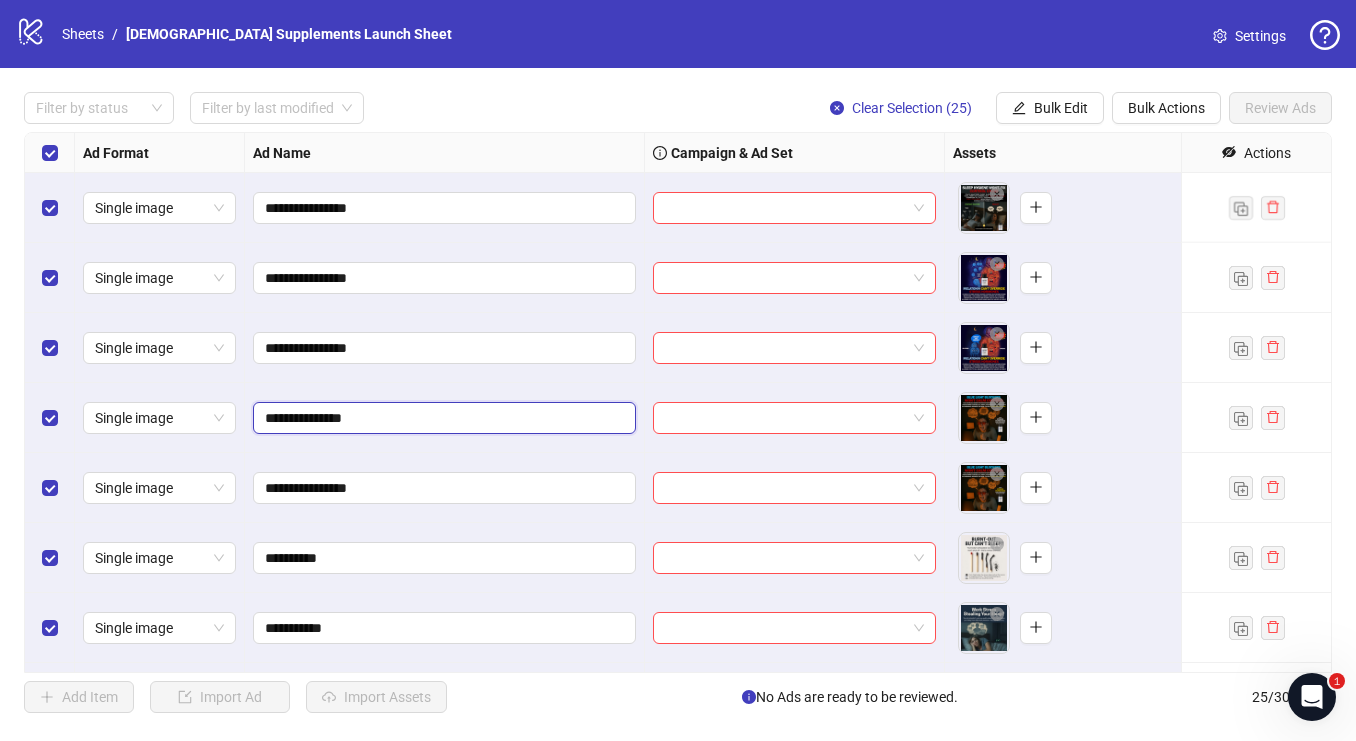 type on "**********" 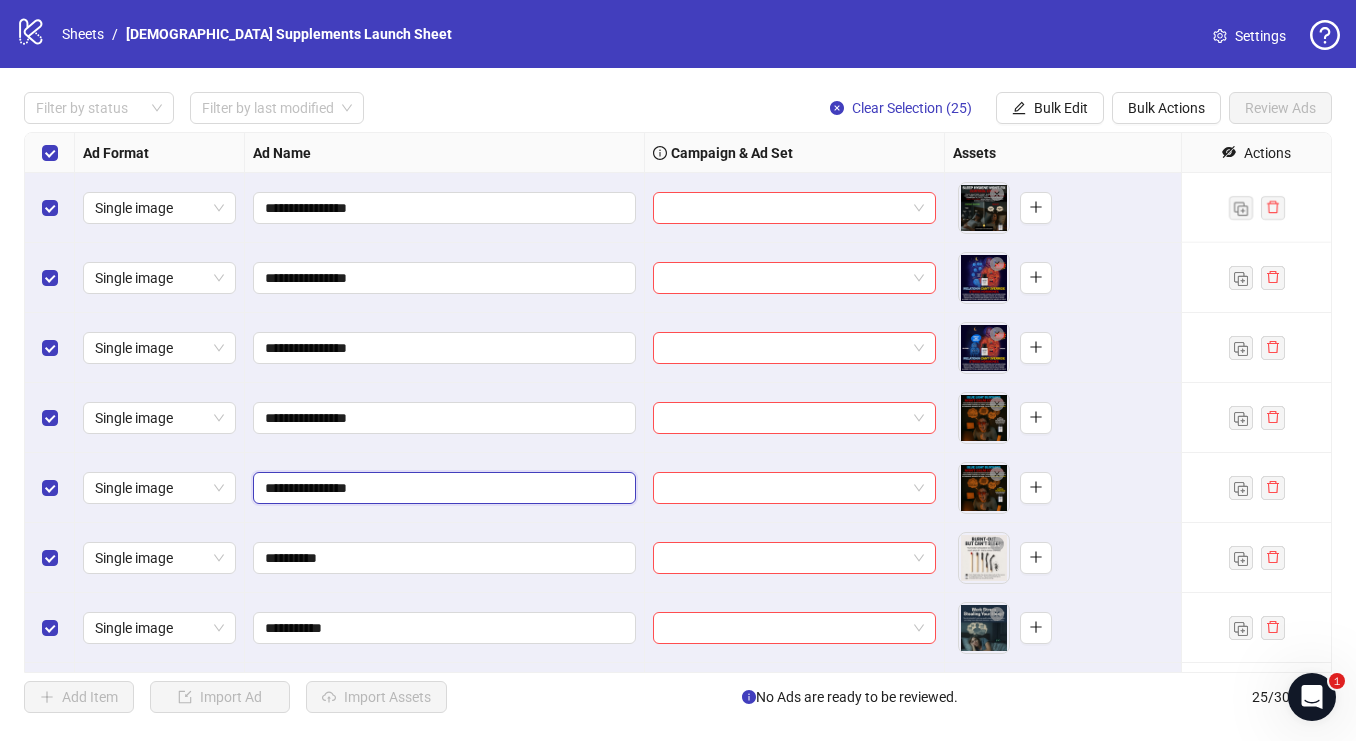 click on "**********" at bounding box center [442, 488] 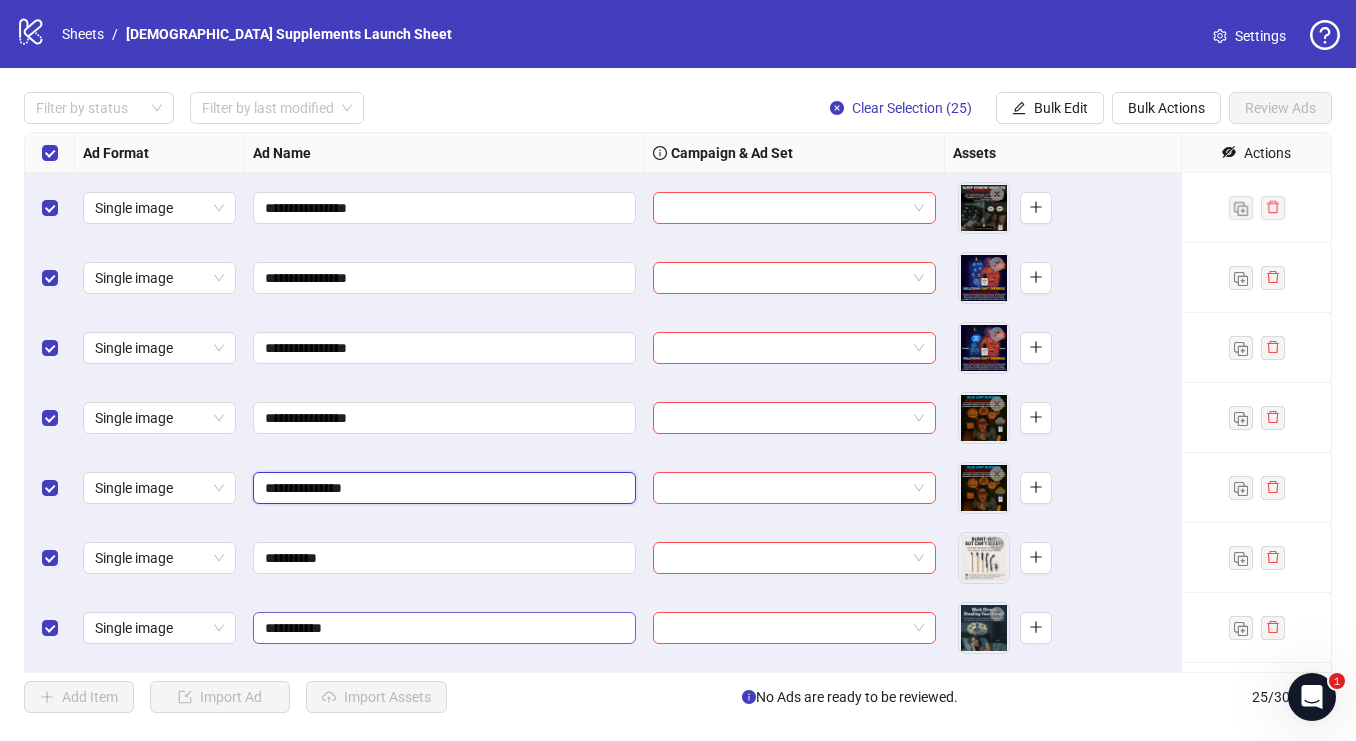 type on "**********" 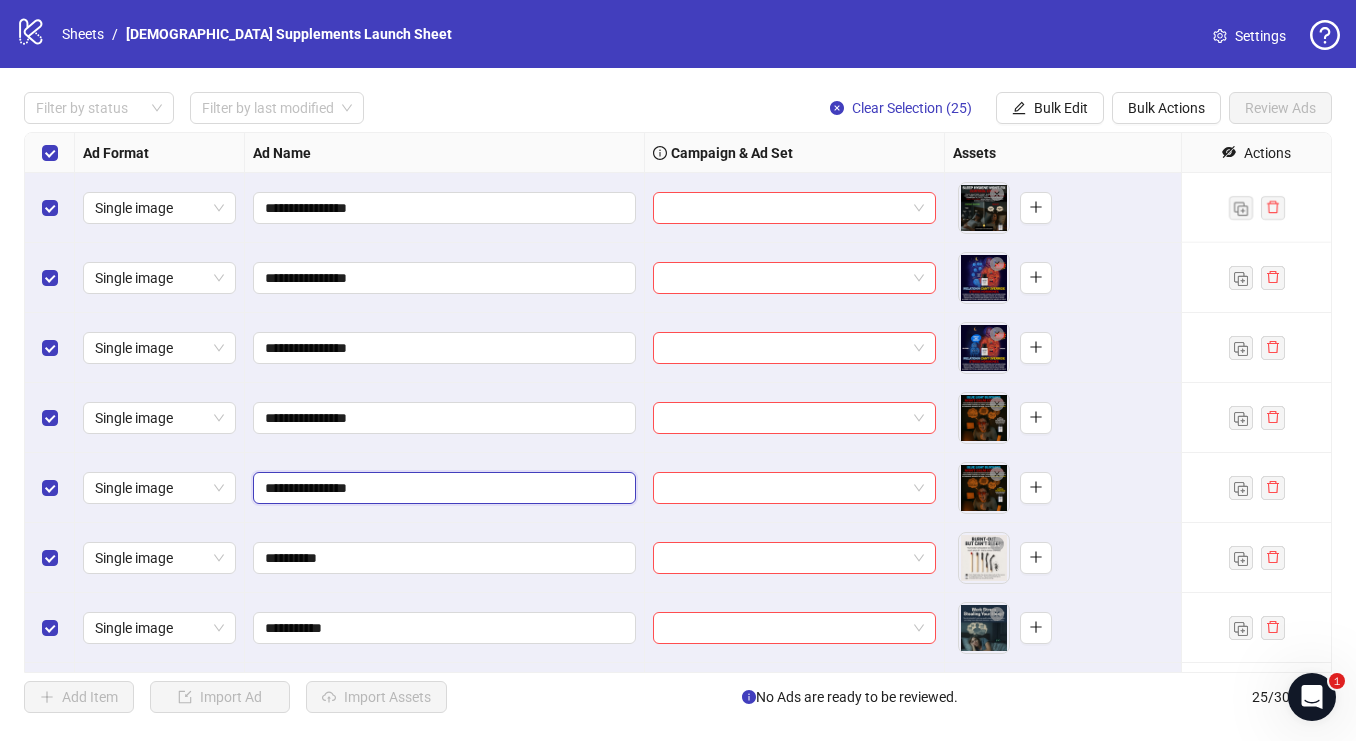 scroll, scrollTop: 137, scrollLeft: 0, axis: vertical 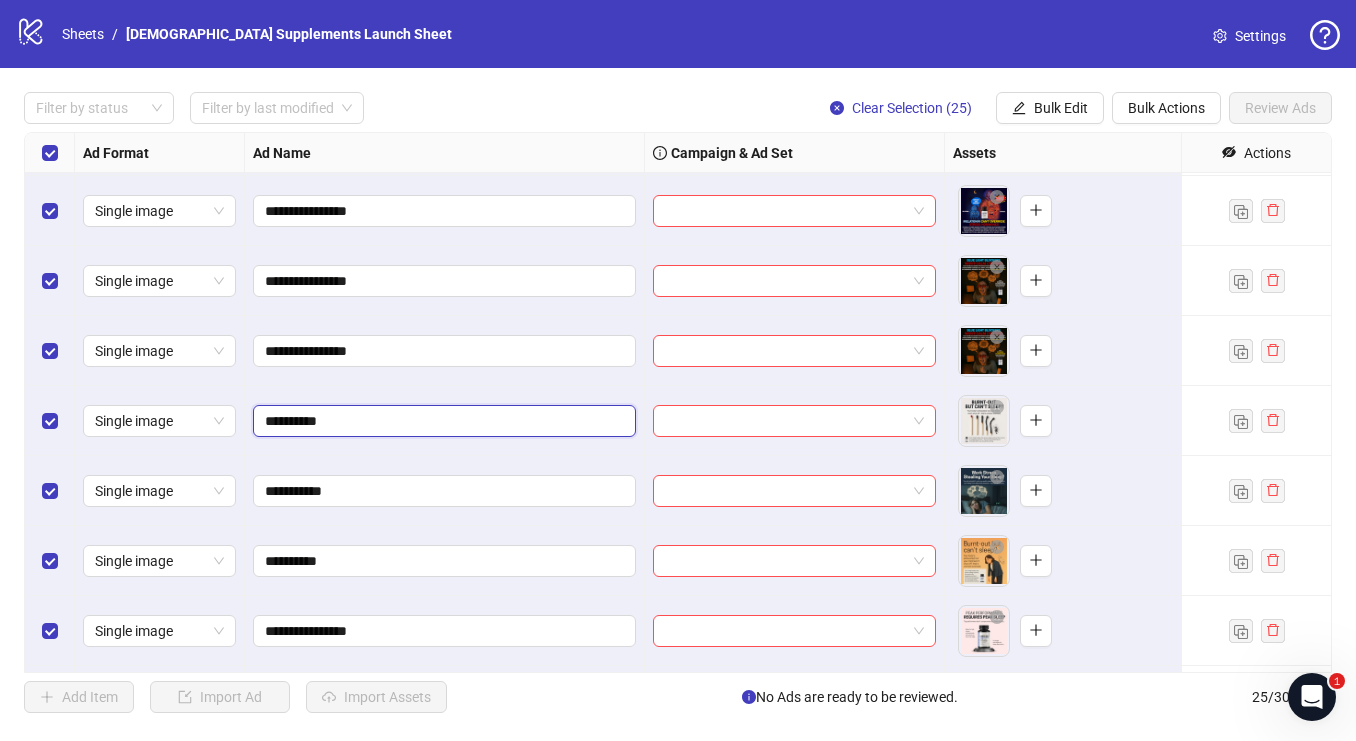 drag, startPoint x: 360, startPoint y: 427, endPoint x: 250, endPoint y: 427, distance: 110 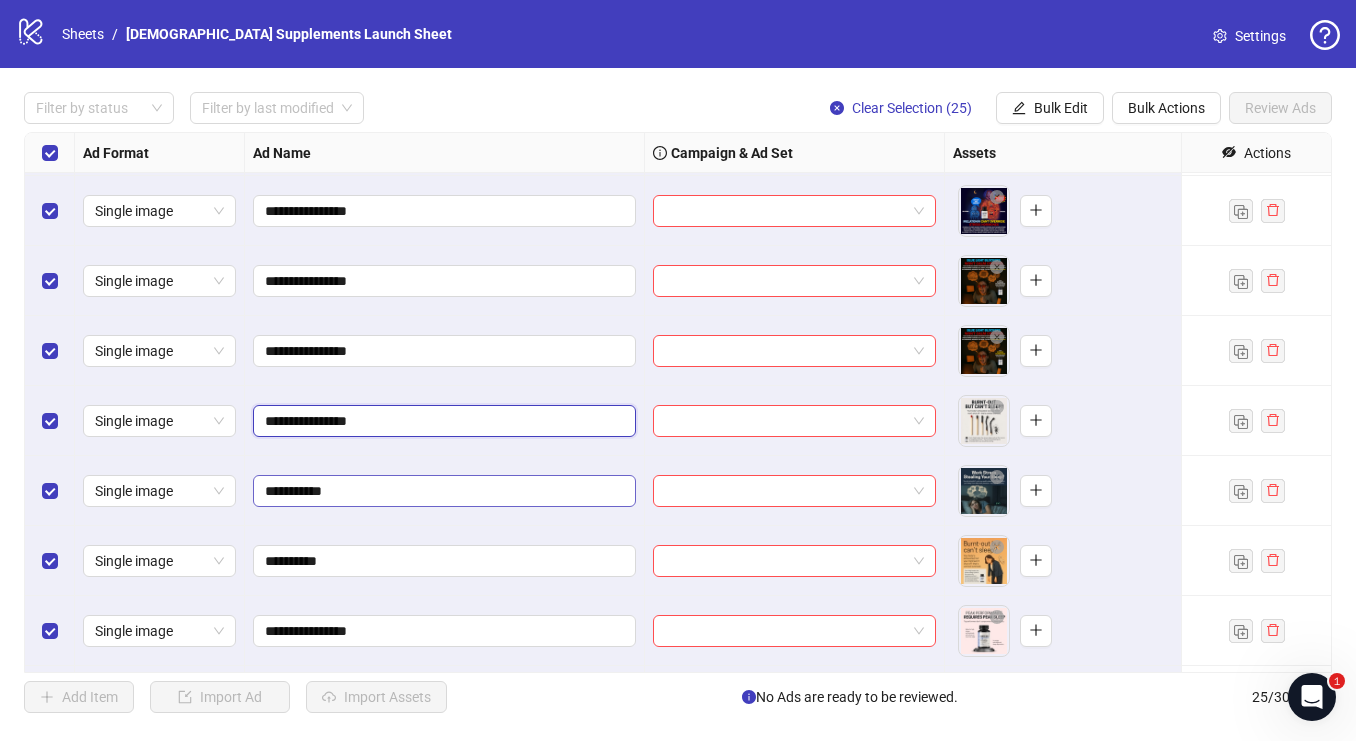 type on "**********" 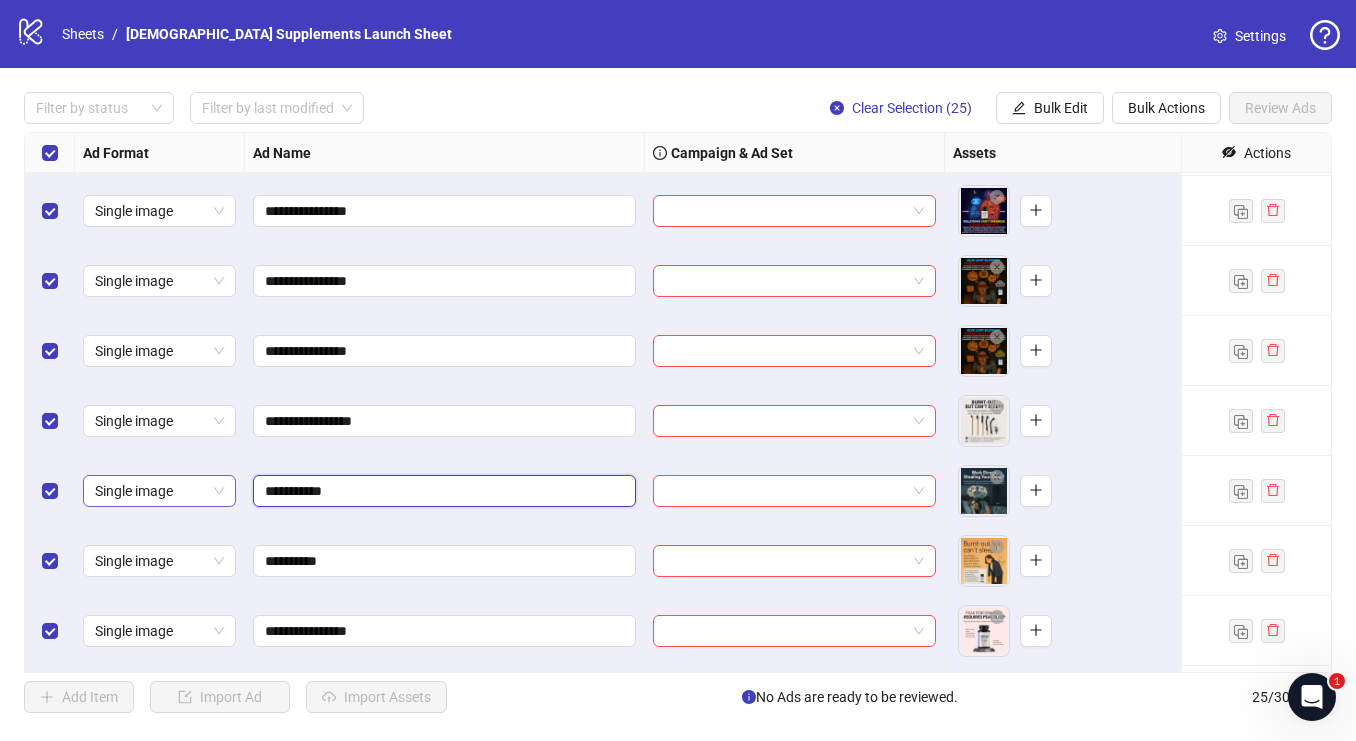 drag, startPoint x: 364, startPoint y: 500, endPoint x: 218, endPoint y: 500, distance: 146 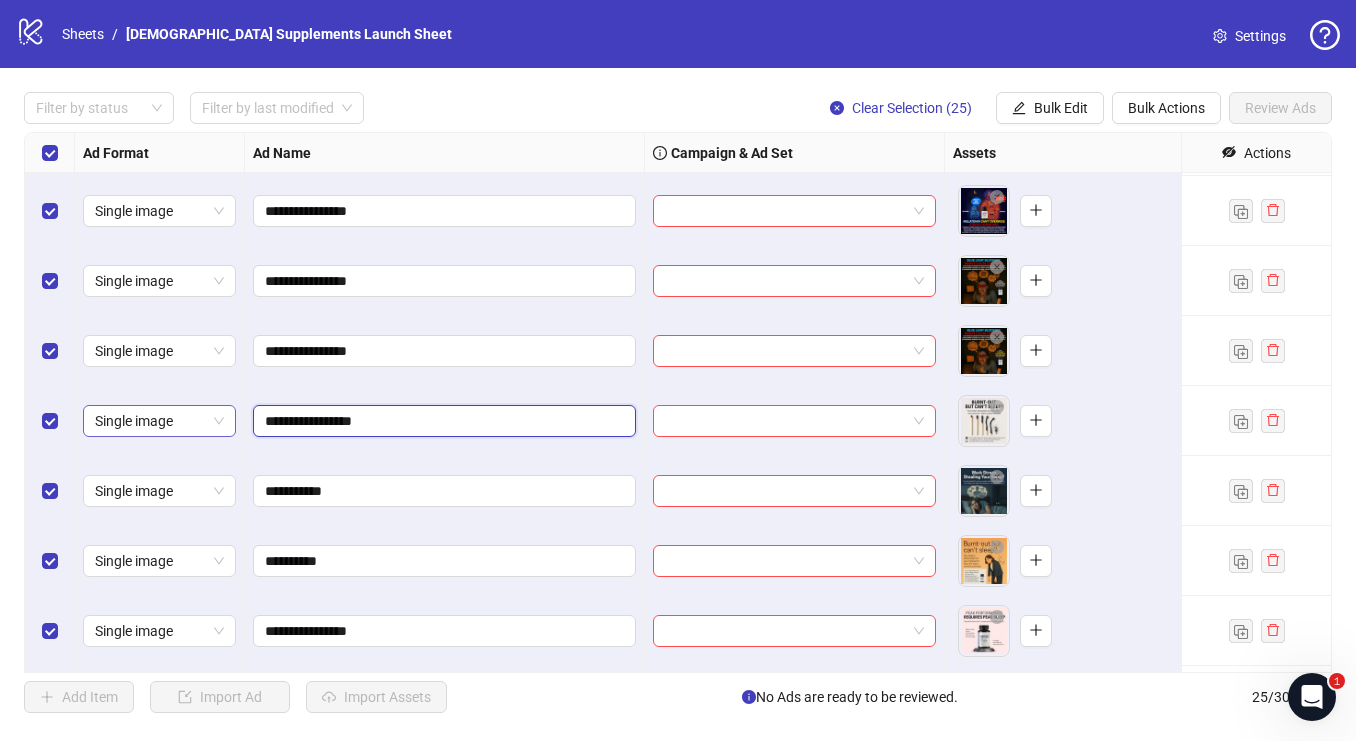 drag, startPoint x: 381, startPoint y: 414, endPoint x: 176, endPoint y: 415, distance: 205.00244 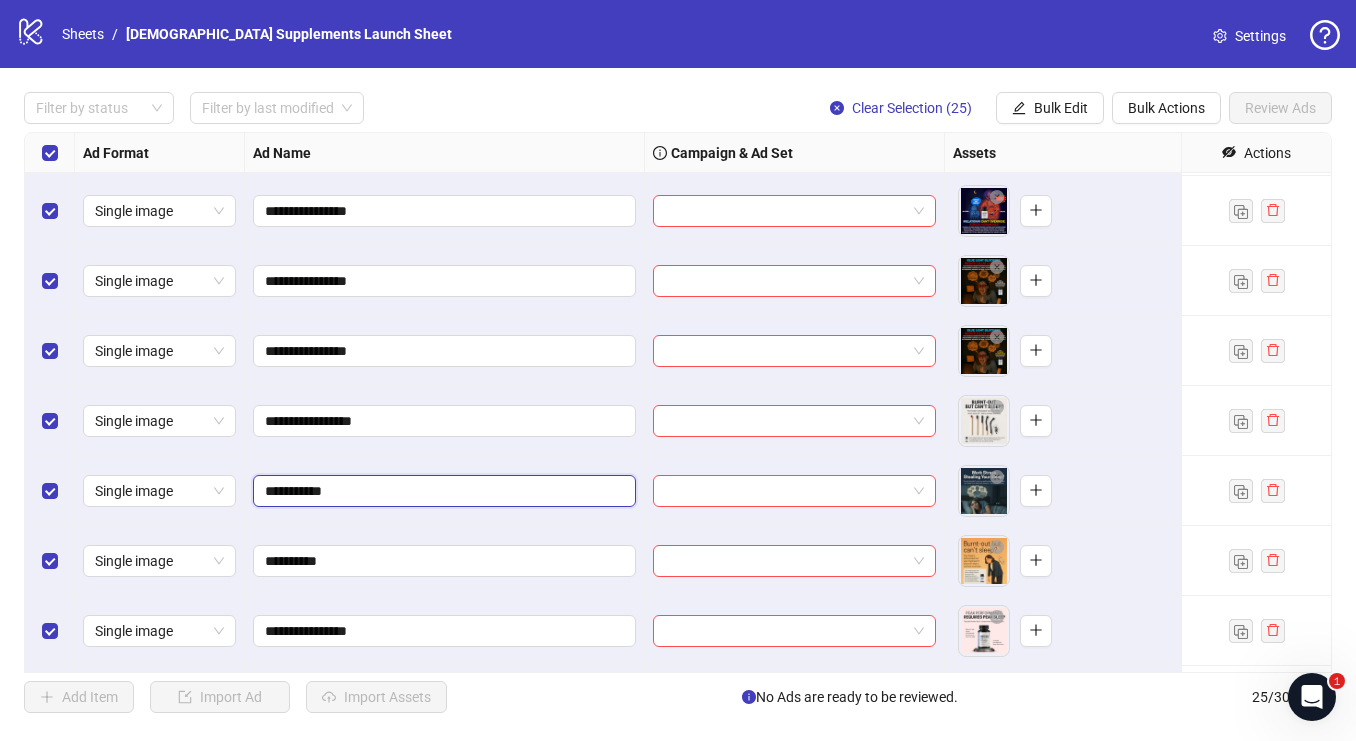 click on "**********" at bounding box center [442, 491] 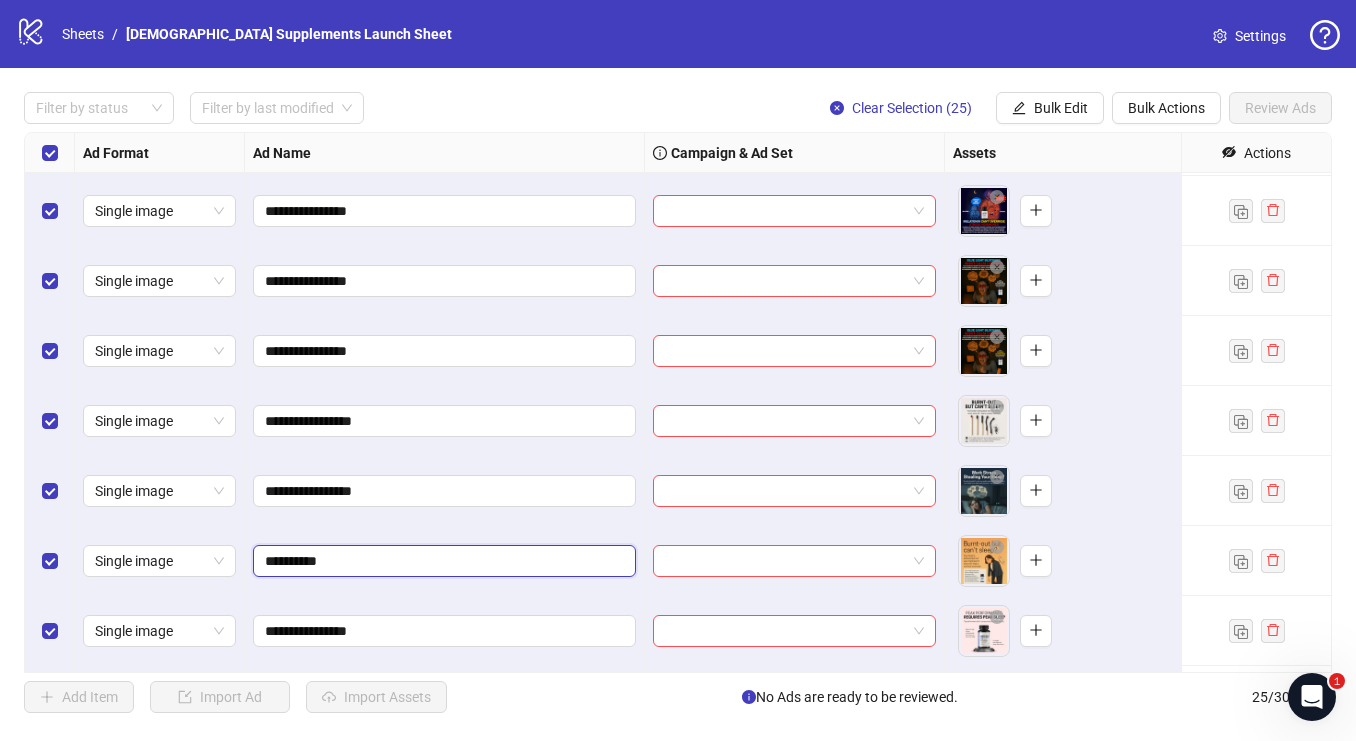 click on "**********" at bounding box center [442, 561] 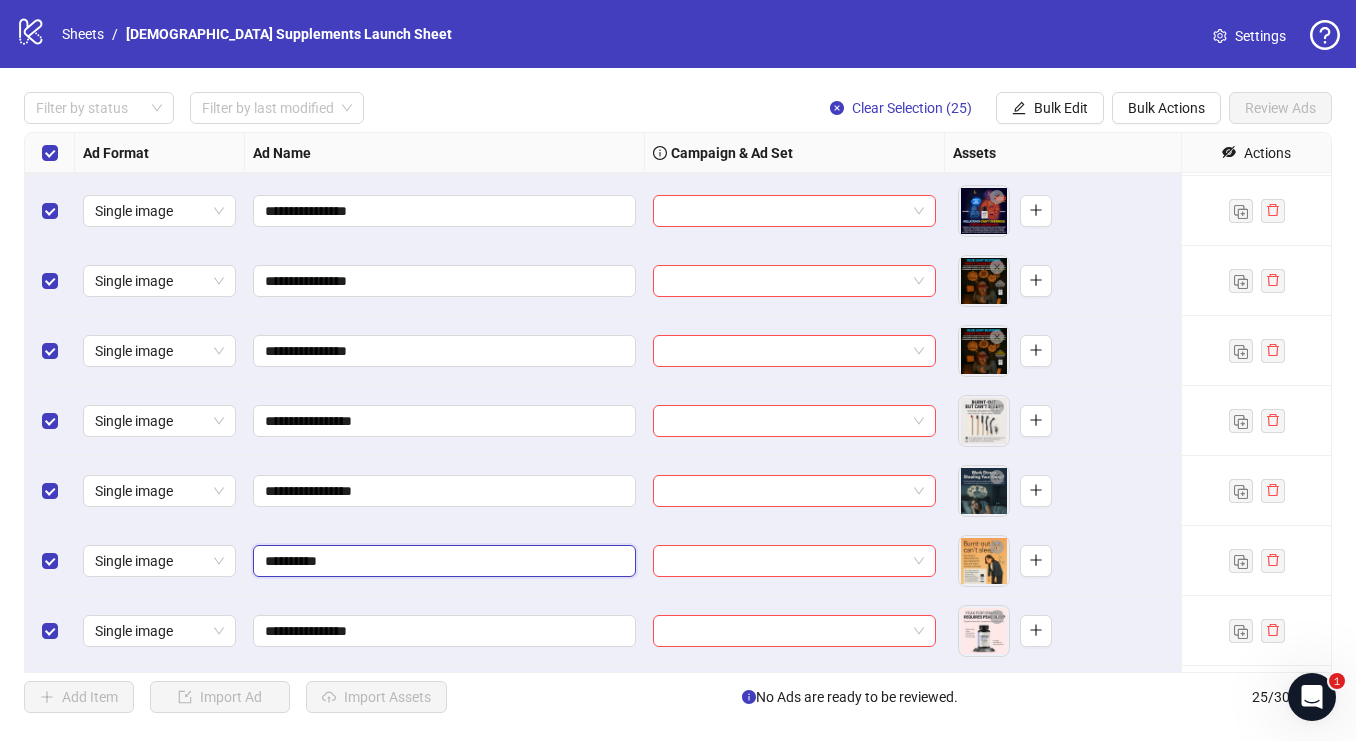 click on "**********" at bounding box center [442, 561] 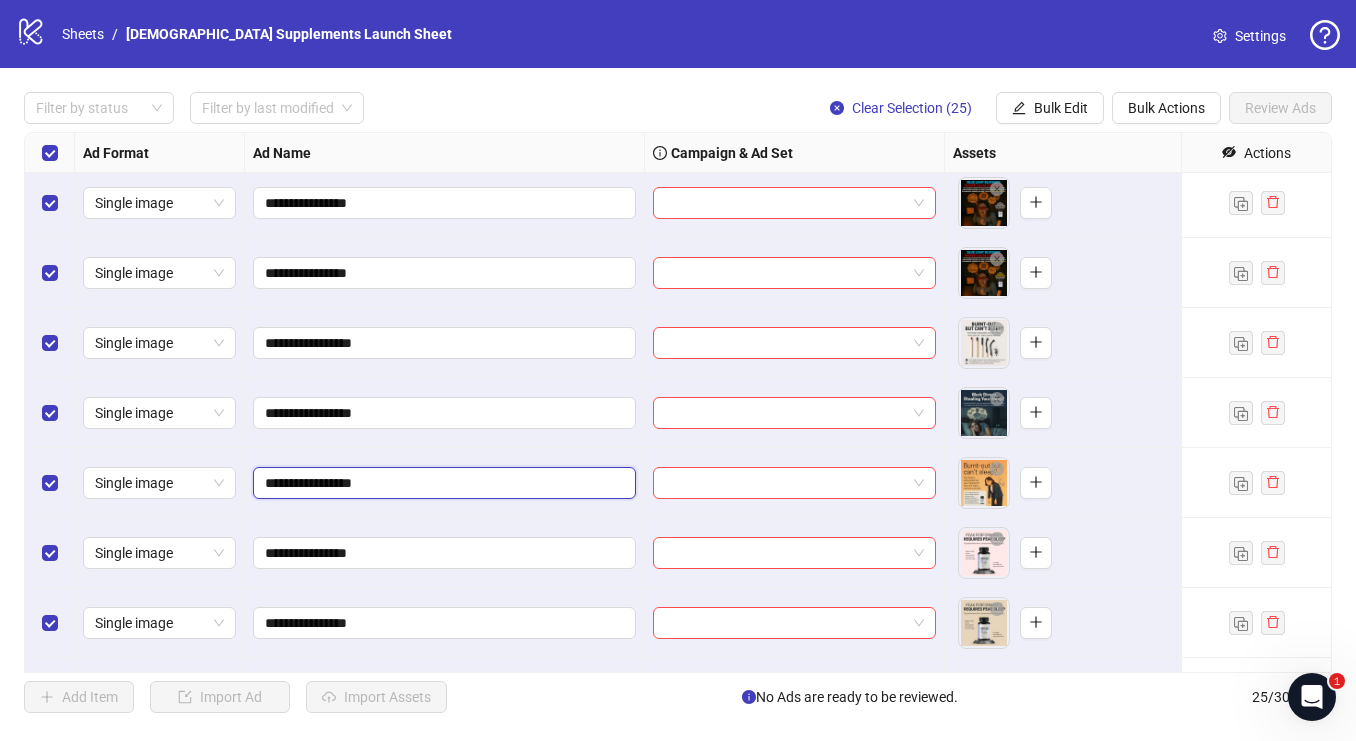 scroll, scrollTop: 217, scrollLeft: 0, axis: vertical 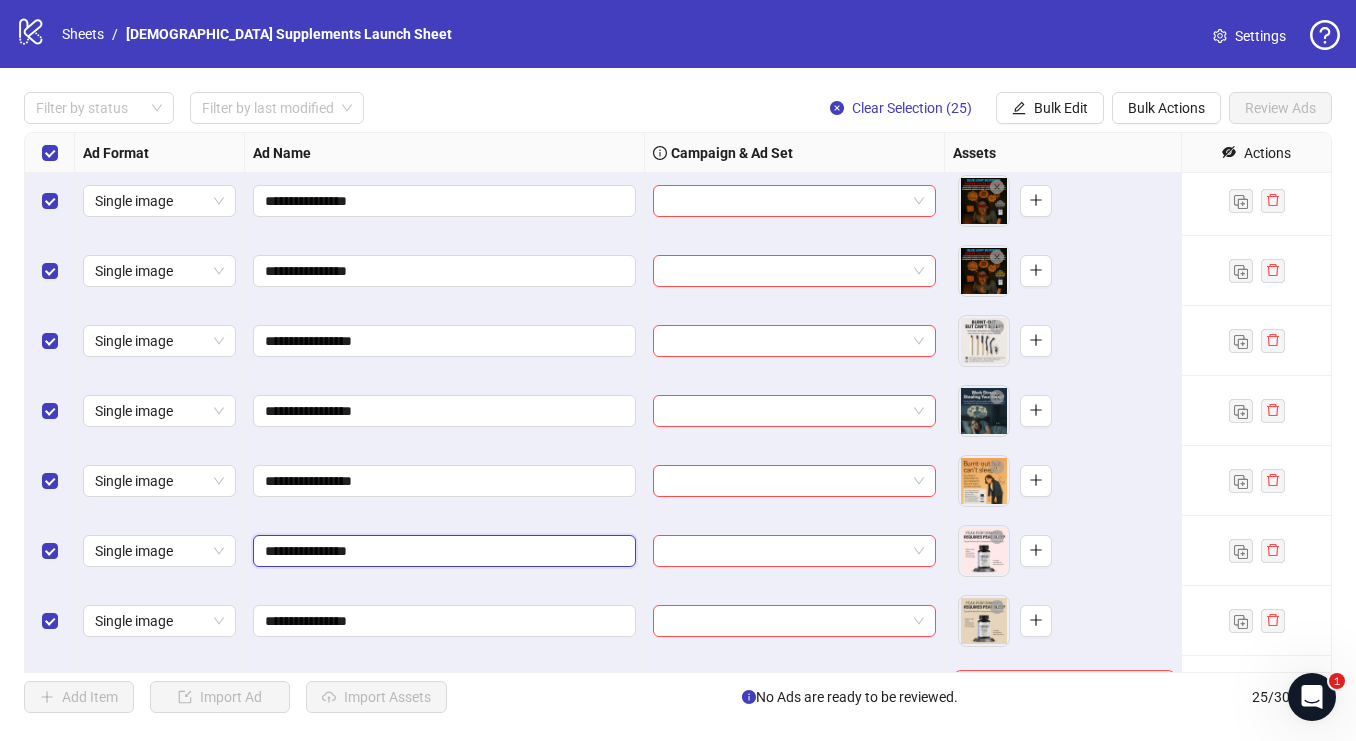 click on "**********" at bounding box center (442, 551) 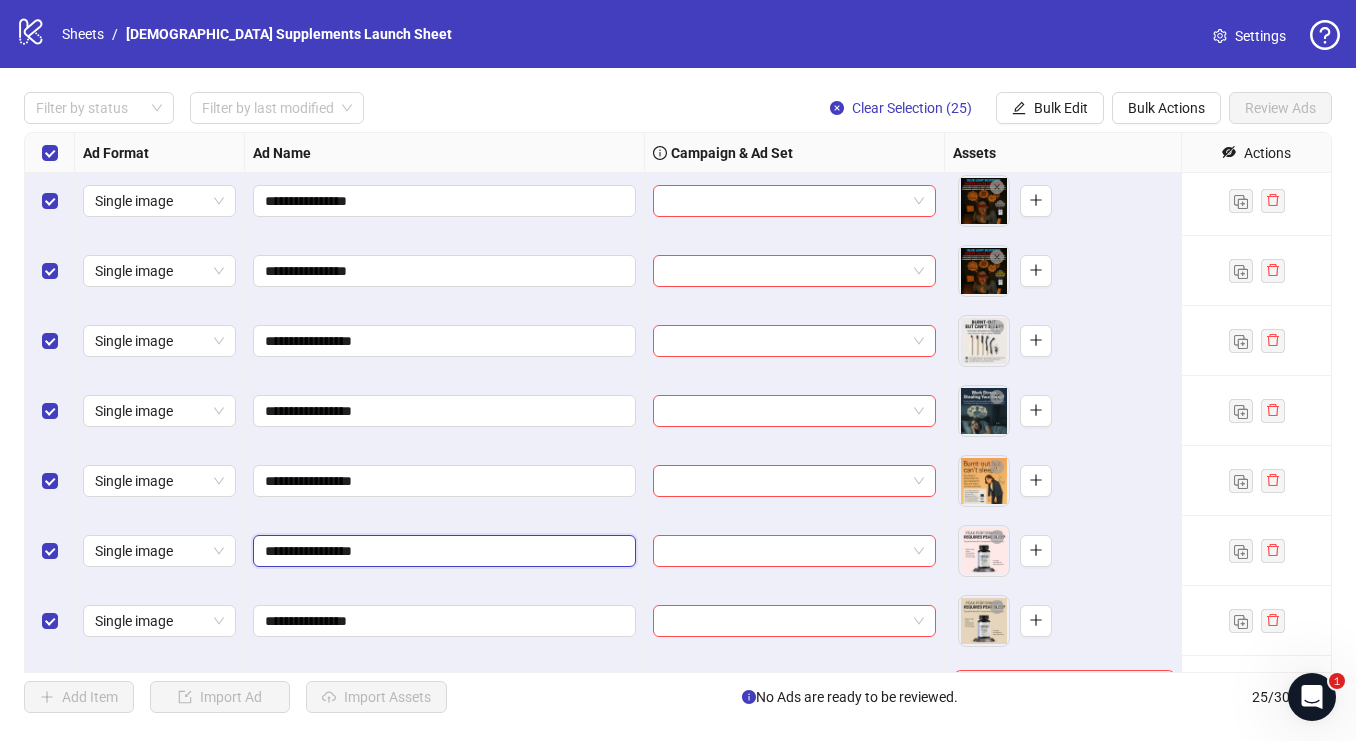 scroll, scrollTop: 260, scrollLeft: 0, axis: vertical 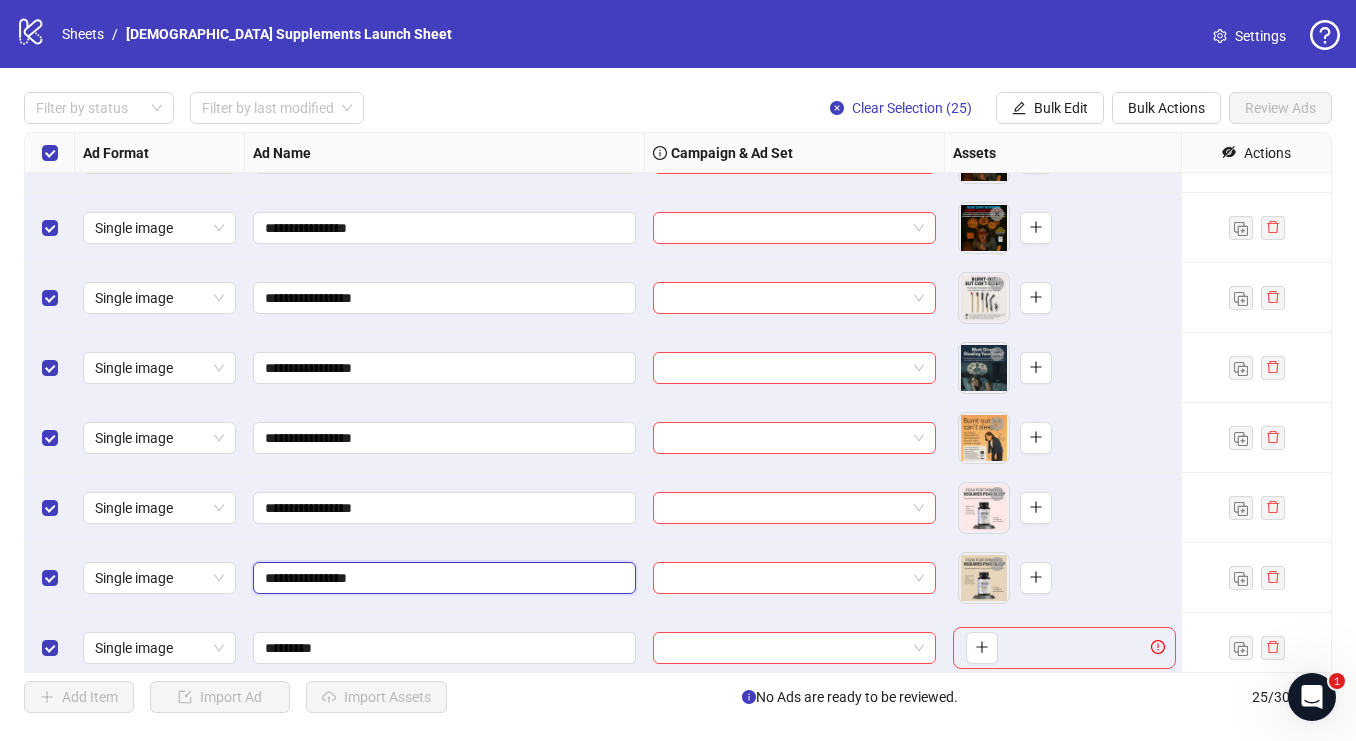 click on "**********" at bounding box center [442, 578] 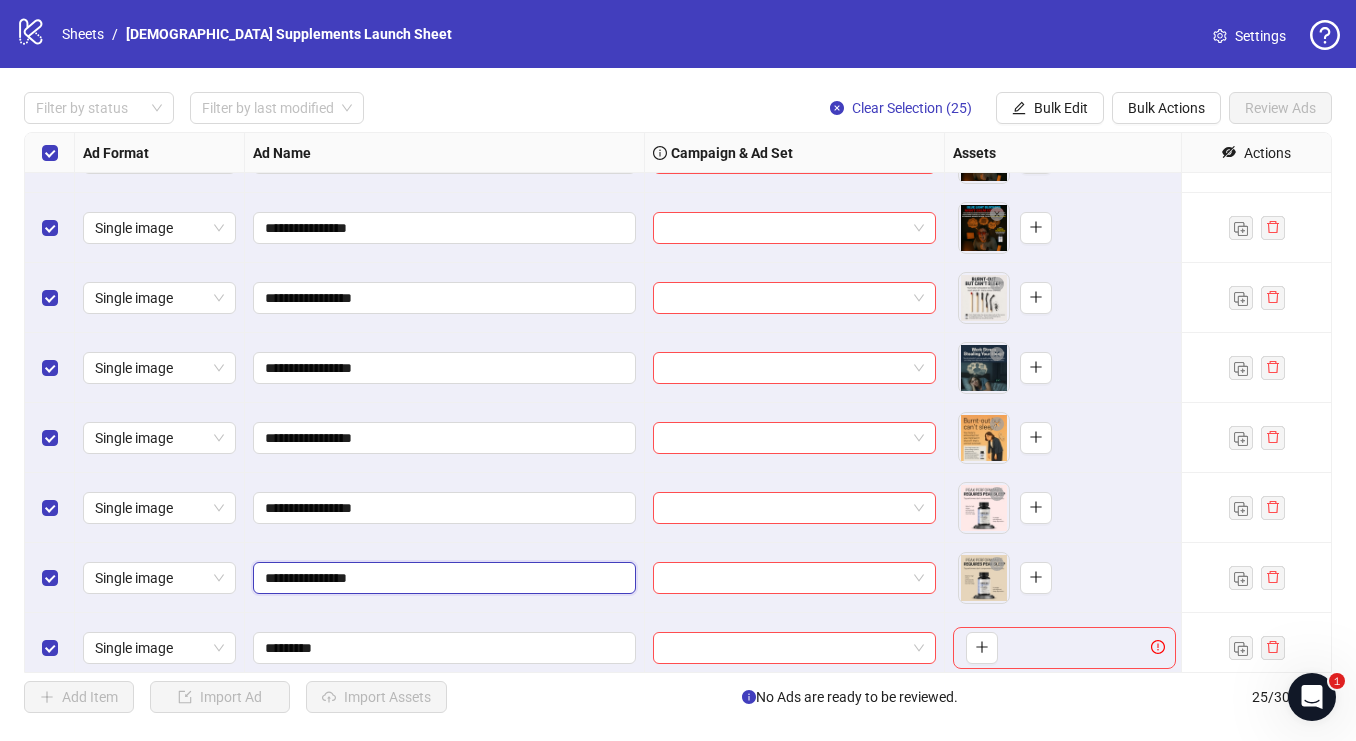 click on "**********" at bounding box center (442, 578) 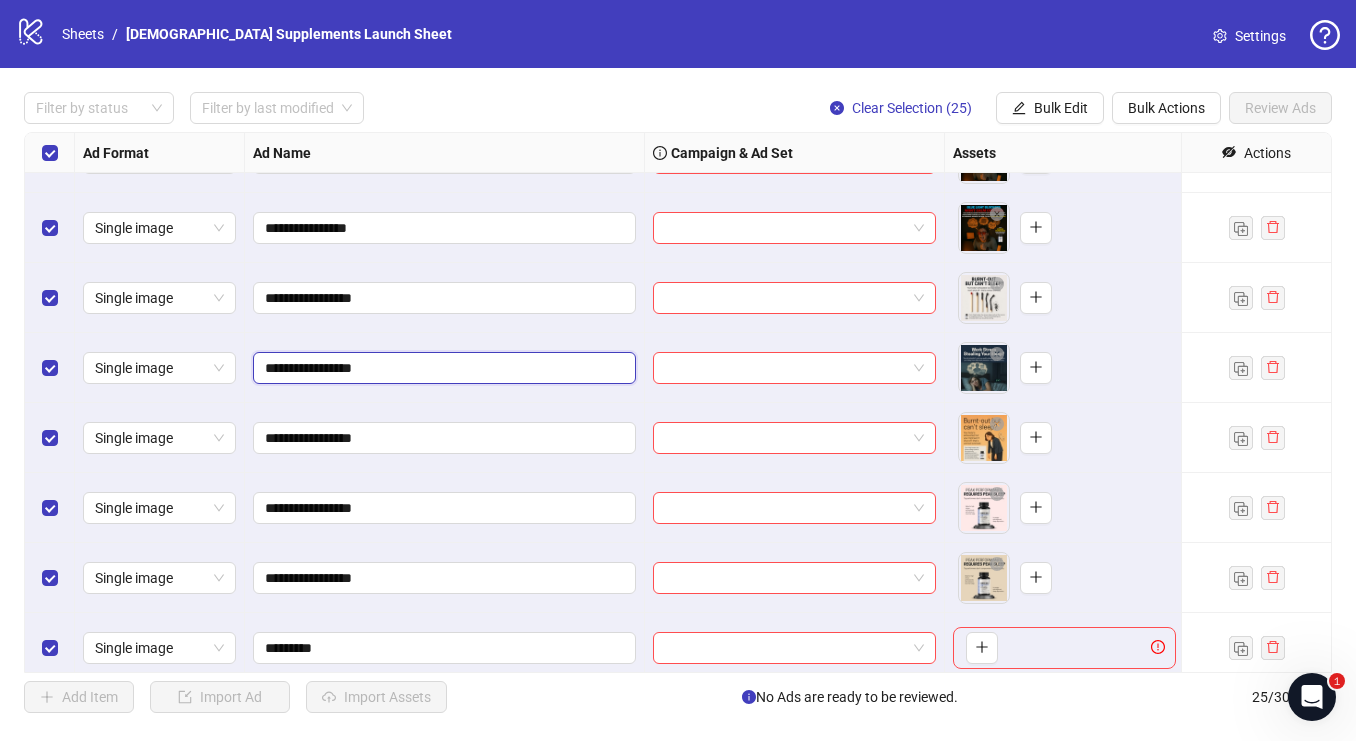 click on "**********" at bounding box center [442, 368] 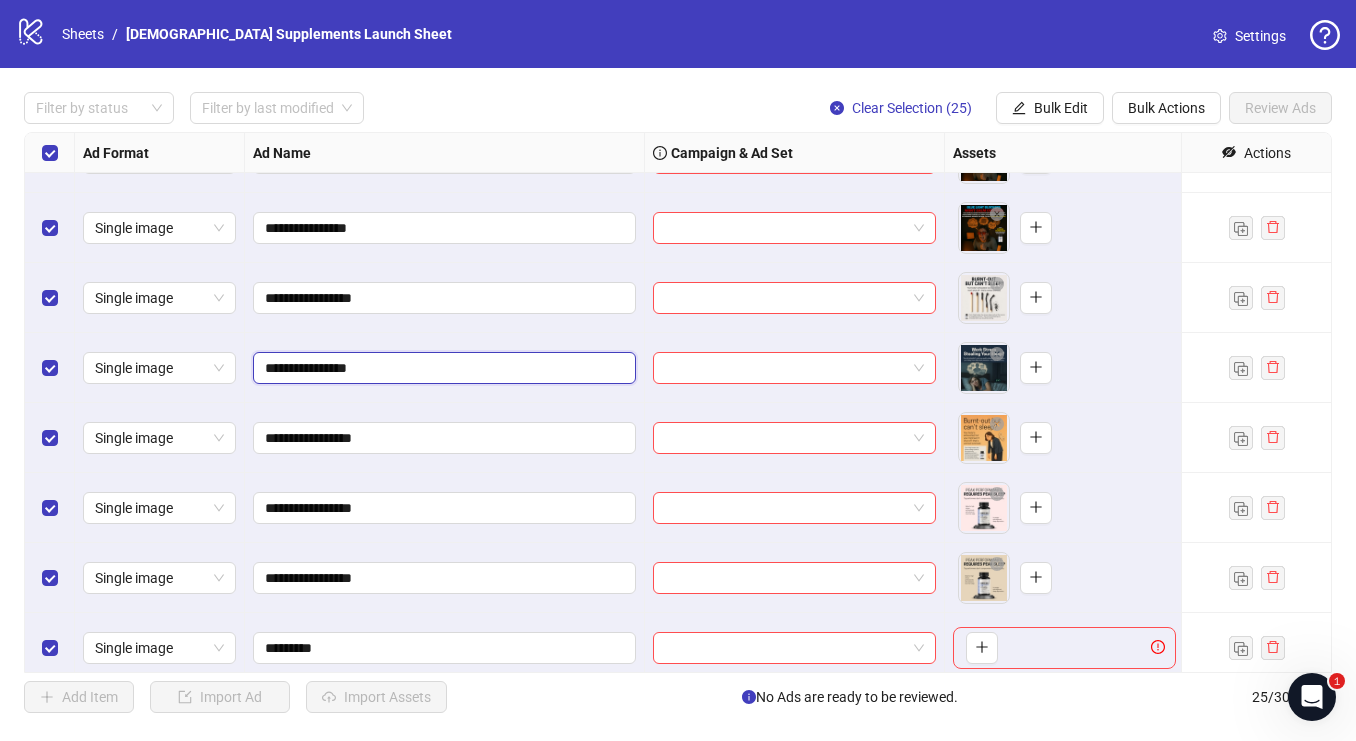 type on "**********" 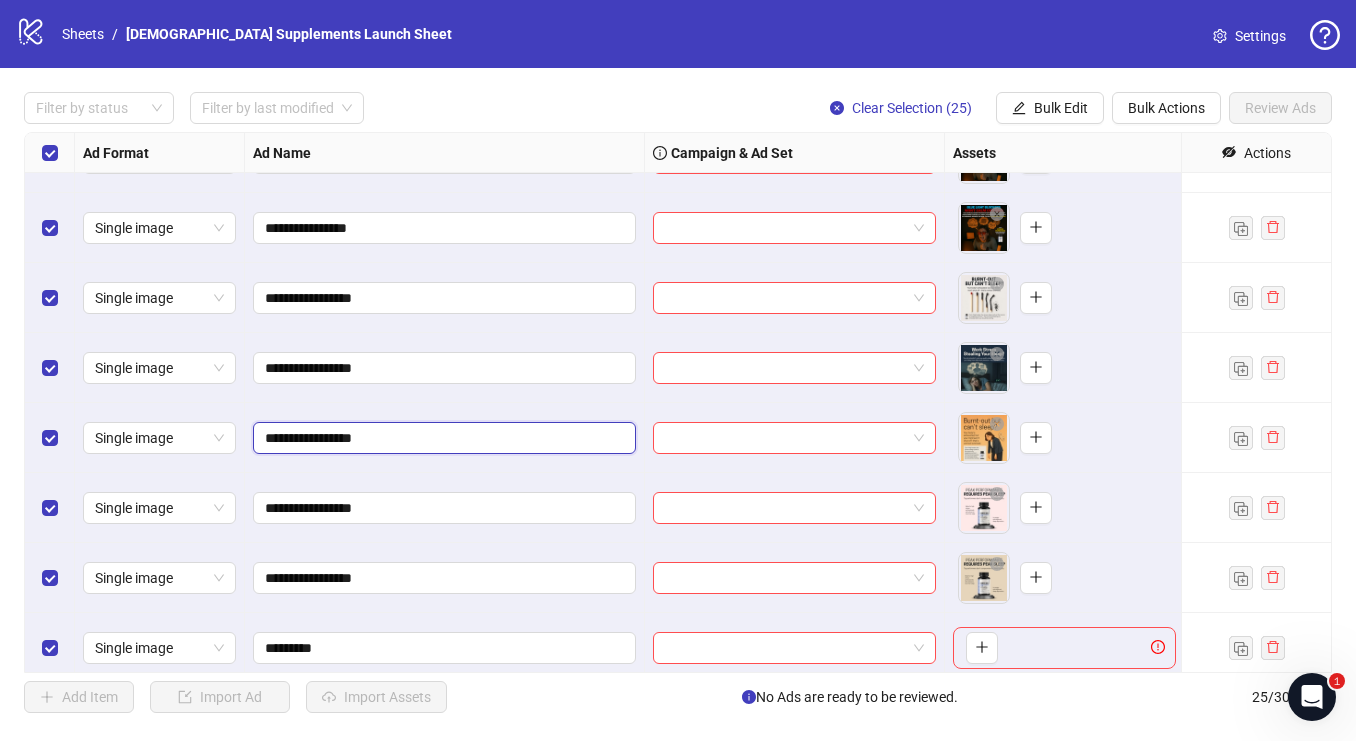 click on "**********" at bounding box center [442, 438] 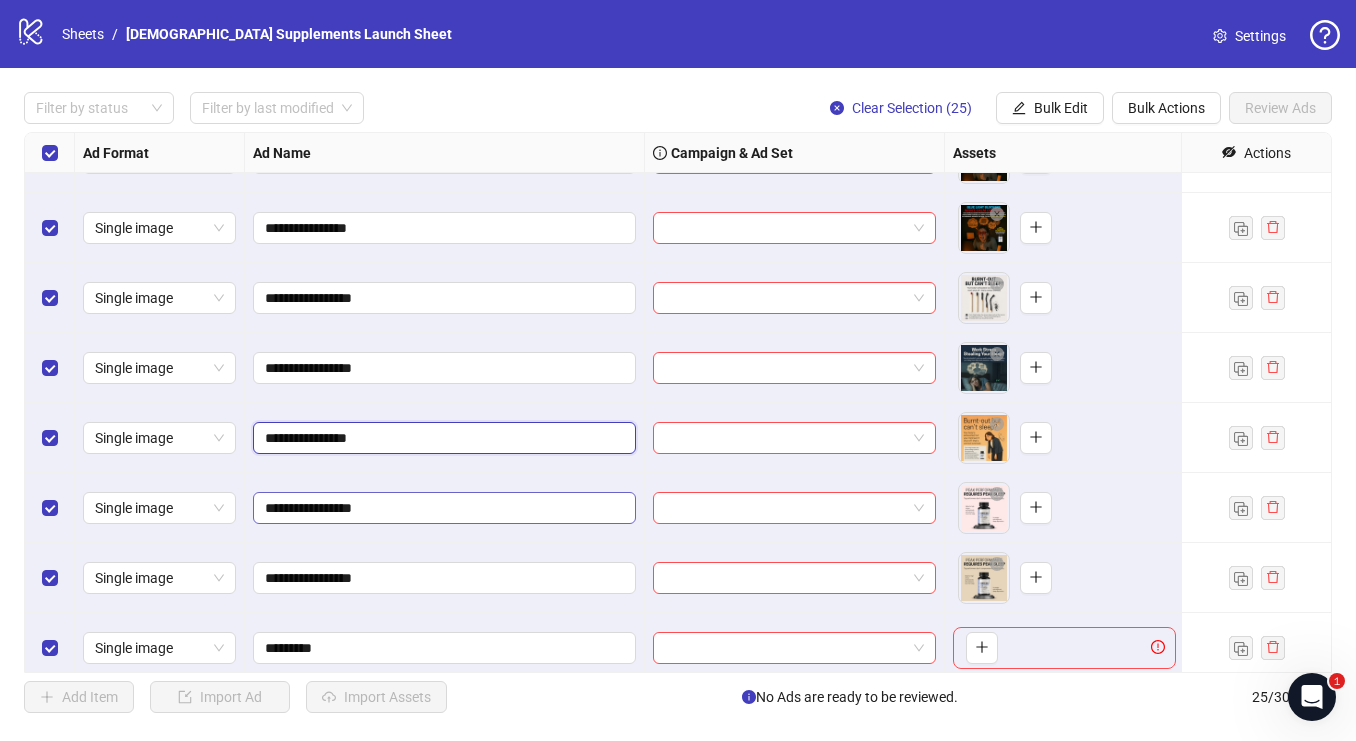 type on "**********" 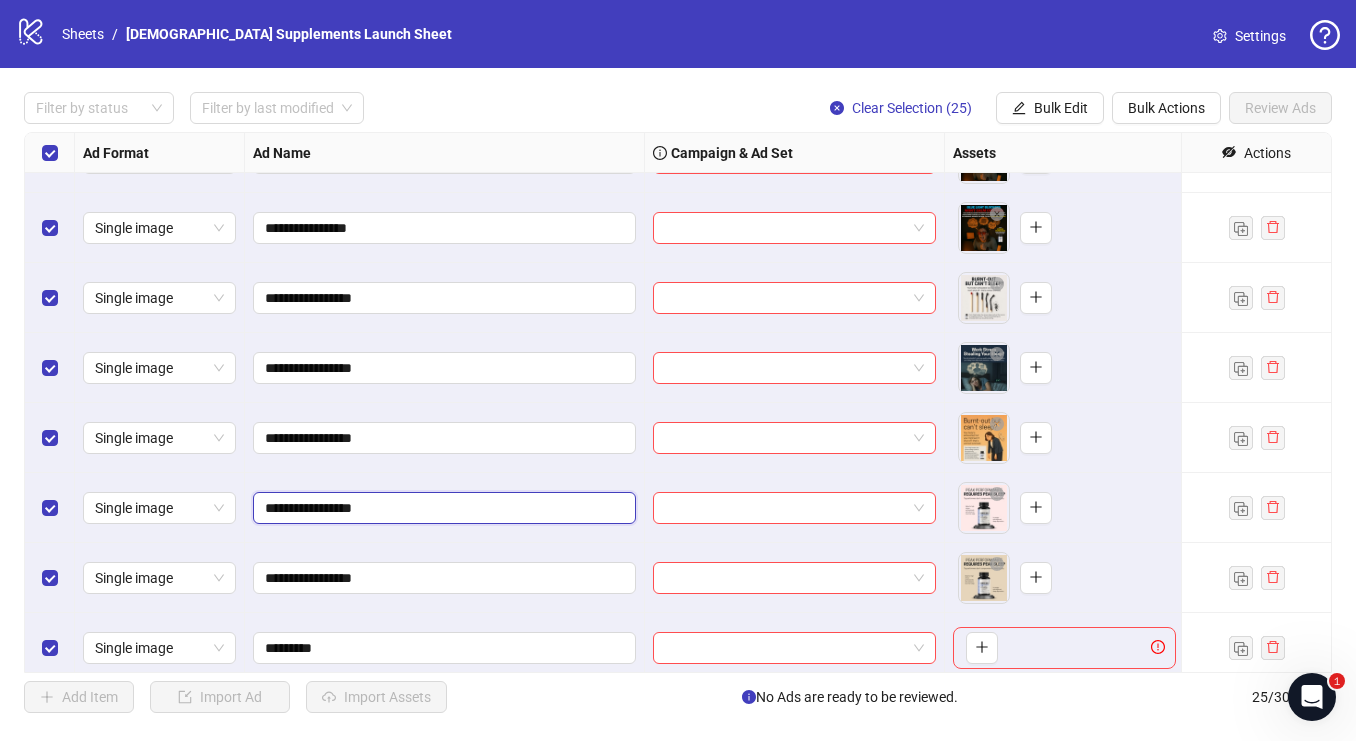 click on "**********" at bounding box center (442, 508) 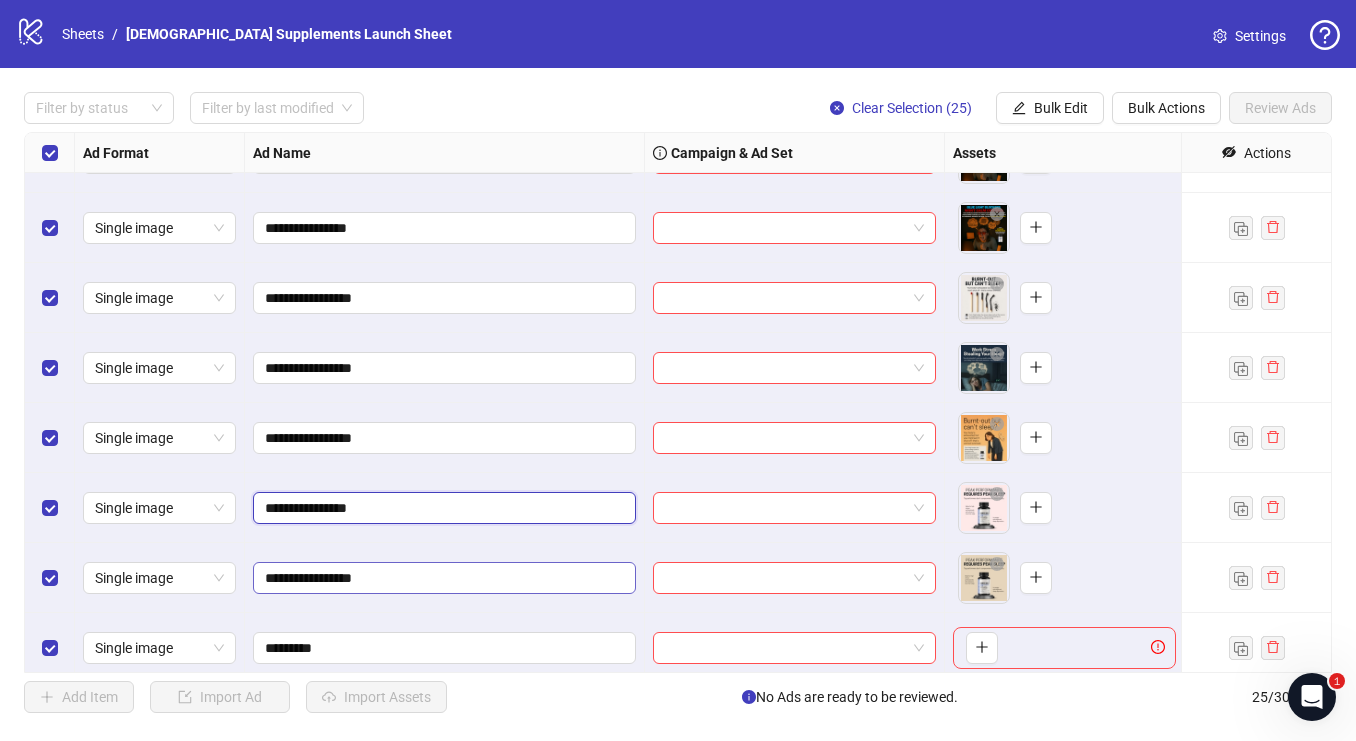 type on "**********" 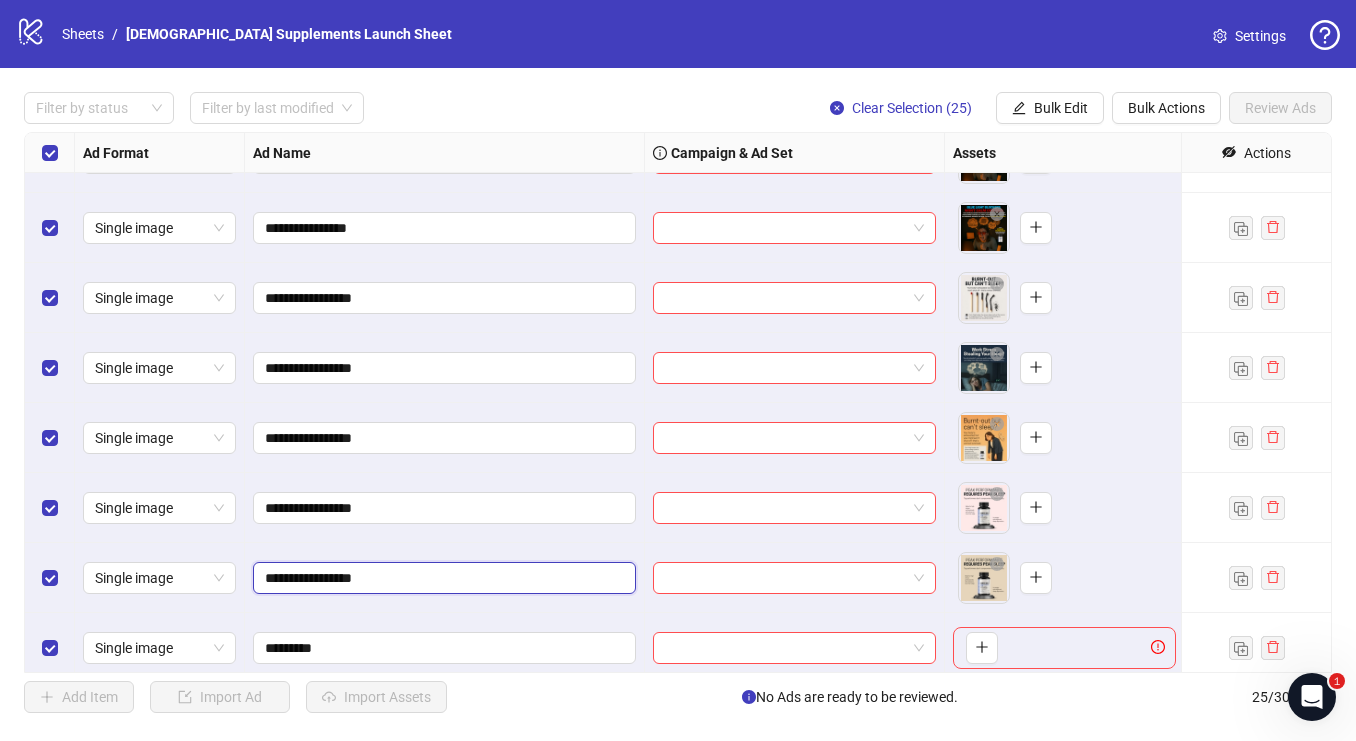 click on "**********" at bounding box center [442, 578] 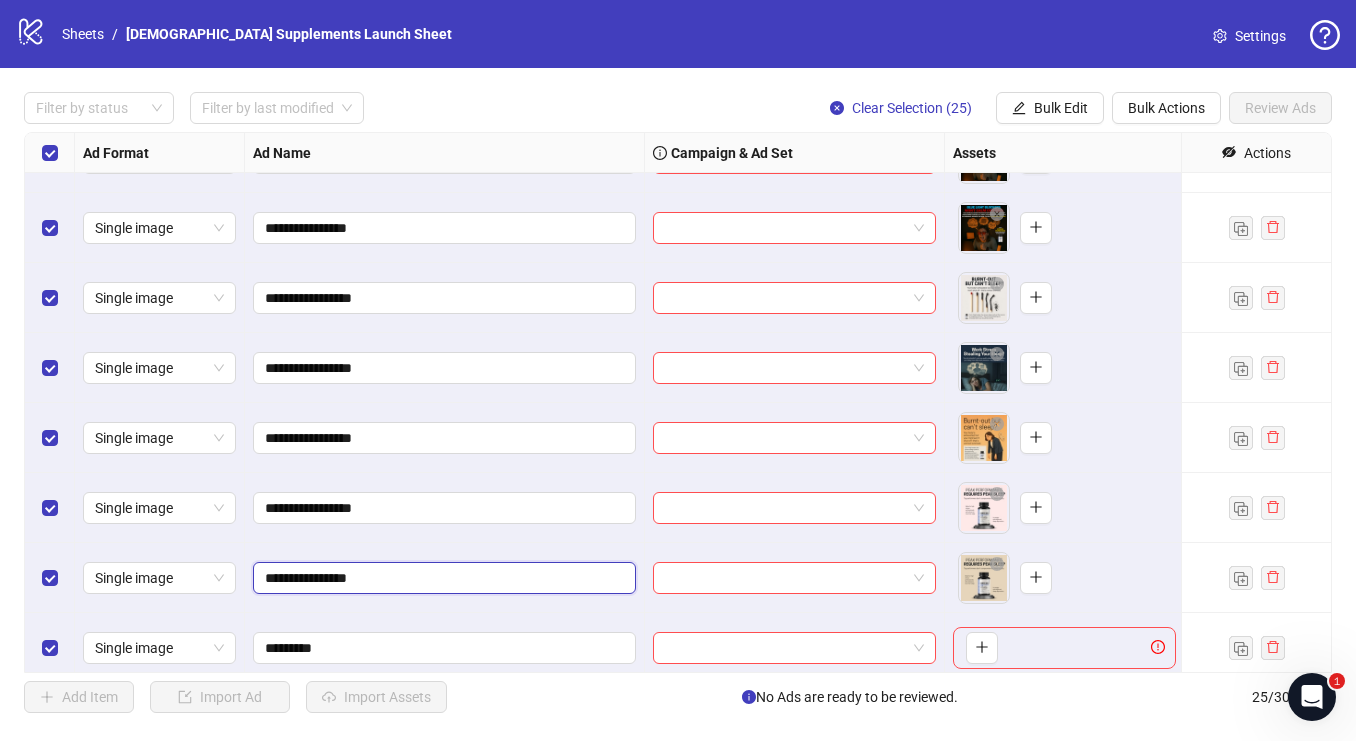 type on "**********" 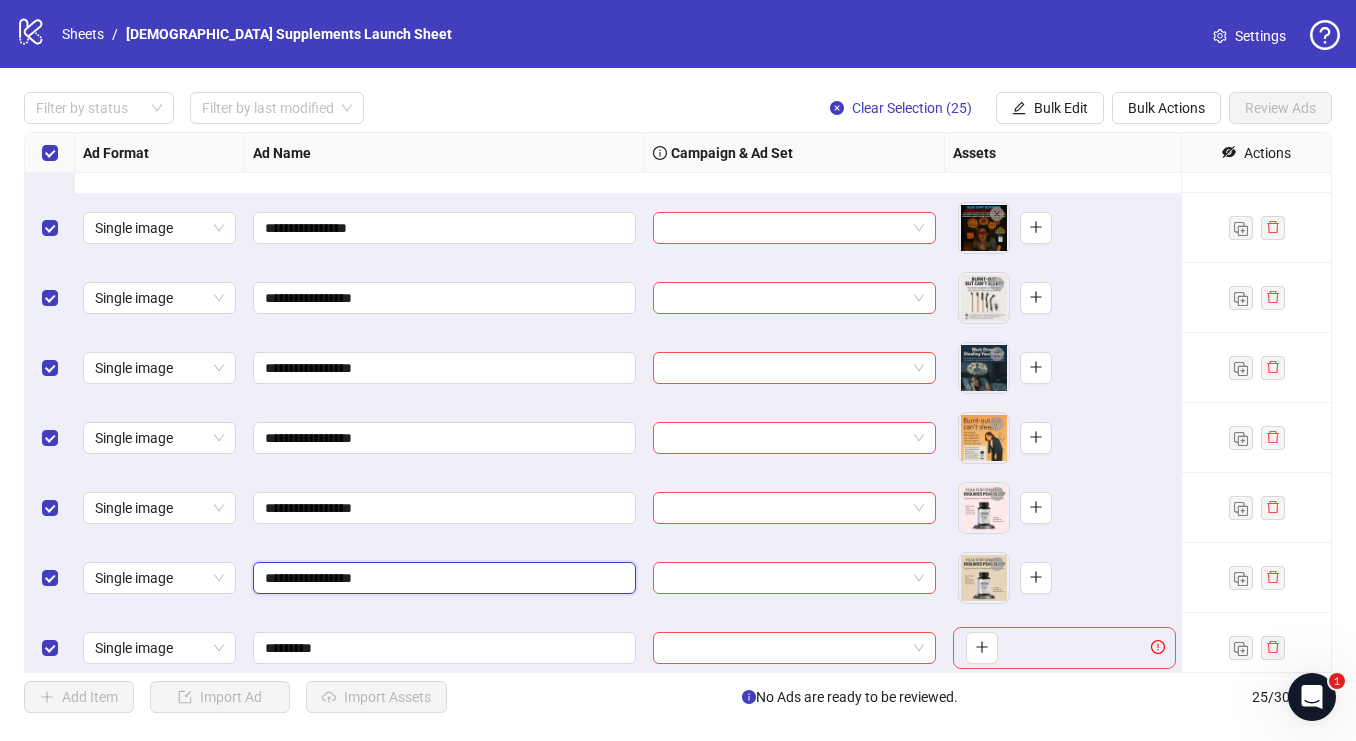 scroll, scrollTop: 409, scrollLeft: 0, axis: vertical 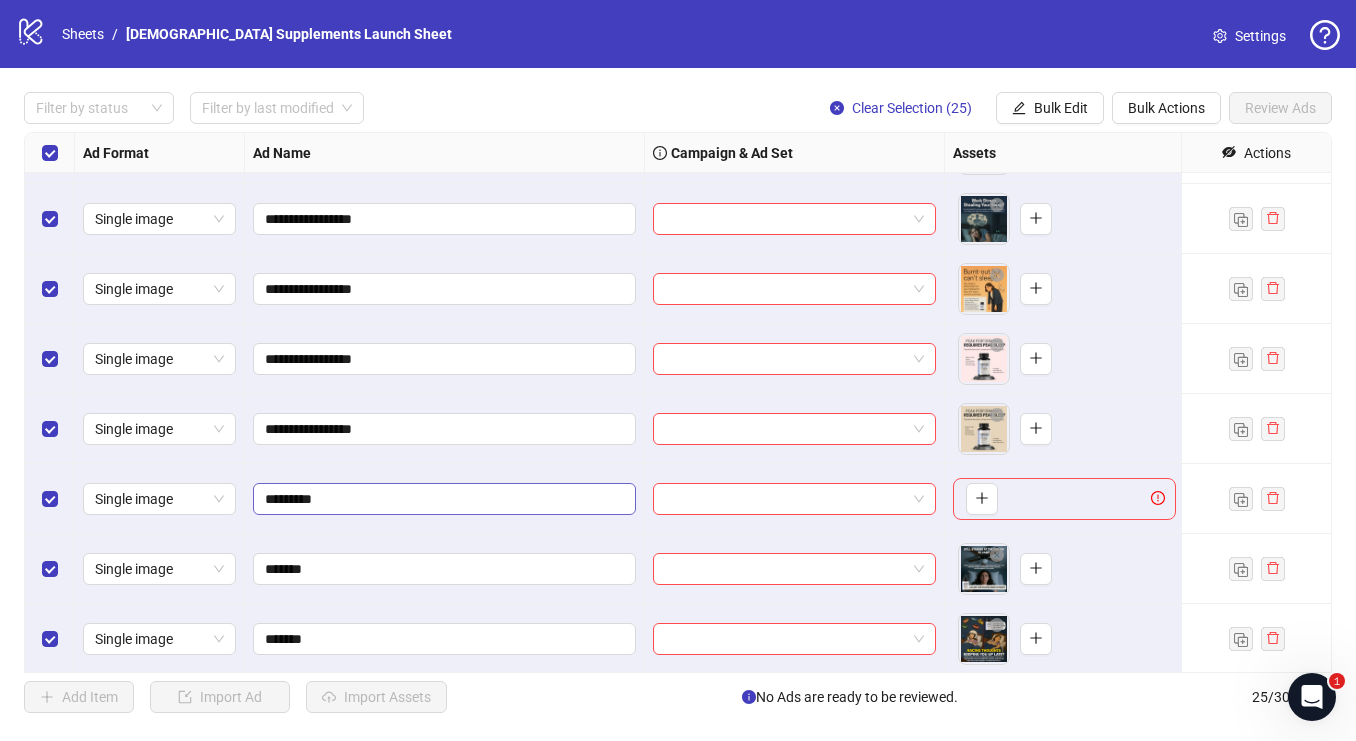 click on "*********" at bounding box center (444, 499) 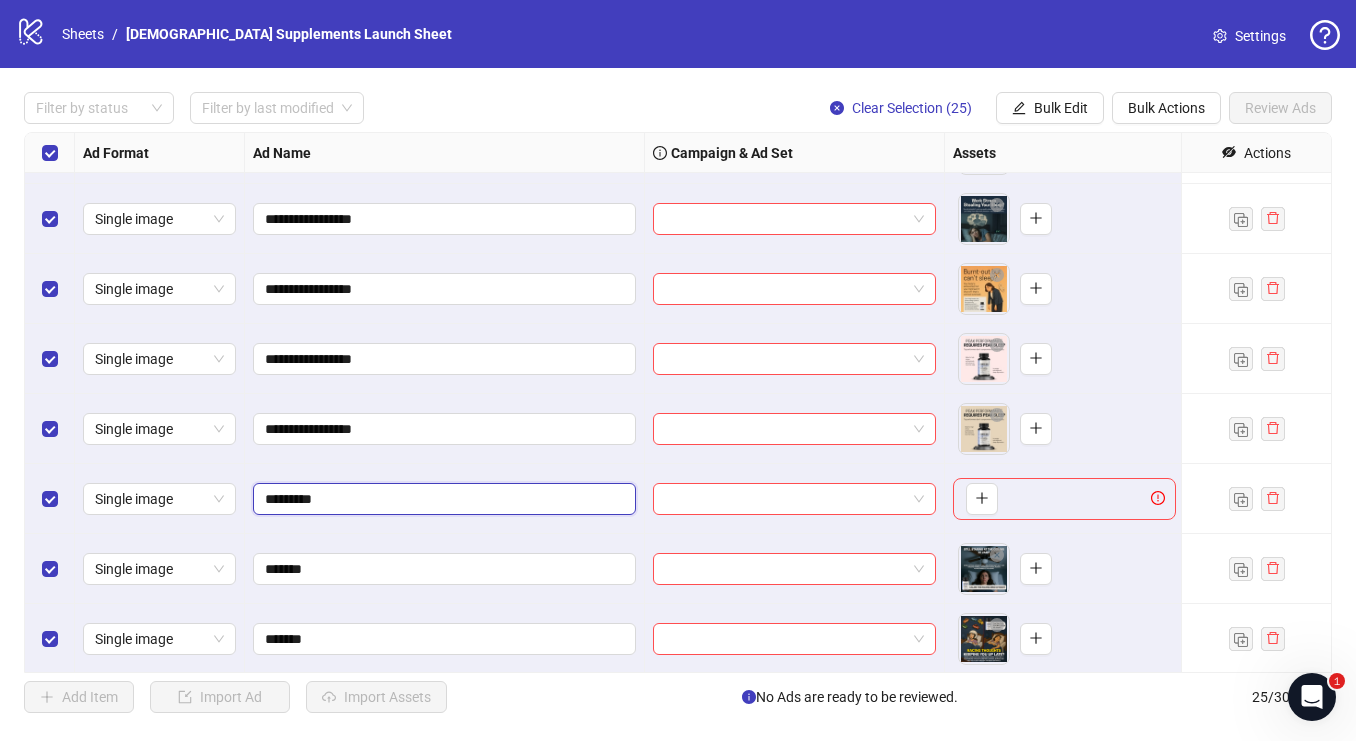 click on "*********" at bounding box center (442, 499) 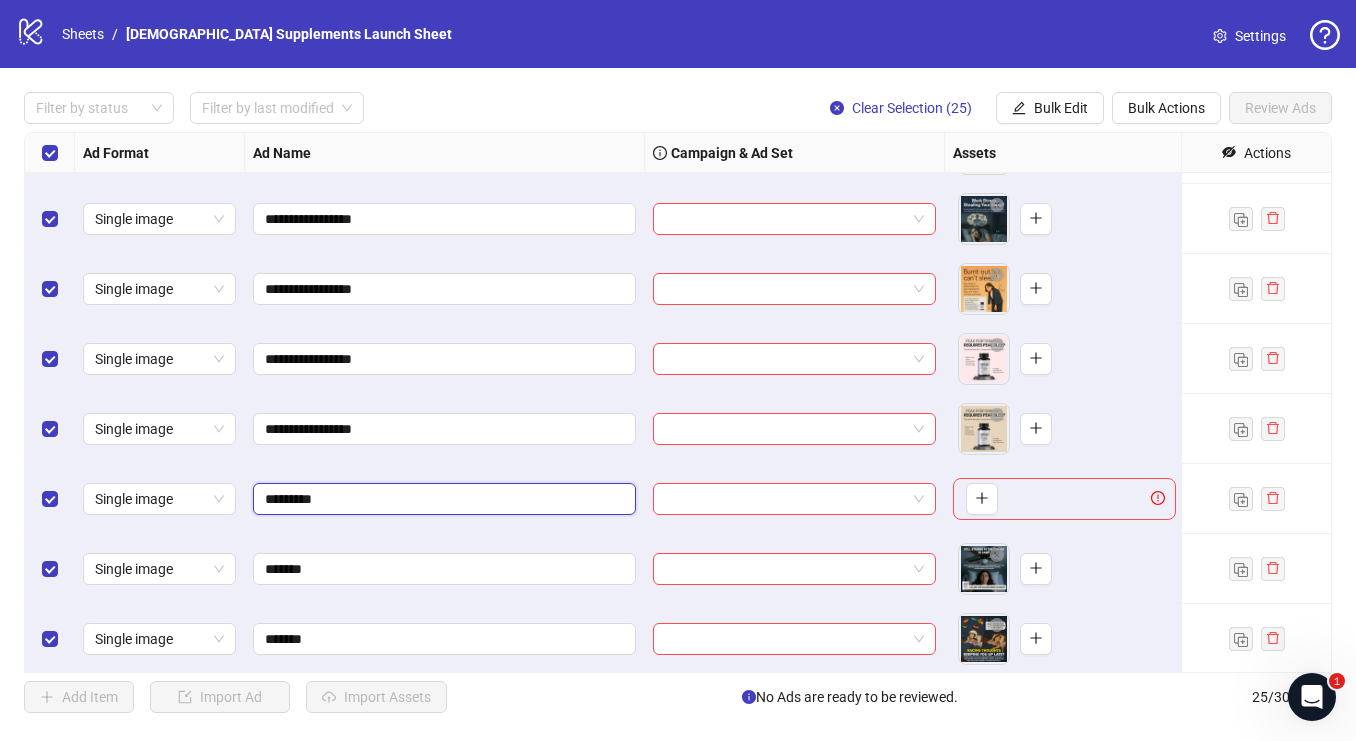 scroll, scrollTop: 526, scrollLeft: 0, axis: vertical 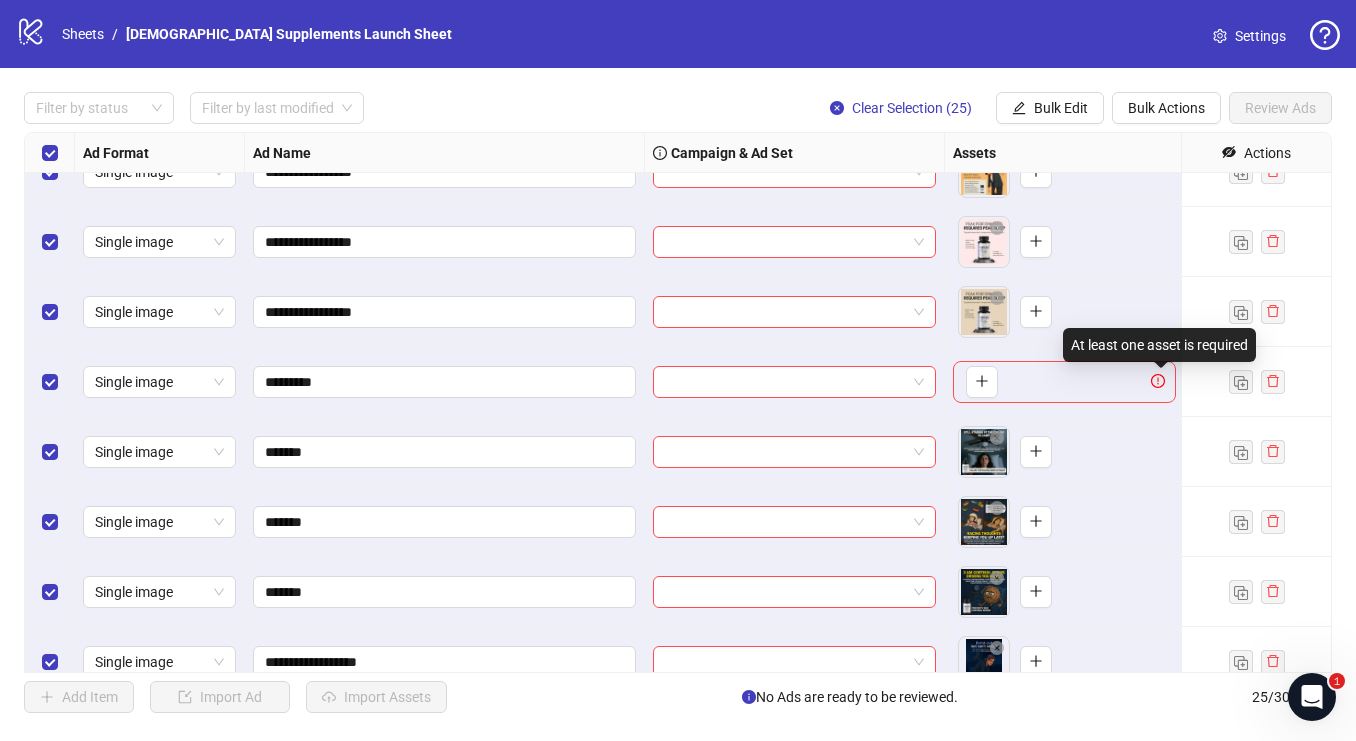 click 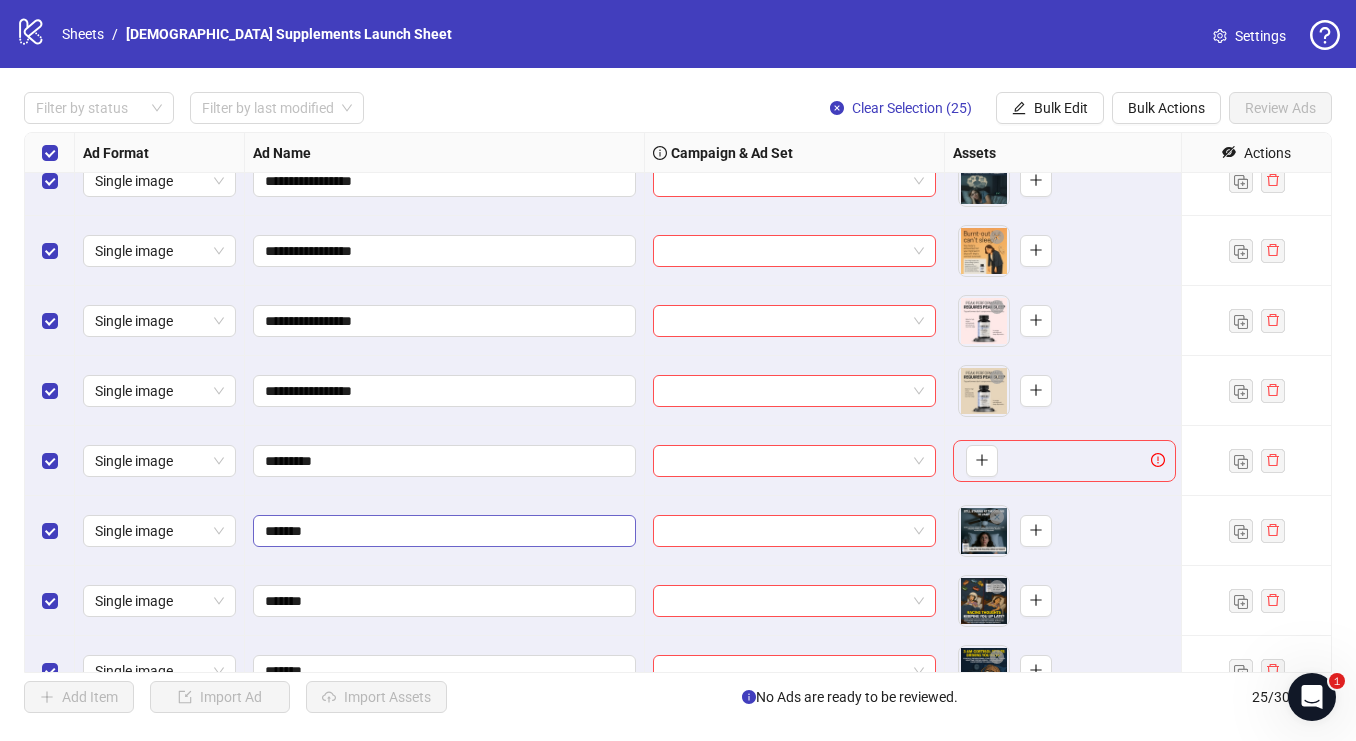 scroll, scrollTop: 456, scrollLeft: 0, axis: vertical 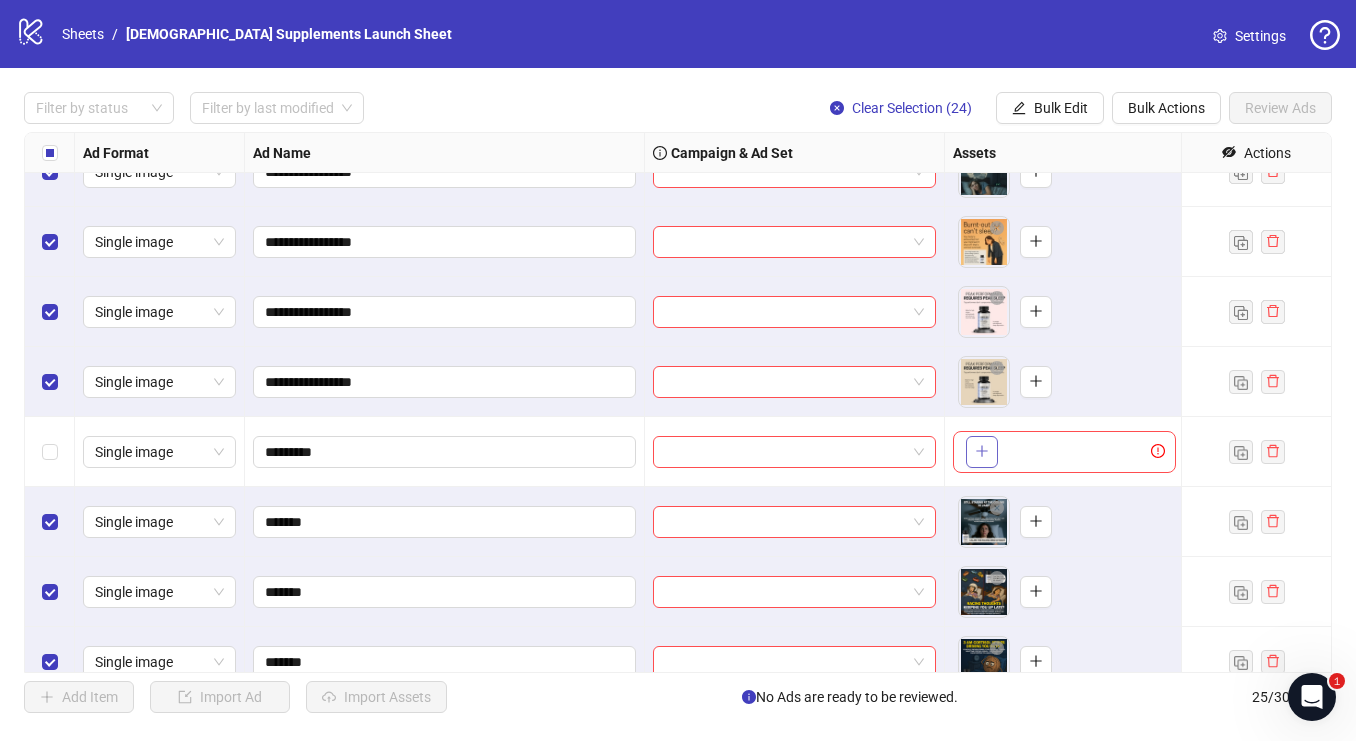 click 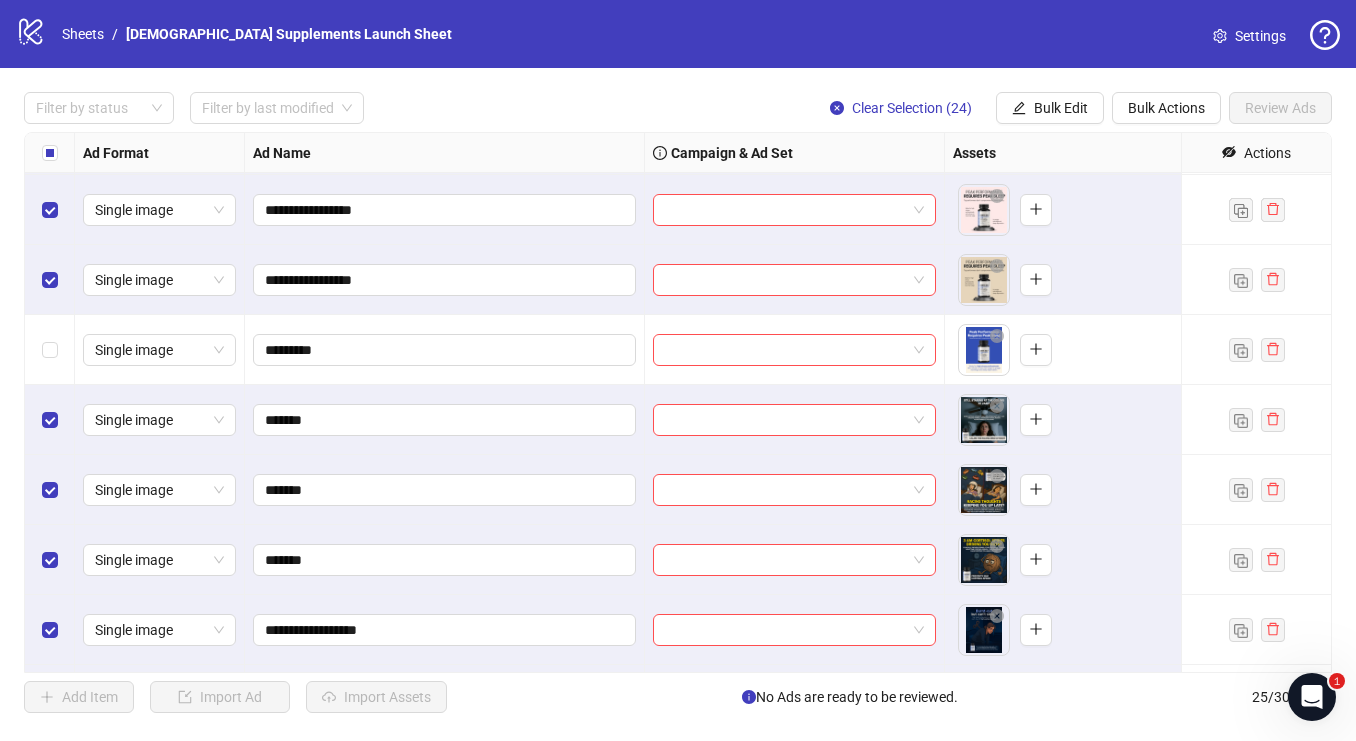 scroll, scrollTop: 552, scrollLeft: 0, axis: vertical 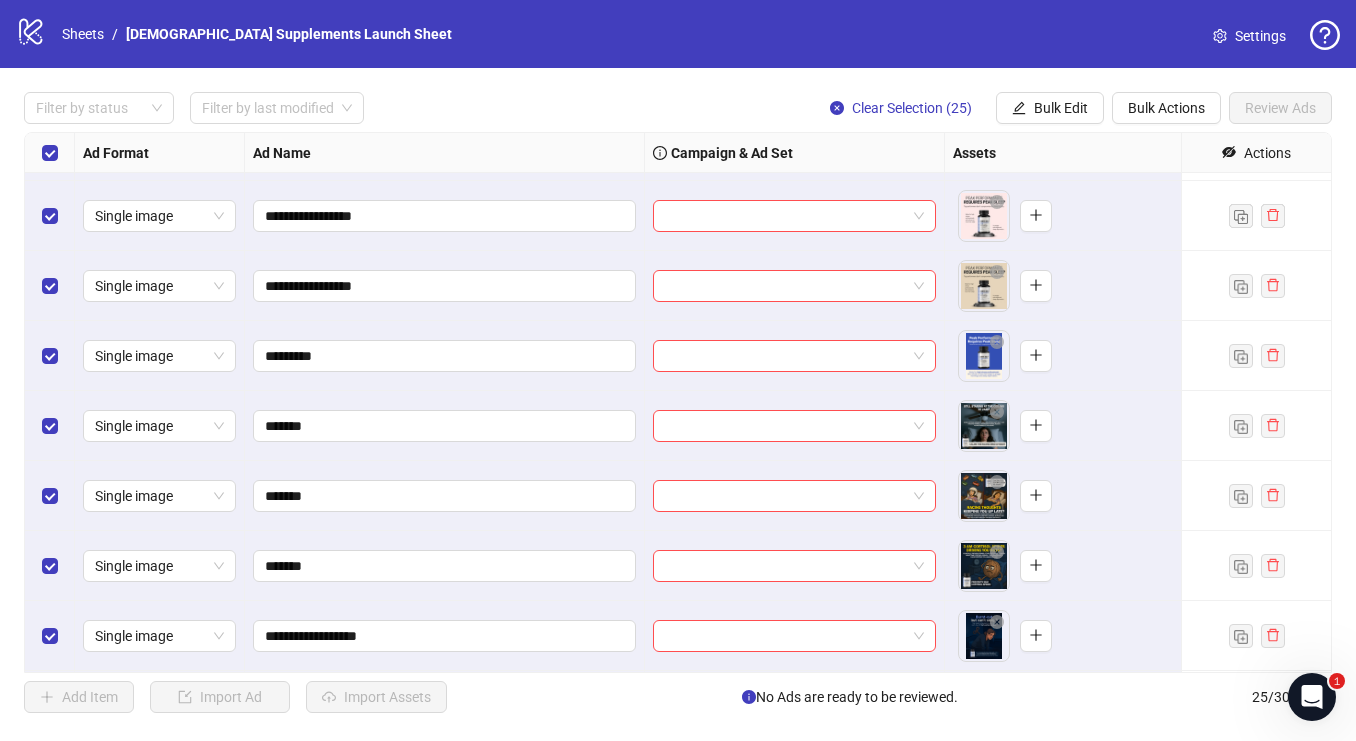 click 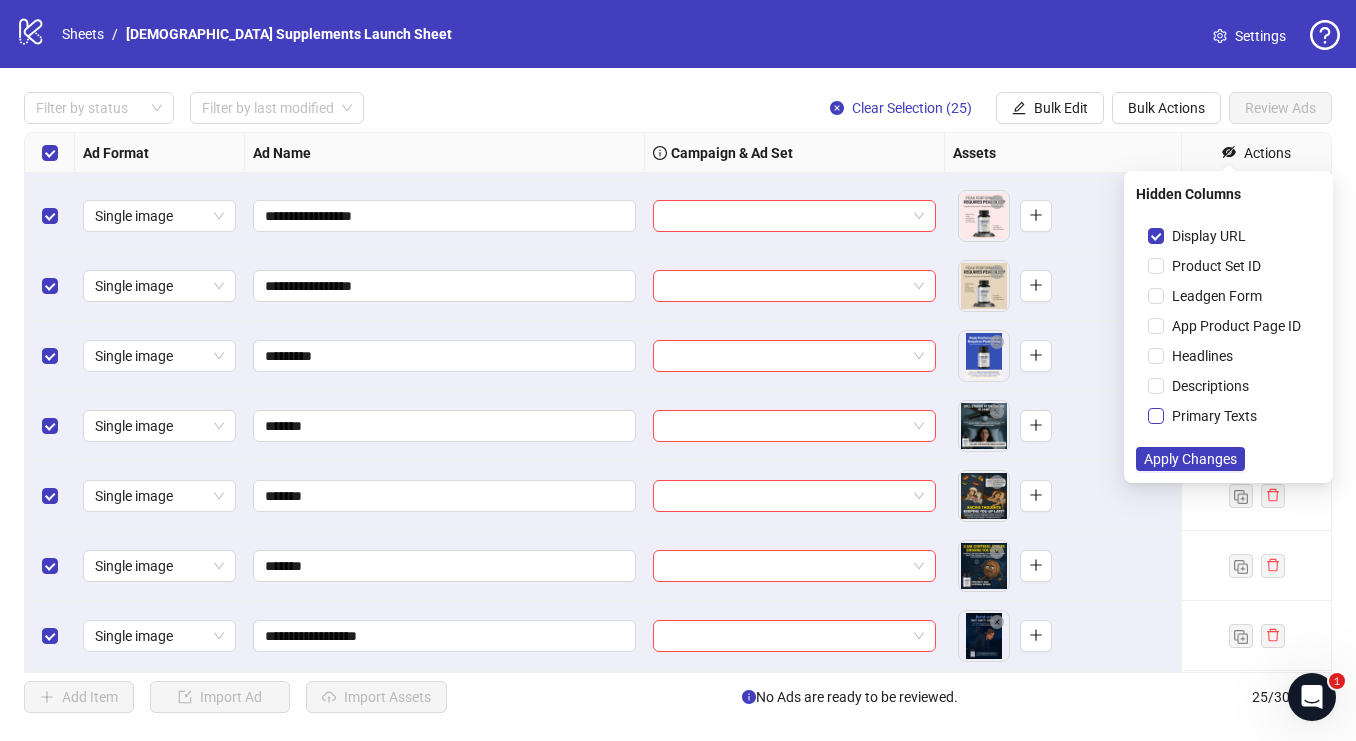 click on "Primary Texts" at bounding box center [1214, 416] 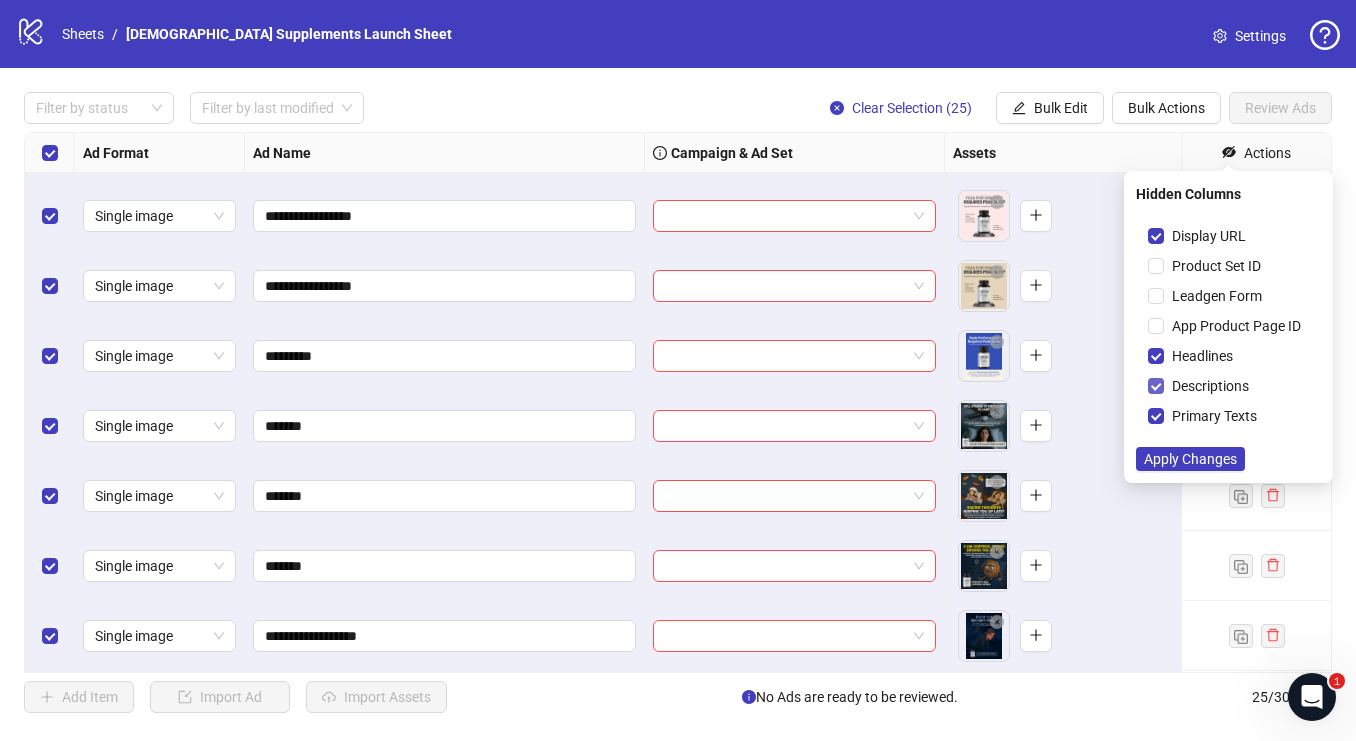 click on "Descriptions" at bounding box center (1202, 386) 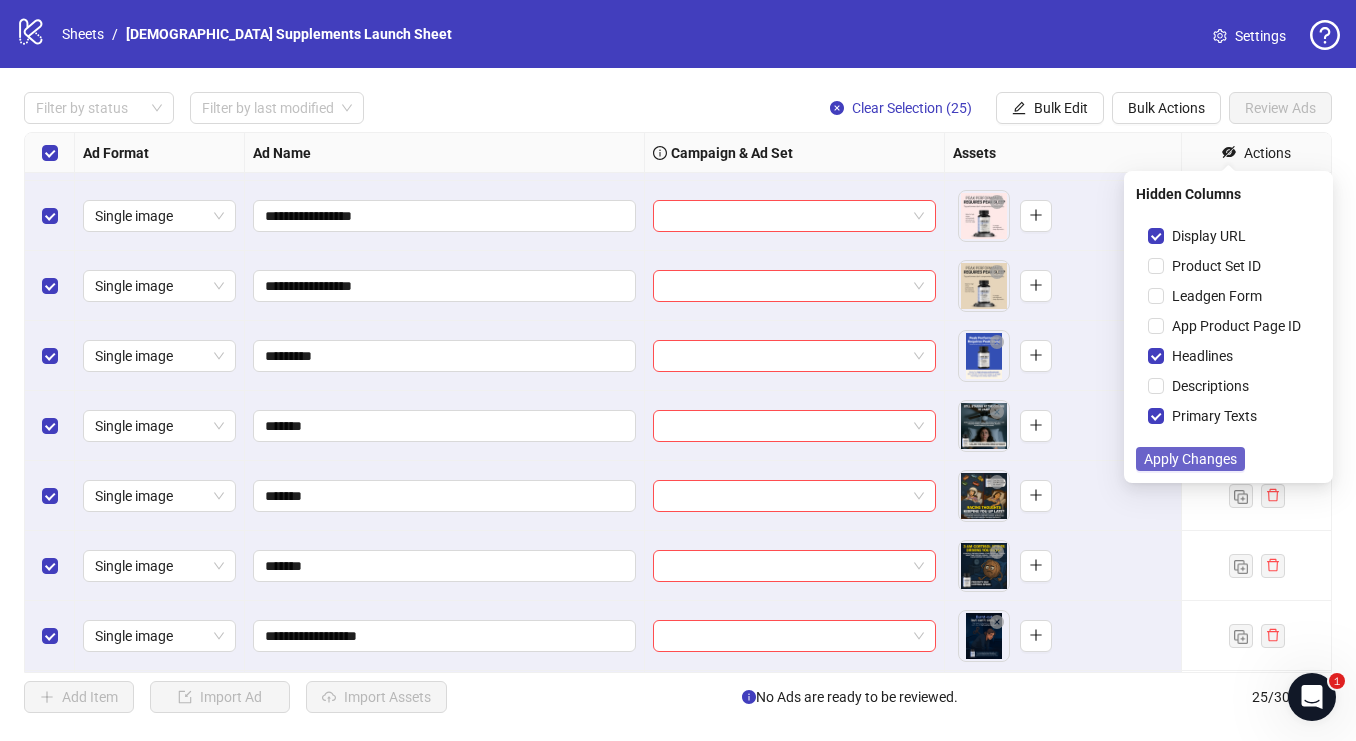click on "Apply Changes" at bounding box center [1190, 459] 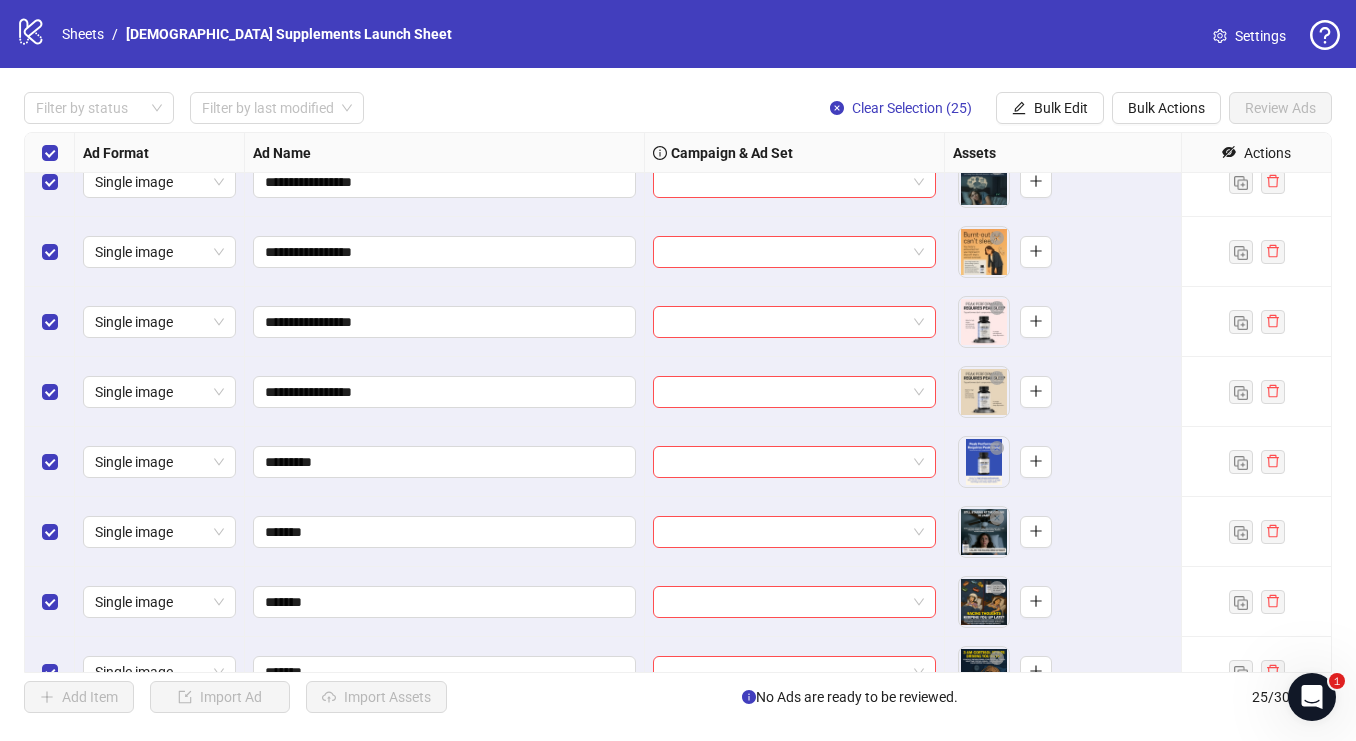 scroll, scrollTop: 463, scrollLeft: 0, axis: vertical 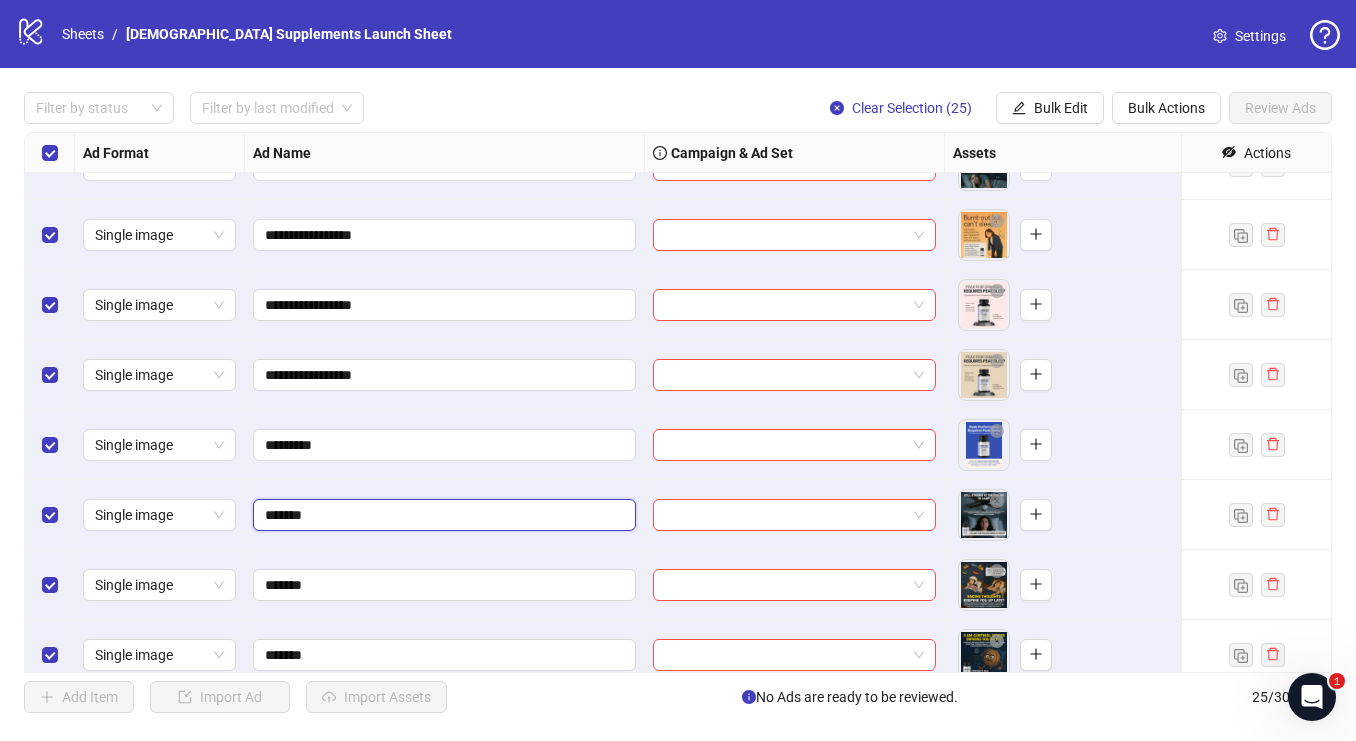click on "*******" at bounding box center [442, 515] 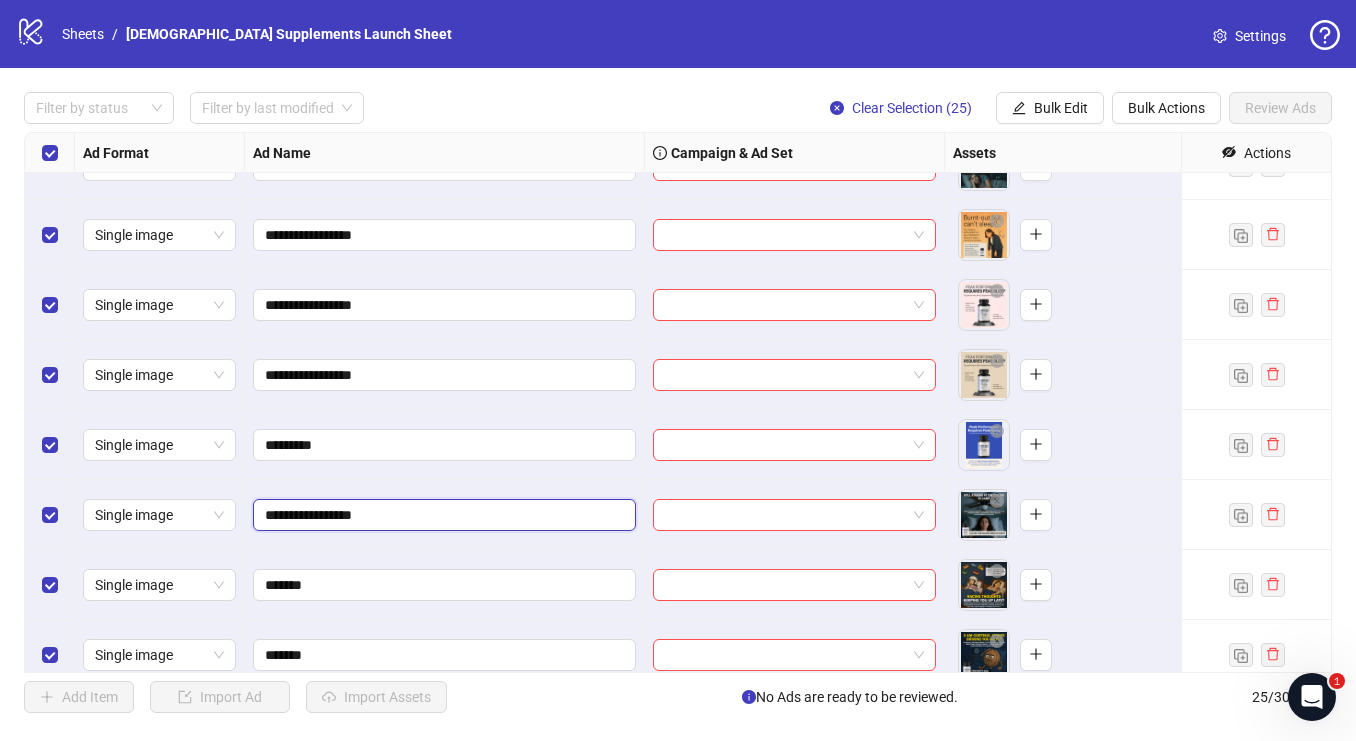 click on "**********" at bounding box center [442, 515] 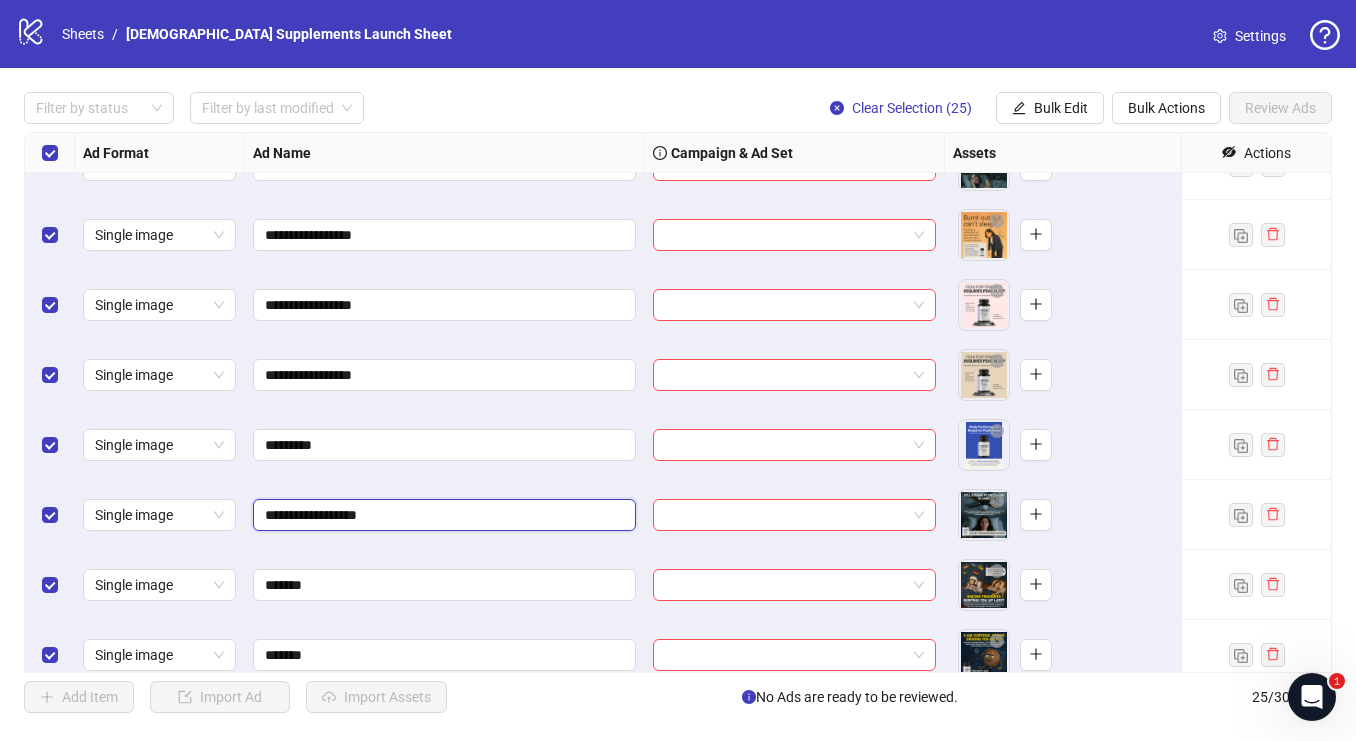 click on "**********" at bounding box center [442, 515] 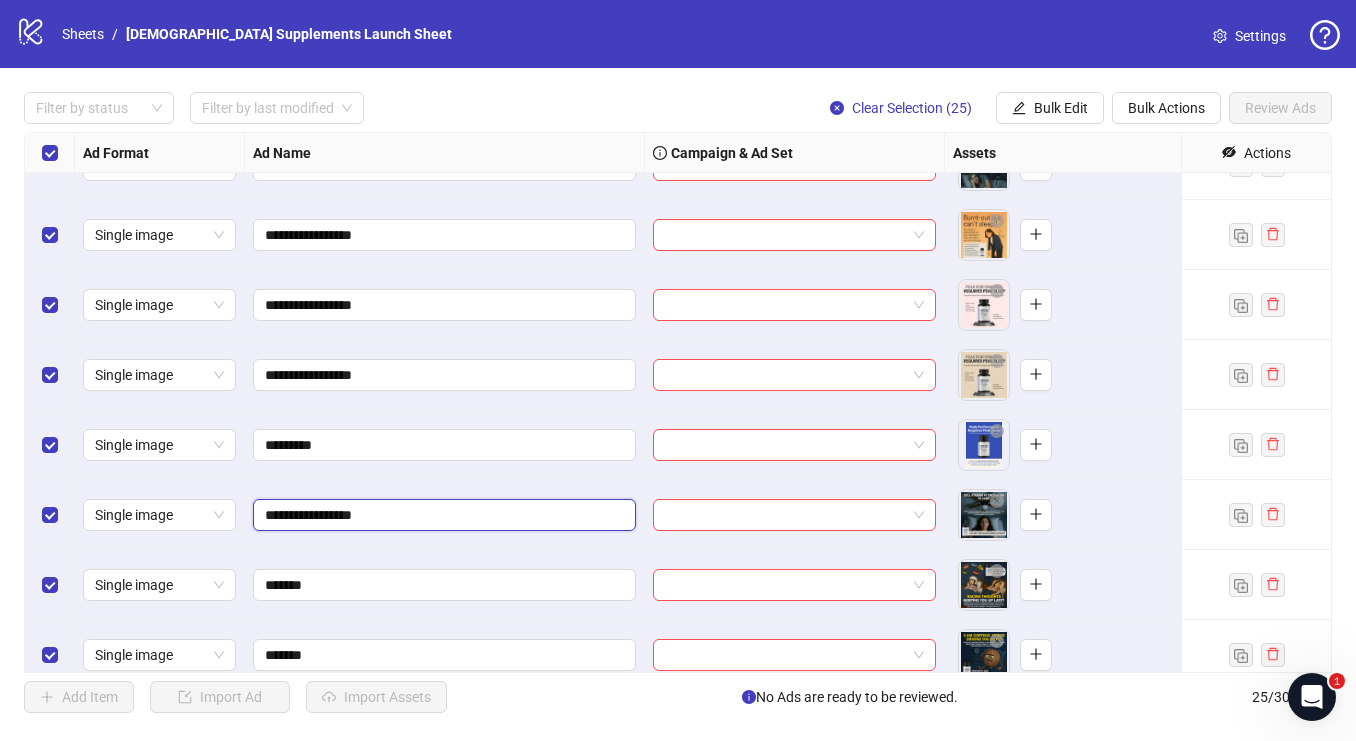 type on "**********" 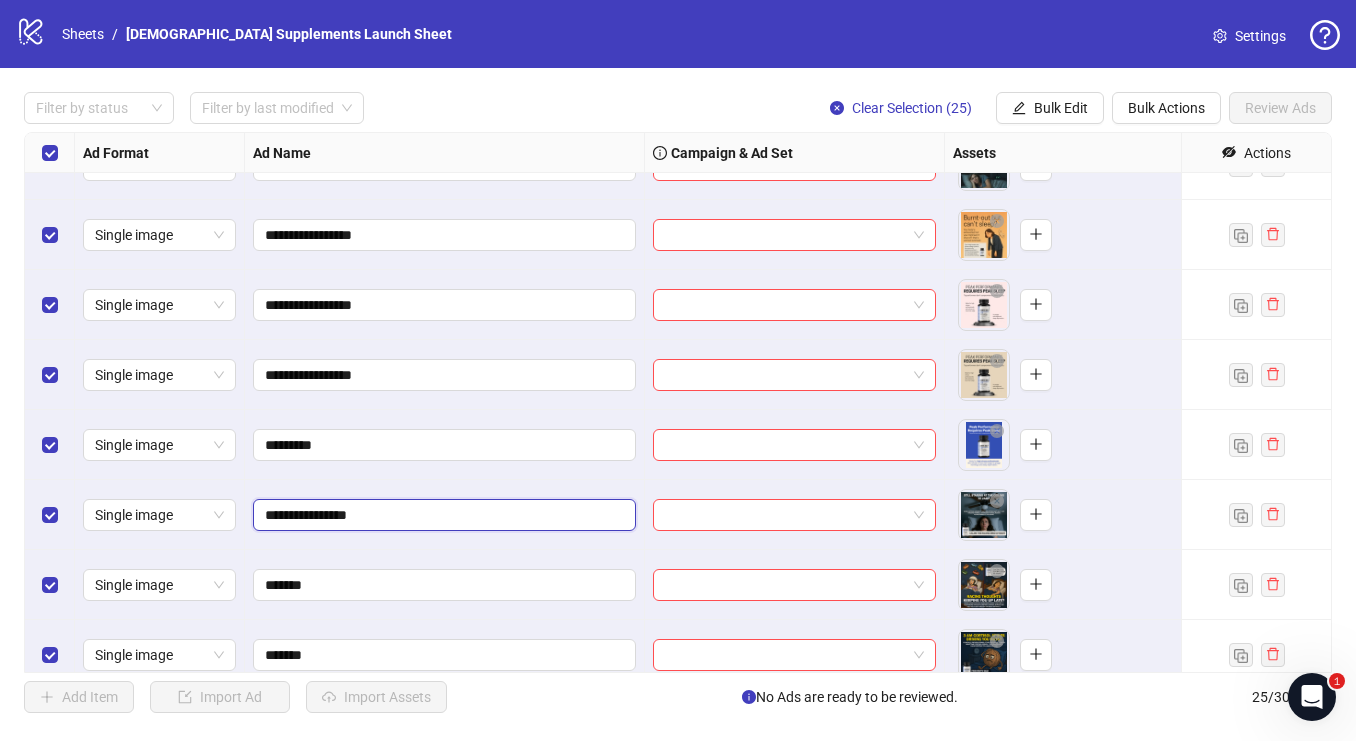 click on "**********" at bounding box center [442, 515] 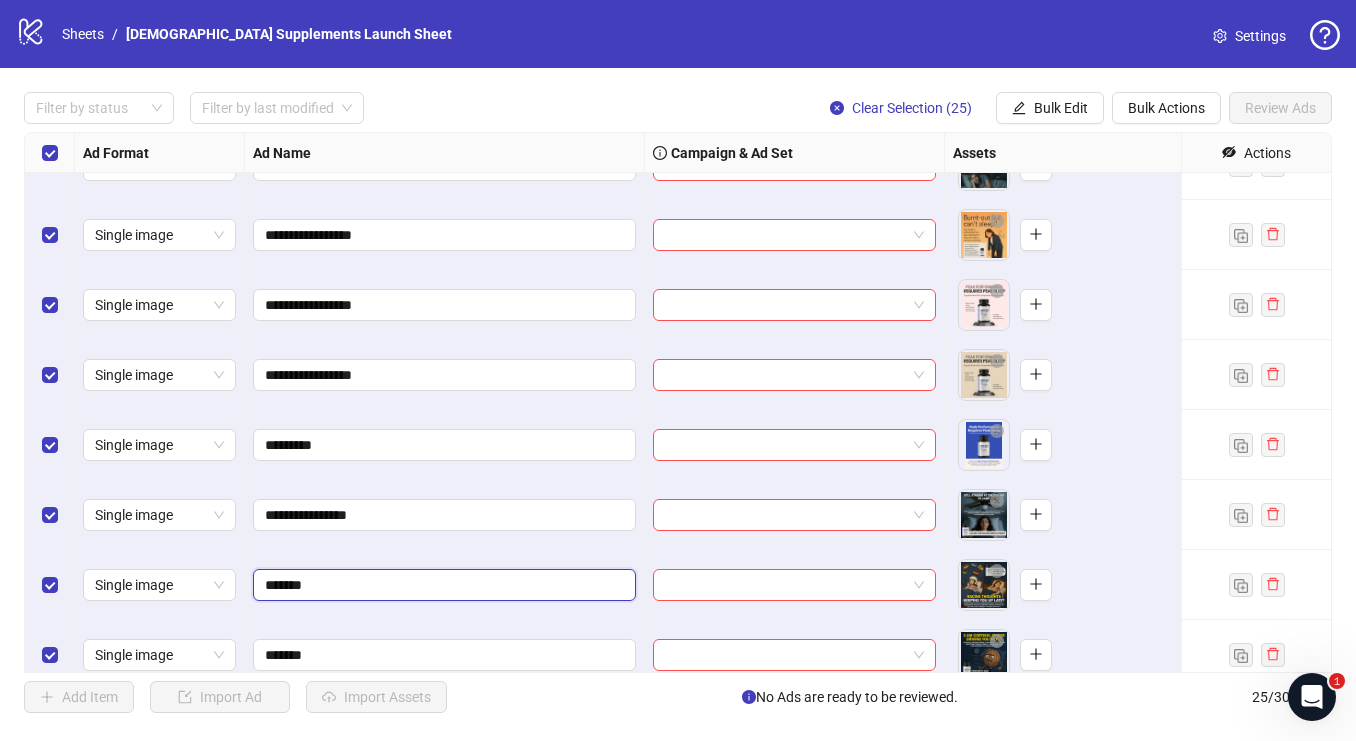click on "*******" at bounding box center [442, 585] 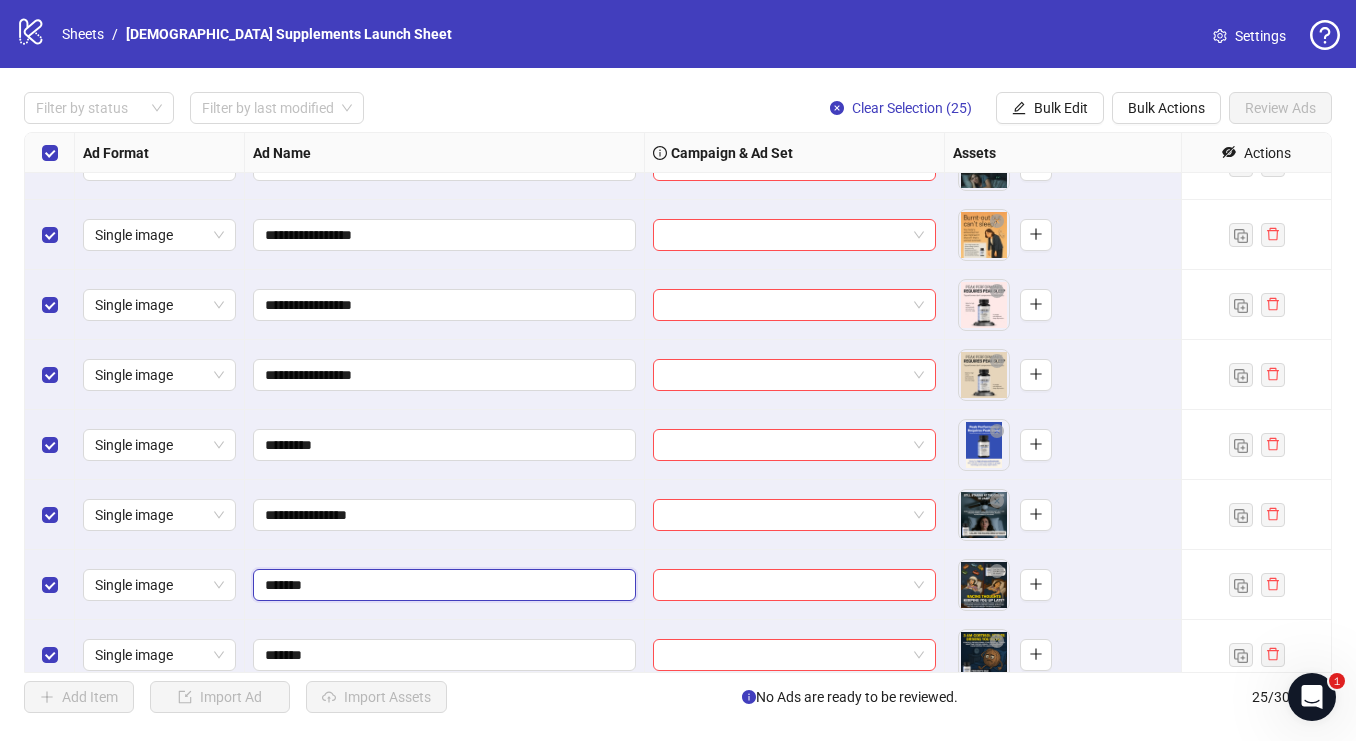 click on "*******" at bounding box center [442, 585] 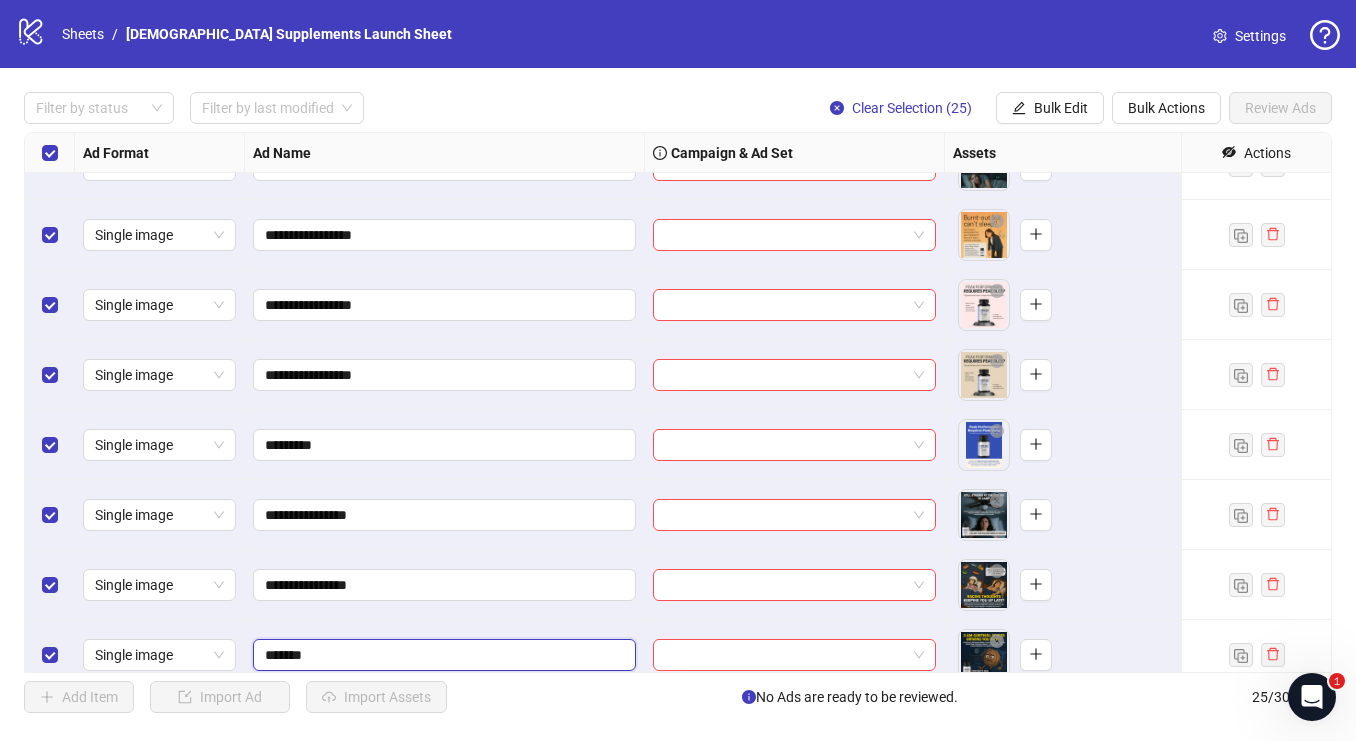 click on "*******" at bounding box center (442, 655) 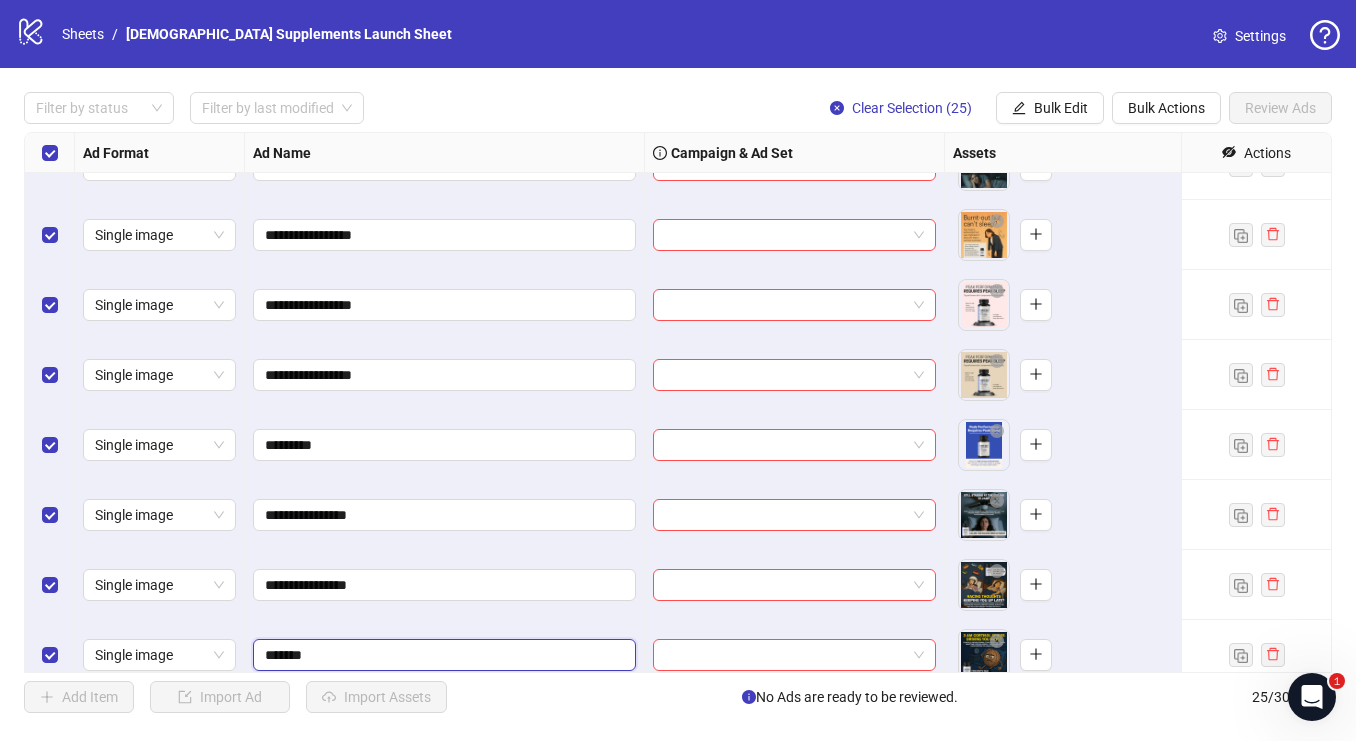 click on "*******" at bounding box center [442, 655] 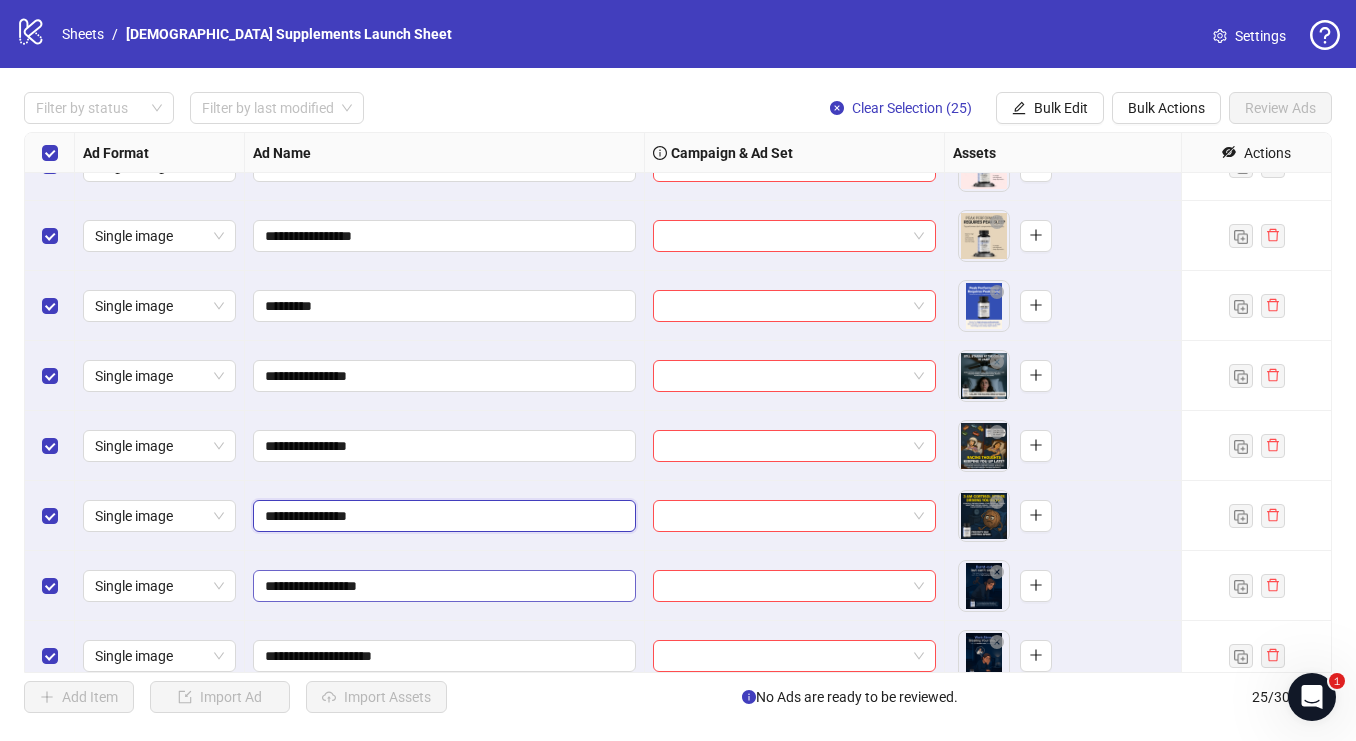 scroll, scrollTop: 676, scrollLeft: 0, axis: vertical 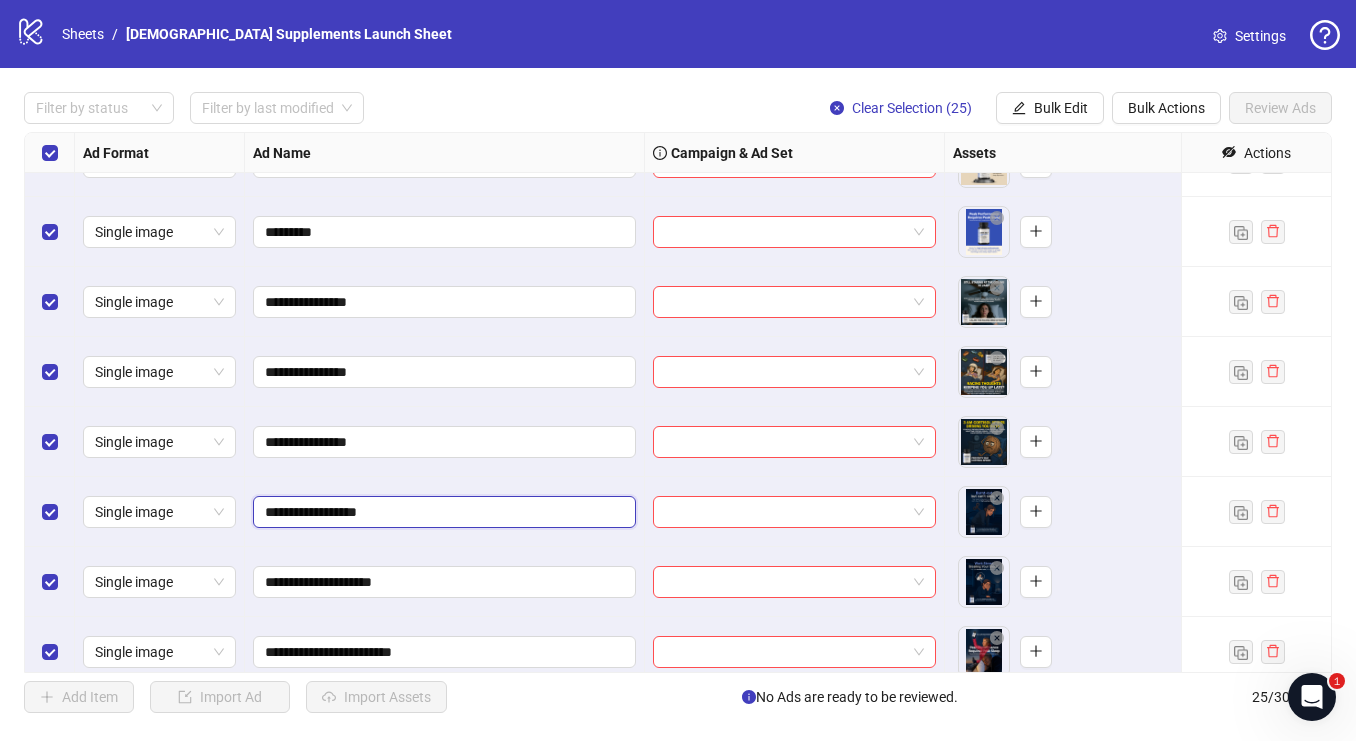 drag, startPoint x: 391, startPoint y: 512, endPoint x: 240, endPoint y: 508, distance: 151.05296 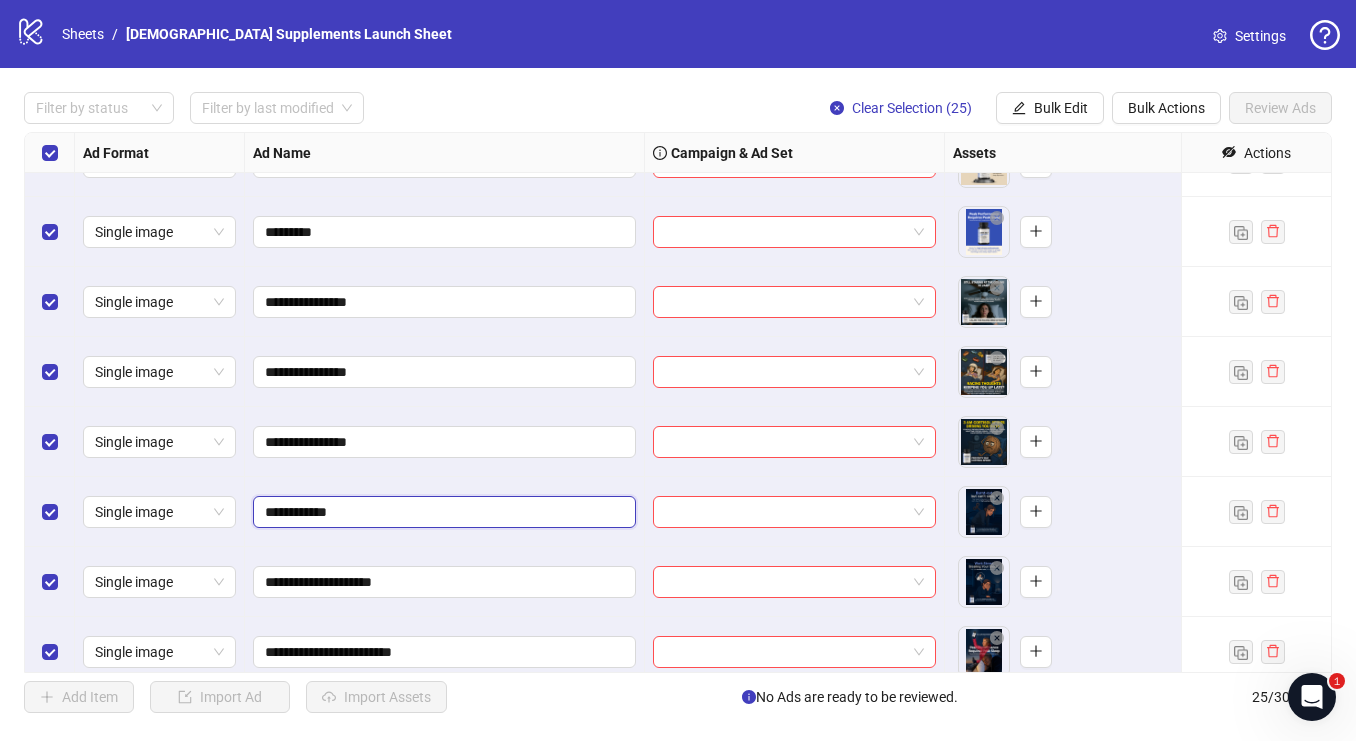 type on "**********" 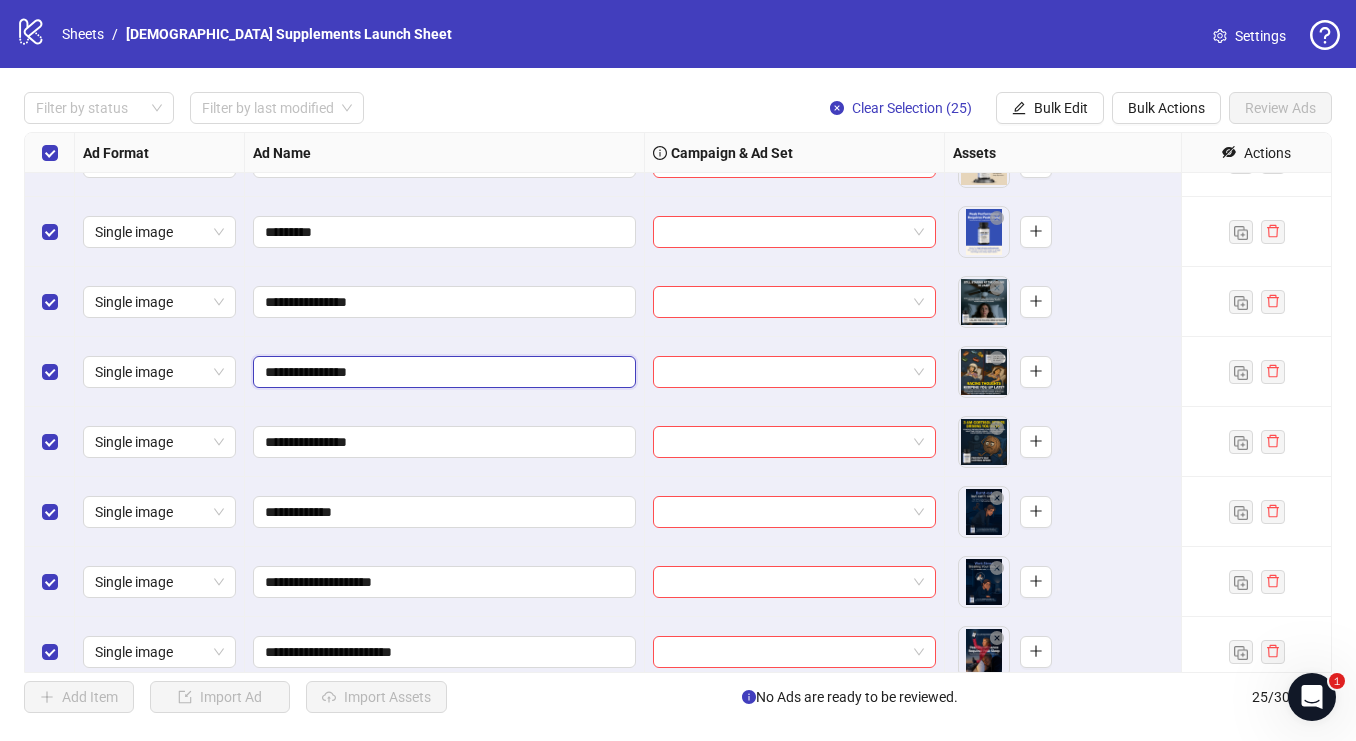 click on "**********" at bounding box center [442, 372] 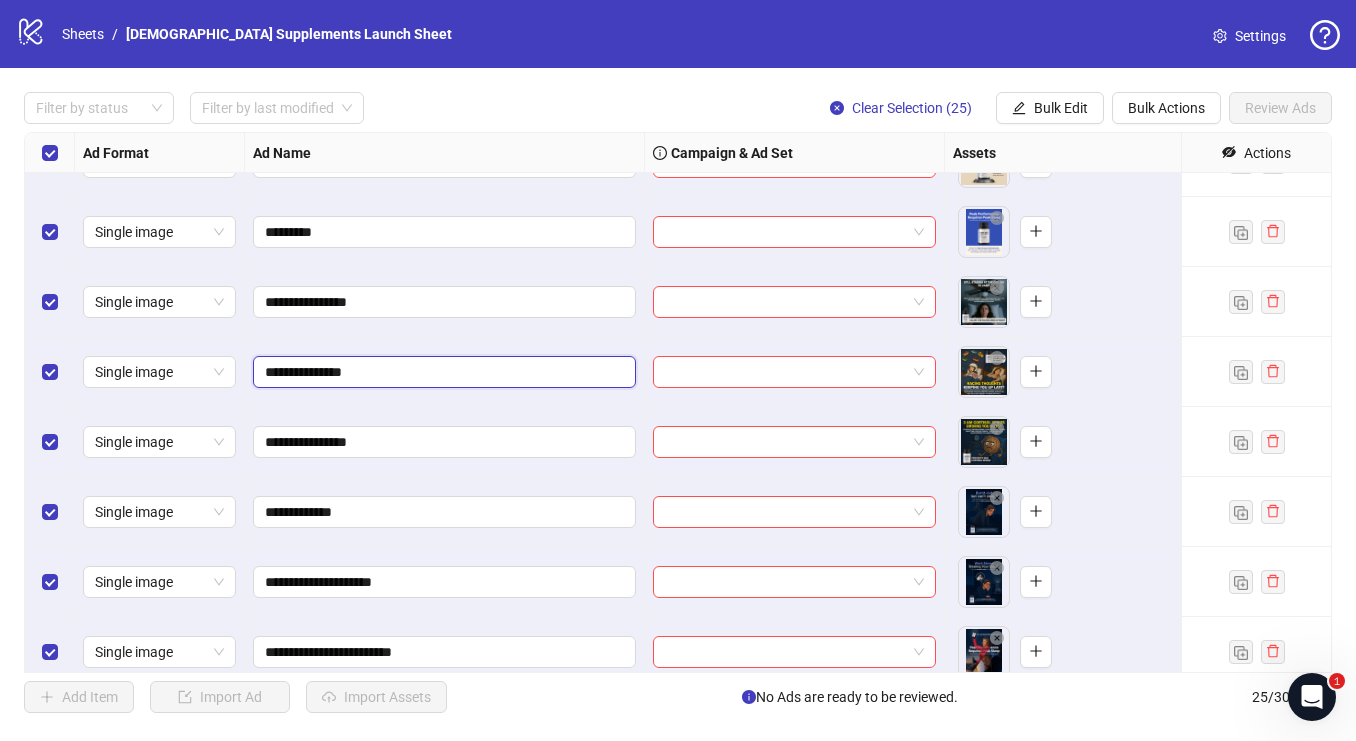 type on "**********" 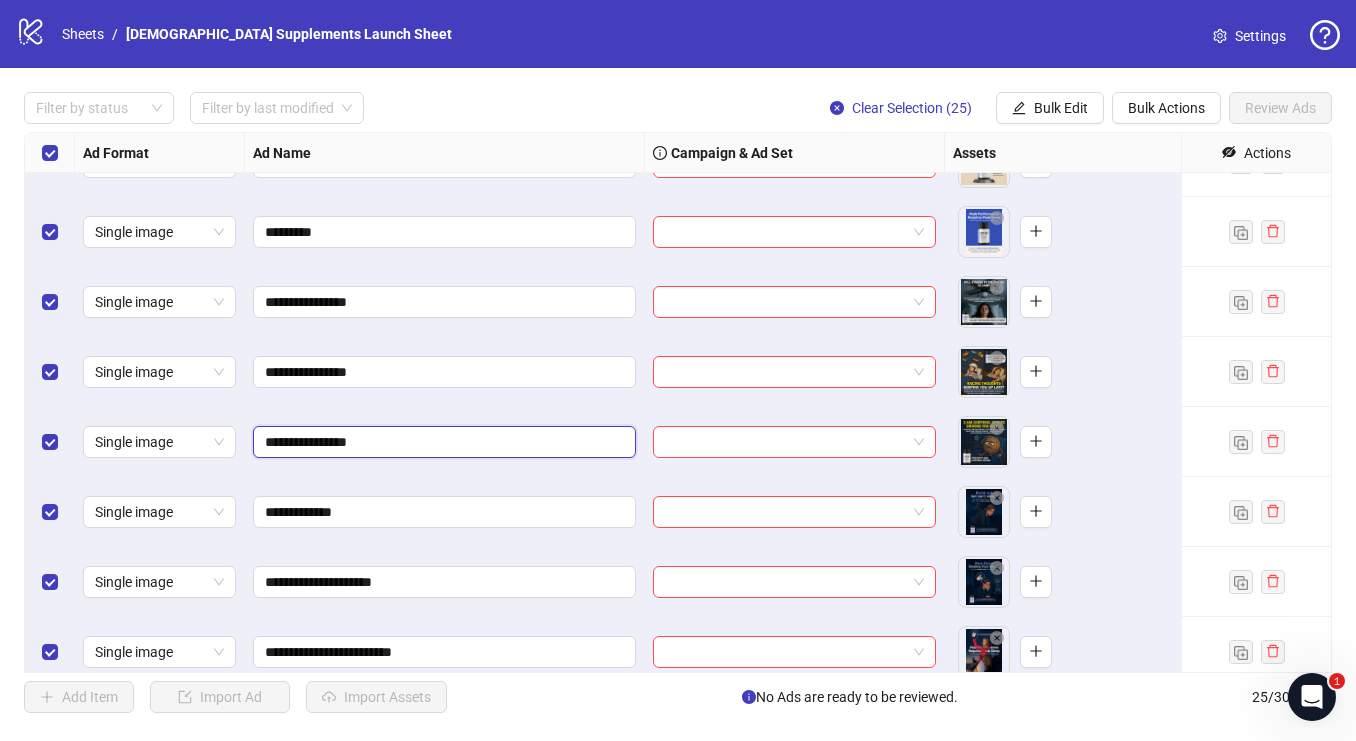 click on "**********" at bounding box center (442, 442) 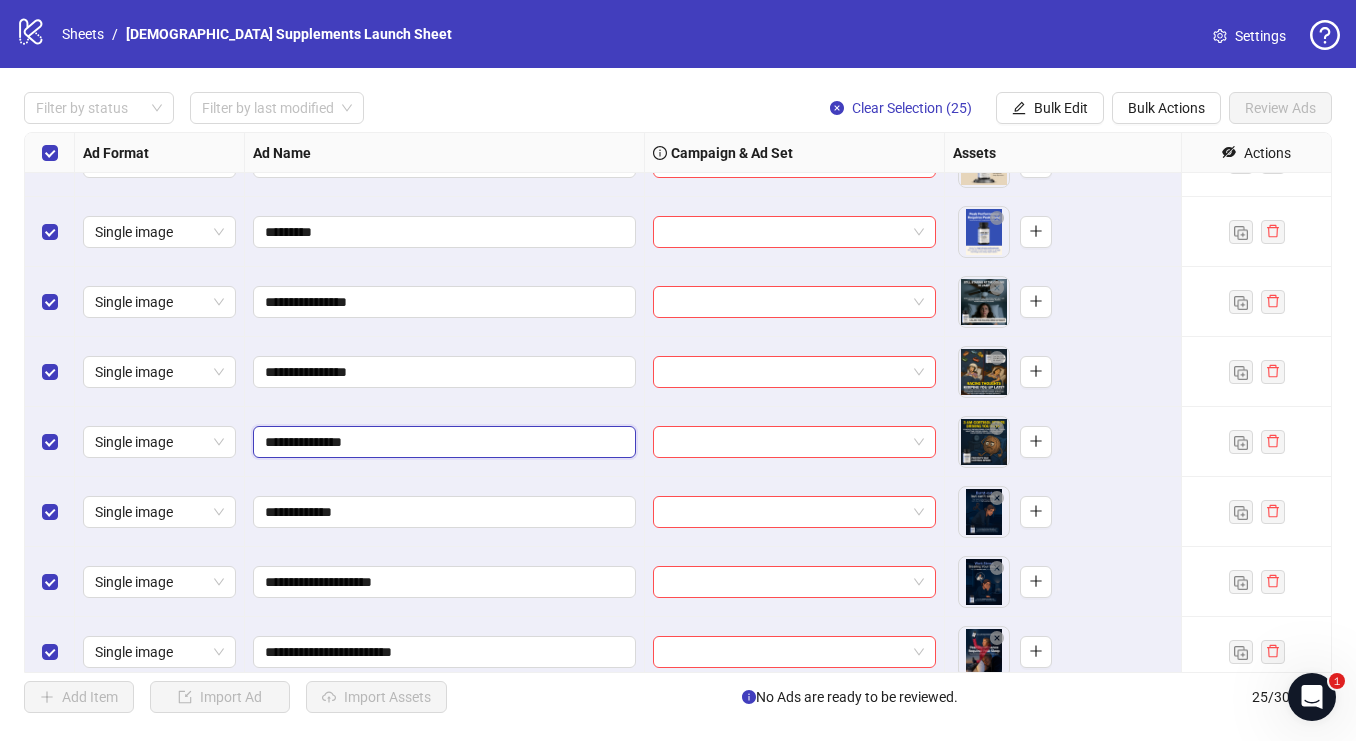 type on "**********" 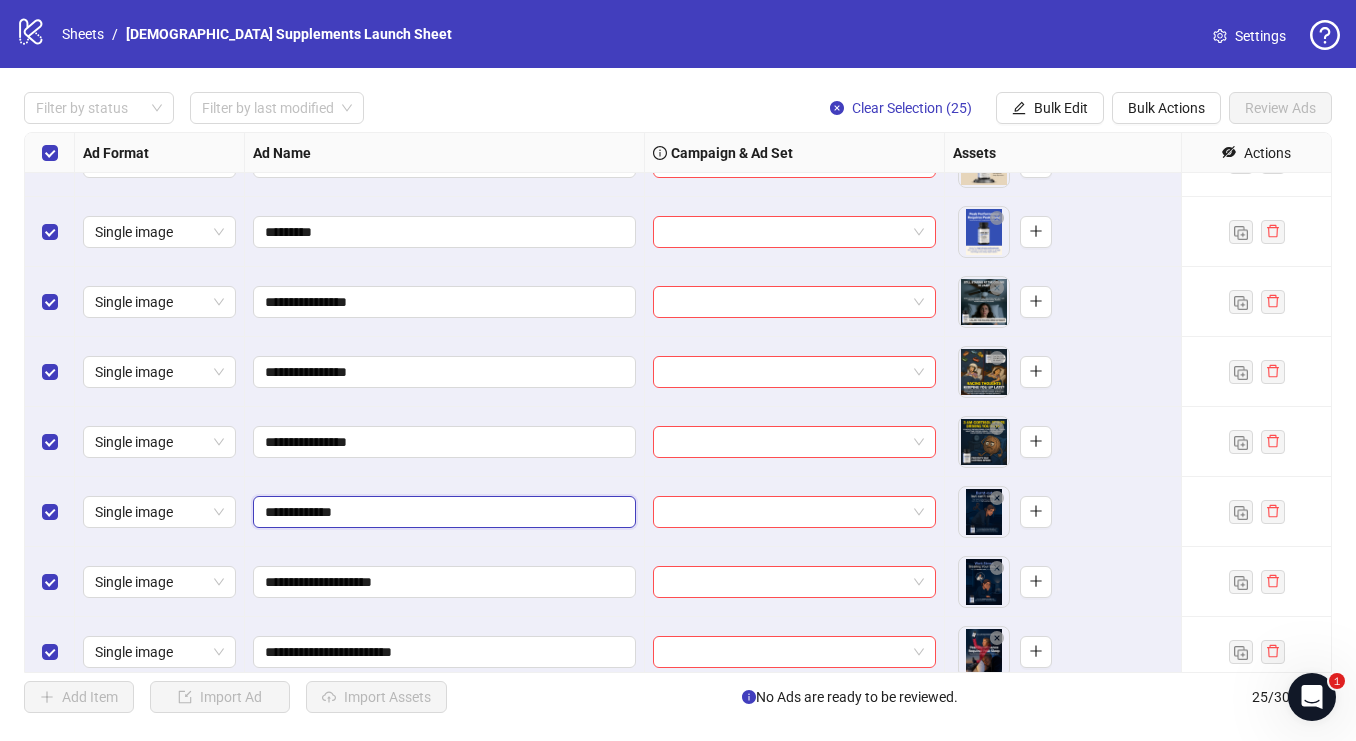 click on "**********" at bounding box center (442, 512) 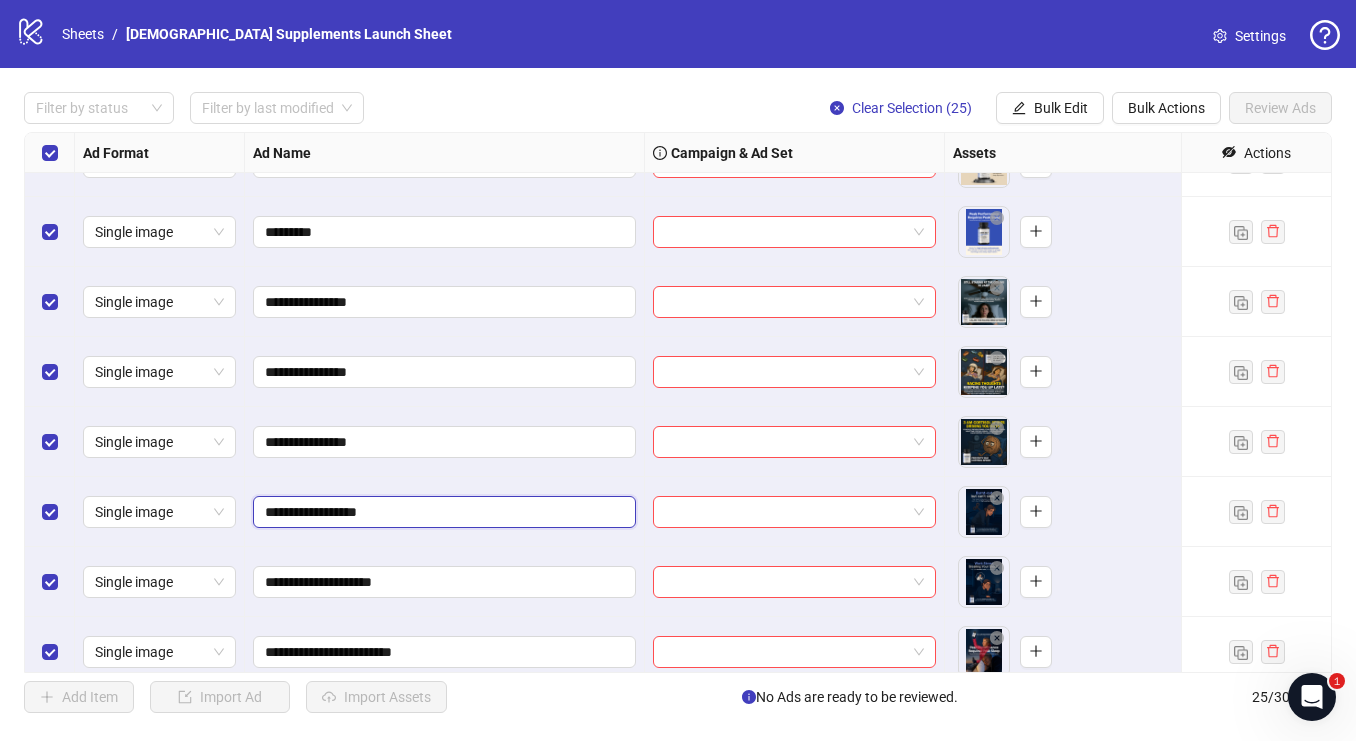 type on "**********" 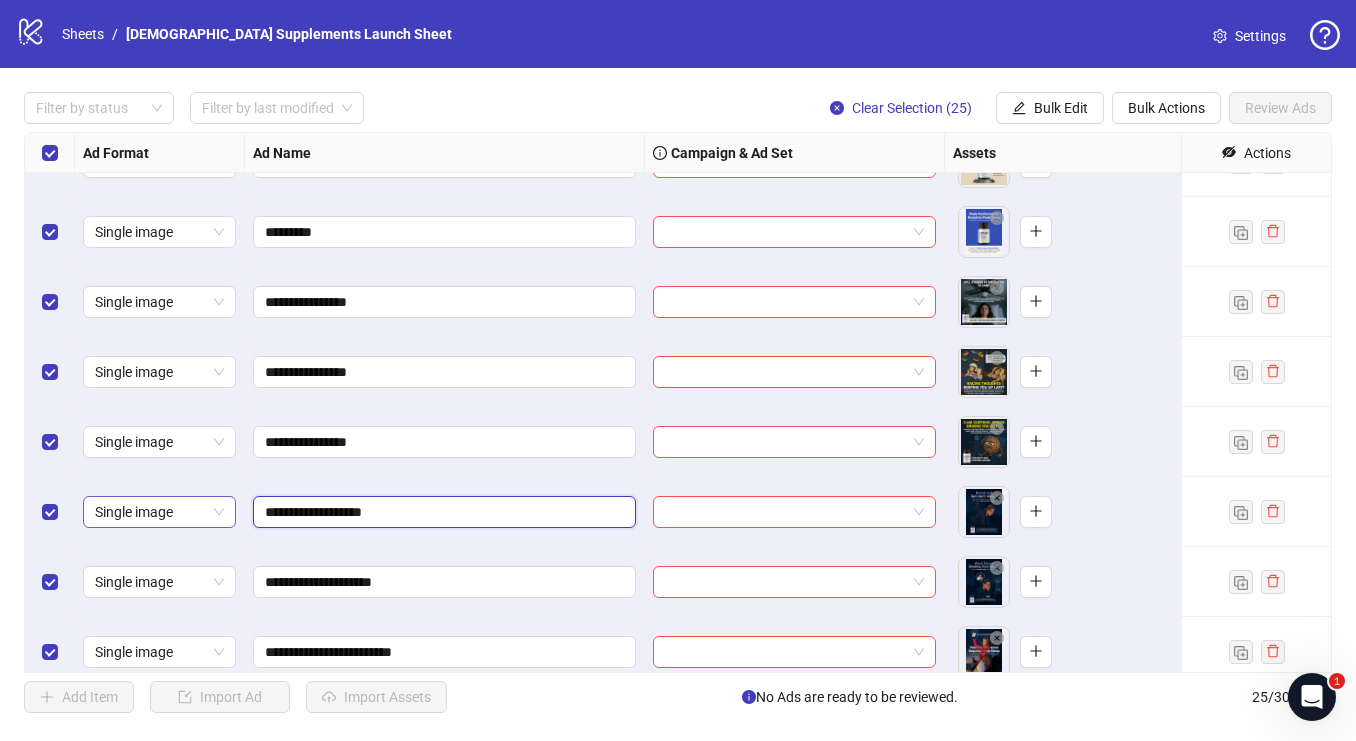 drag, startPoint x: 387, startPoint y: 510, endPoint x: 200, endPoint y: 507, distance: 187.02406 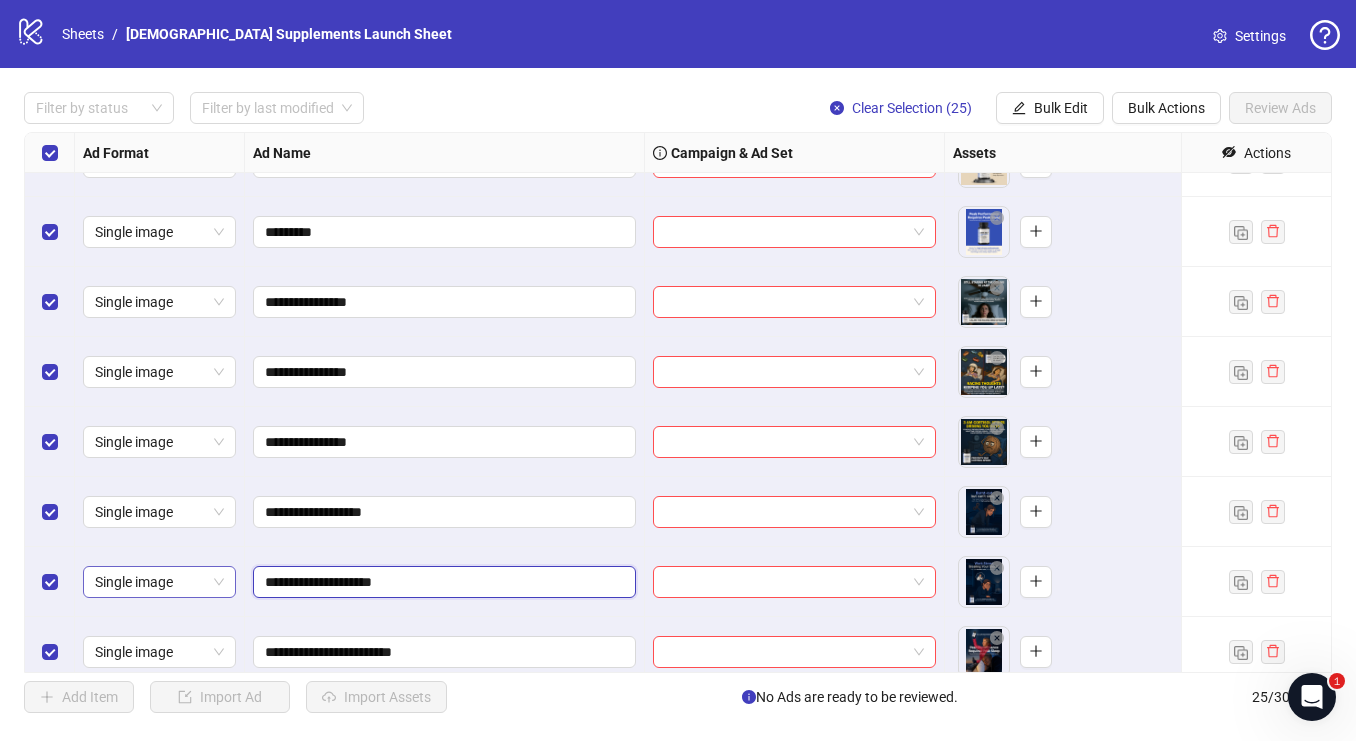 drag, startPoint x: 404, startPoint y: 584, endPoint x: 192, endPoint y: 565, distance: 212.84972 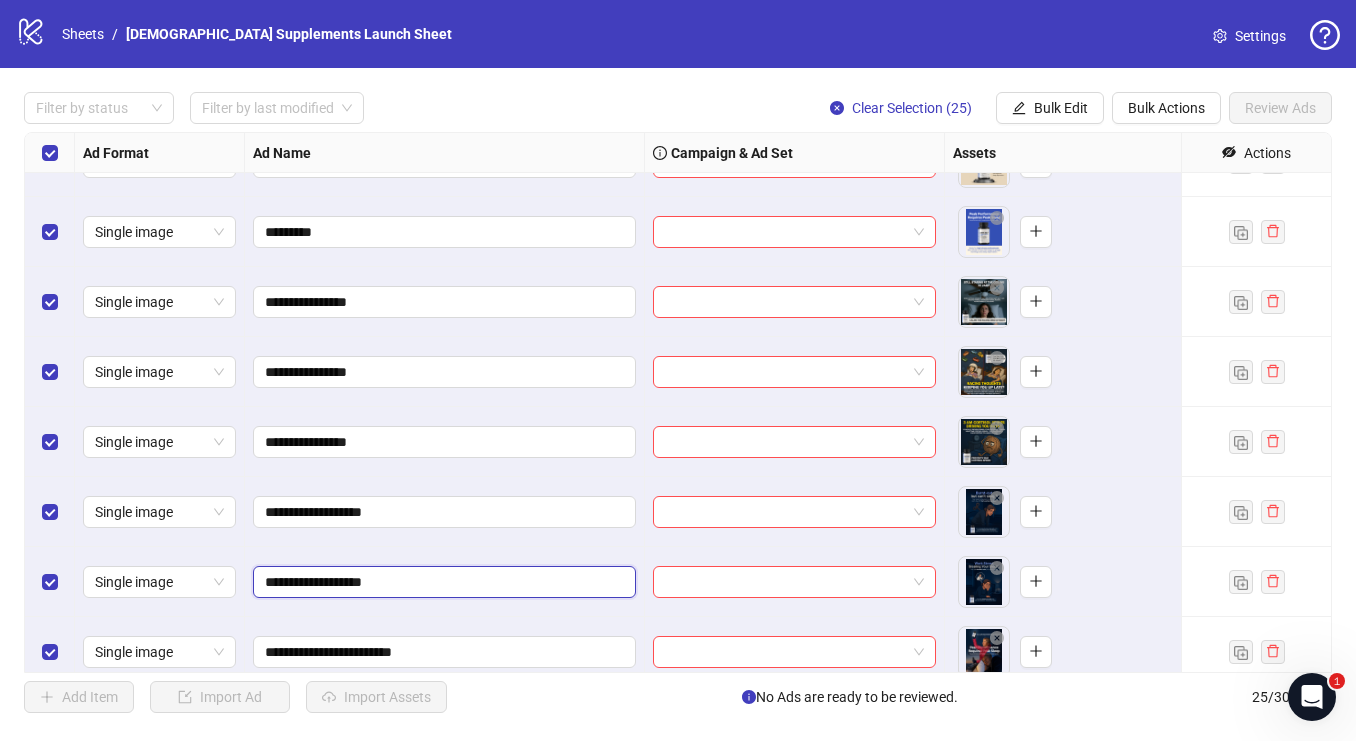 click on "**********" at bounding box center (442, 582) 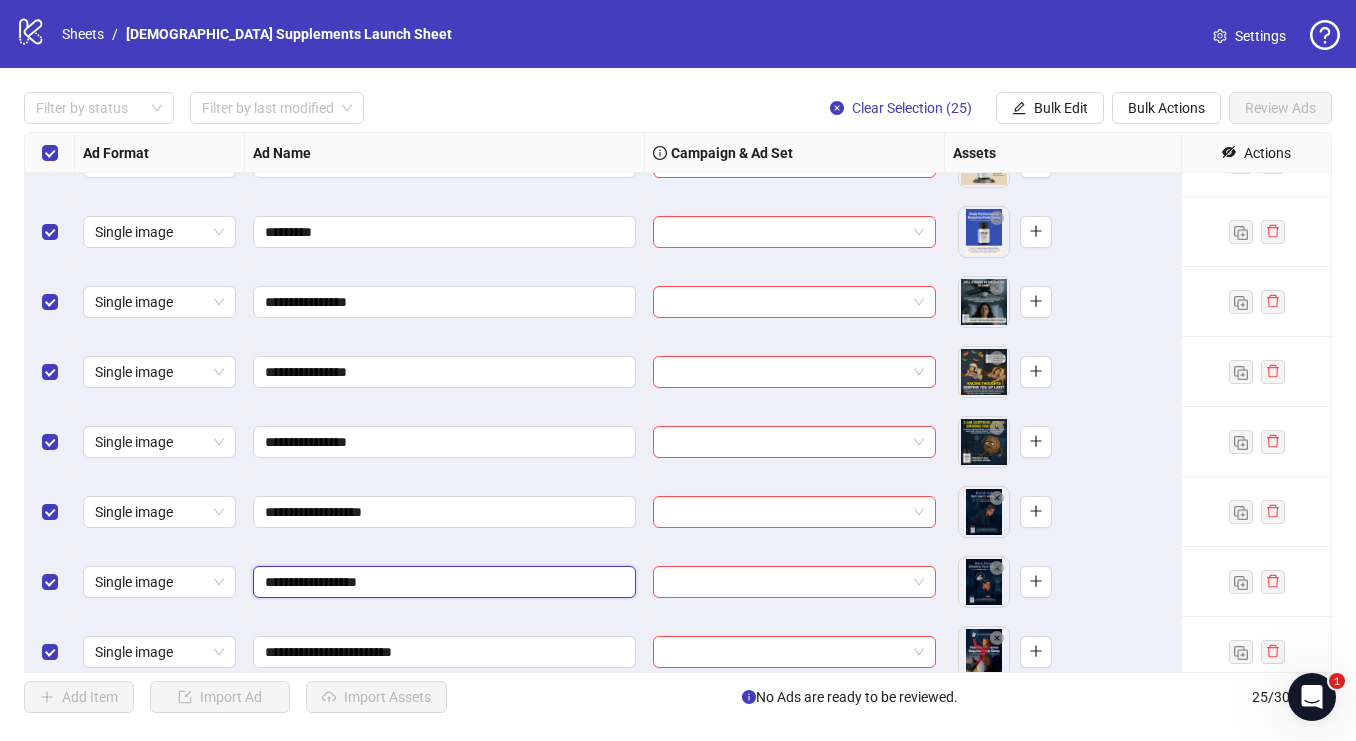 type on "**********" 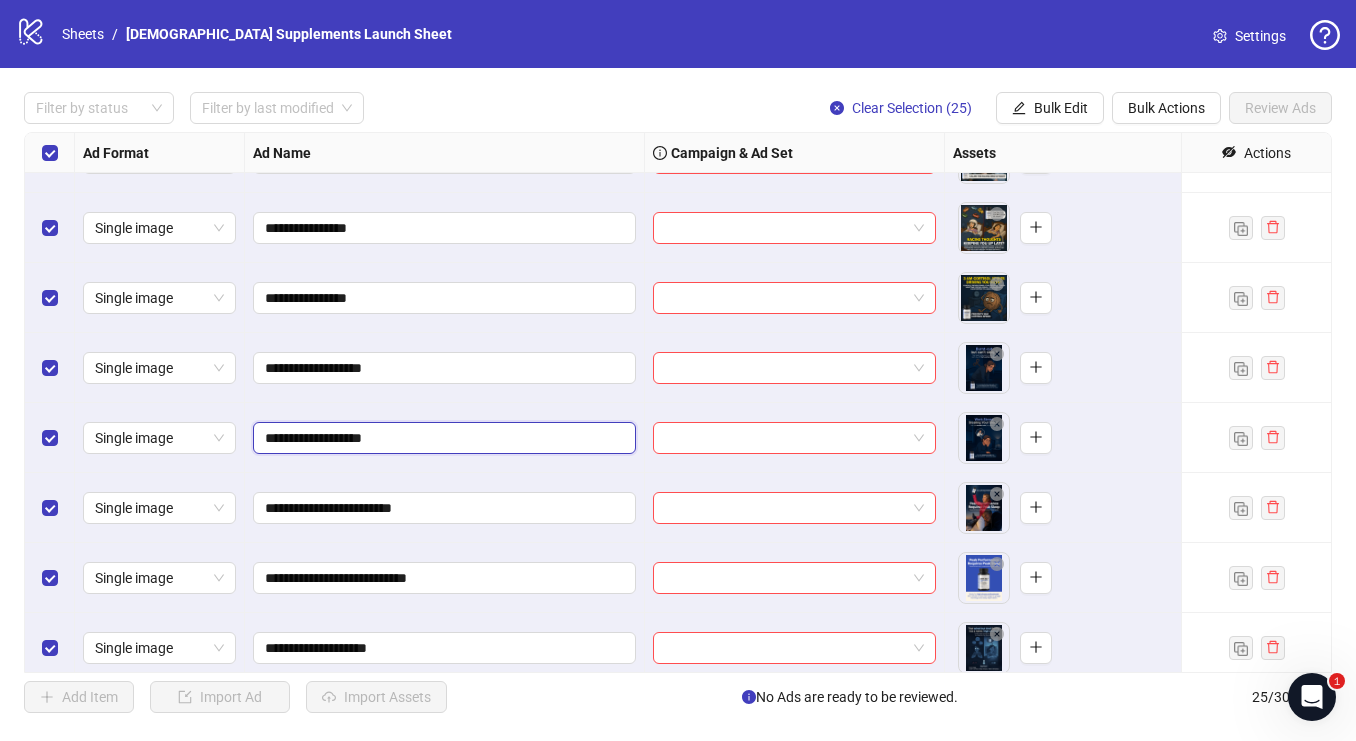 scroll, scrollTop: 840, scrollLeft: 0, axis: vertical 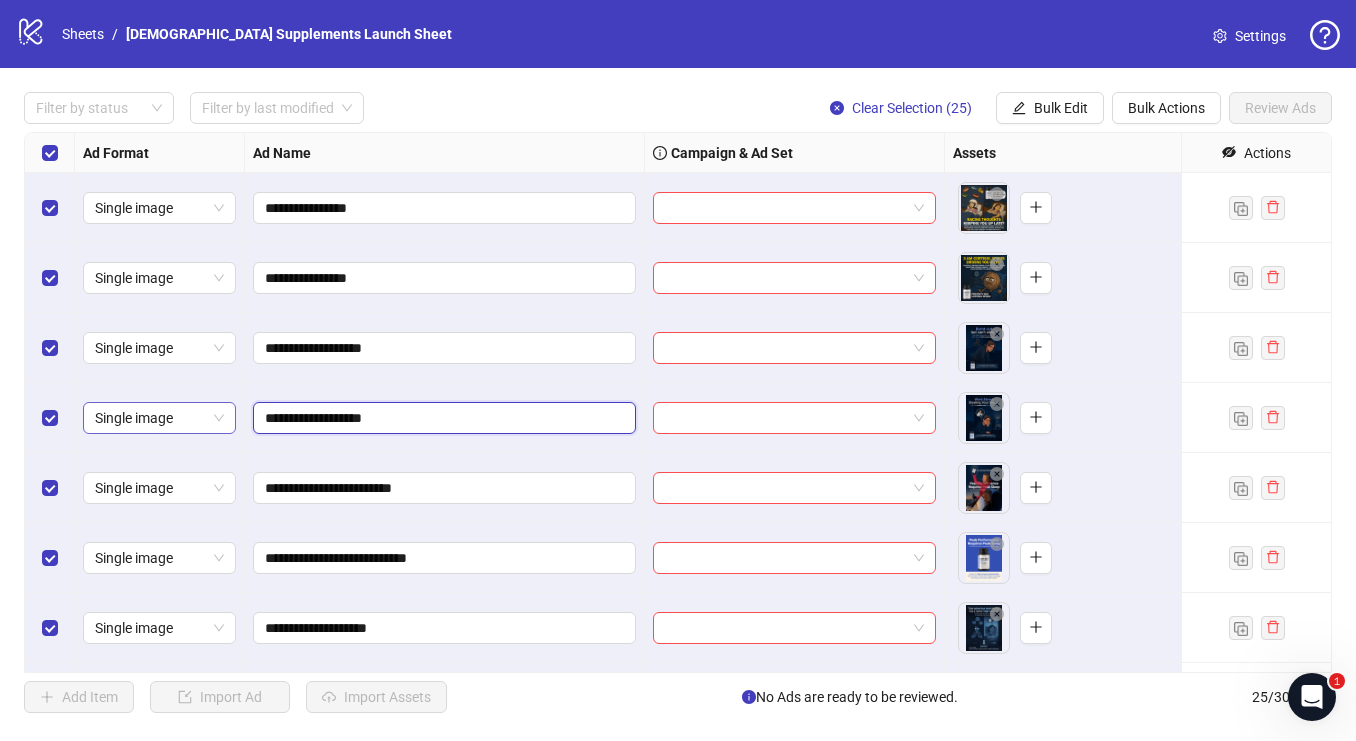 drag, startPoint x: 398, startPoint y: 419, endPoint x: 188, endPoint y: 413, distance: 210.0857 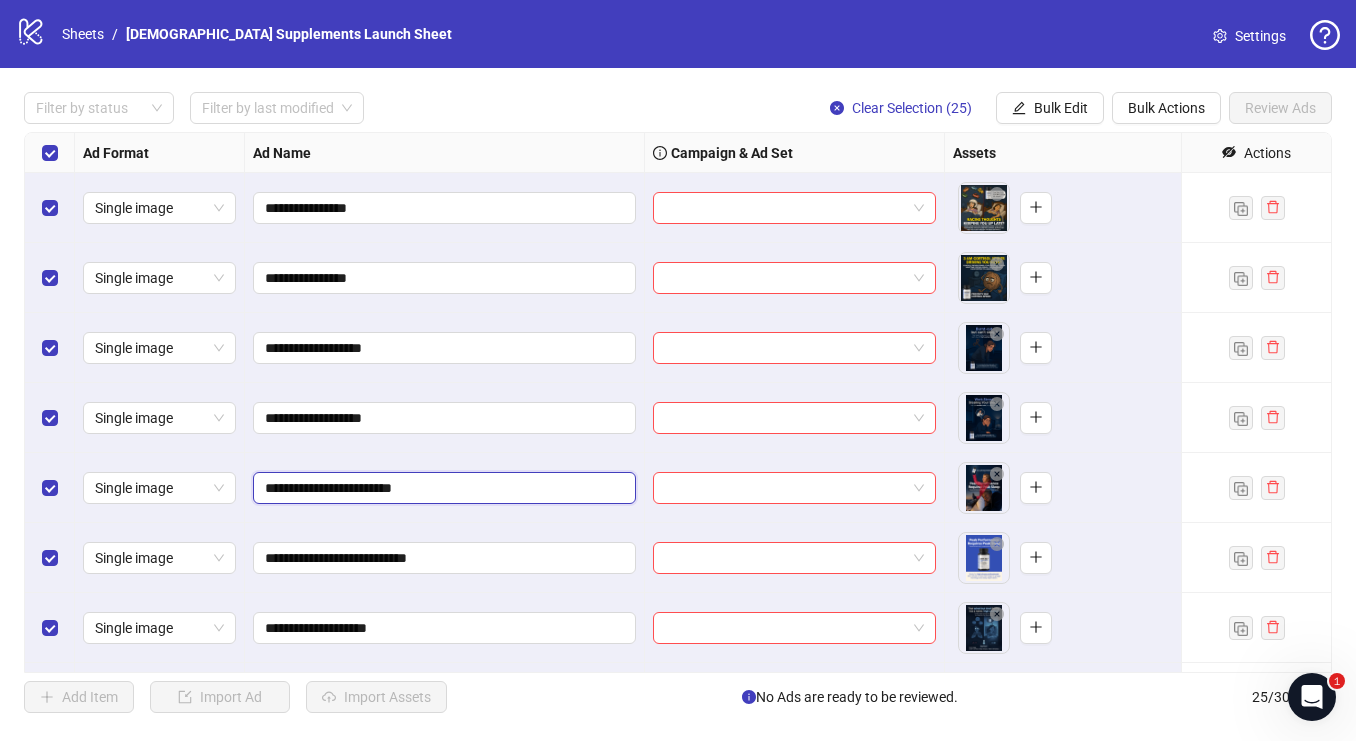 click on "**********" at bounding box center (442, 488) 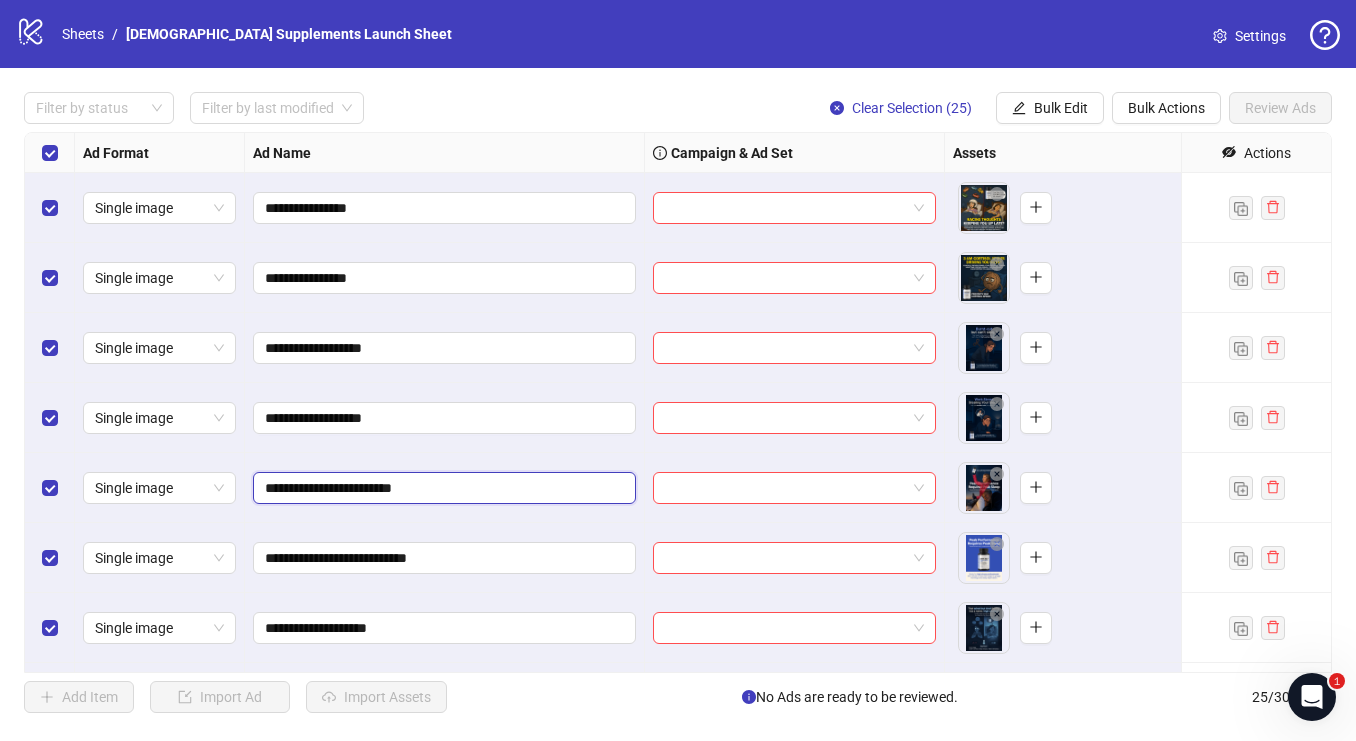 click on "**********" at bounding box center [442, 488] 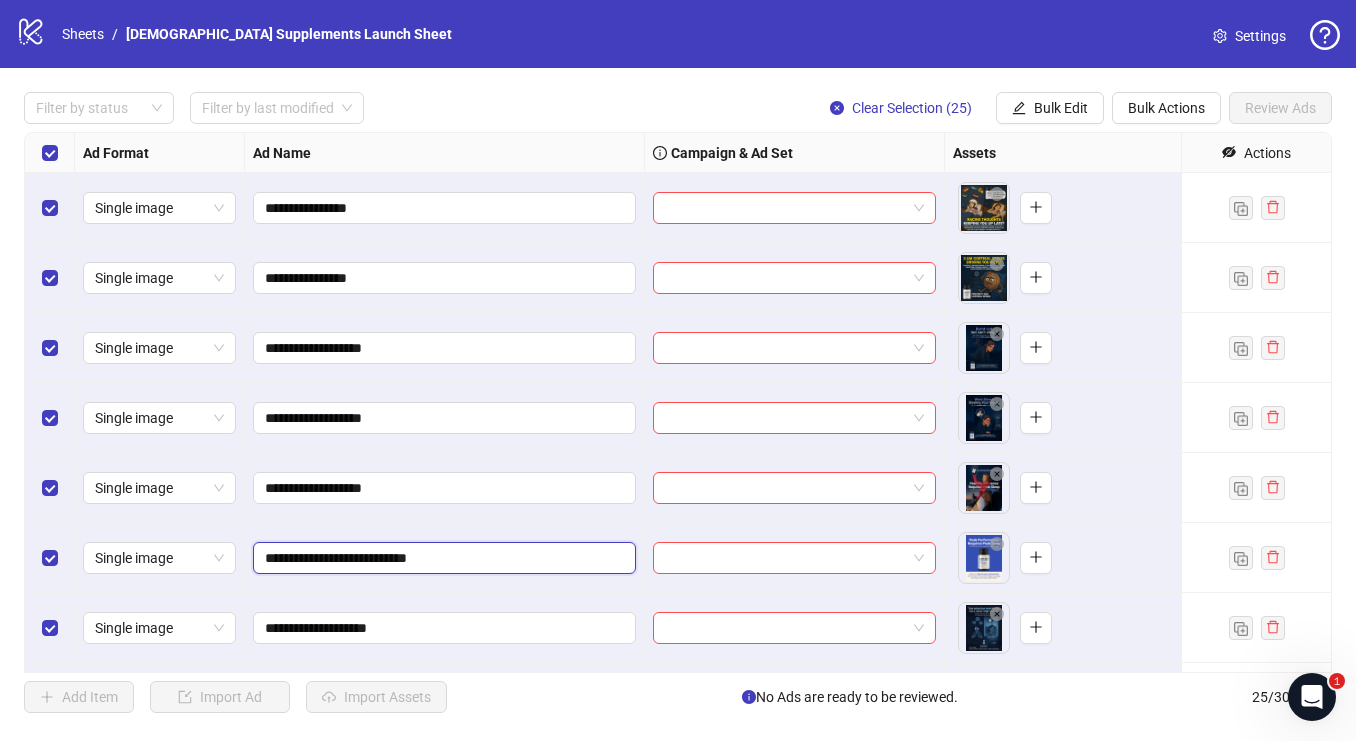 click on "**********" at bounding box center (442, 558) 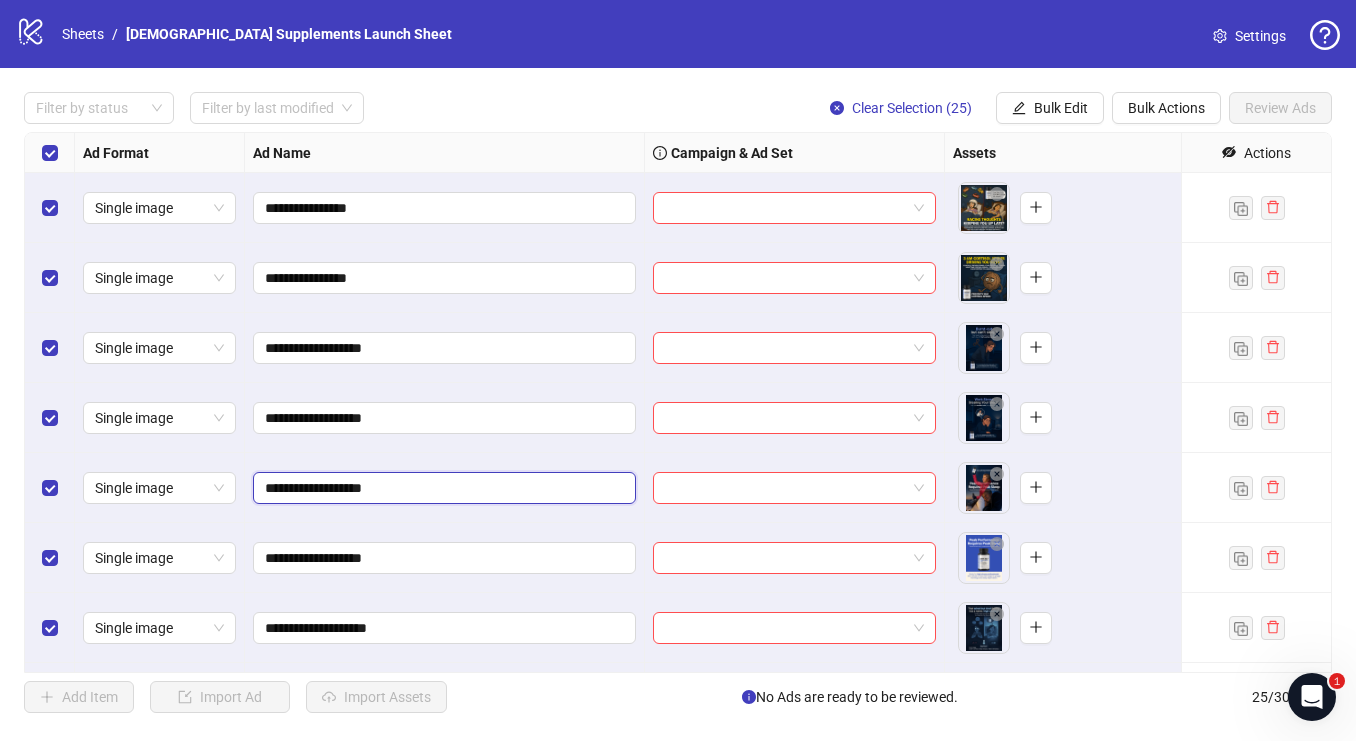 click on "**********" at bounding box center (442, 488) 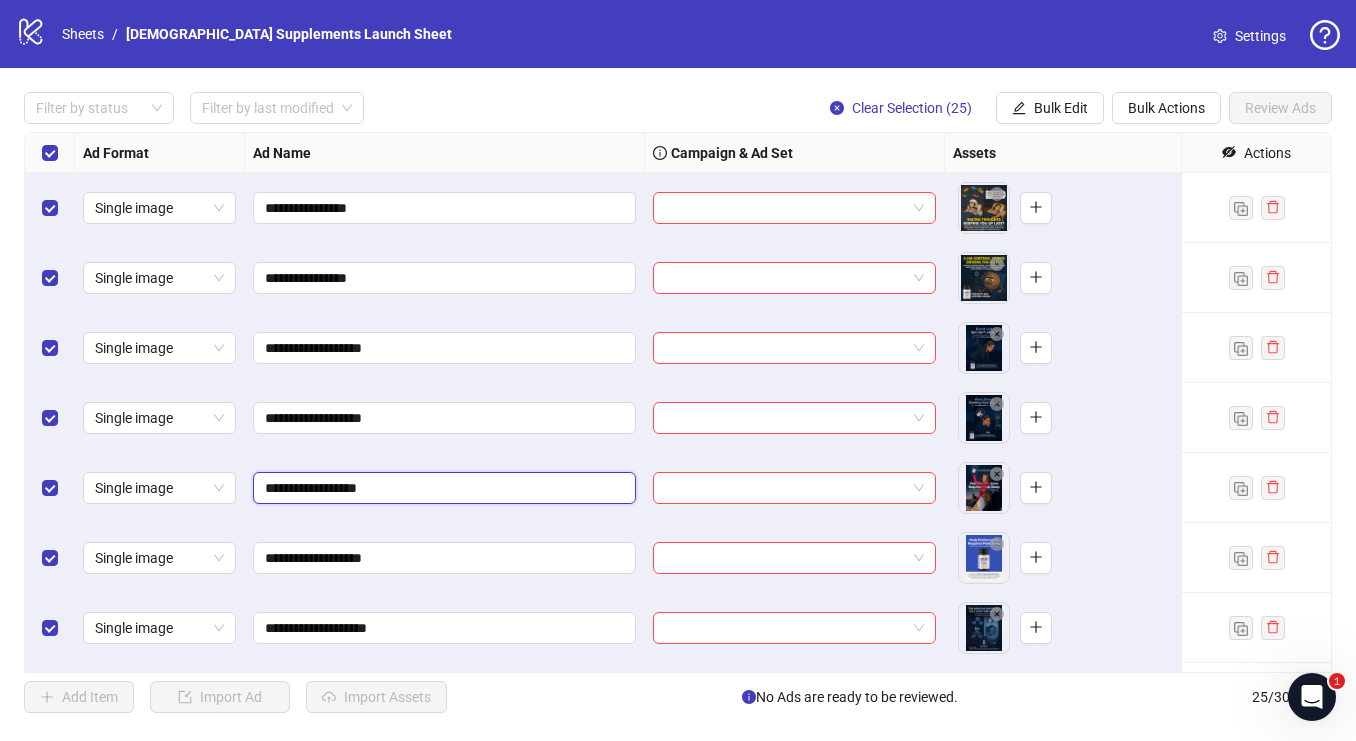 type on "**********" 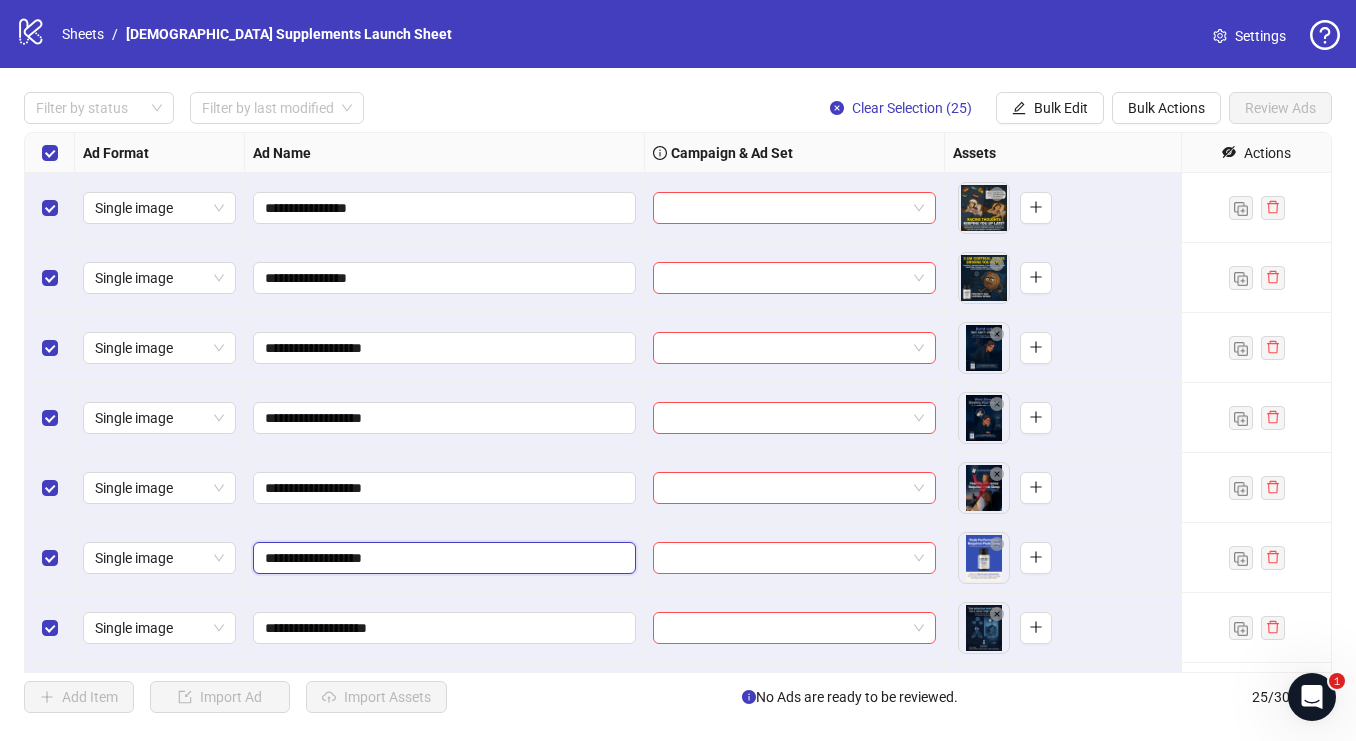 click on "**********" at bounding box center (442, 558) 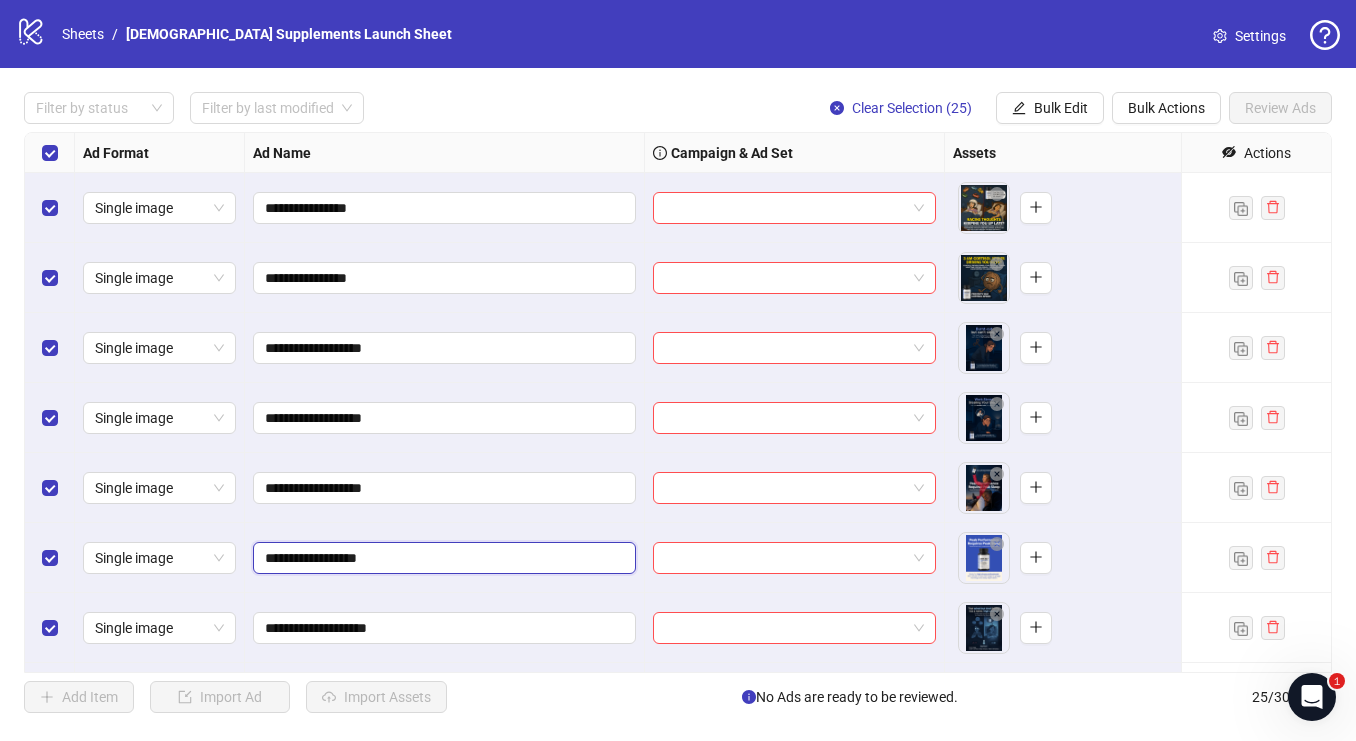 type on "**********" 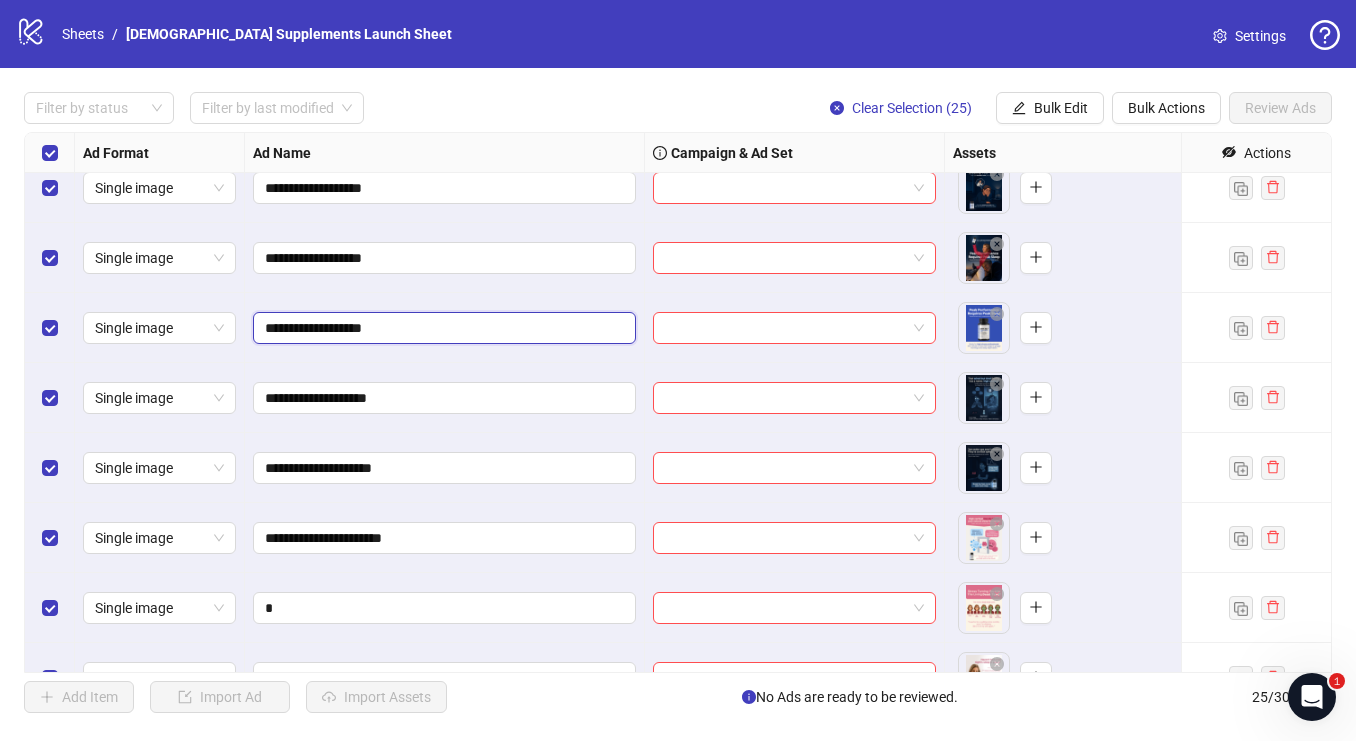 scroll, scrollTop: 1100, scrollLeft: 0, axis: vertical 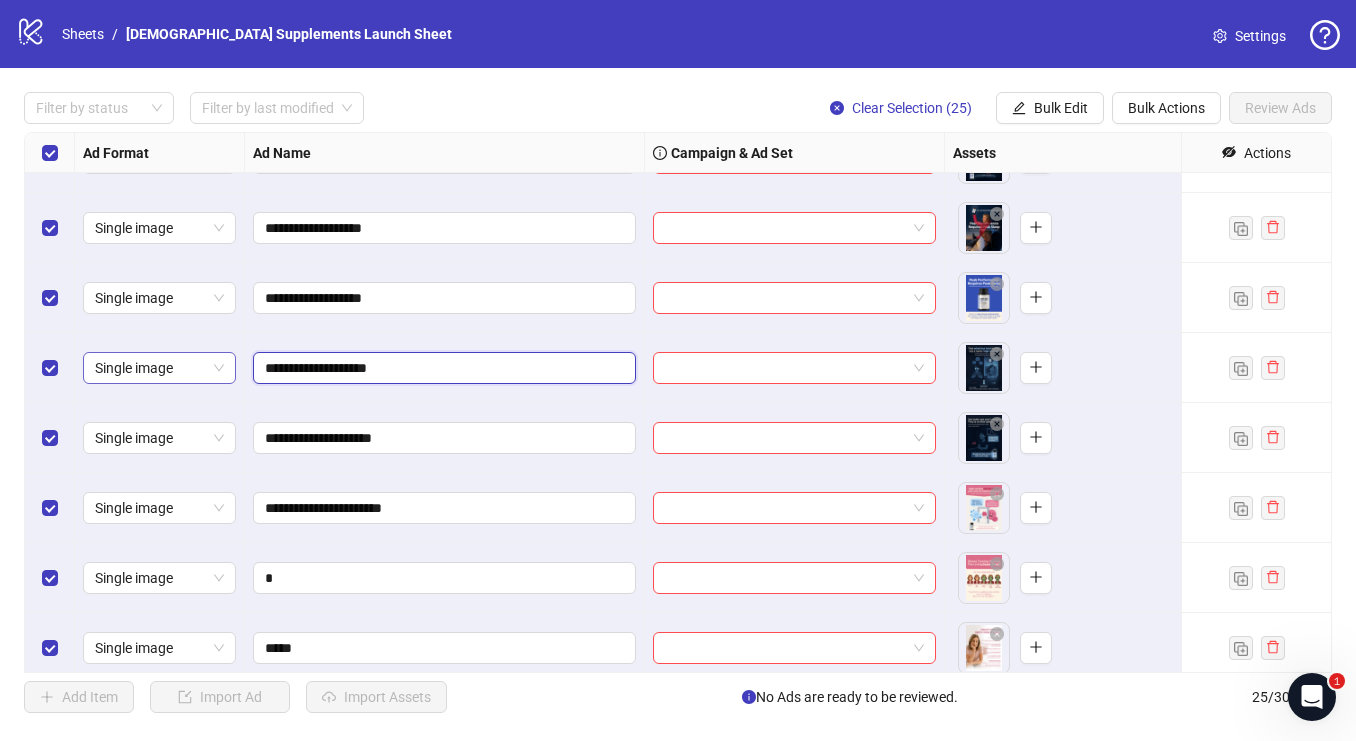 drag, startPoint x: 419, startPoint y: 378, endPoint x: 155, endPoint y: 351, distance: 265.37708 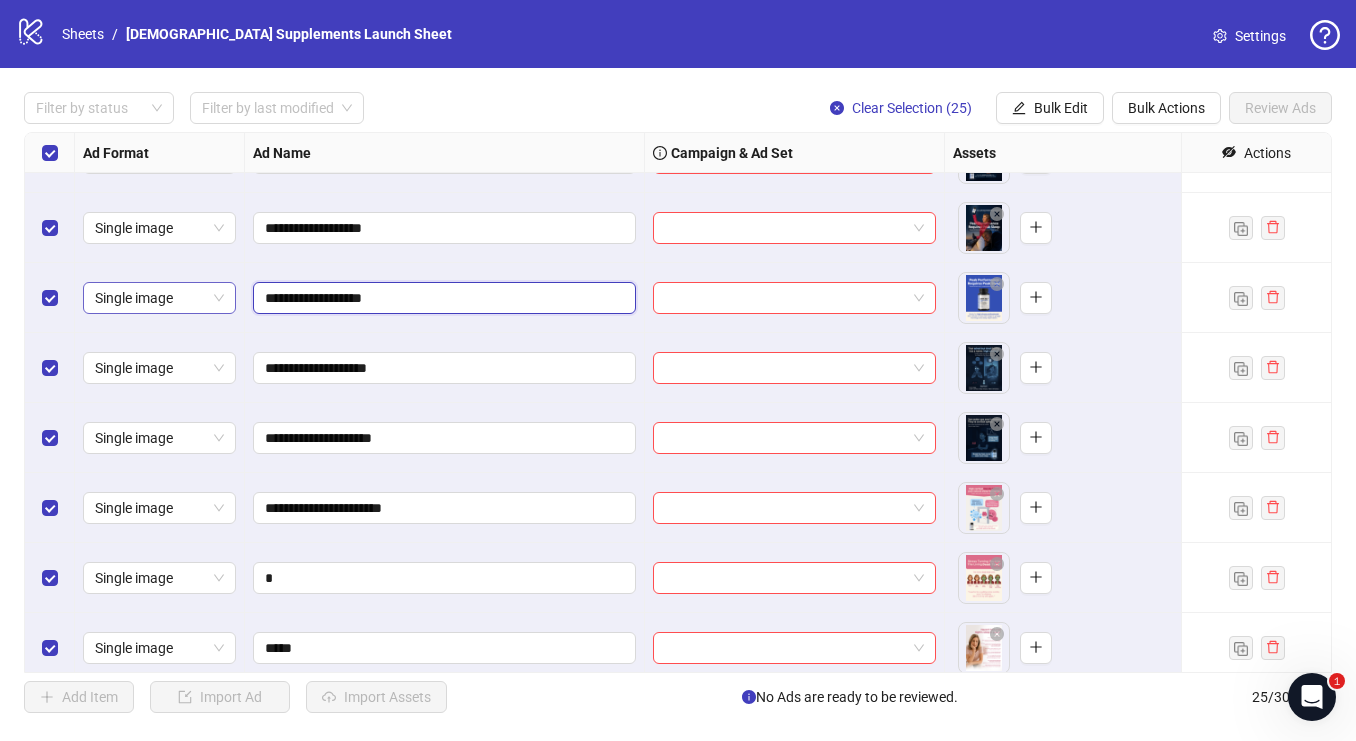 drag, startPoint x: 398, startPoint y: 307, endPoint x: 173, endPoint y: 300, distance: 225.10886 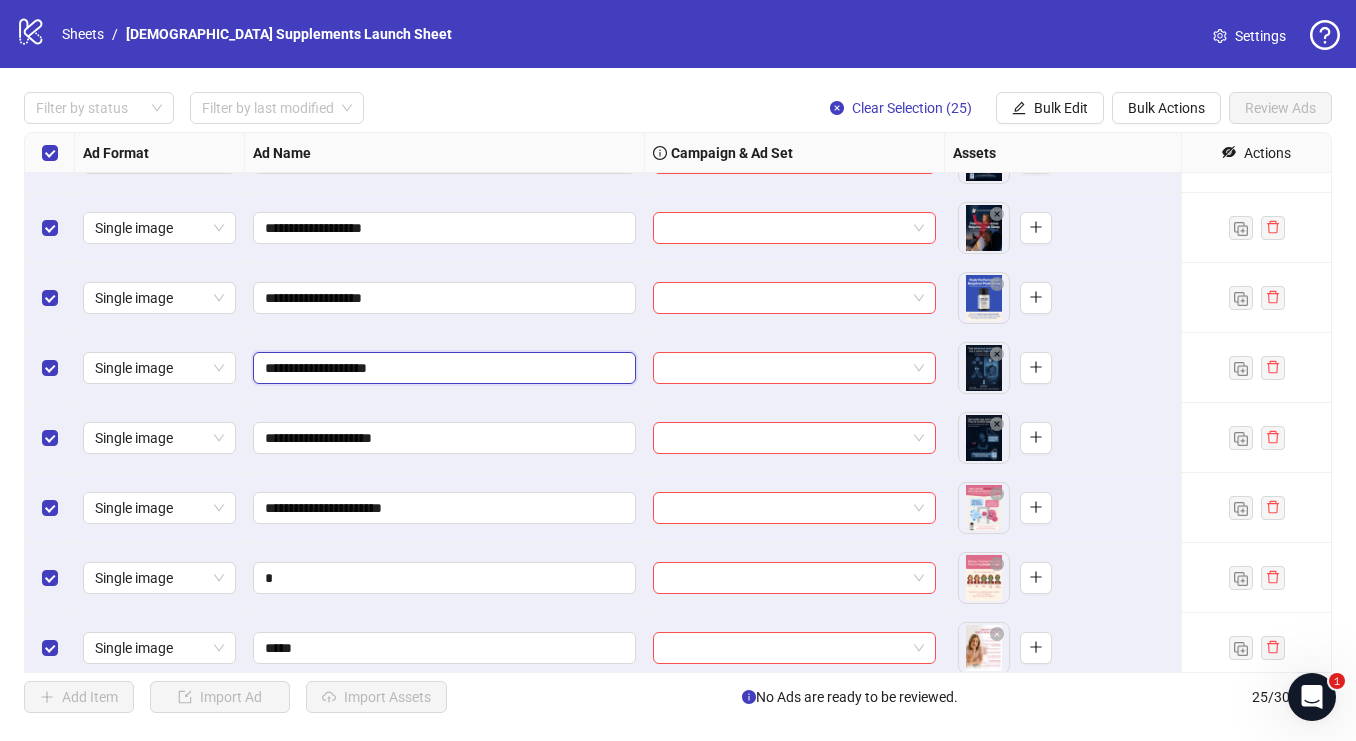 drag, startPoint x: 410, startPoint y: 366, endPoint x: 243, endPoint y: 366, distance: 167 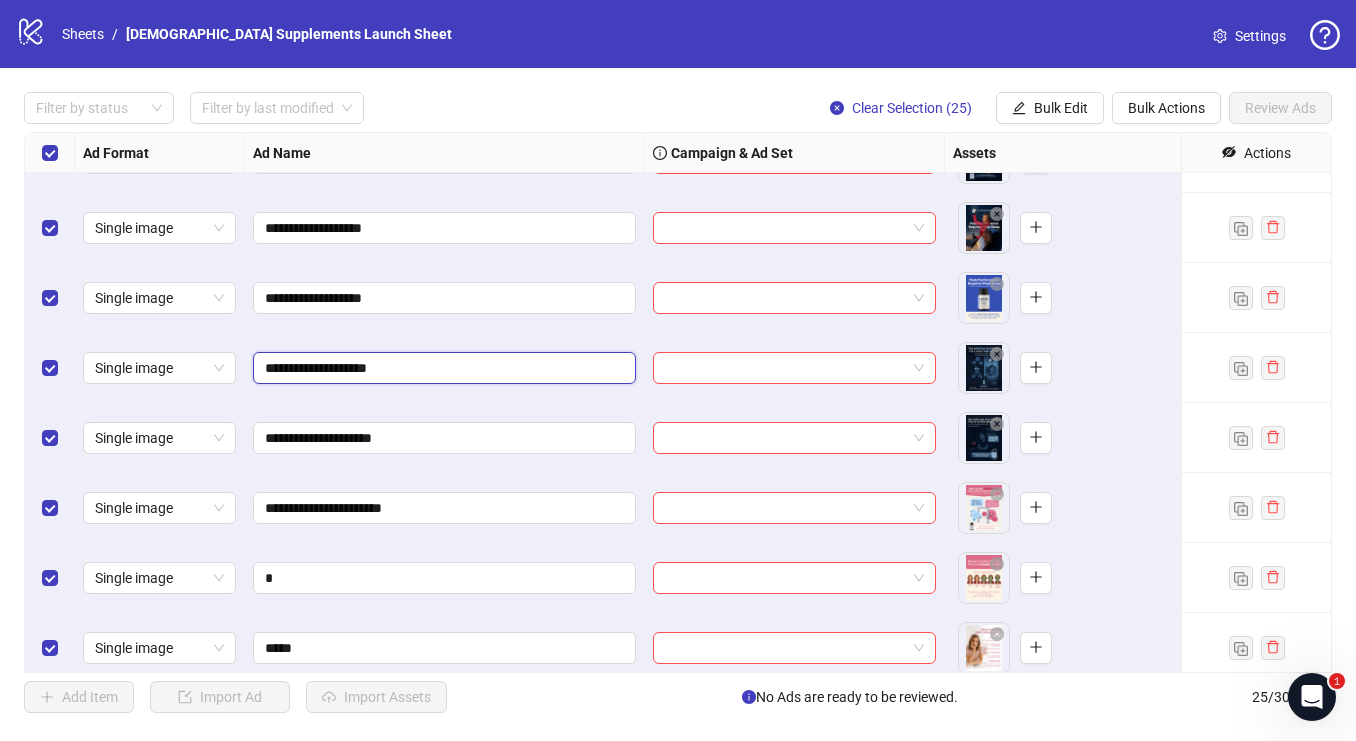 paste 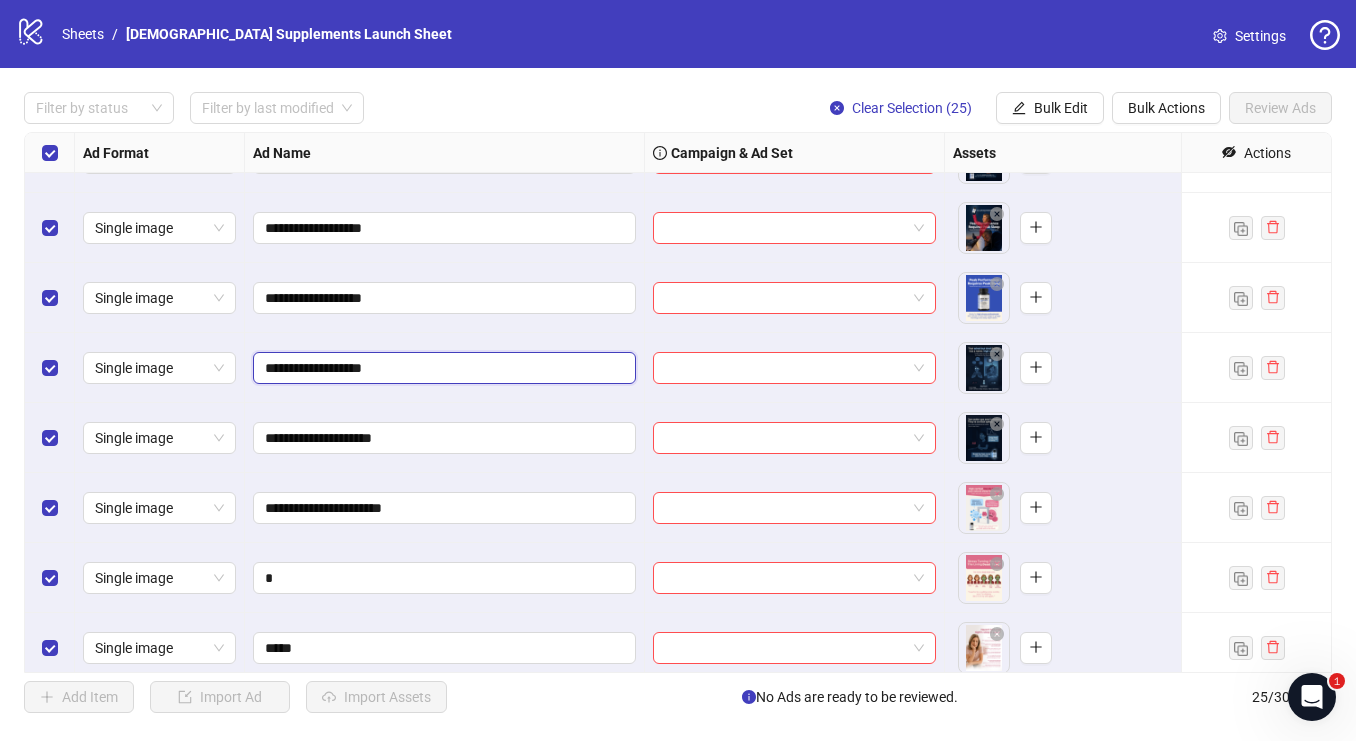 click on "**********" at bounding box center [442, 368] 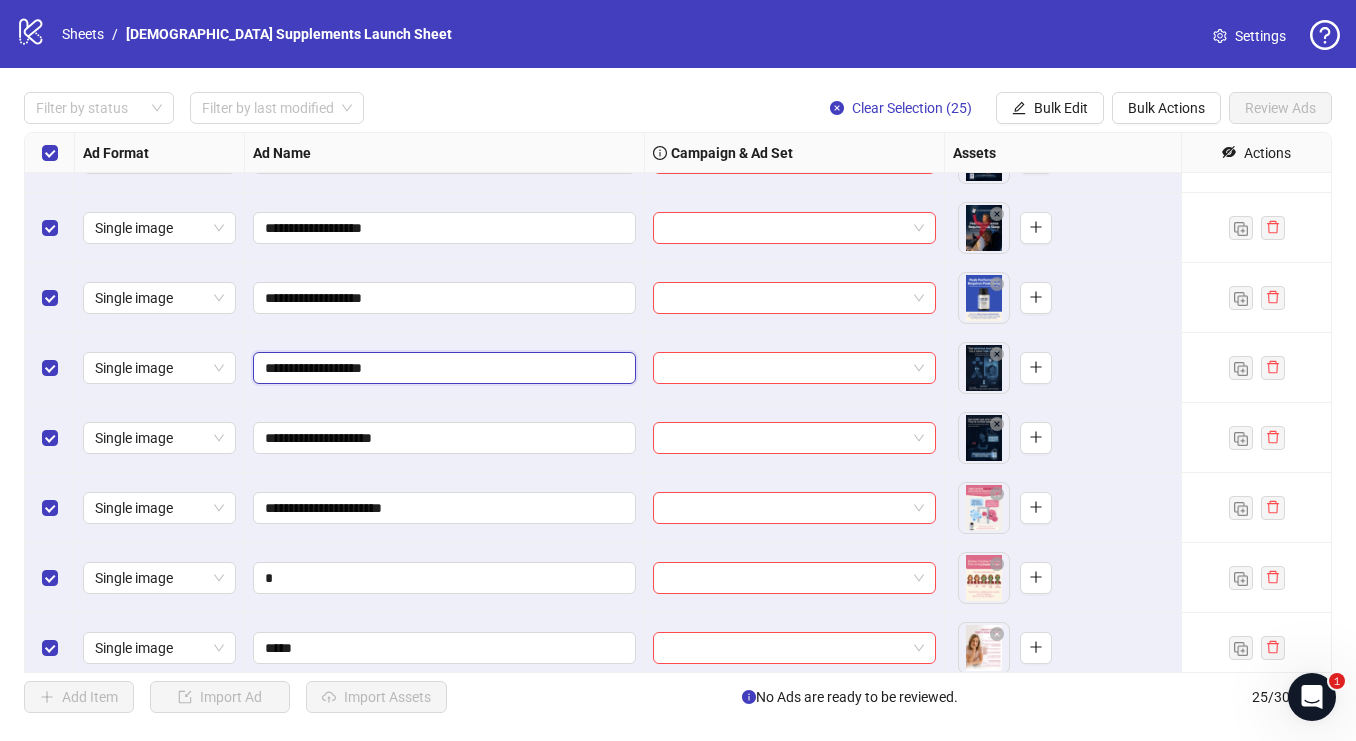 click on "**********" at bounding box center (442, 368) 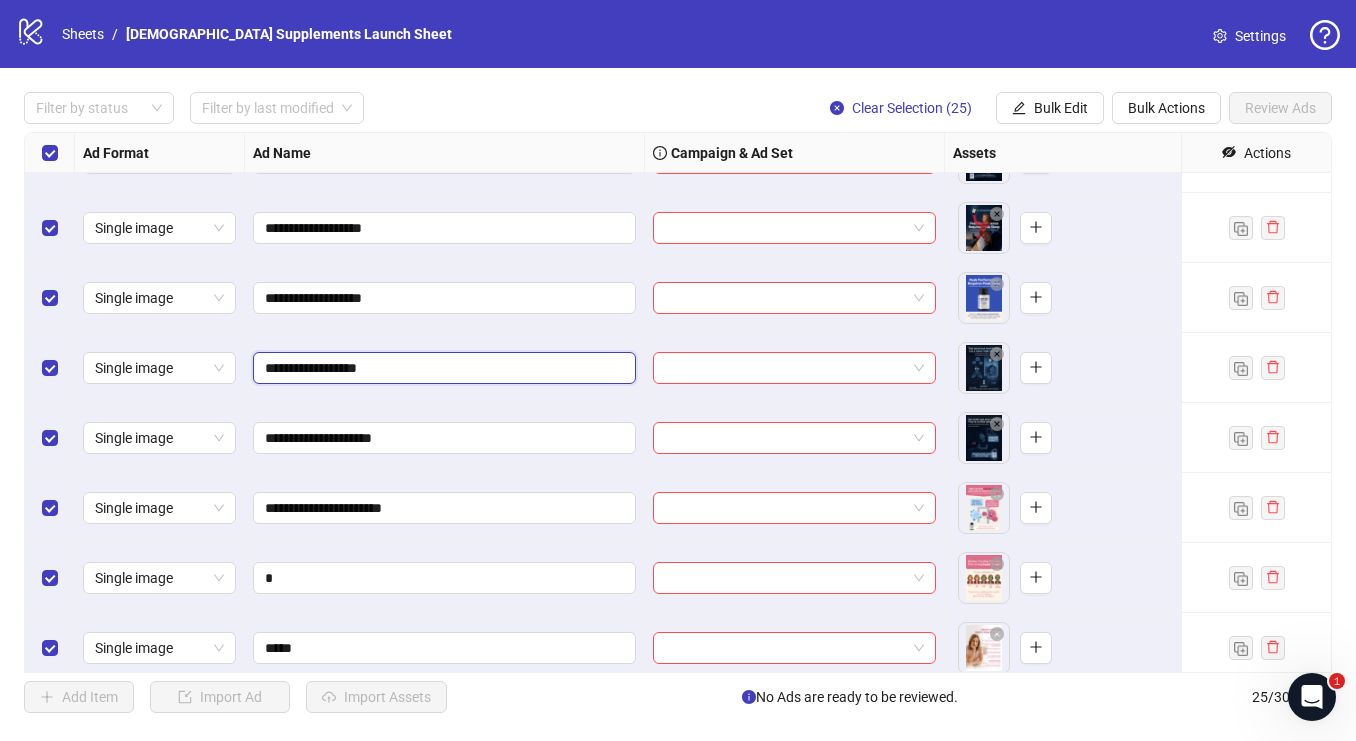 type on "**********" 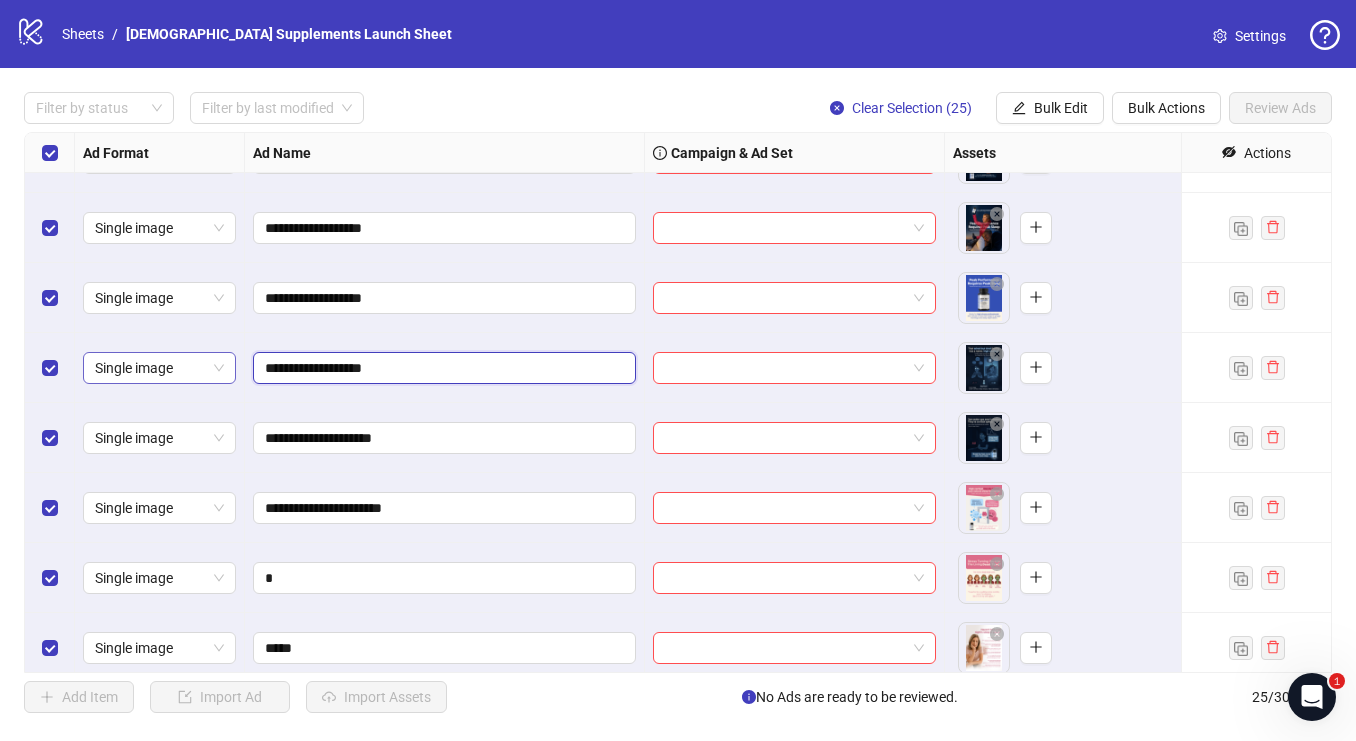 drag, startPoint x: 398, startPoint y: 373, endPoint x: 229, endPoint y: 373, distance: 169 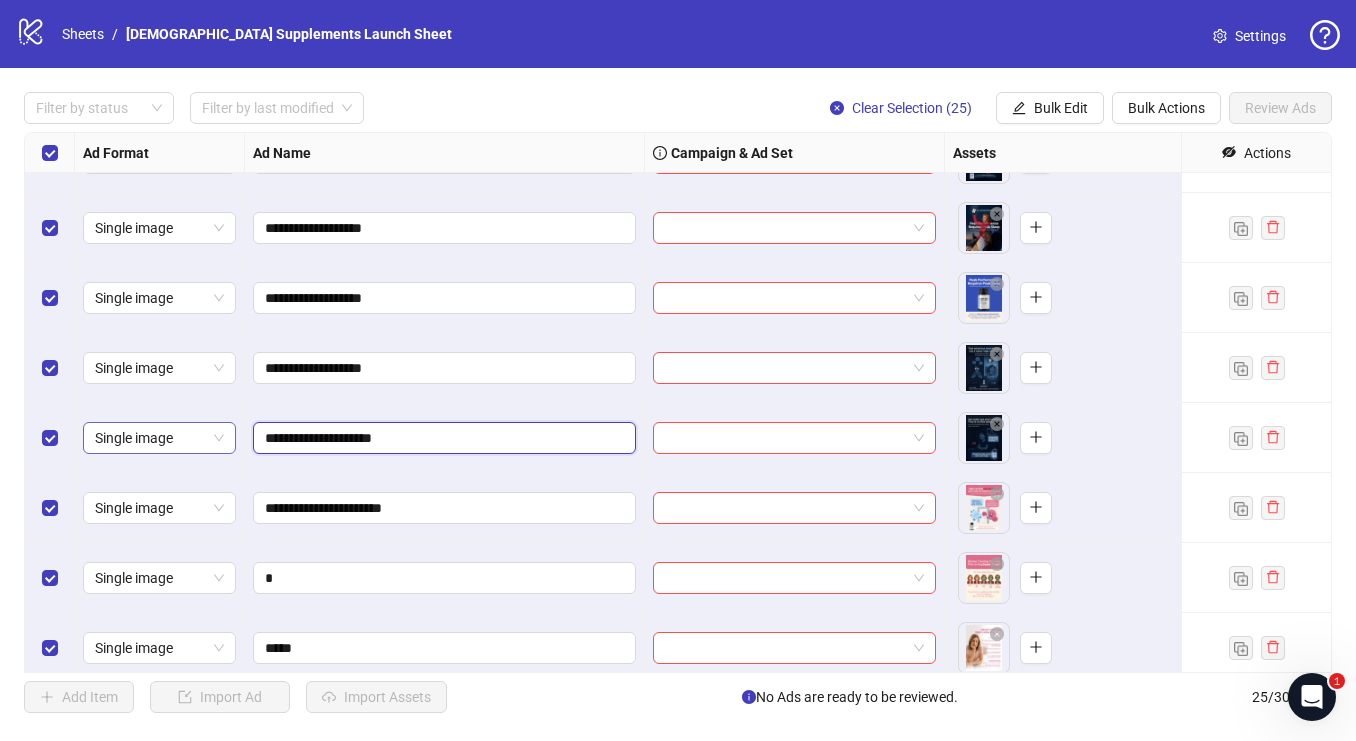 drag, startPoint x: 432, startPoint y: 436, endPoint x: 208, endPoint y: 436, distance: 224 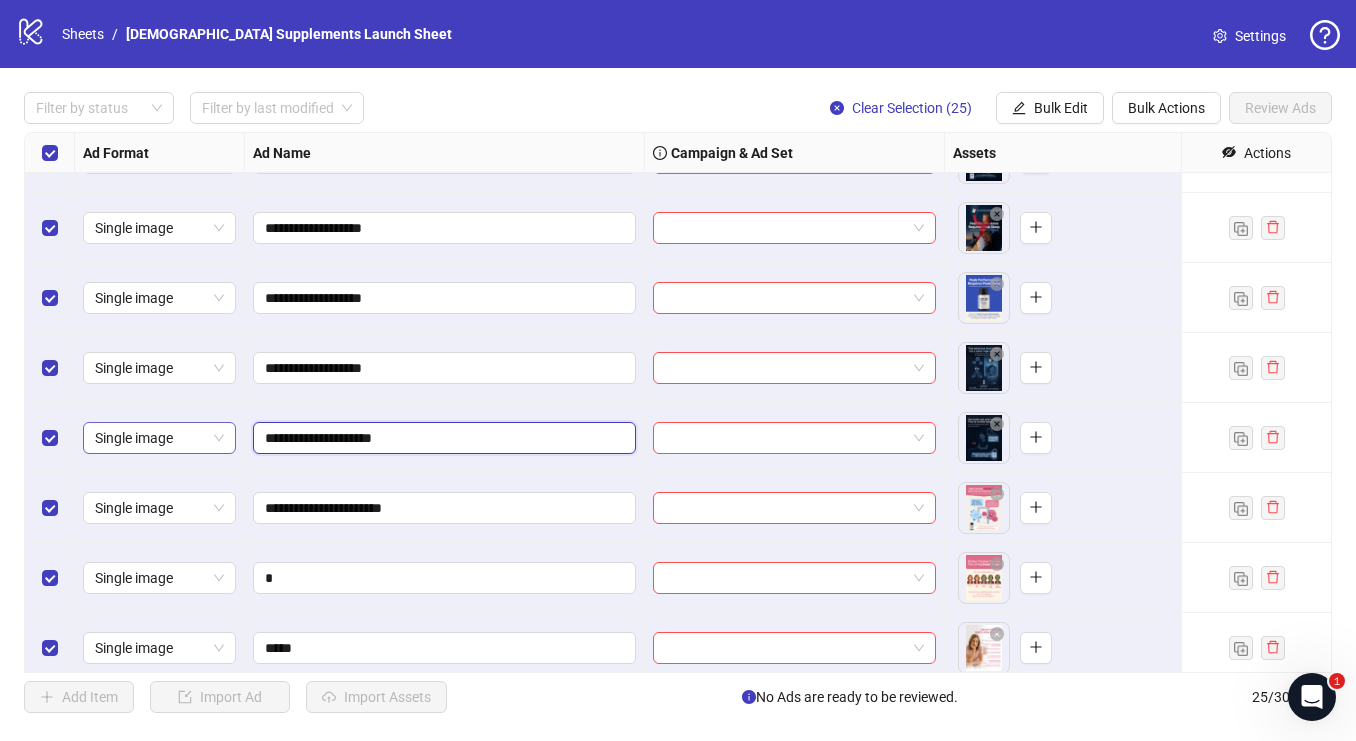 paste 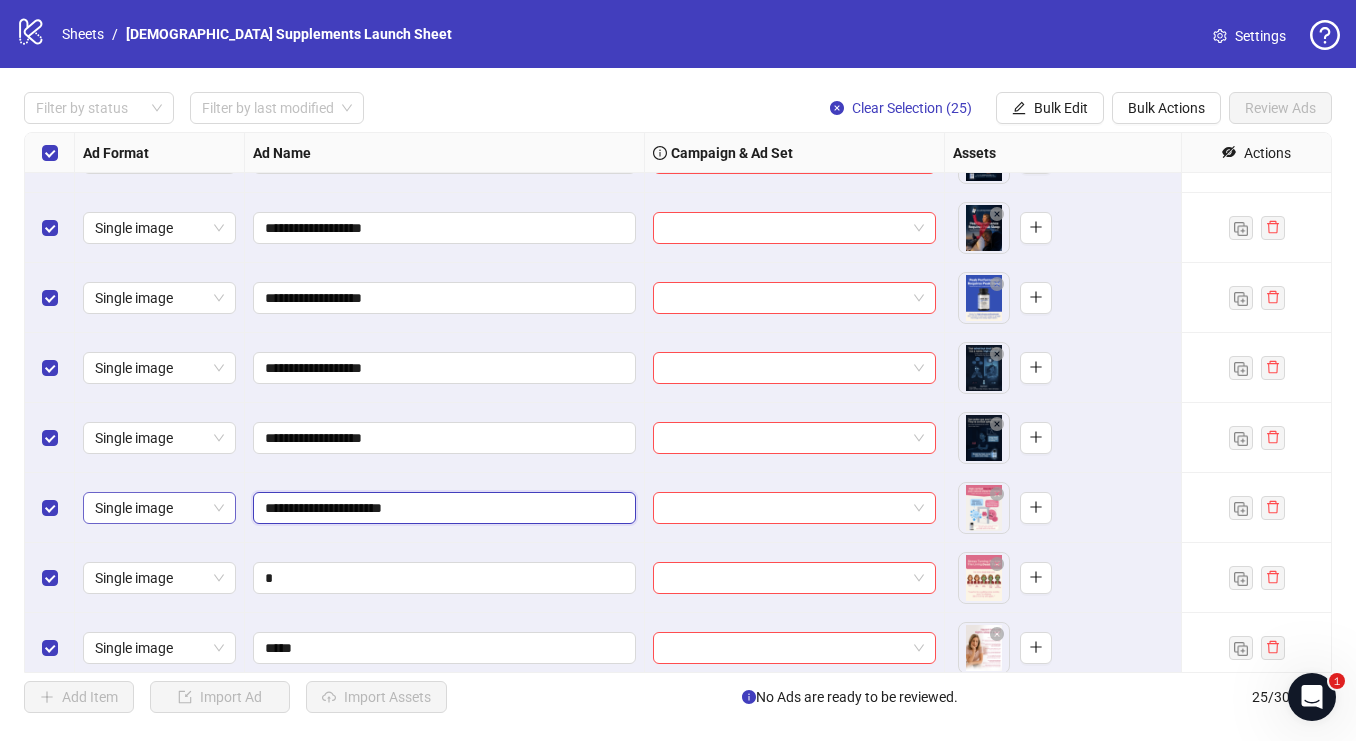 drag, startPoint x: 447, startPoint y: 506, endPoint x: 195, endPoint y: 504, distance: 252.00793 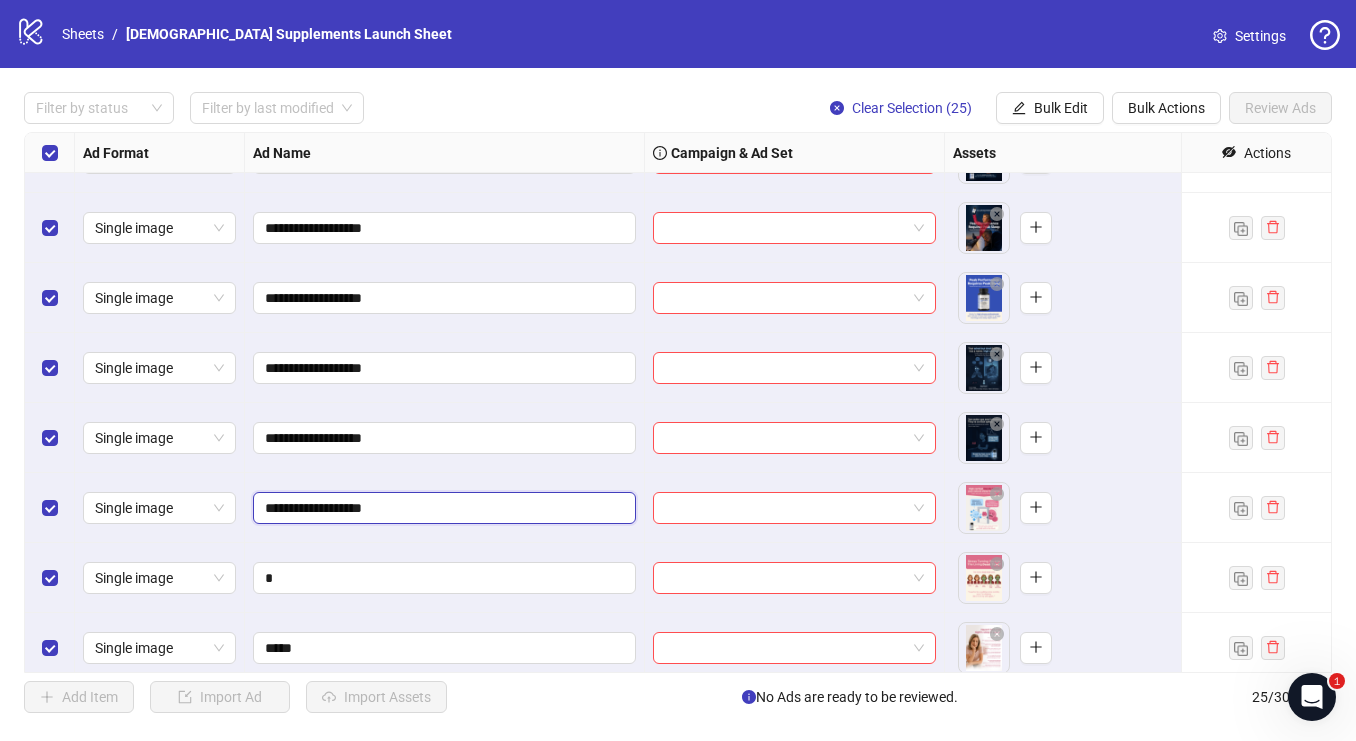 scroll, scrollTop: 1156, scrollLeft: 0, axis: vertical 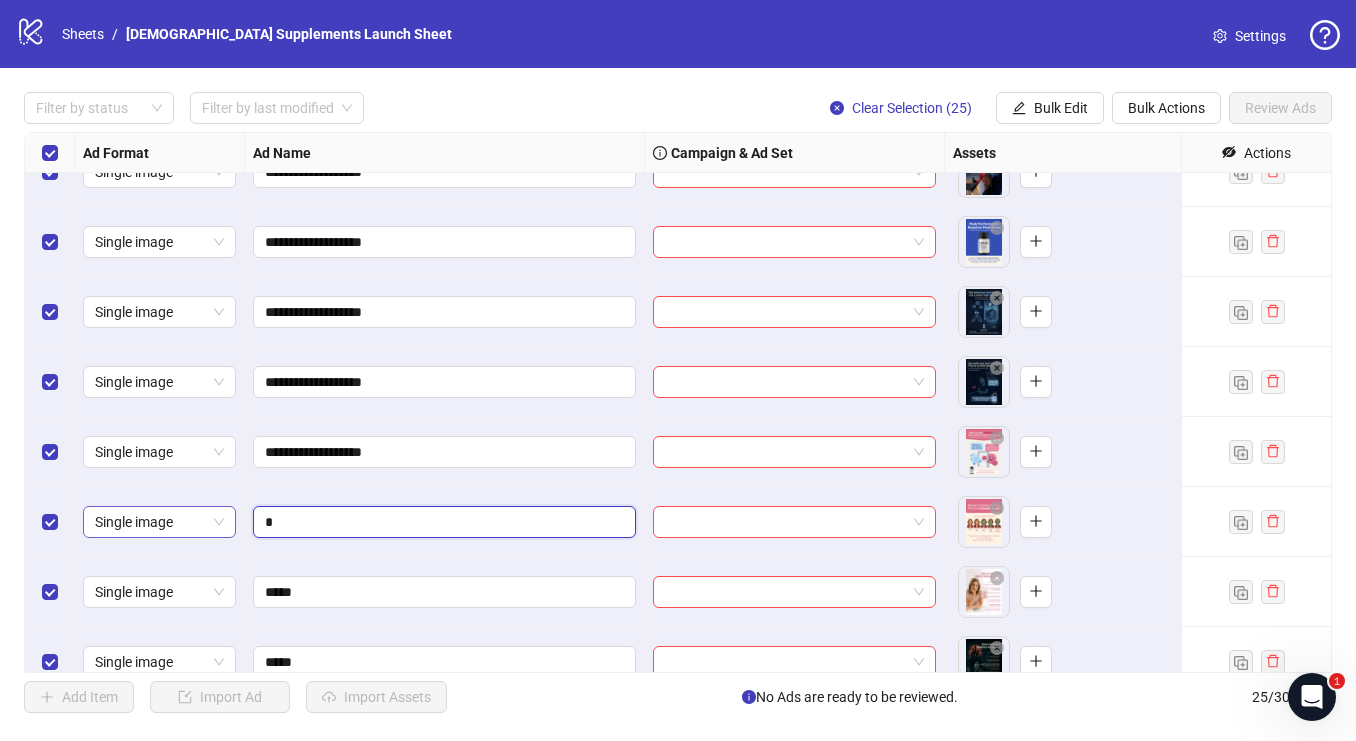 drag, startPoint x: 320, startPoint y: 523, endPoint x: 228, endPoint y: 512, distance: 92.65527 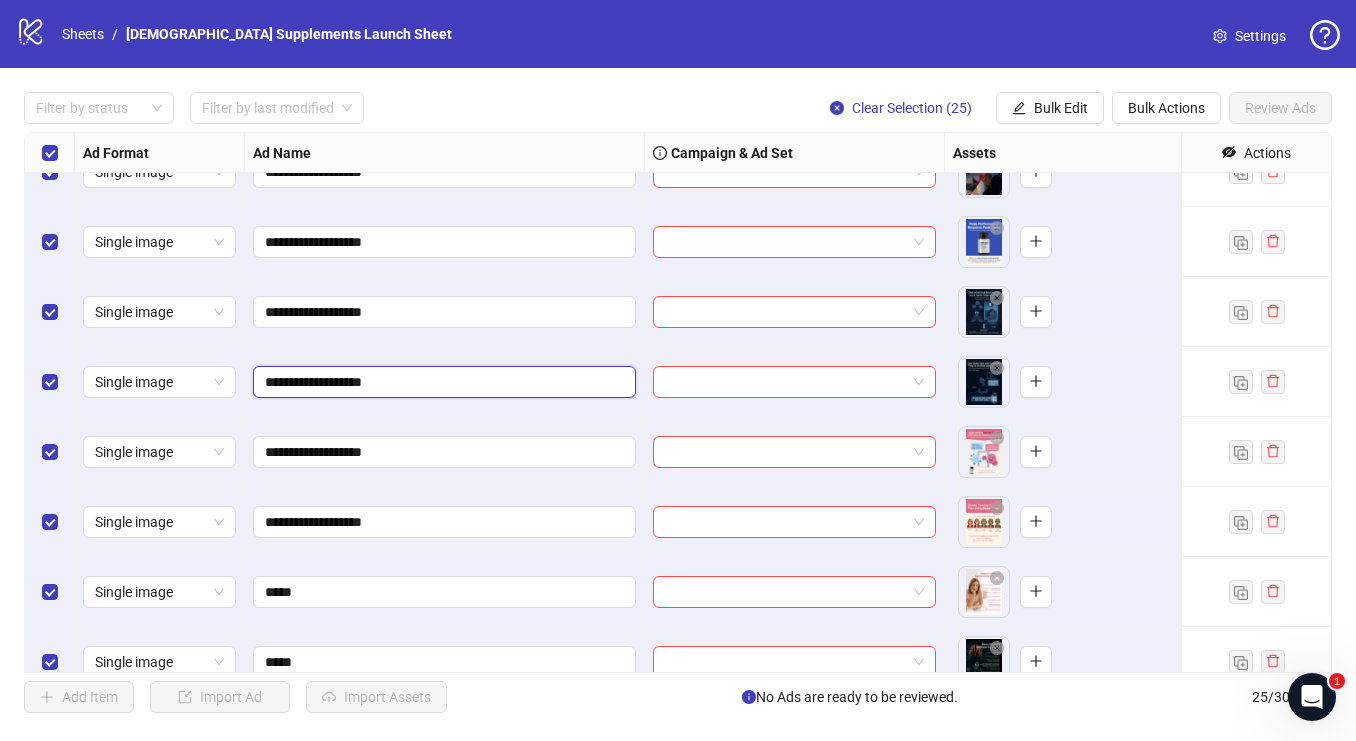 click on "**********" at bounding box center [442, 382] 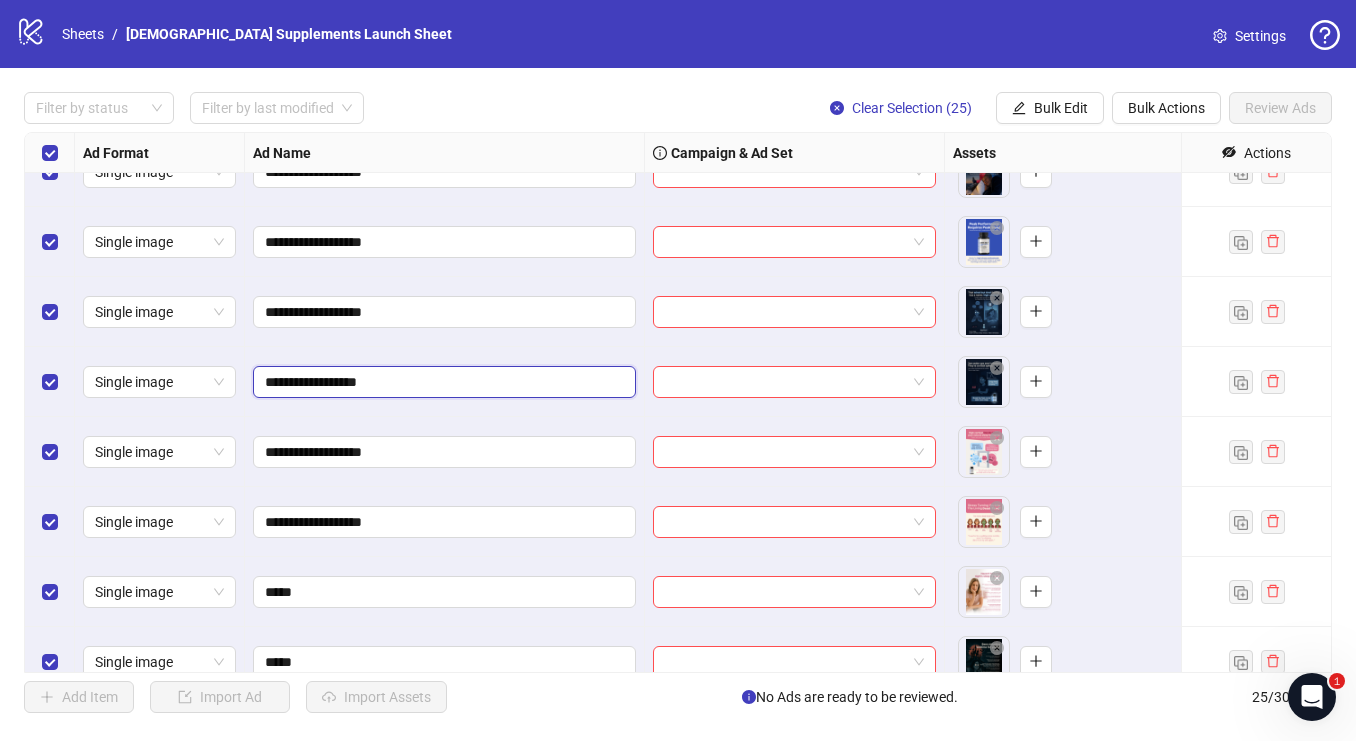 type on "**********" 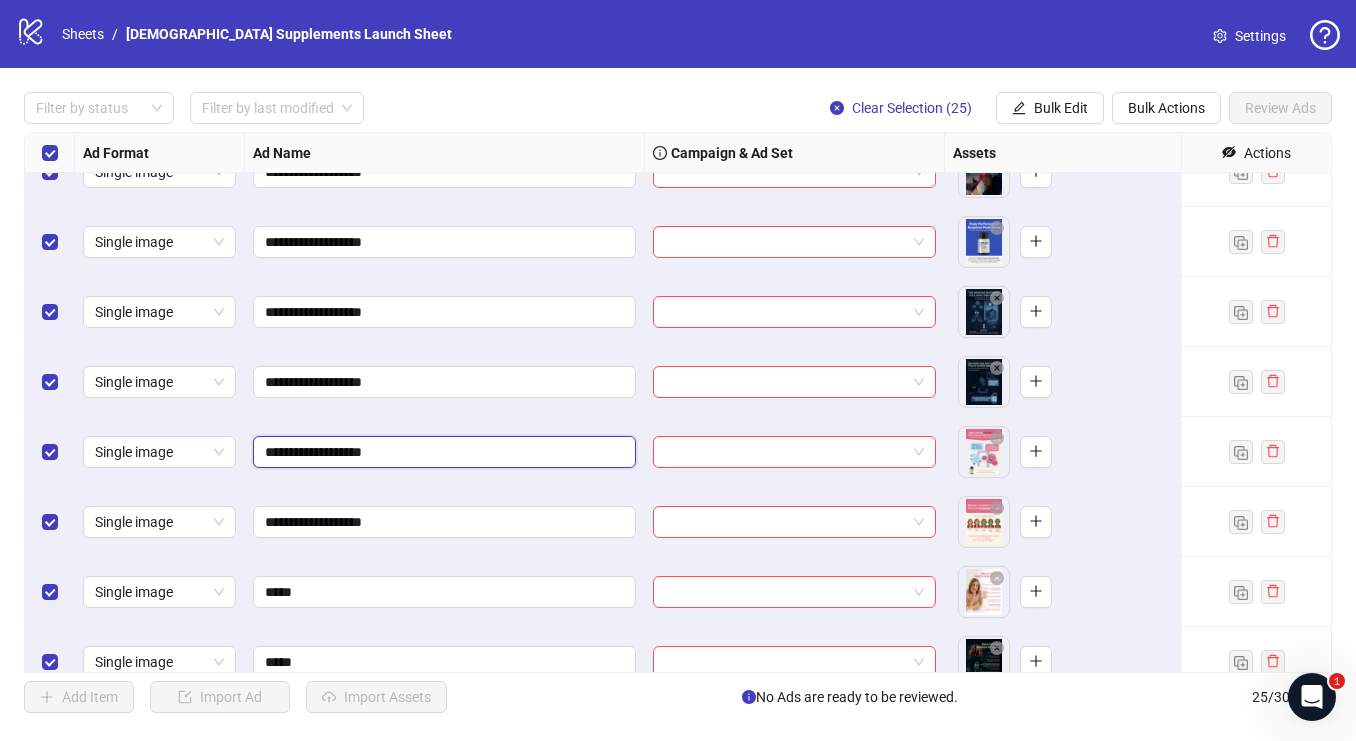 click on "**********" at bounding box center (442, 452) 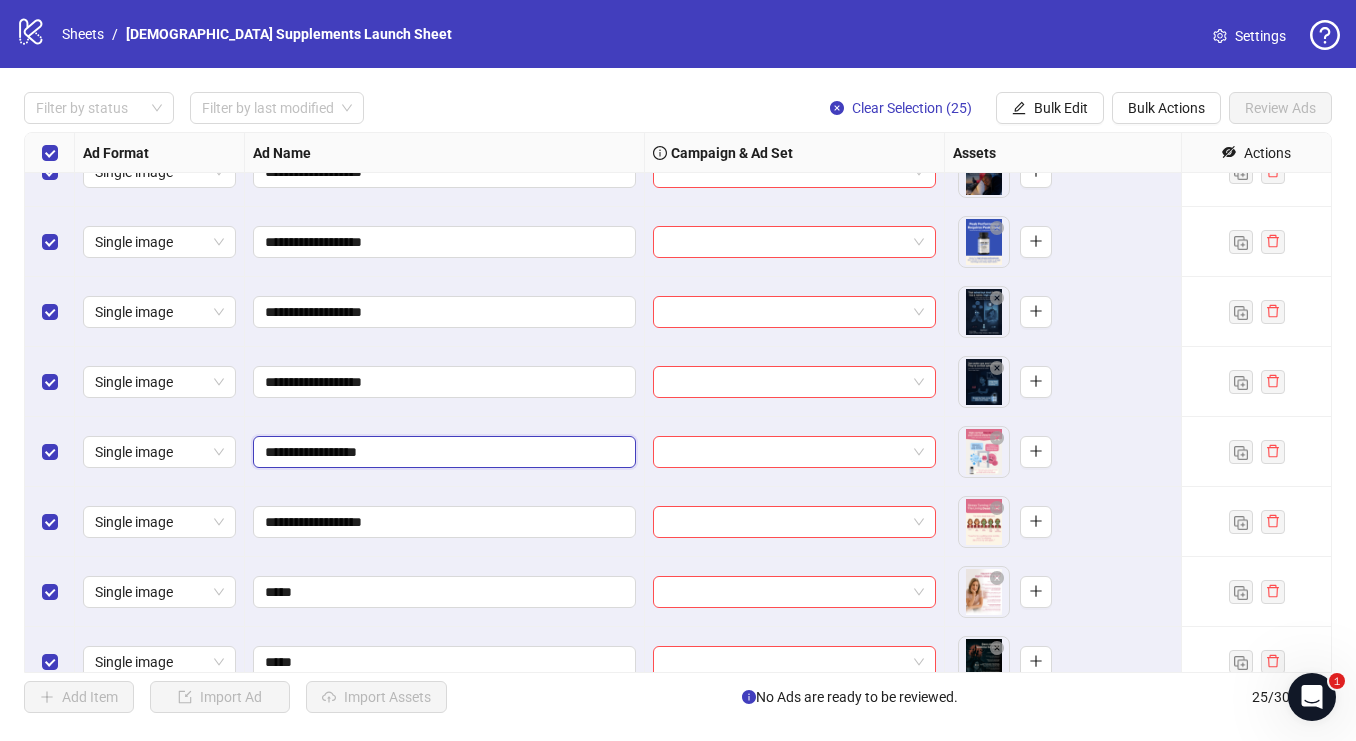 type on "**********" 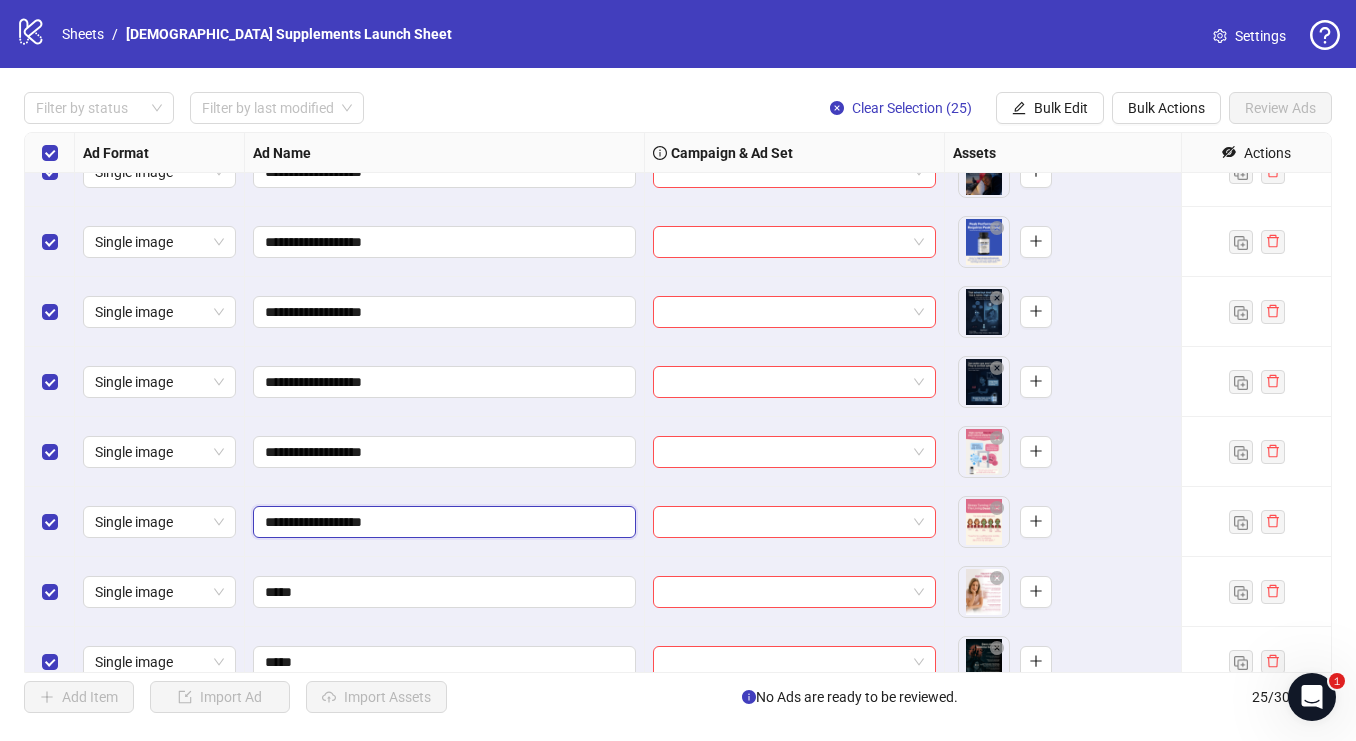 click on "**********" at bounding box center (442, 522) 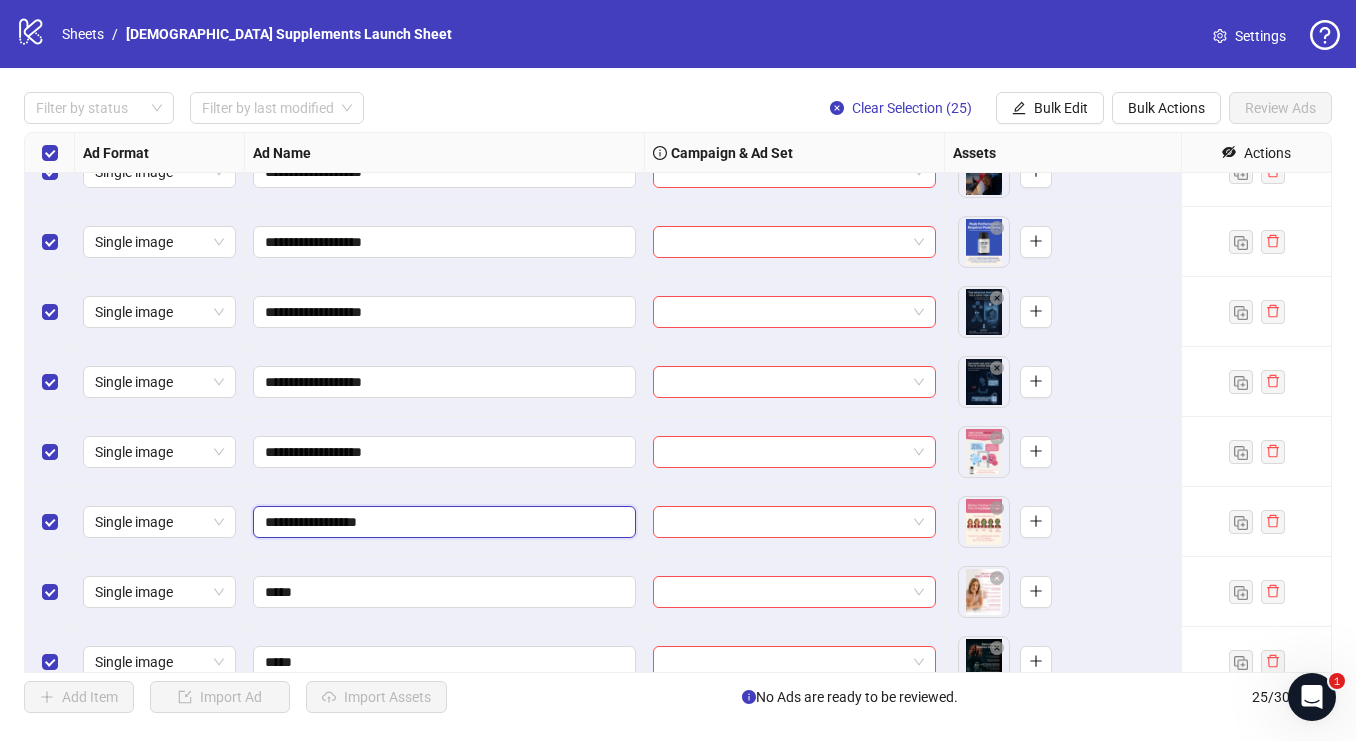 type on "**********" 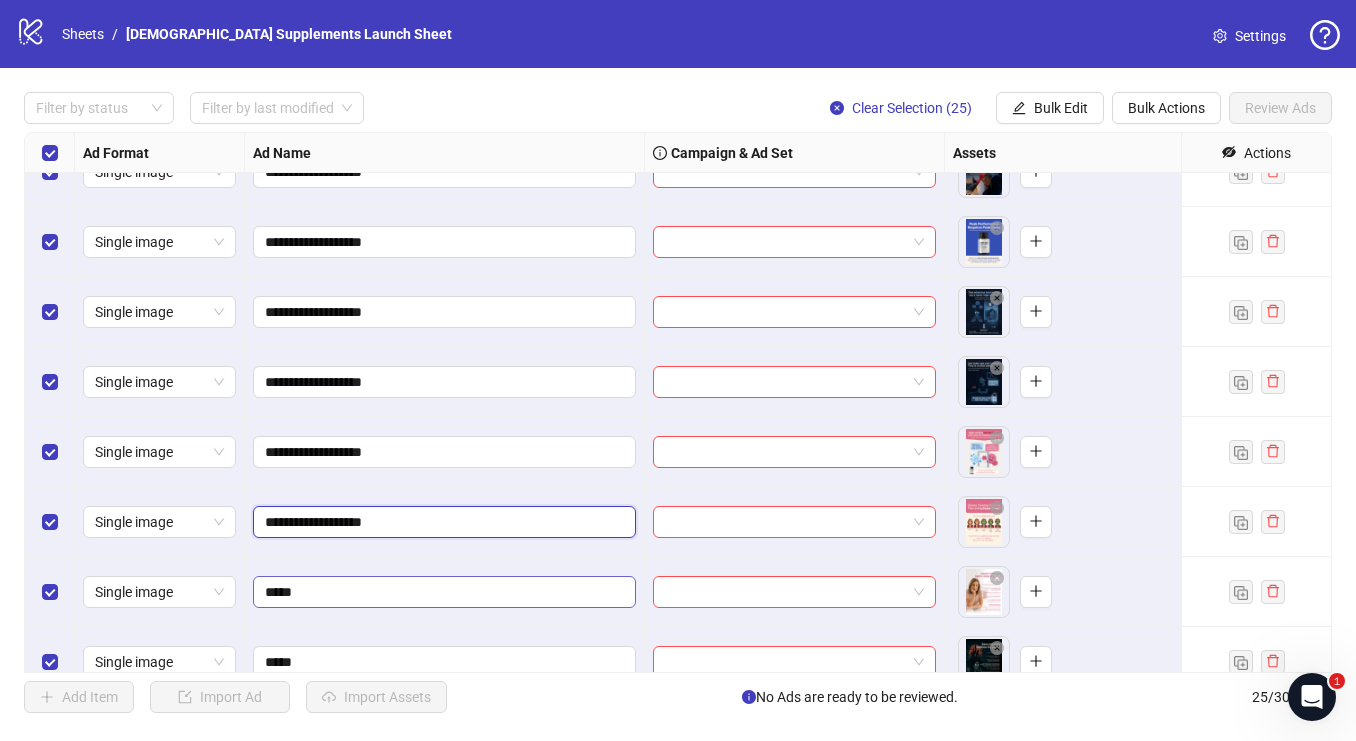 scroll, scrollTop: 1251, scrollLeft: 0, axis: vertical 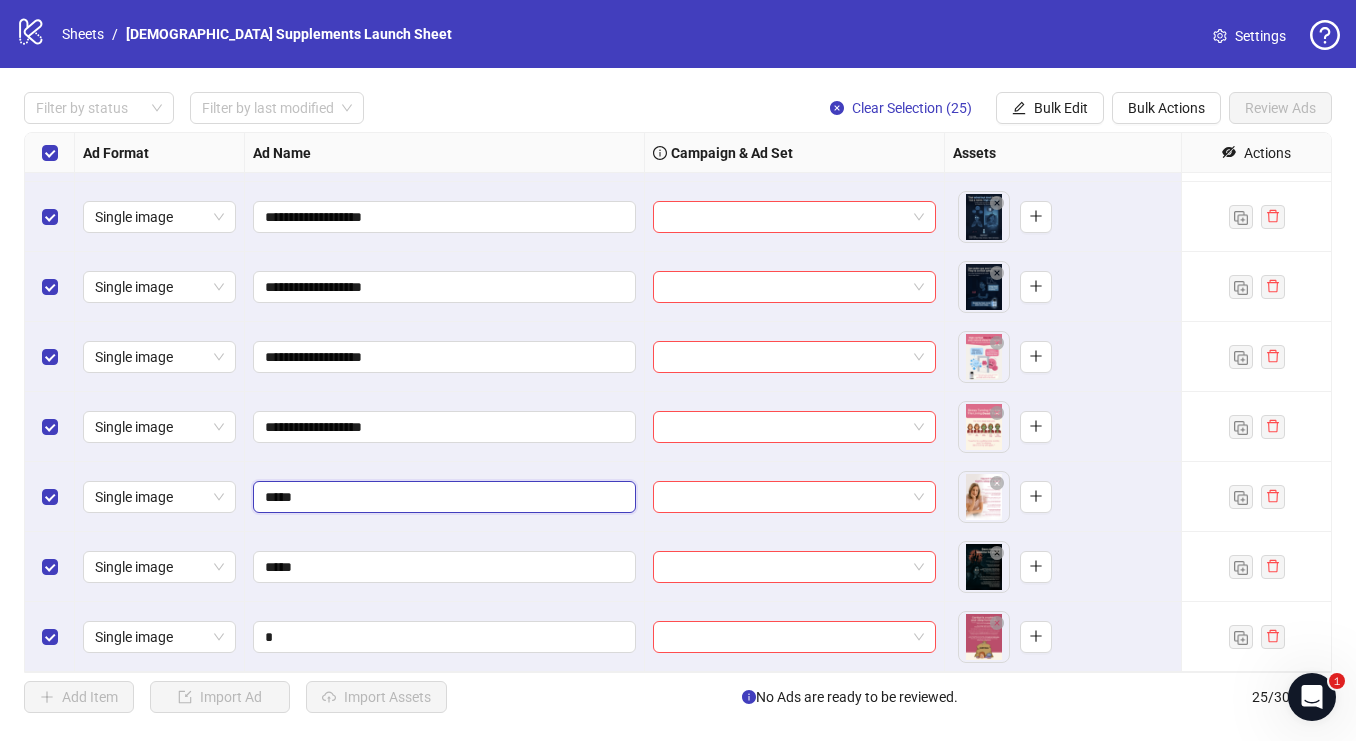 drag, startPoint x: 329, startPoint y: 497, endPoint x: 245, endPoint y: 497, distance: 84 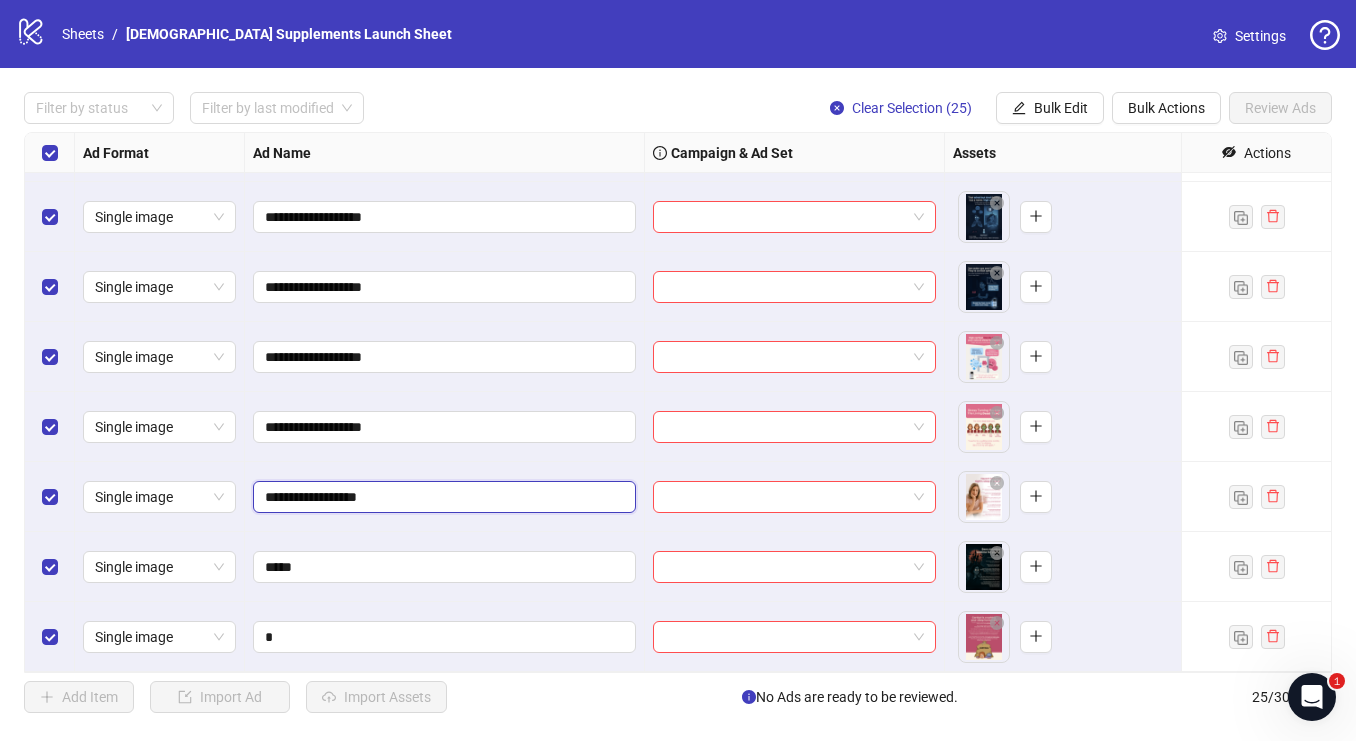 type on "**********" 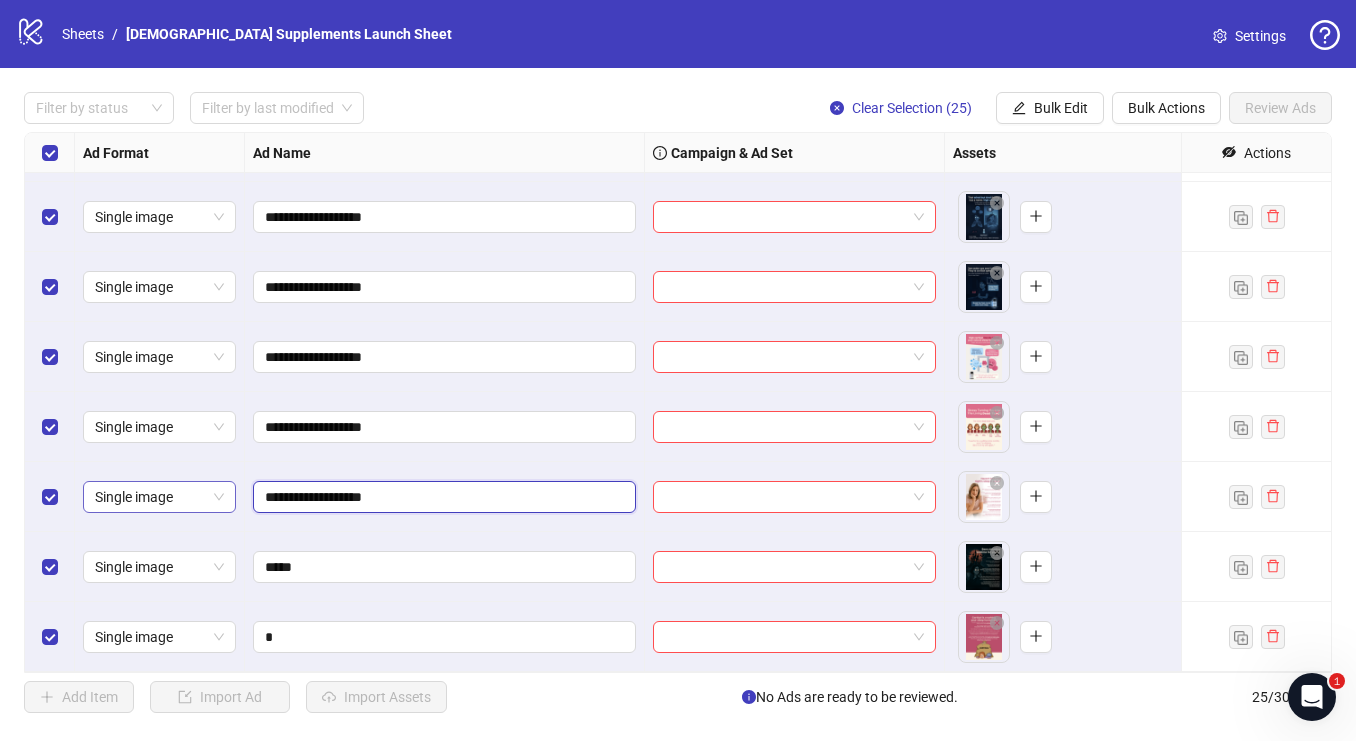 drag, startPoint x: 402, startPoint y: 498, endPoint x: 188, endPoint y: 495, distance: 214.02103 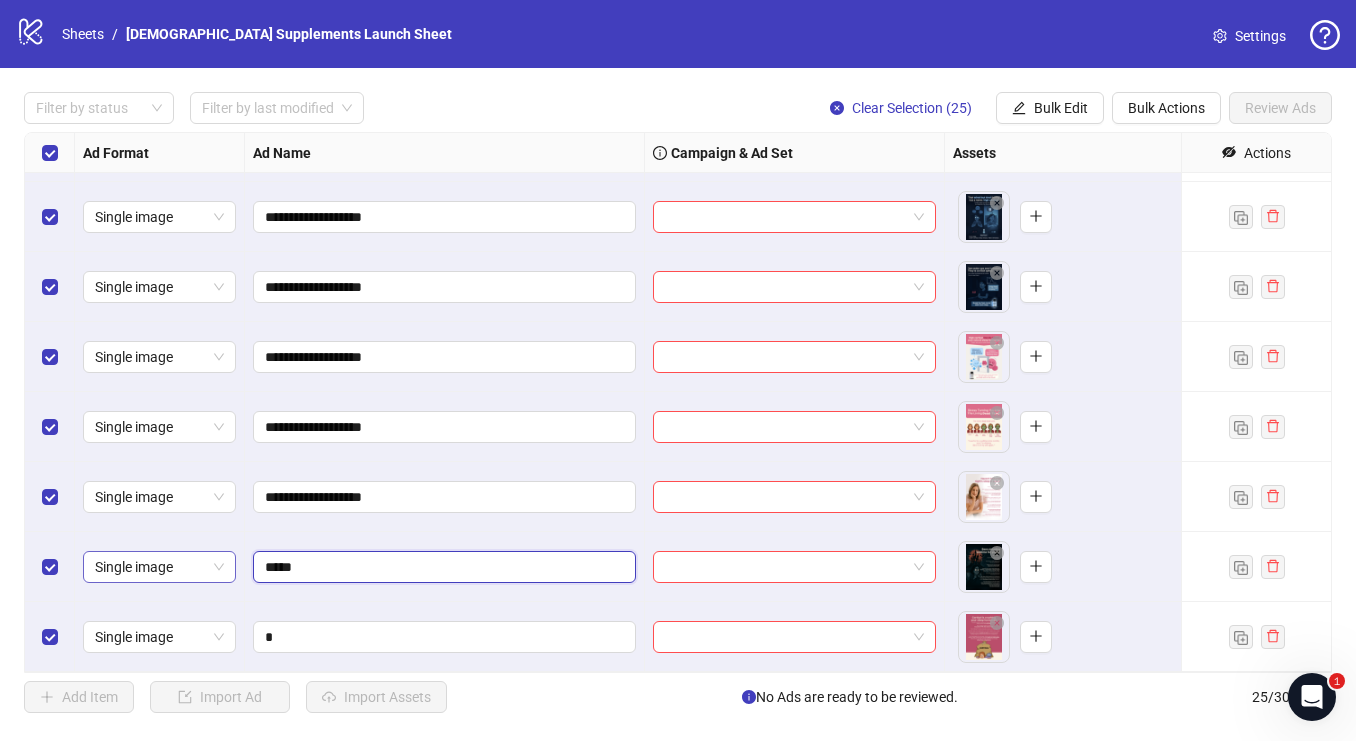 drag, startPoint x: 313, startPoint y: 570, endPoint x: 222, endPoint y: 570, distance: 91 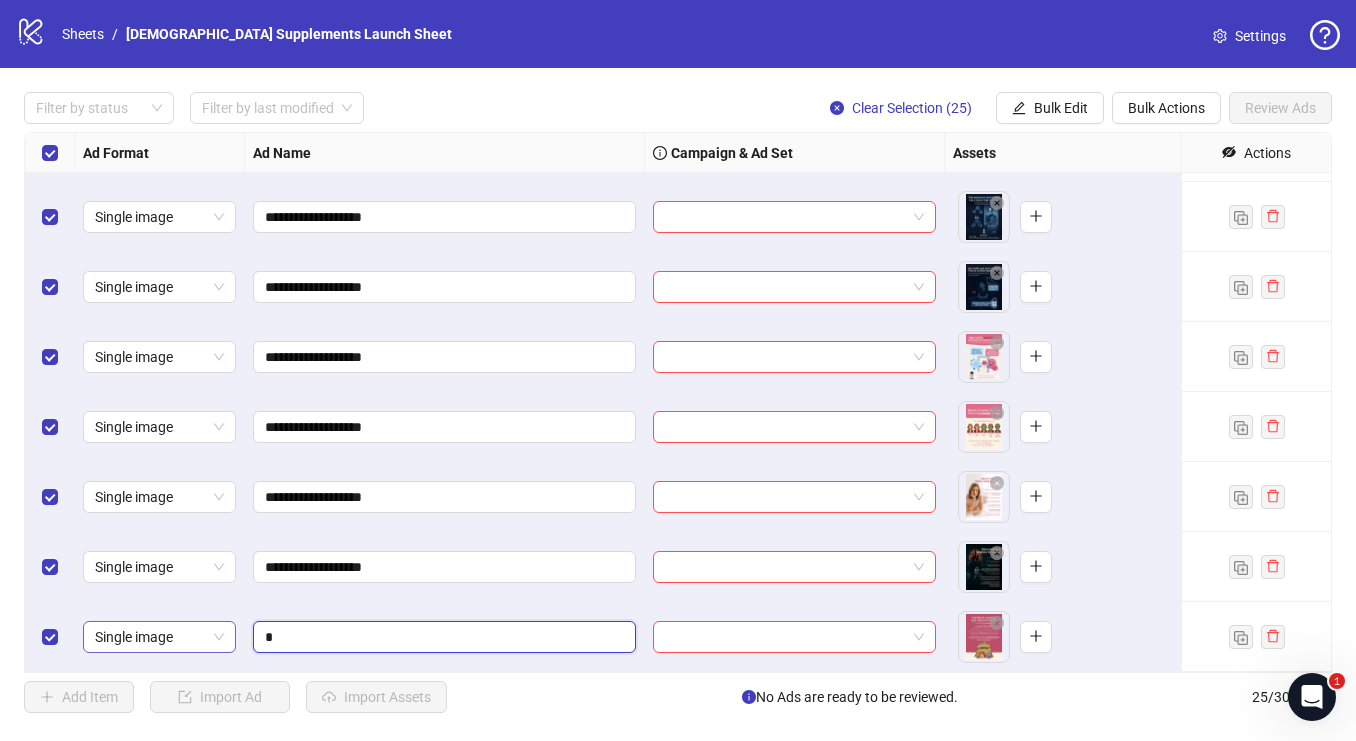 drag, startPoint x: 304, startPoint y: 631, endPoint x: 198, endPoint y: 632, distance: 106.004715 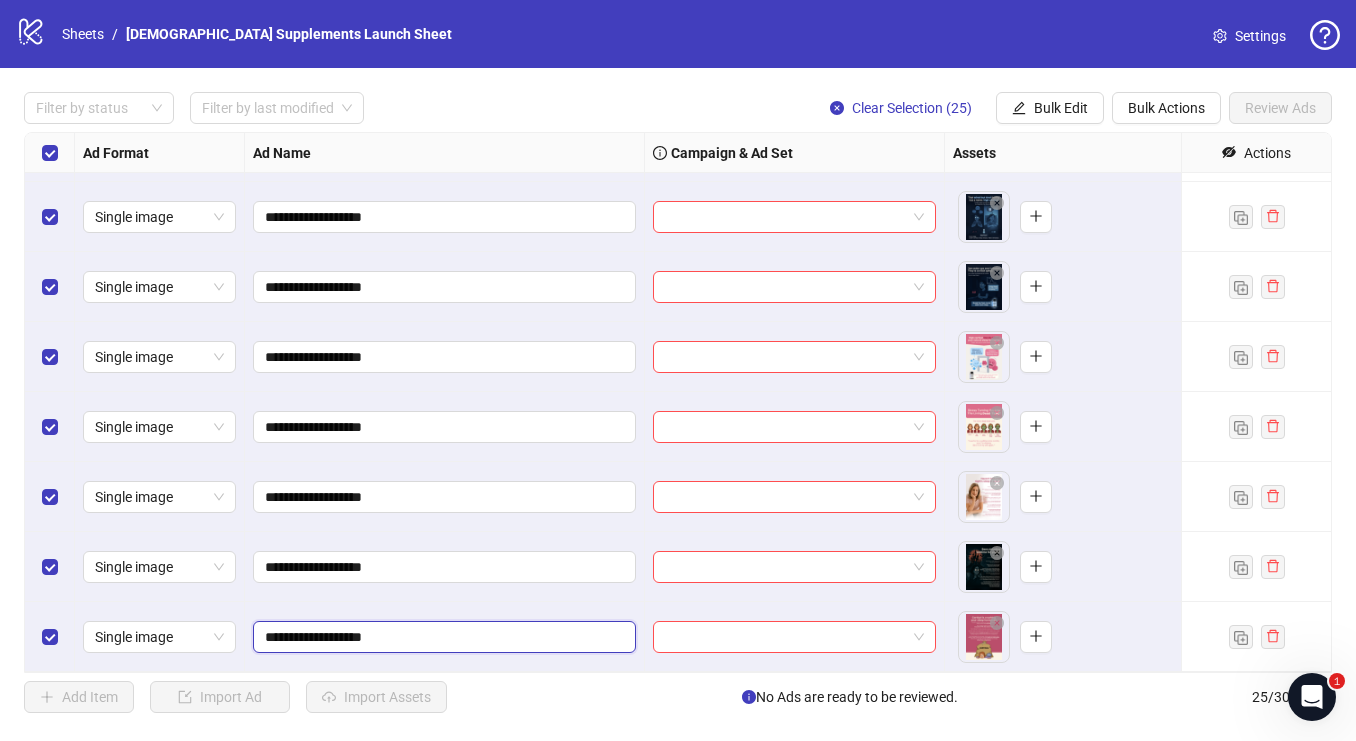 click on "**********" at bounding box center (442, 637) 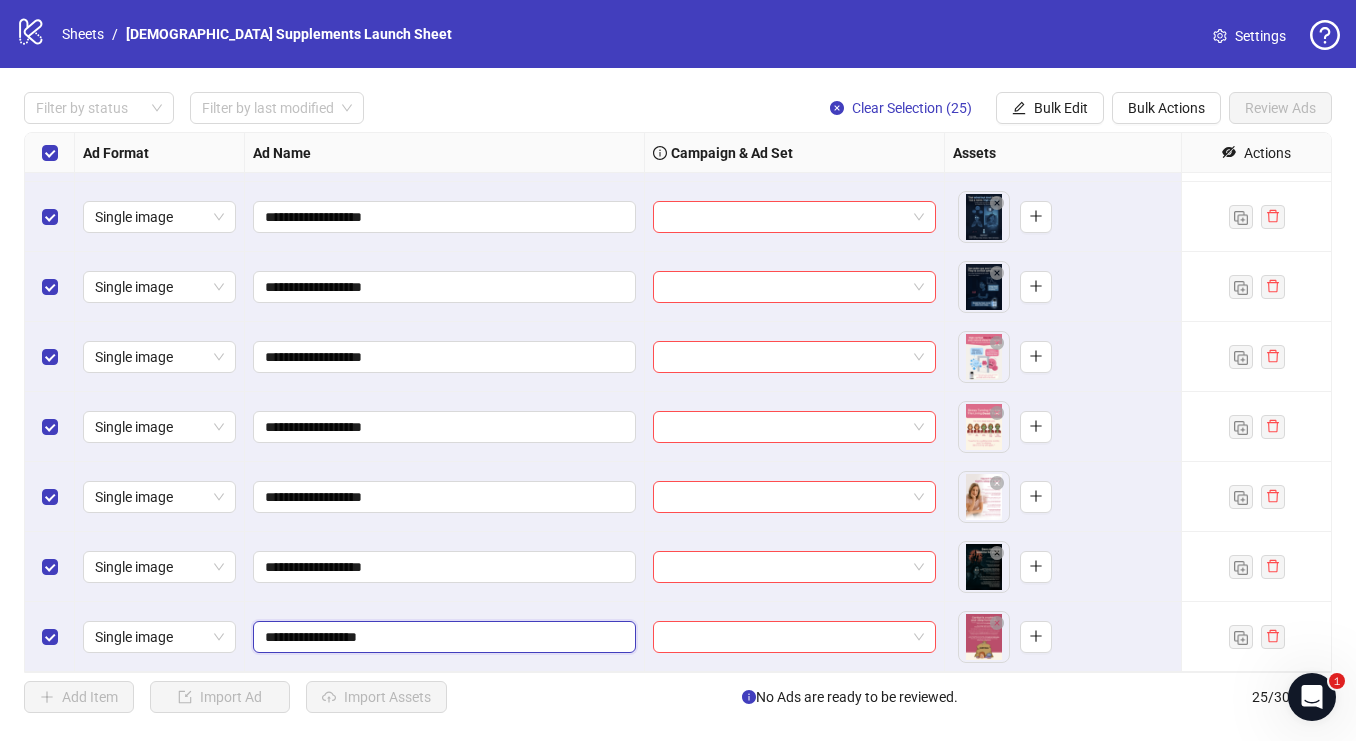 type on "**********" 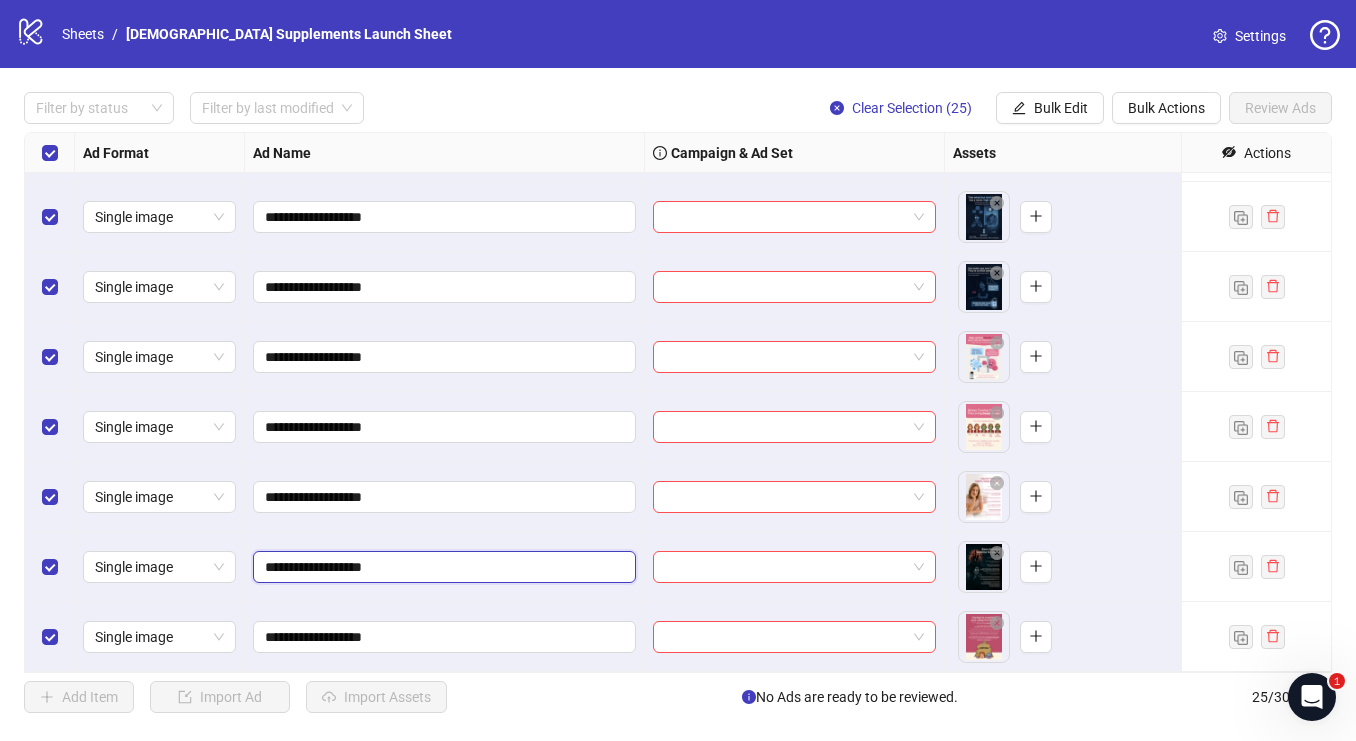 click on "**********" at bounding box center [442, 567] 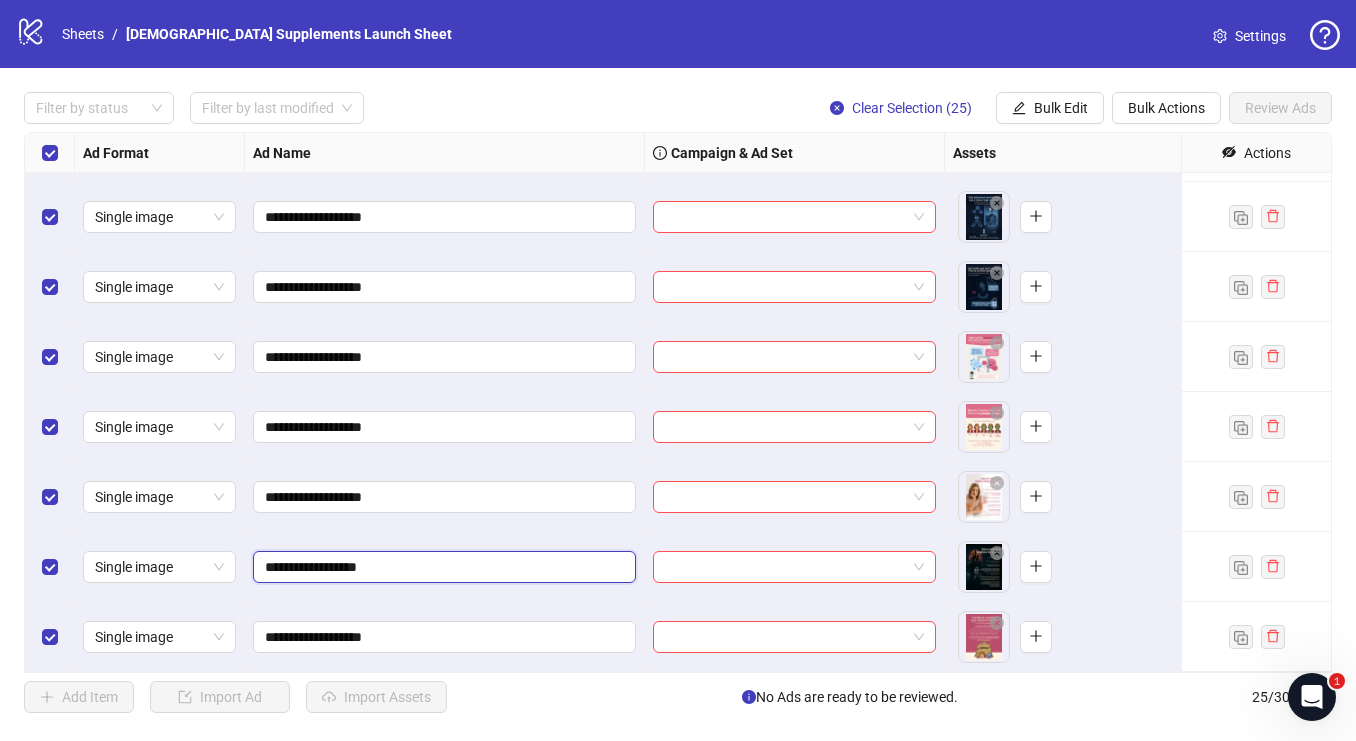 type on "**********" 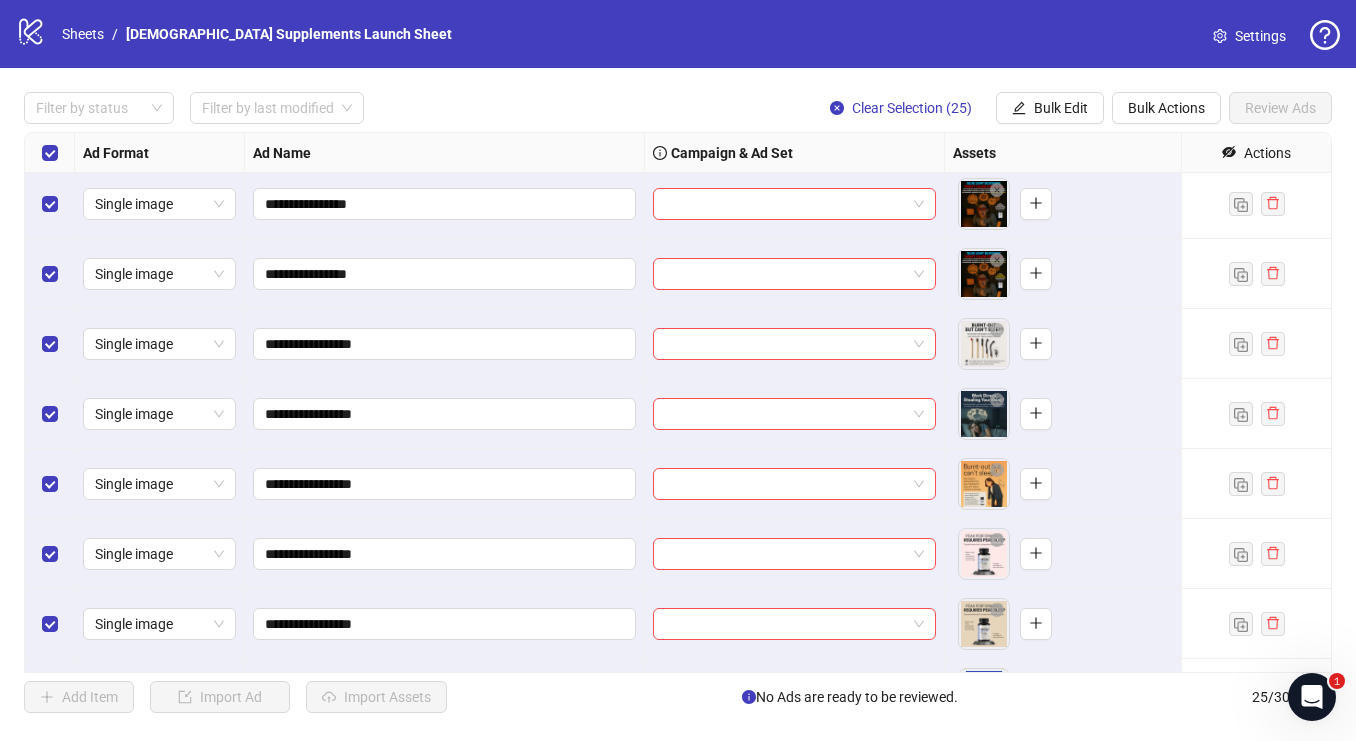 scroll, scrollTop: 0, scrollLeft: 0, axis: both 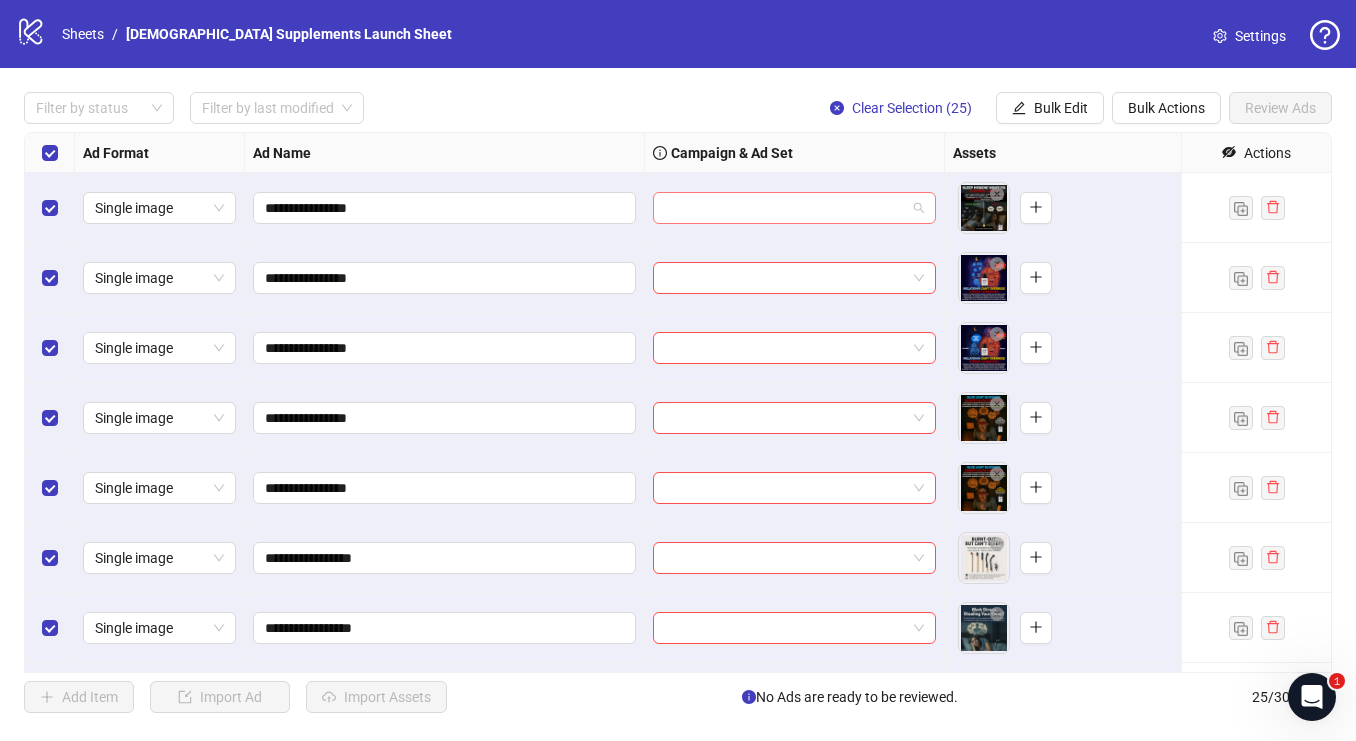 click at bounding box center [794, 208] 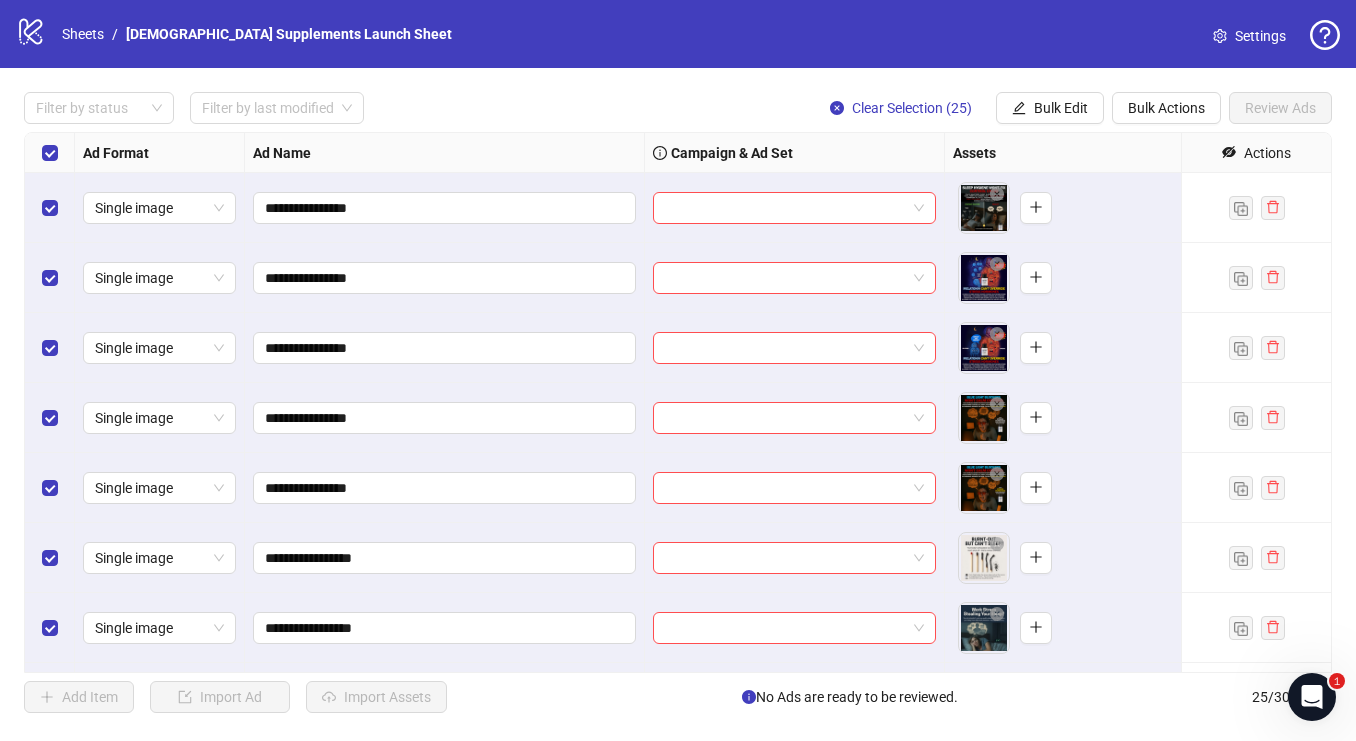 click on "Campaign & Ad Set" at bounding box center [795, 153] 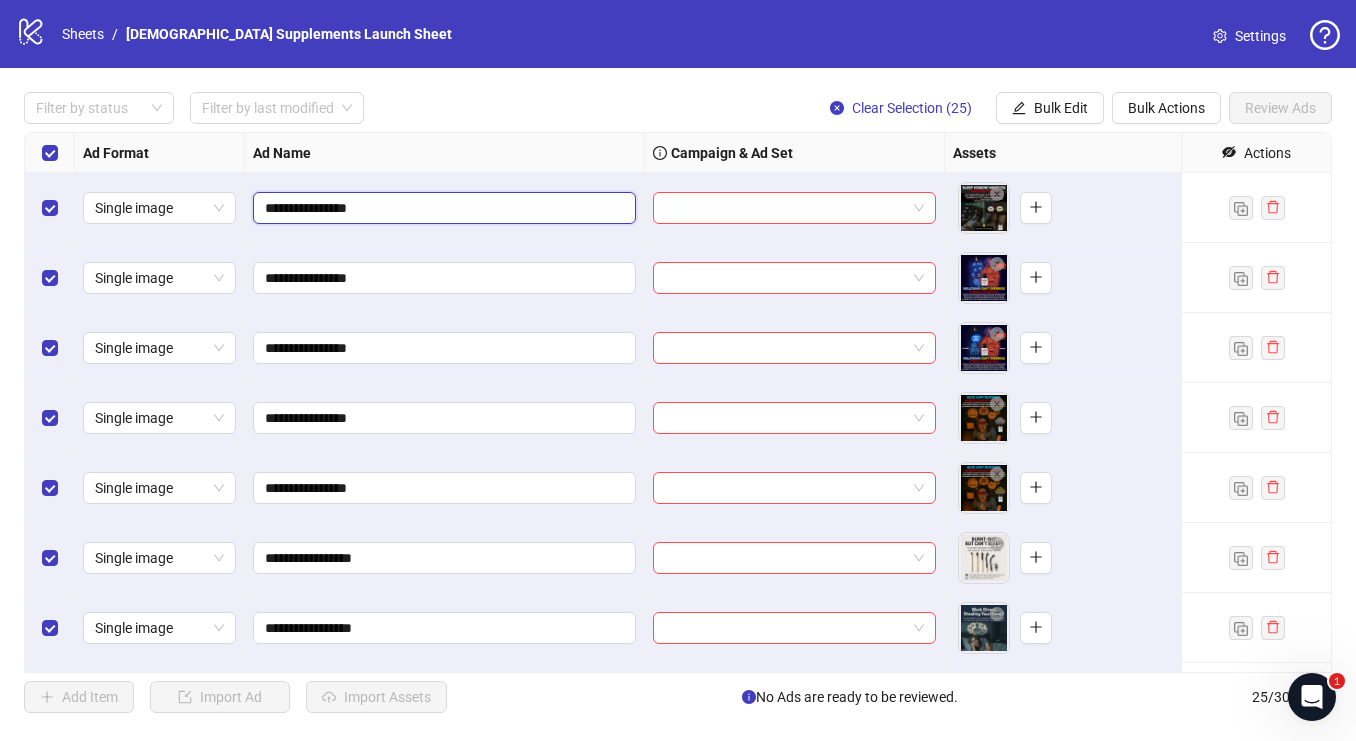 drag, startPoint x: 403, startPoint y: 215, endPoint x: 257, endPoint y: 215, distance: 146 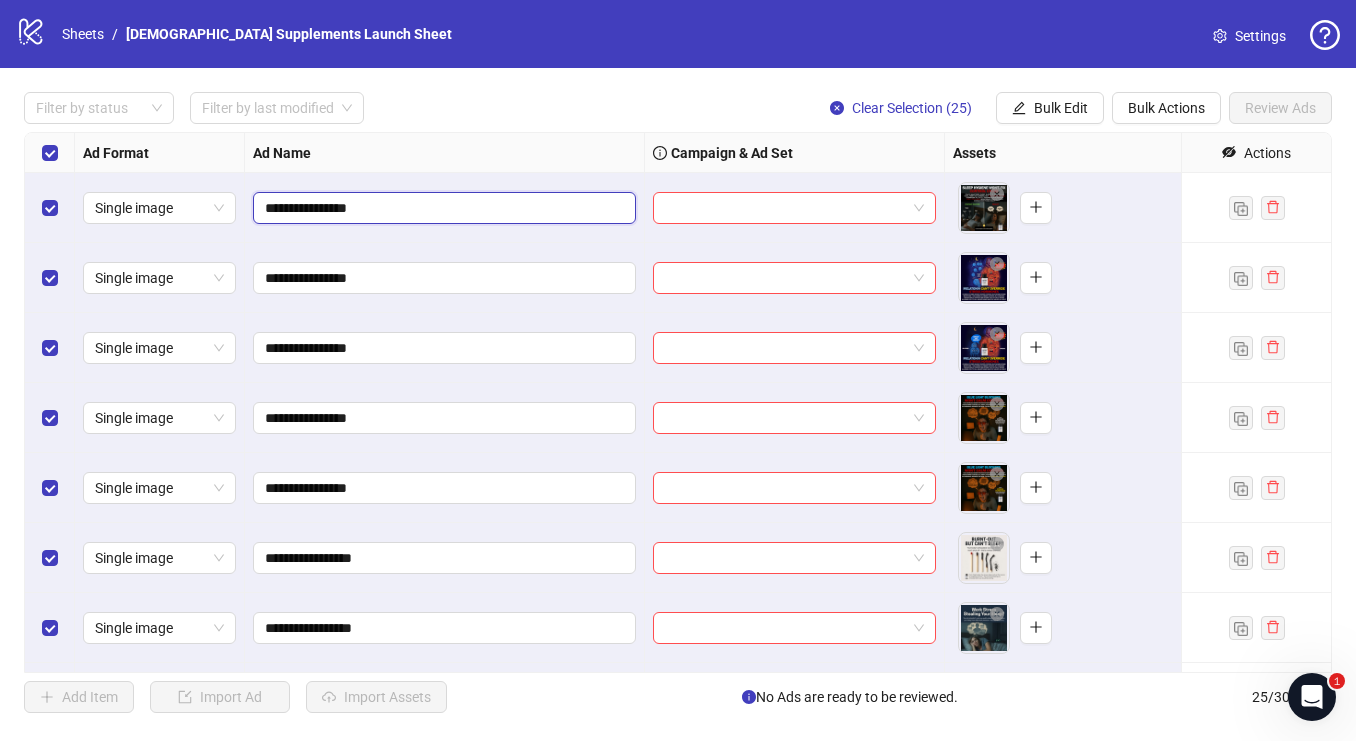 click on "**********" at bounding box center [442, 208] 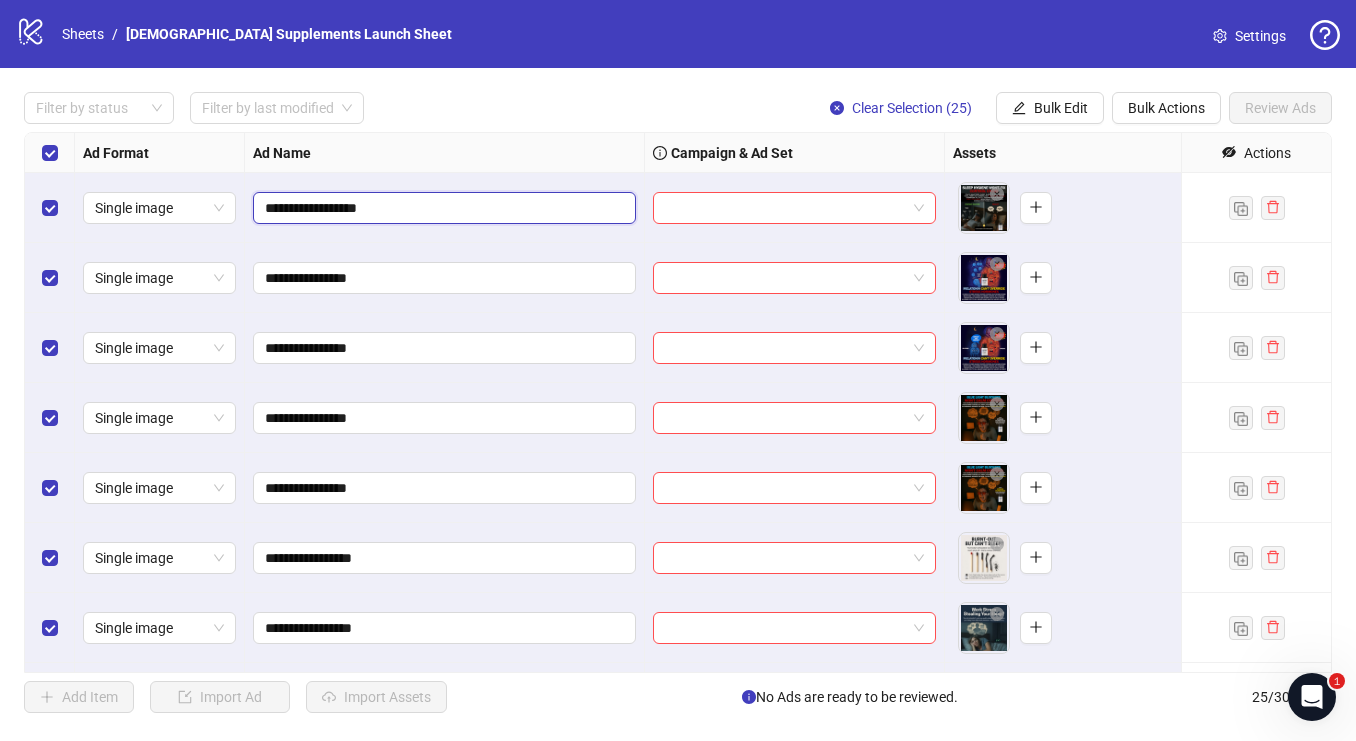 type on "**********" 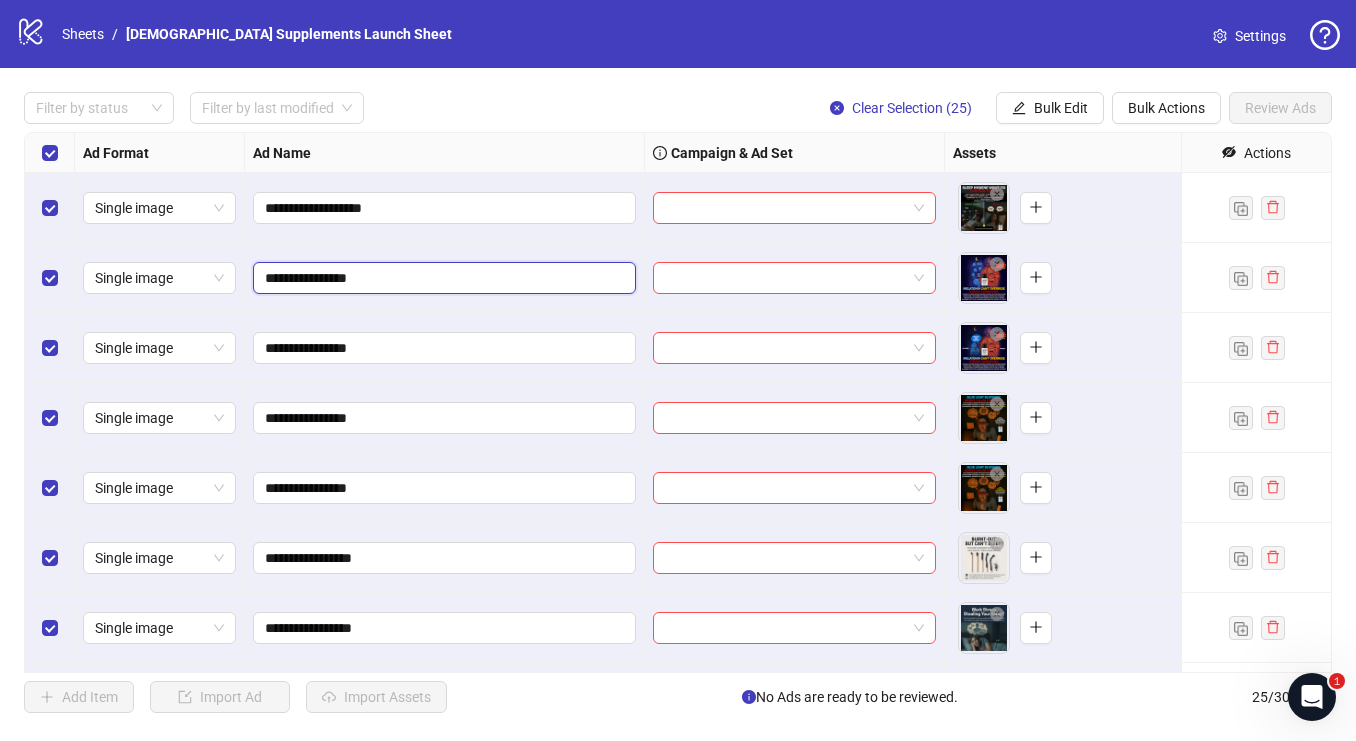 click on "**********" at bounding box center (442, 278) 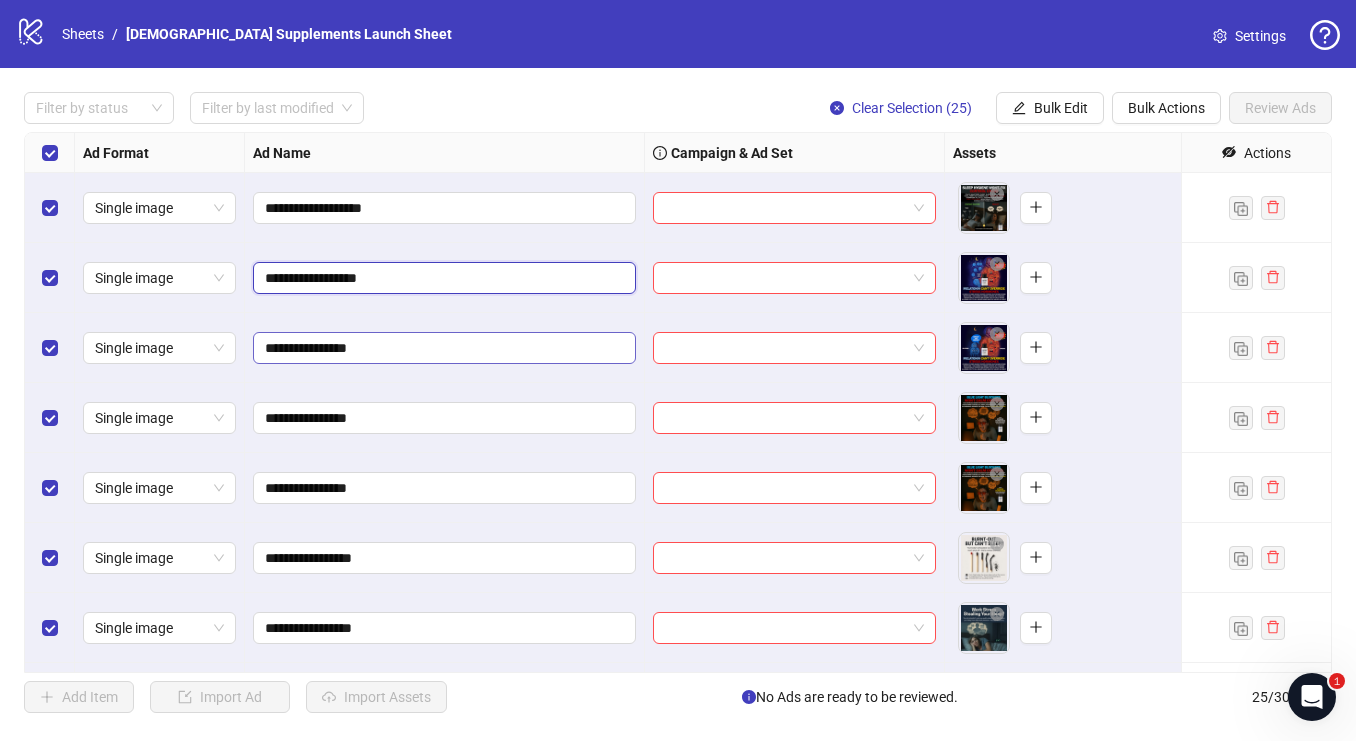 type on "**********" 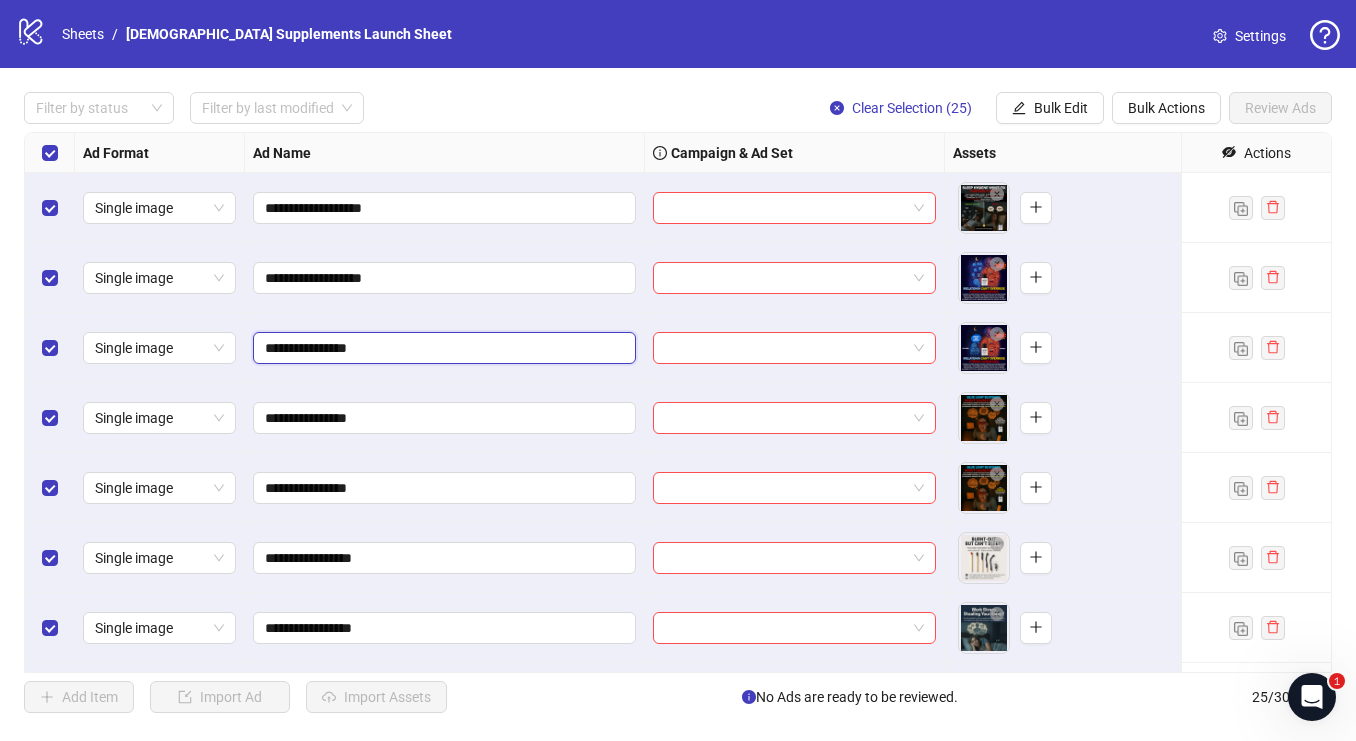 click on "**********" at bounding box center (442, 348) 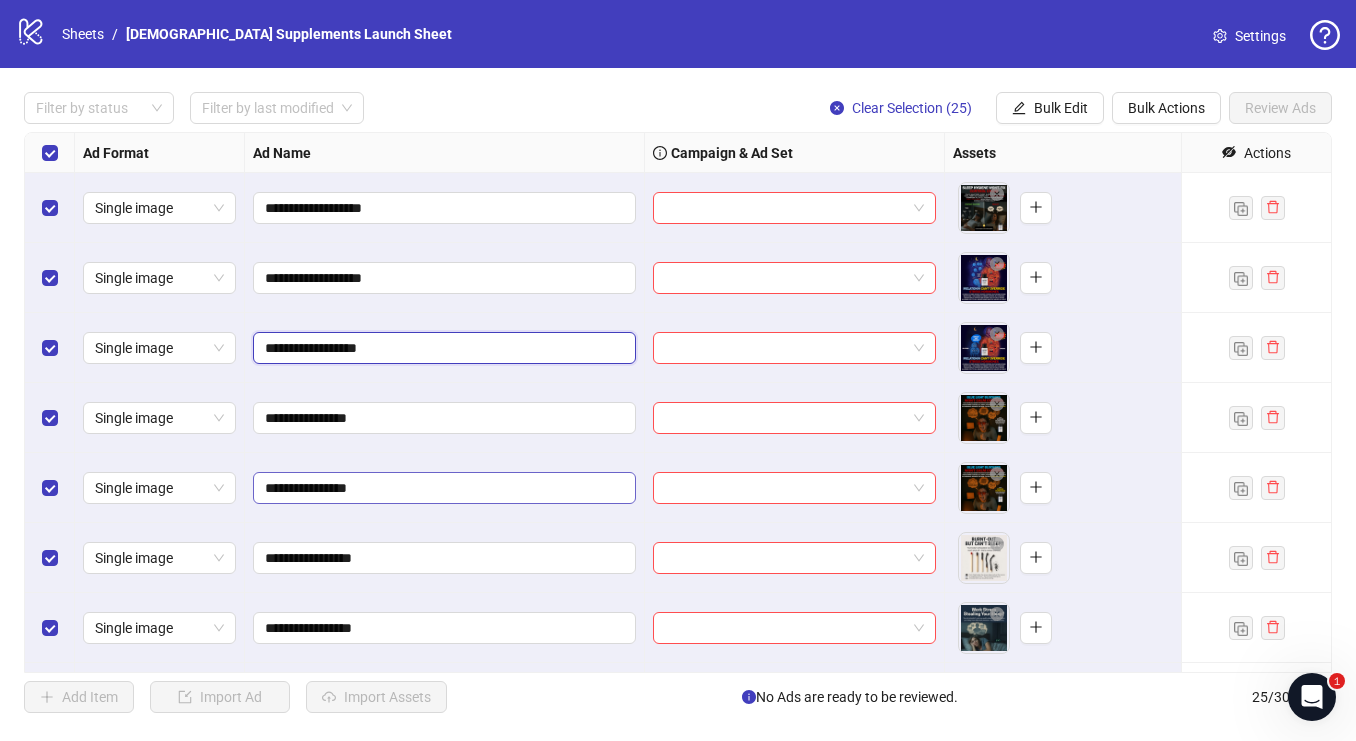 type on "**********" 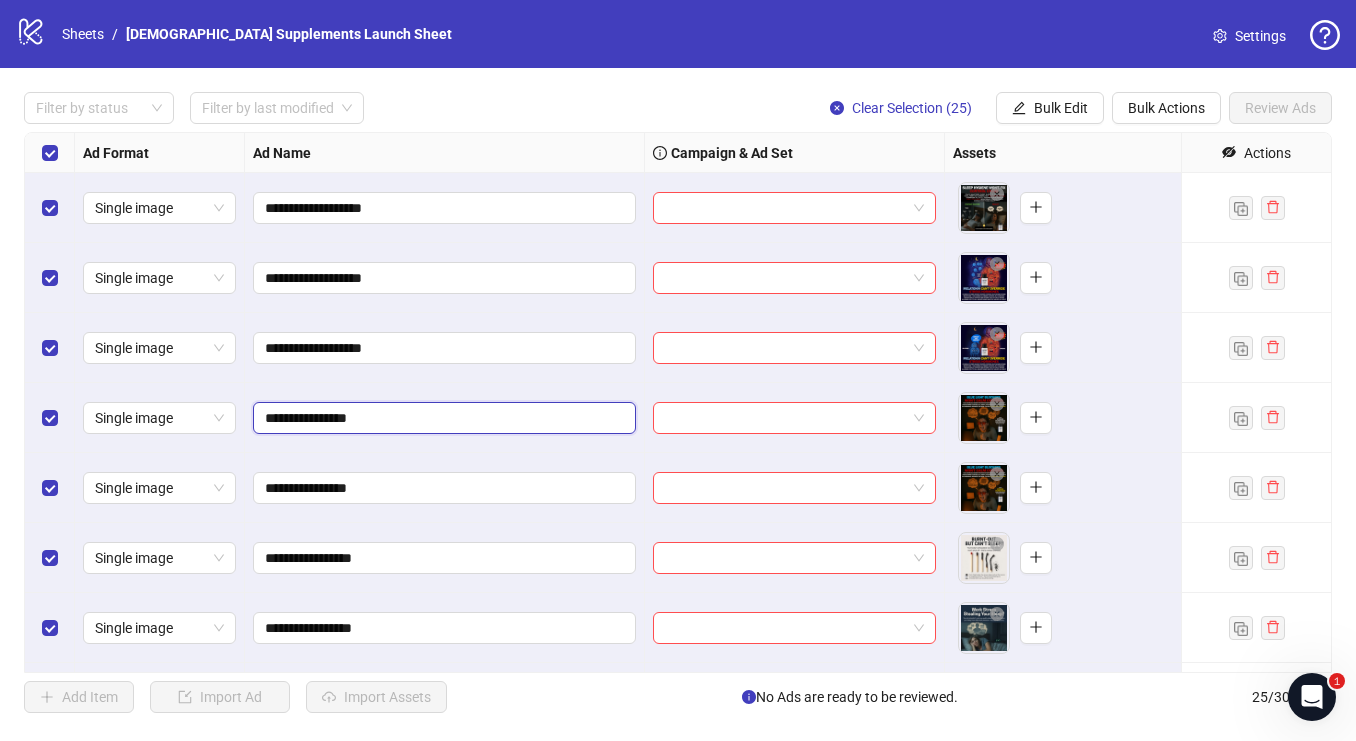 click on "**********" at bounding box center [442, 418] 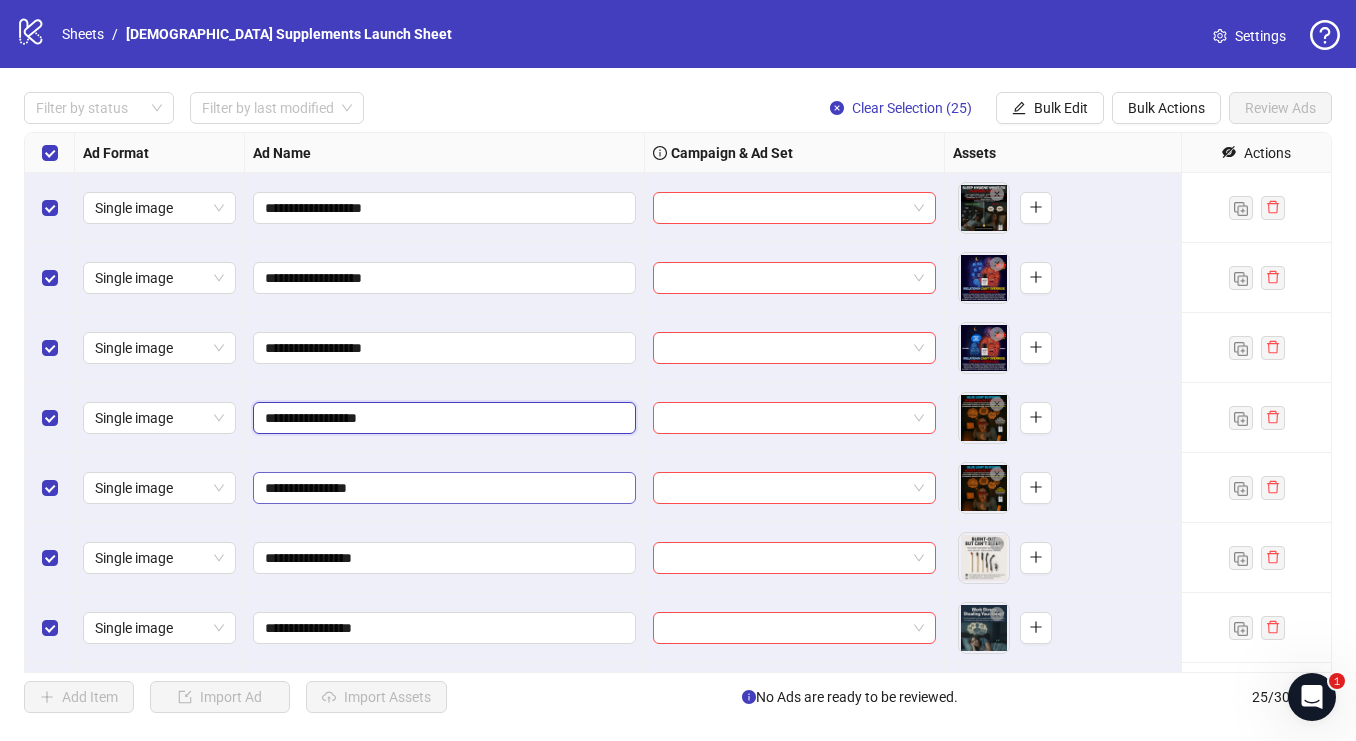 type on "**********" 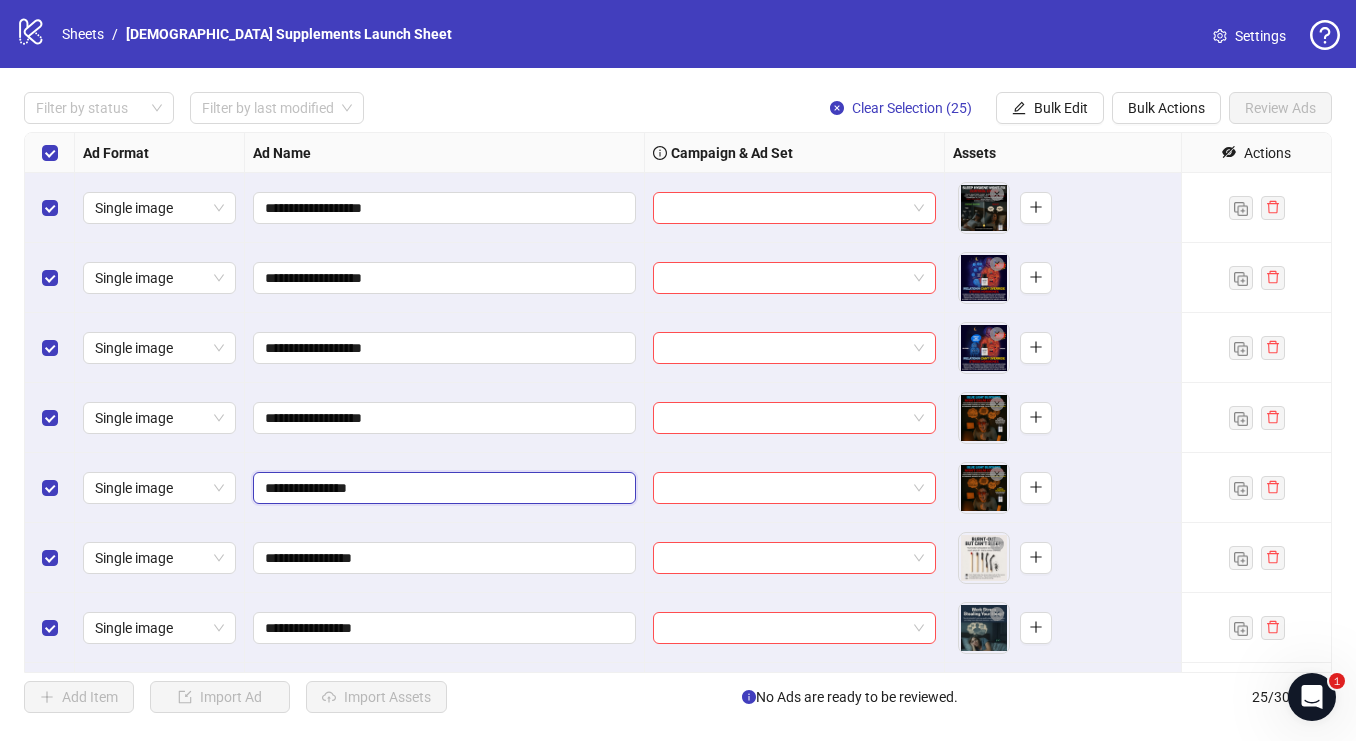 click on "**********" at bounding box center [442, 488] 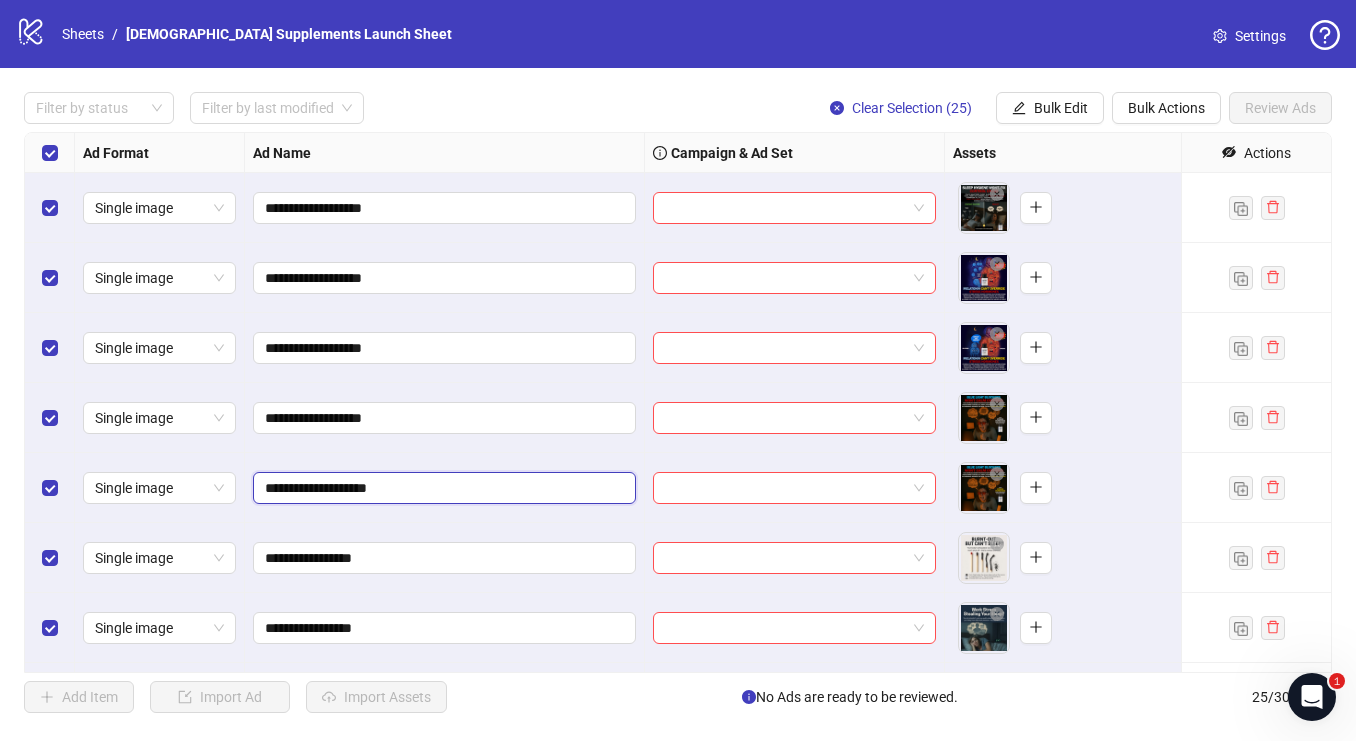 type on "**********" 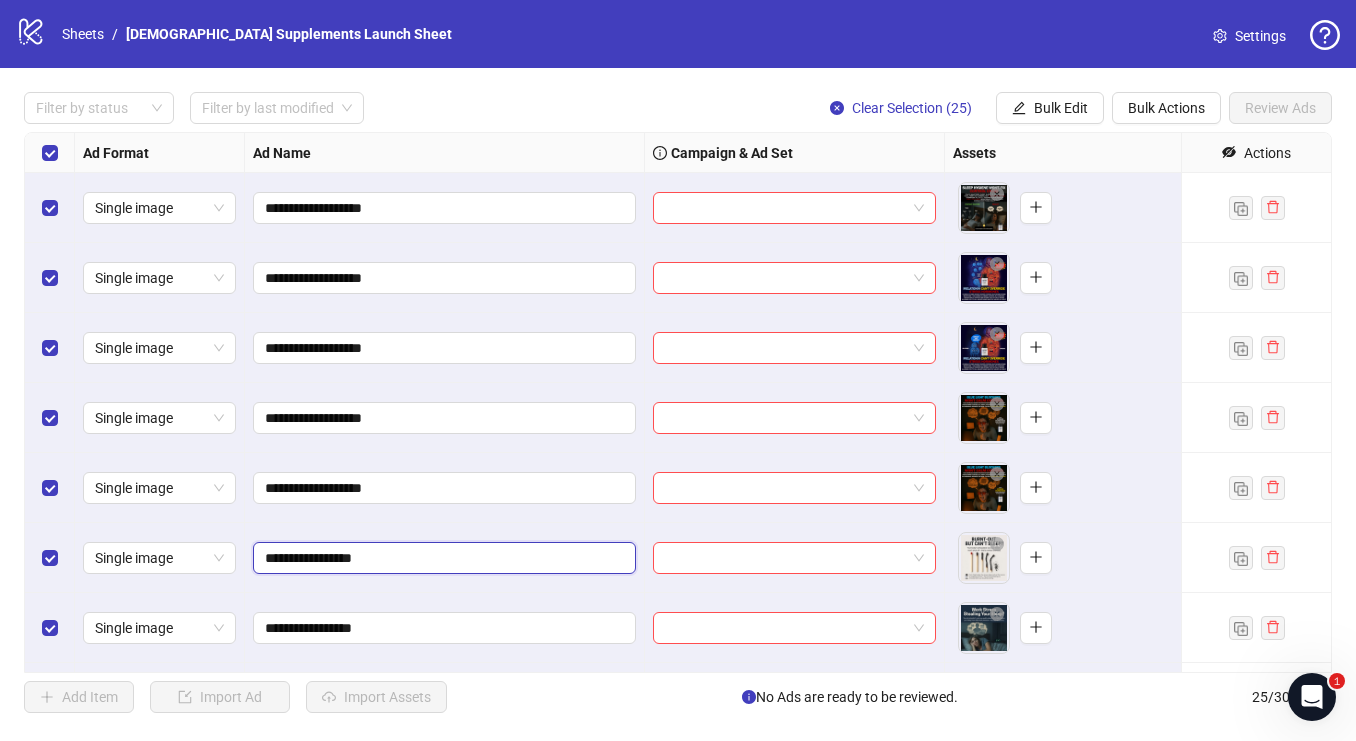 click on "**********" at bounding box center (442, 558) 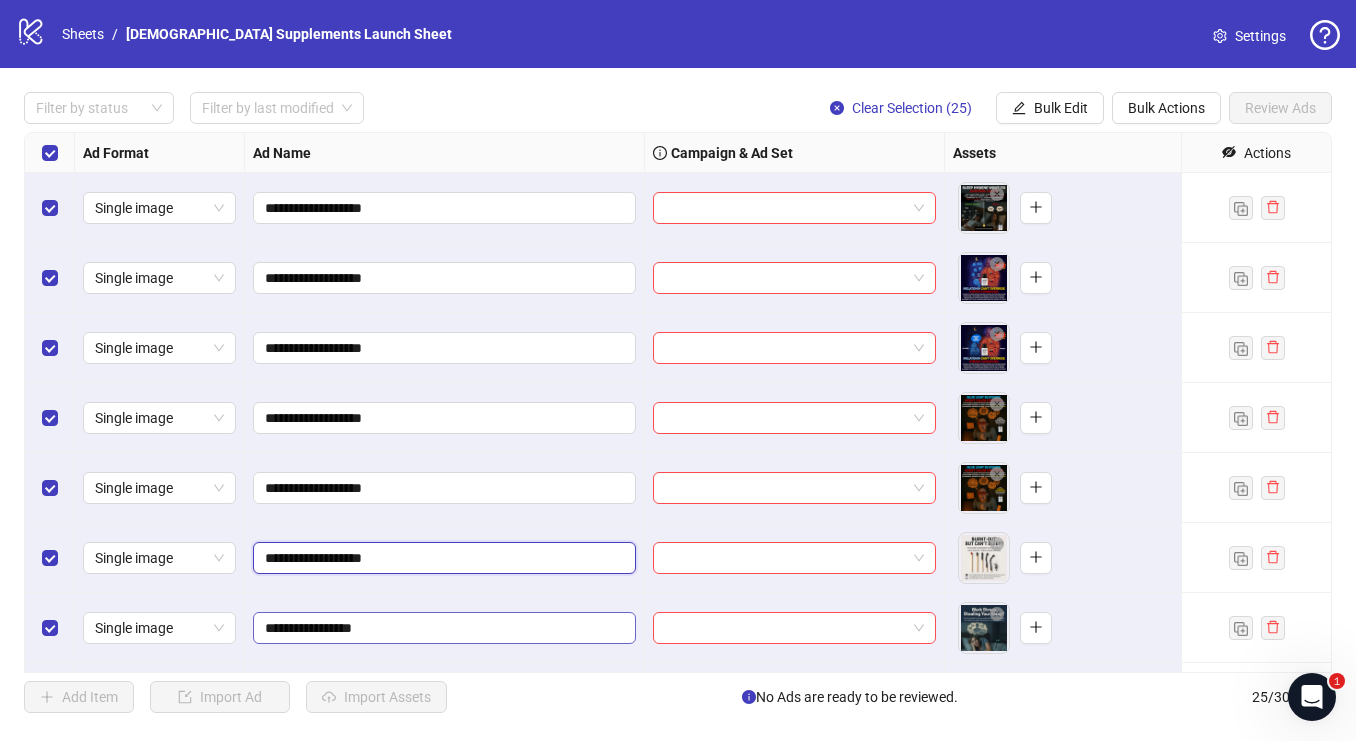 type on "**********" 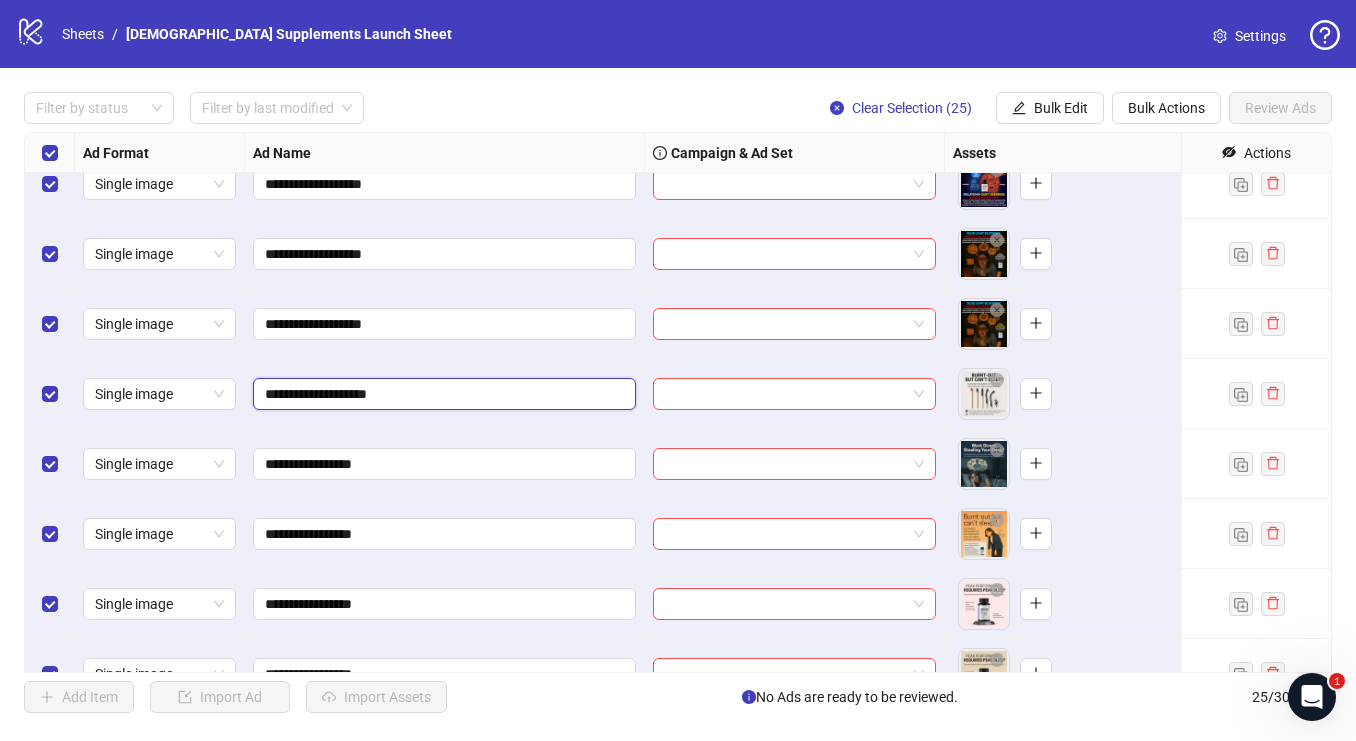 scroll, scrollTop: 198, scrollLeft: 0, axis: vertical 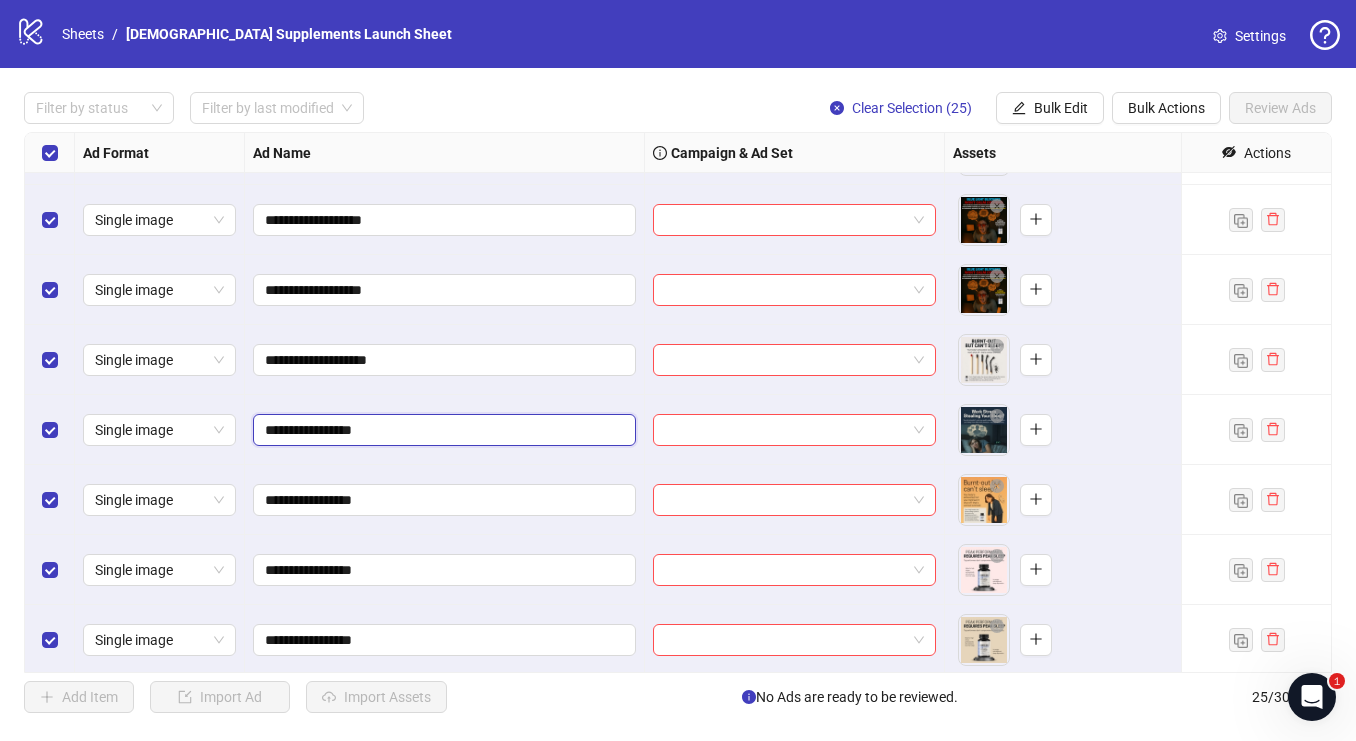 click on "**********" at bounding box center [442, 430] 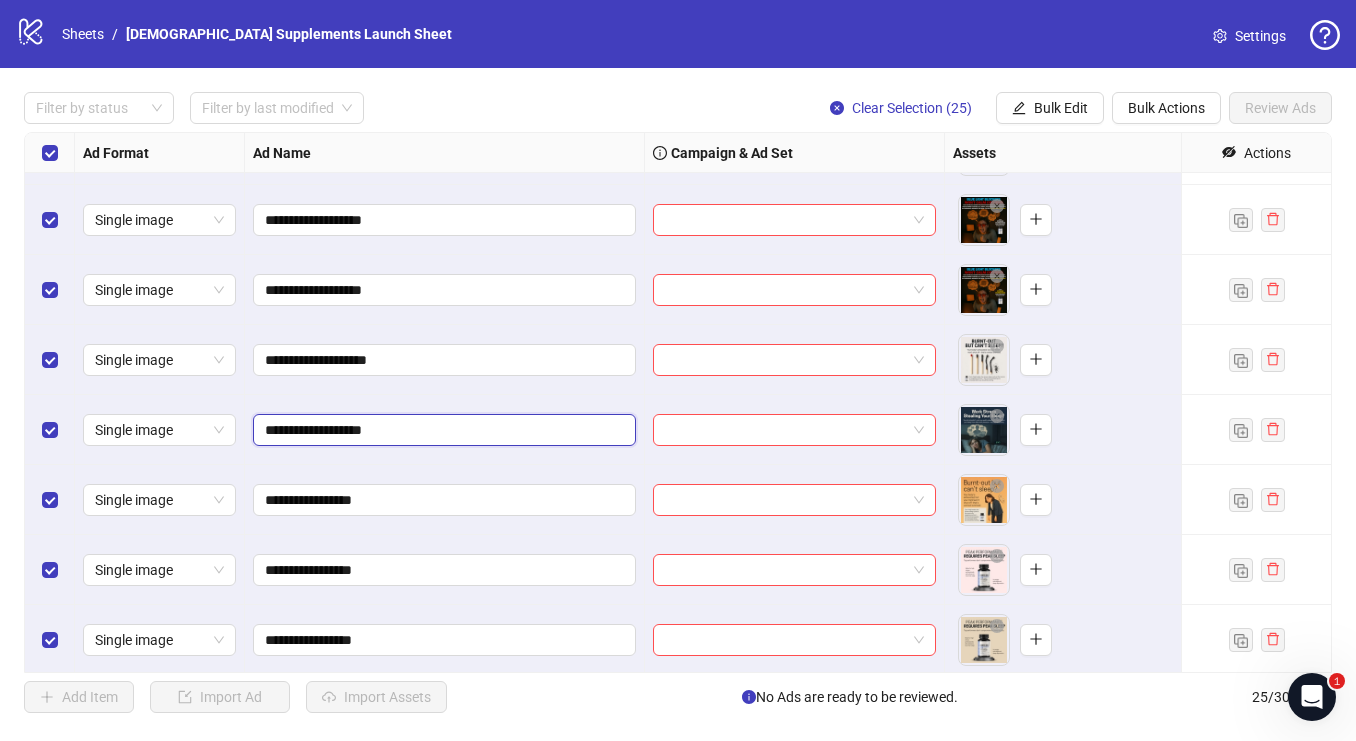 type on "**********" 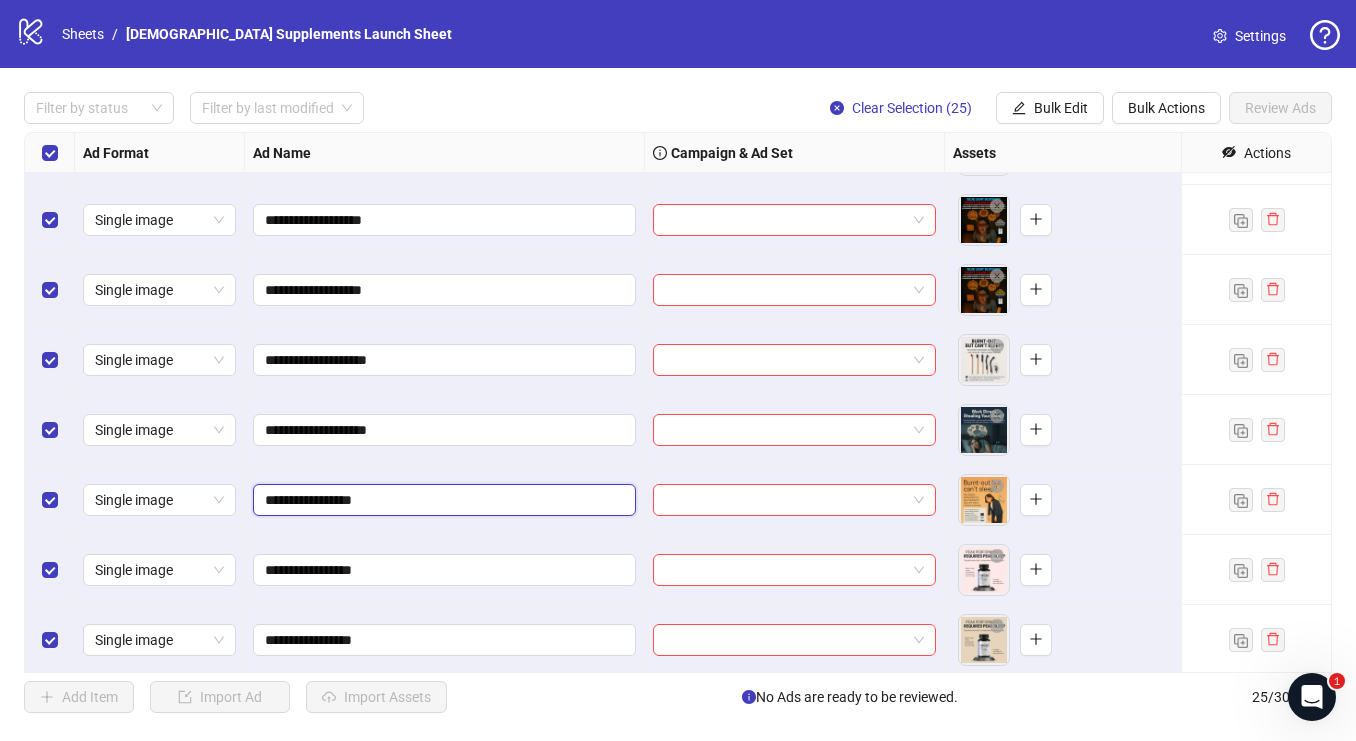 click on "**********" at bounding box center [442, 500] 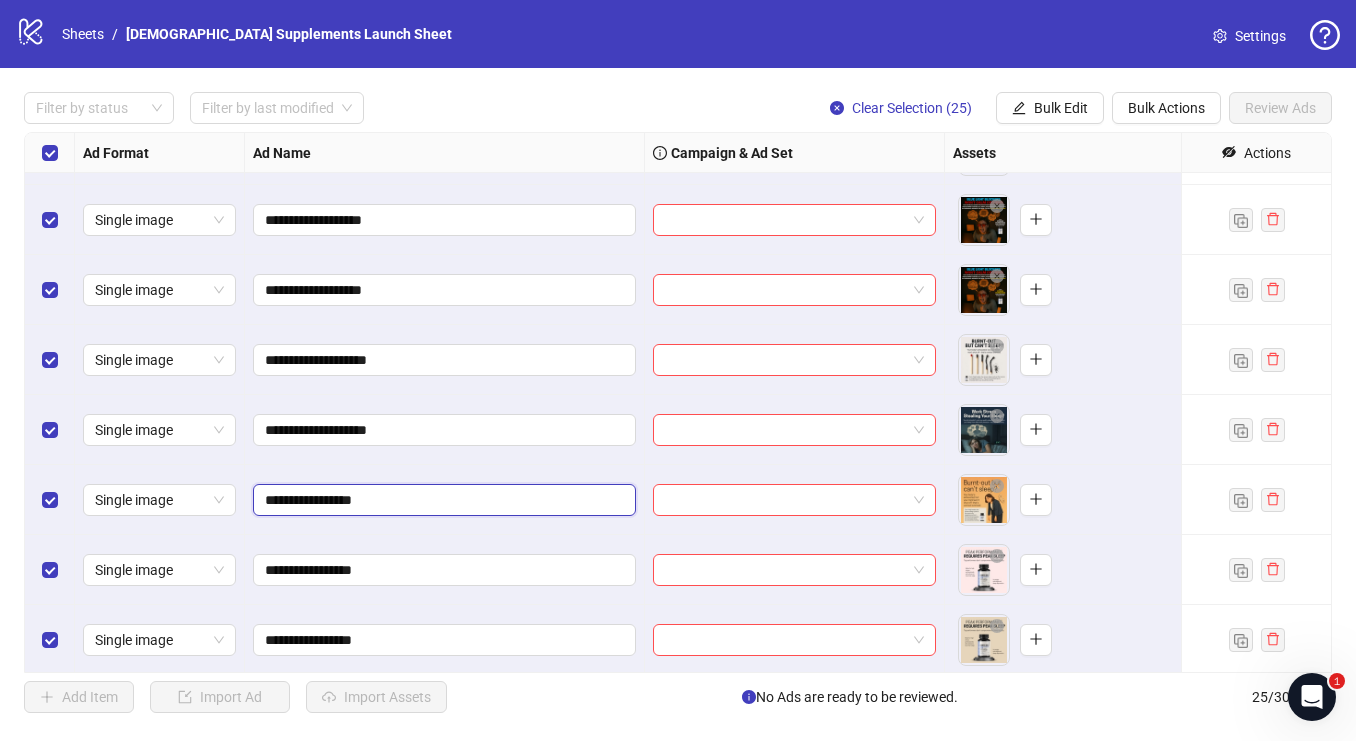 type on "**********" 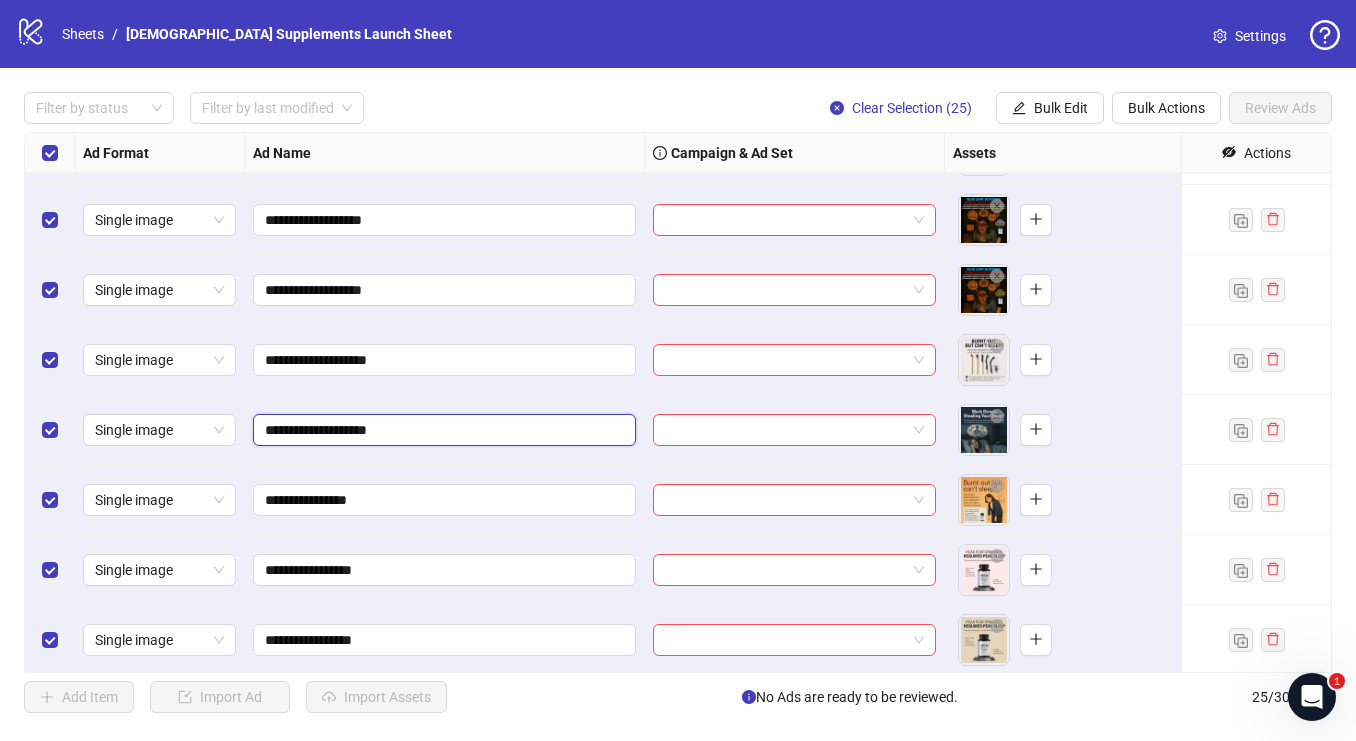 click on "**********" at bounding box center [442, 430] 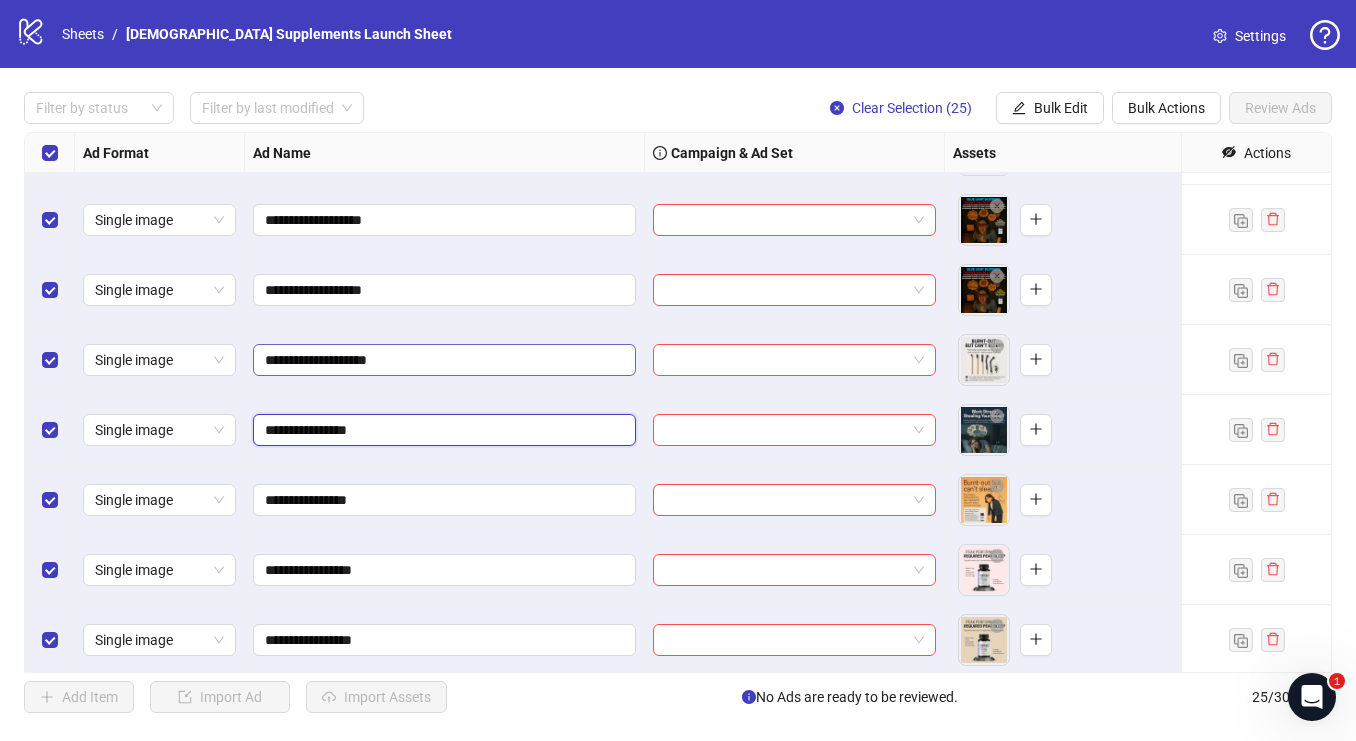 type on "**********" 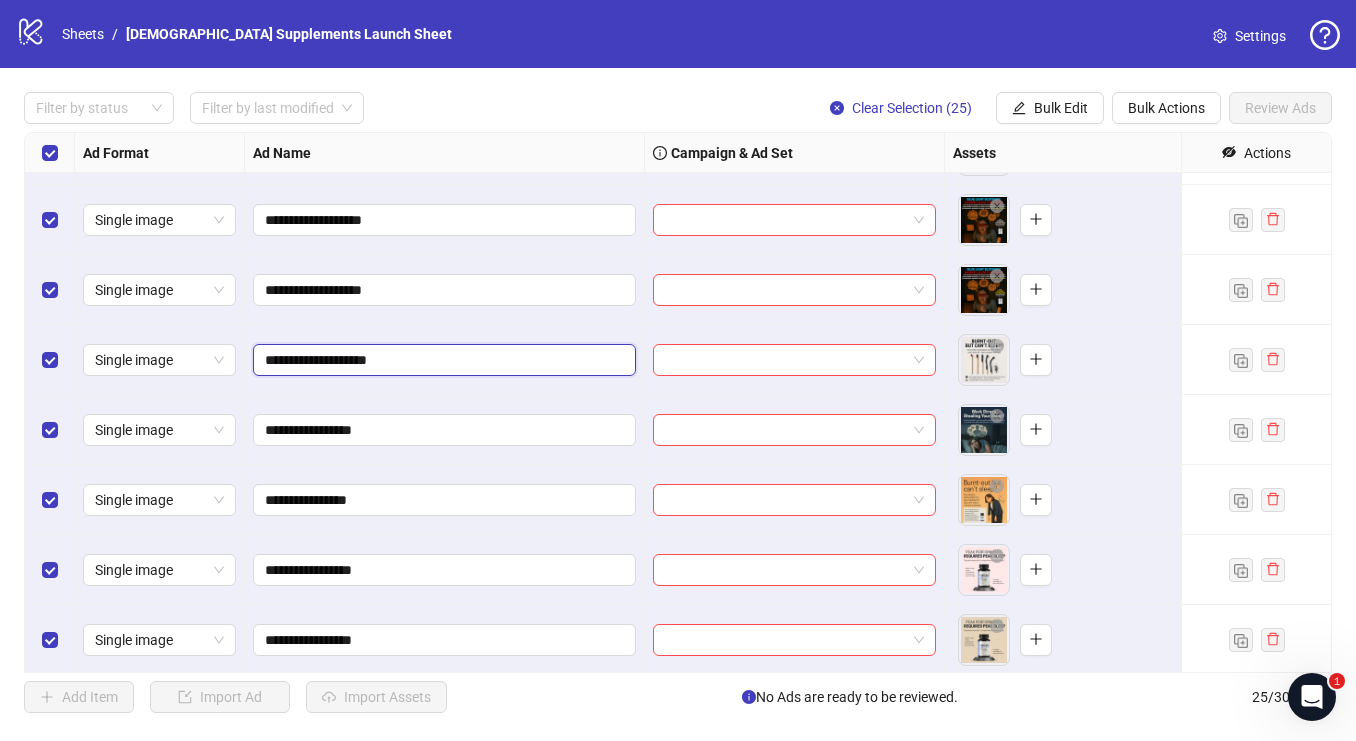 click on "**********" at bounding box center (442, 360) 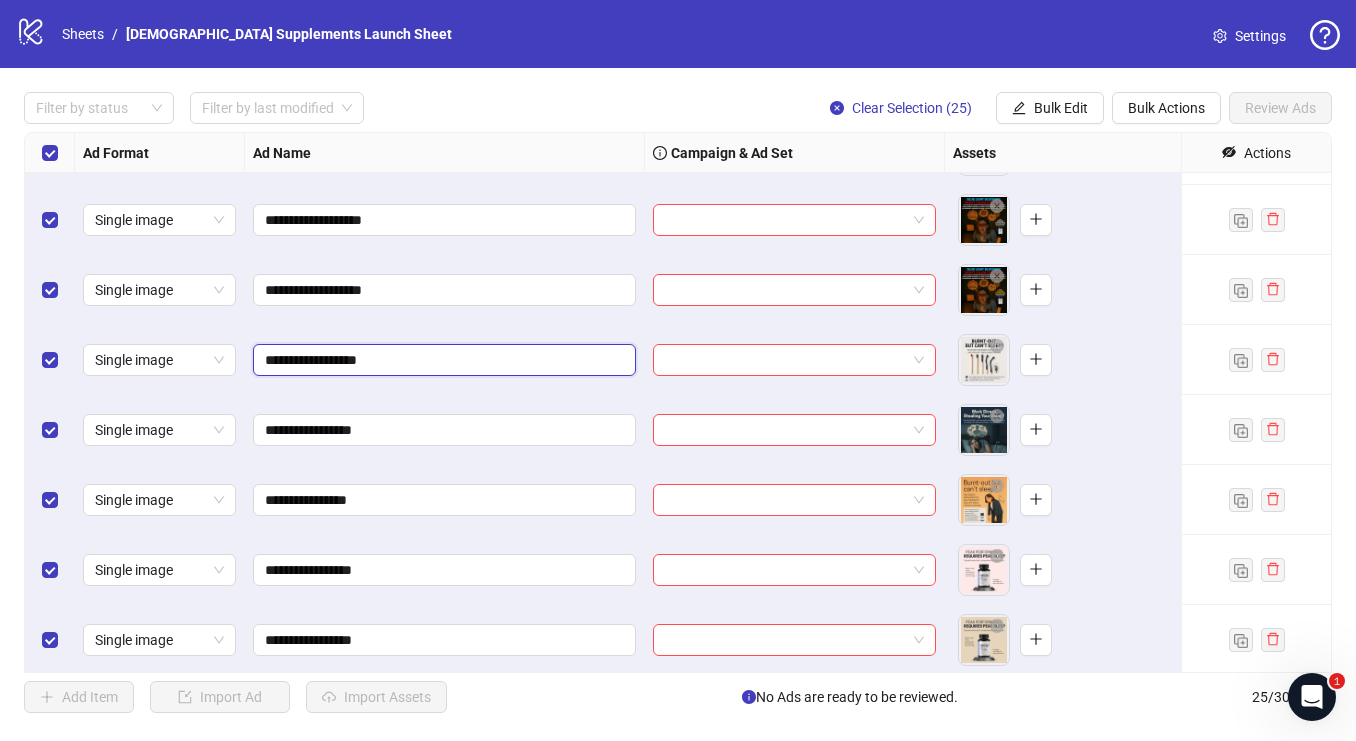 type on "**********" 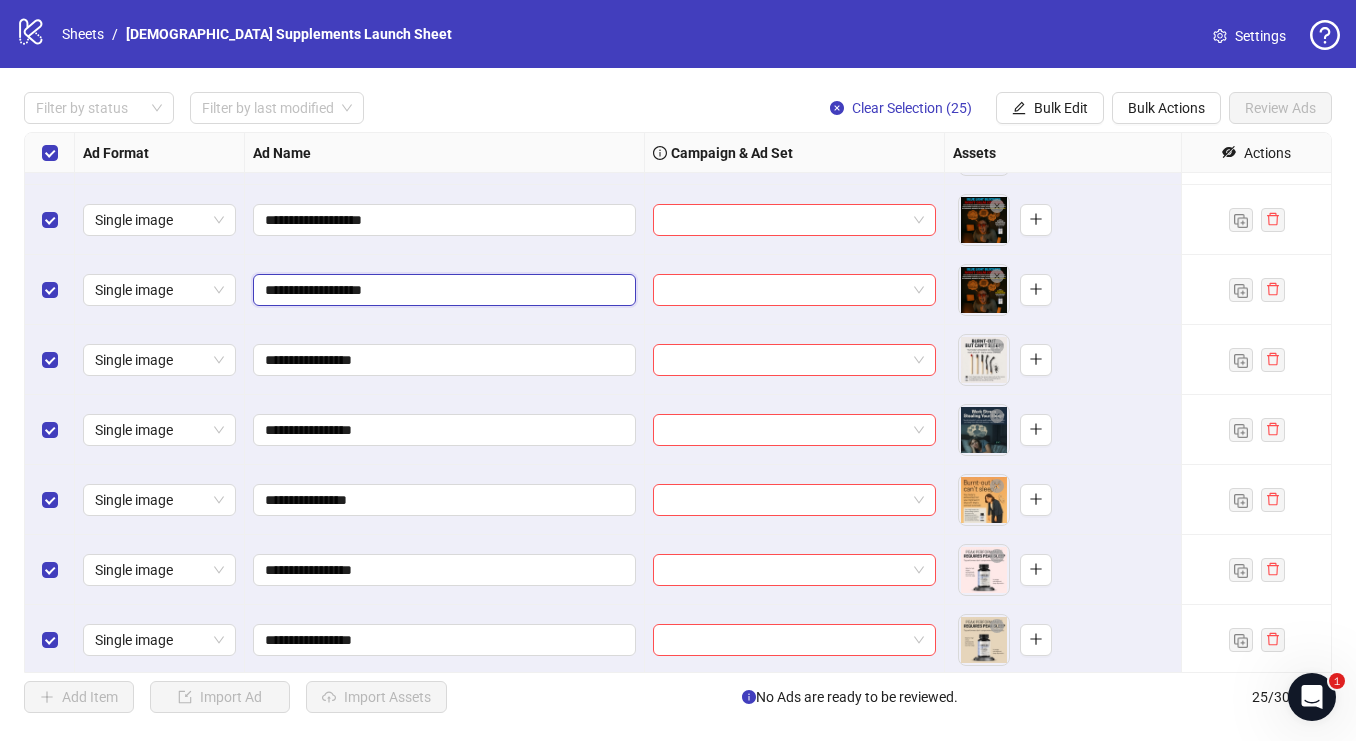 click on "**********" at bounding box center [442, 290] 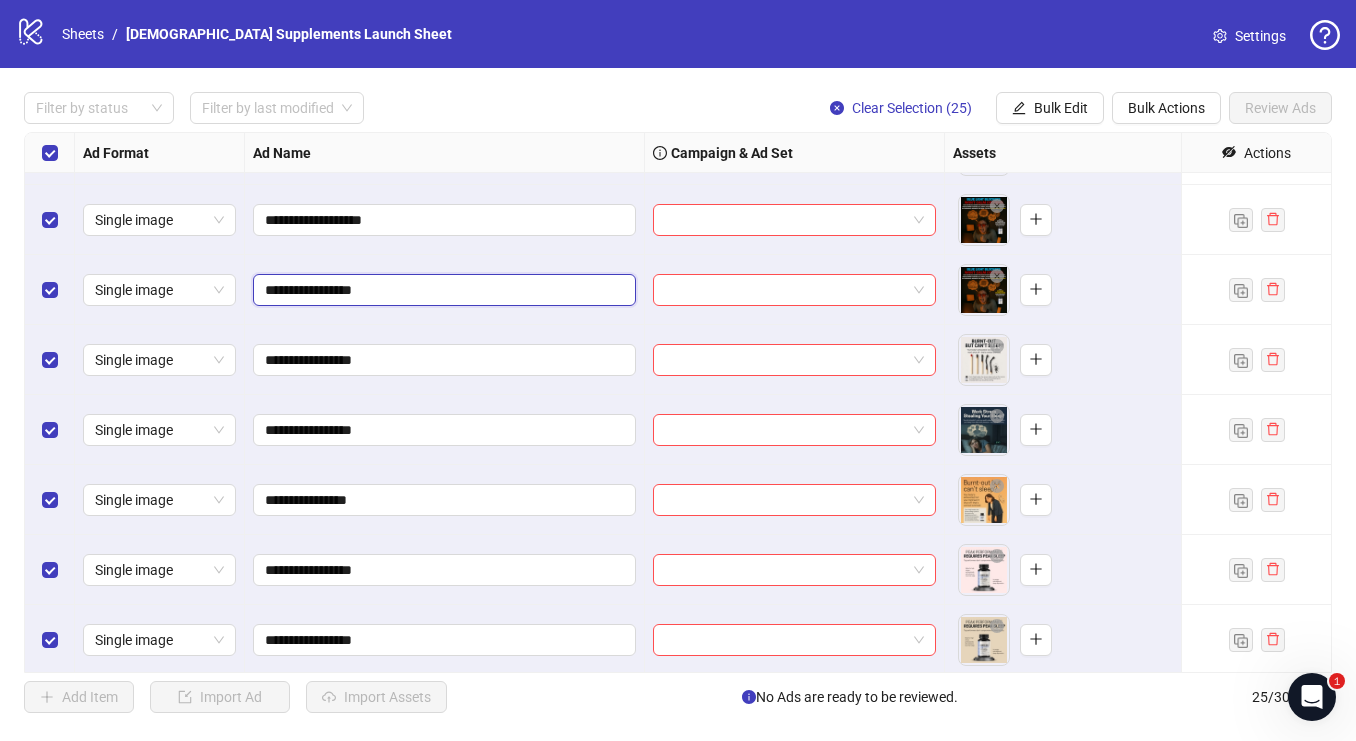 type on "**********" 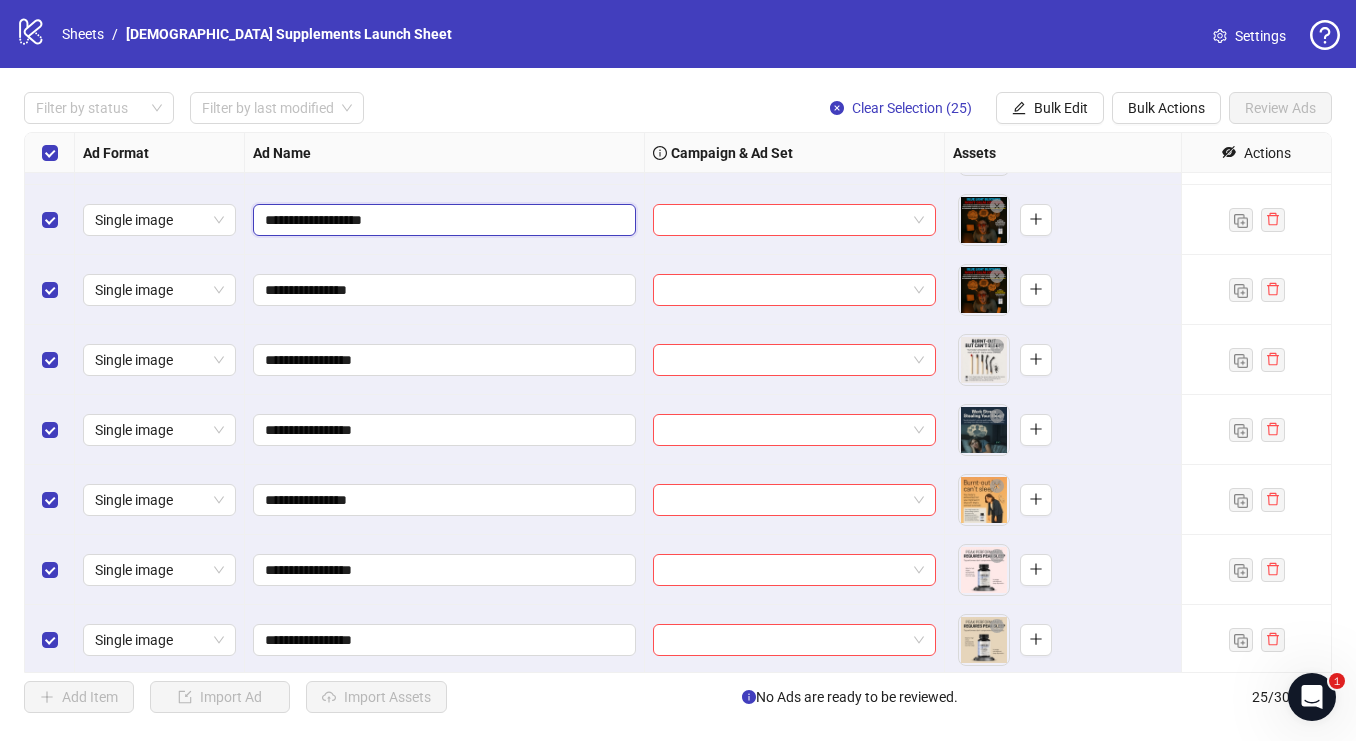 click on "**********" at bounding box center [442, 220] 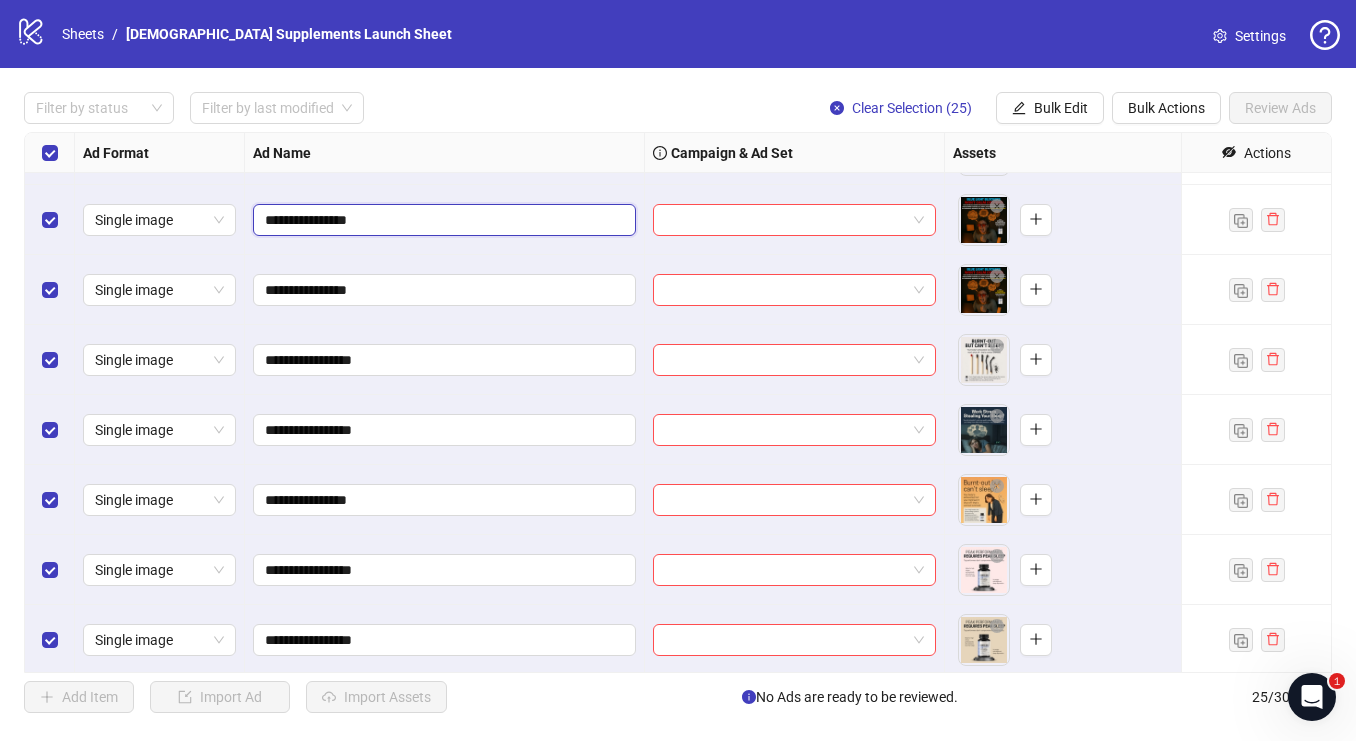 click on "**********" at bounding box center (442, 220) 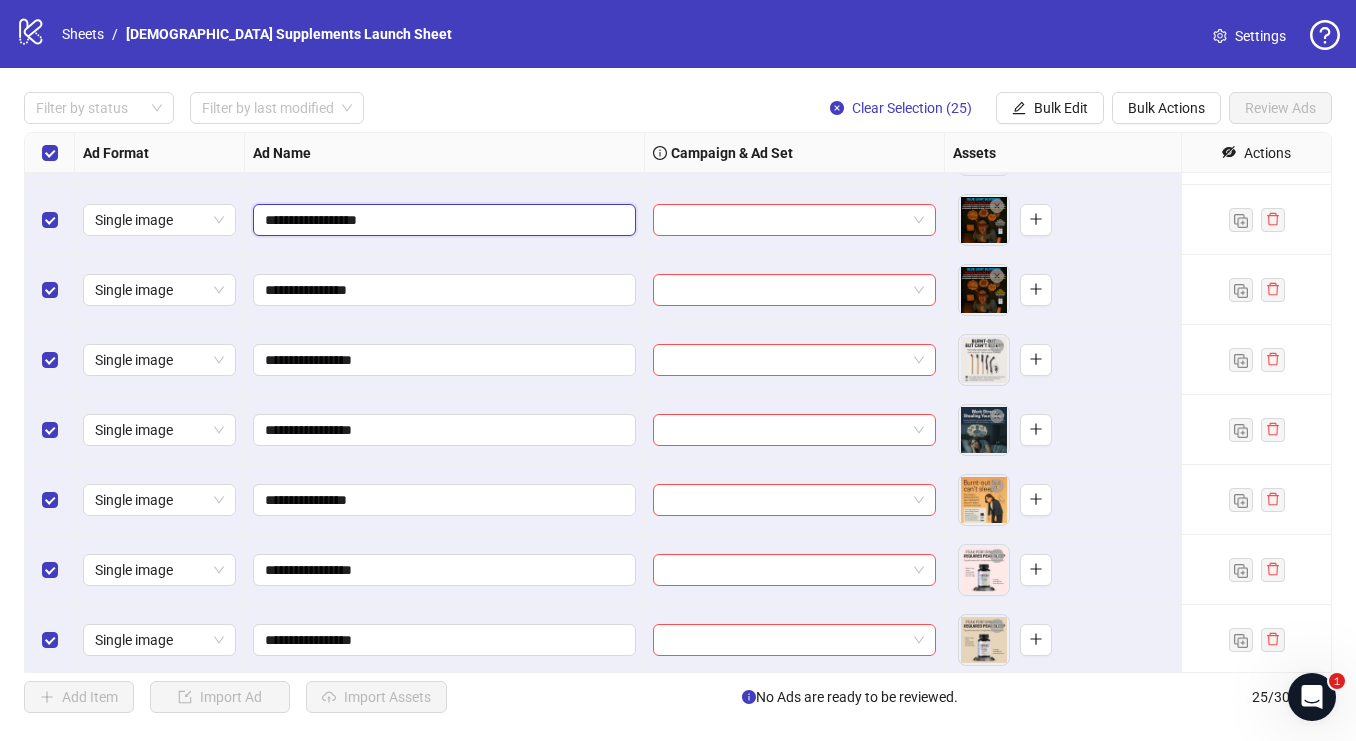 type on "**********" 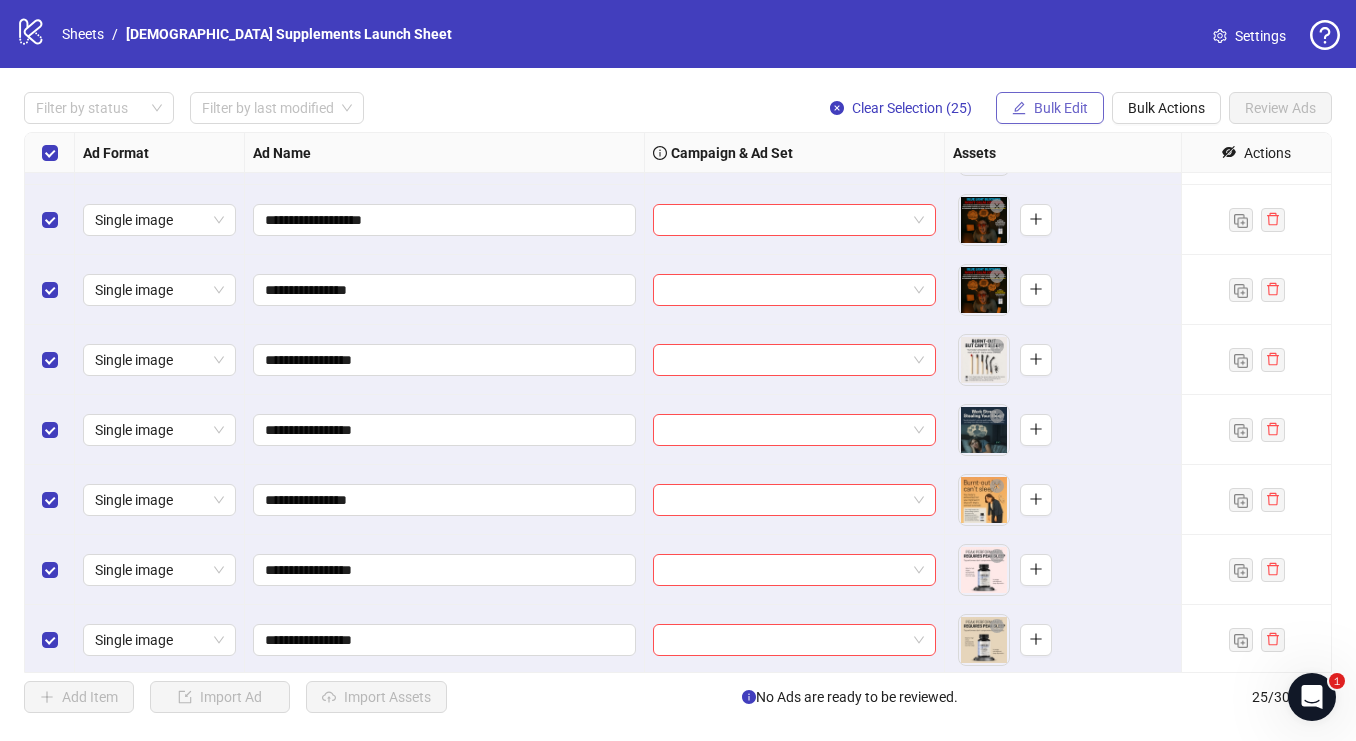 click on "Bulk Edit" at bounding box center (1061, 108) 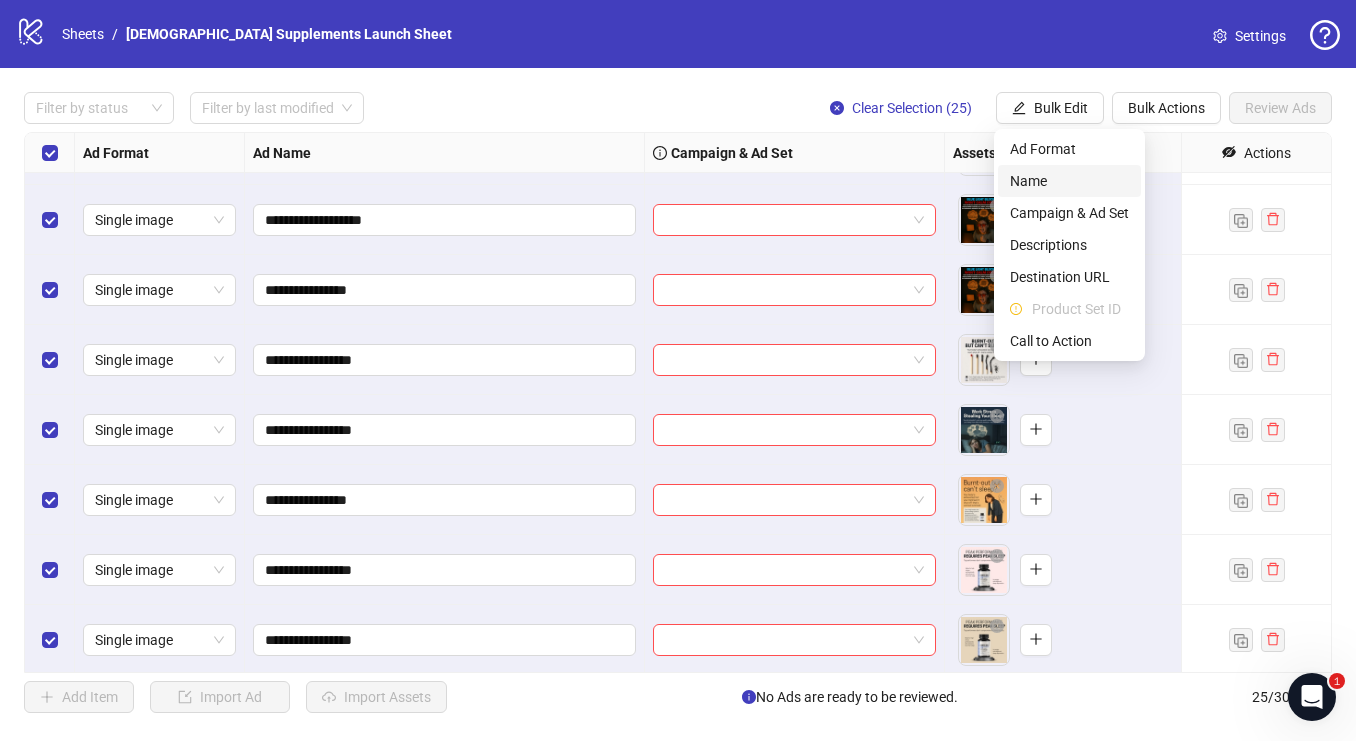 click on "Name" at bounding box center (1069, 181) 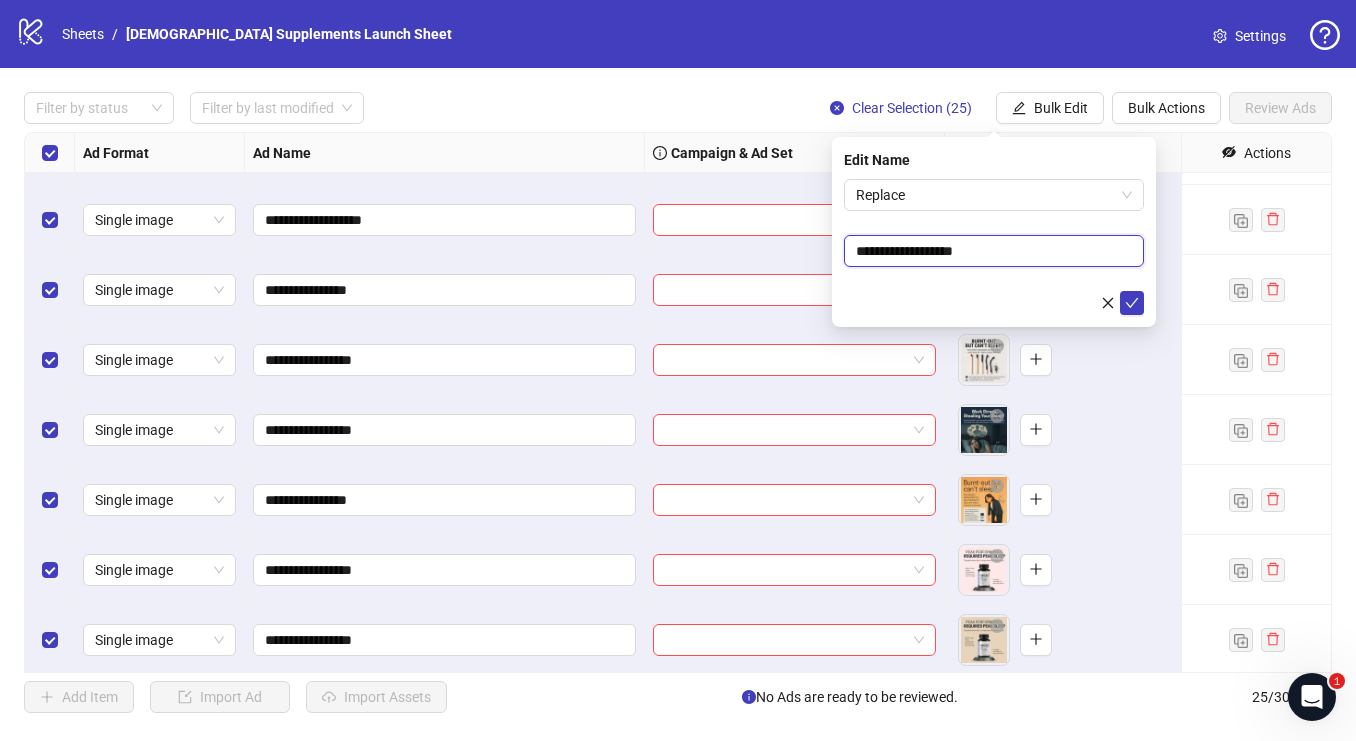 click on "**********" at bounding box center [994, 251] 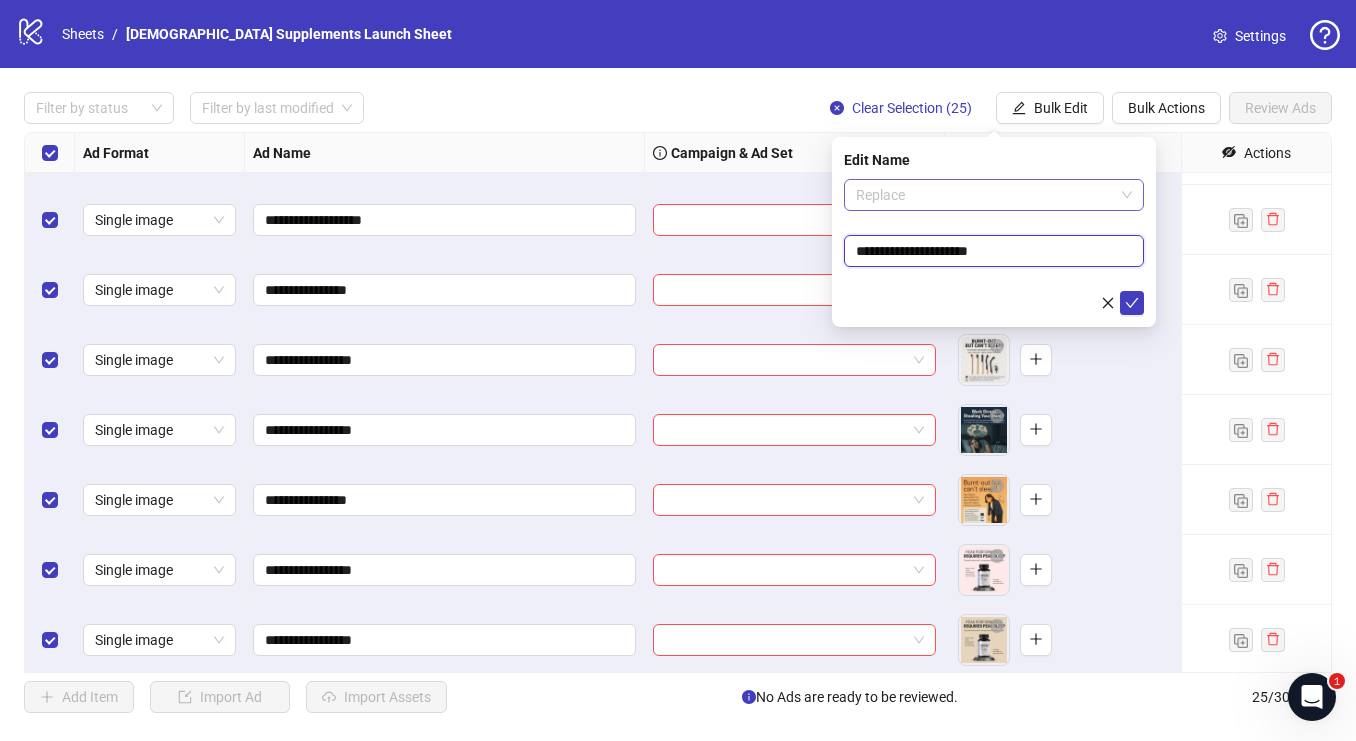 click on "Replace" at bounding box center [994, 195] 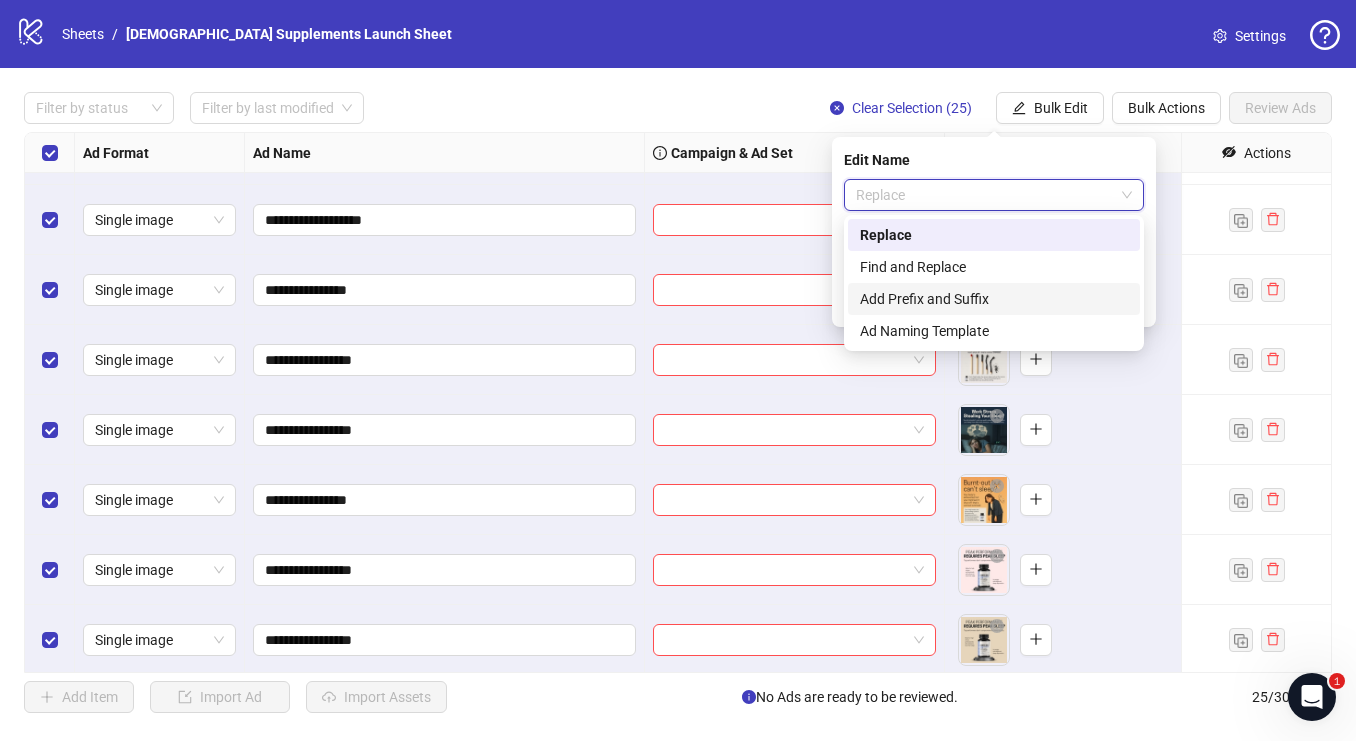 click on "Add Prefix and Suffix" at bounding box center [994, 299] 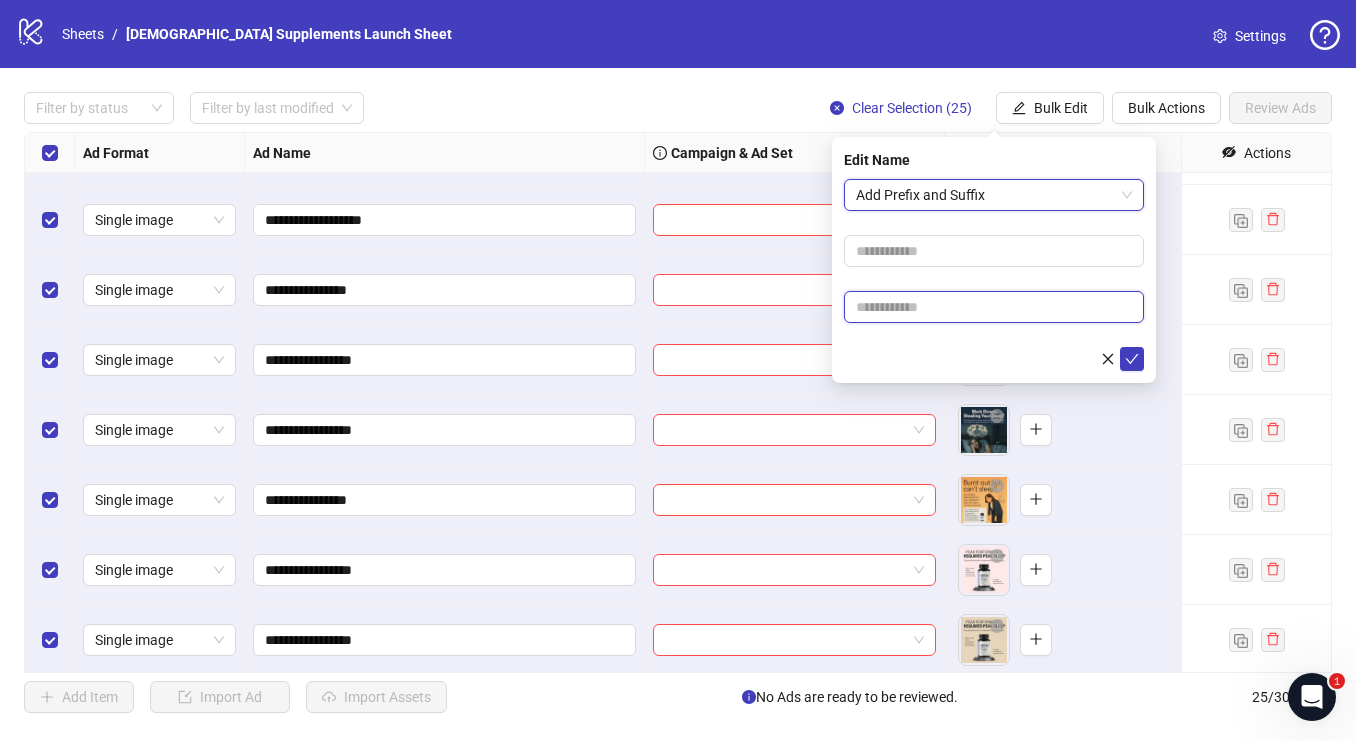 click at bounding box center (994, 307) 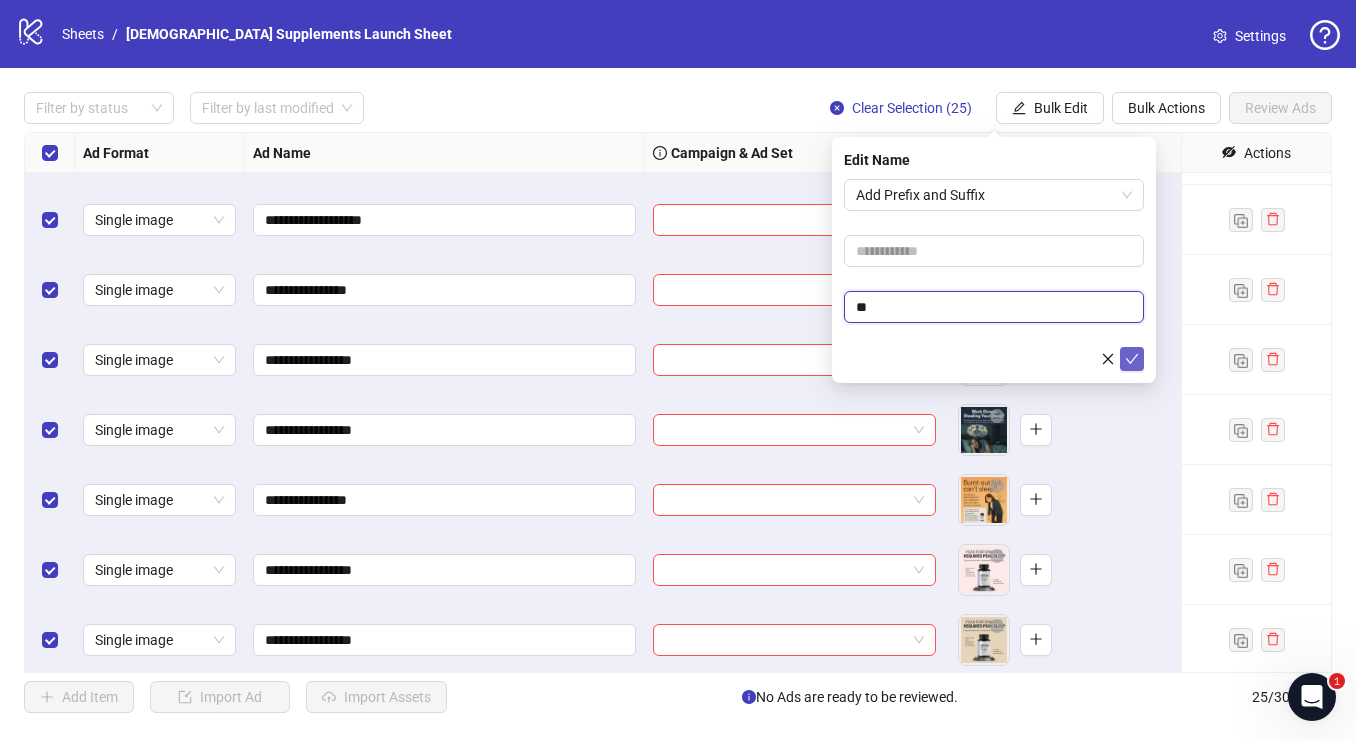 type on "**" 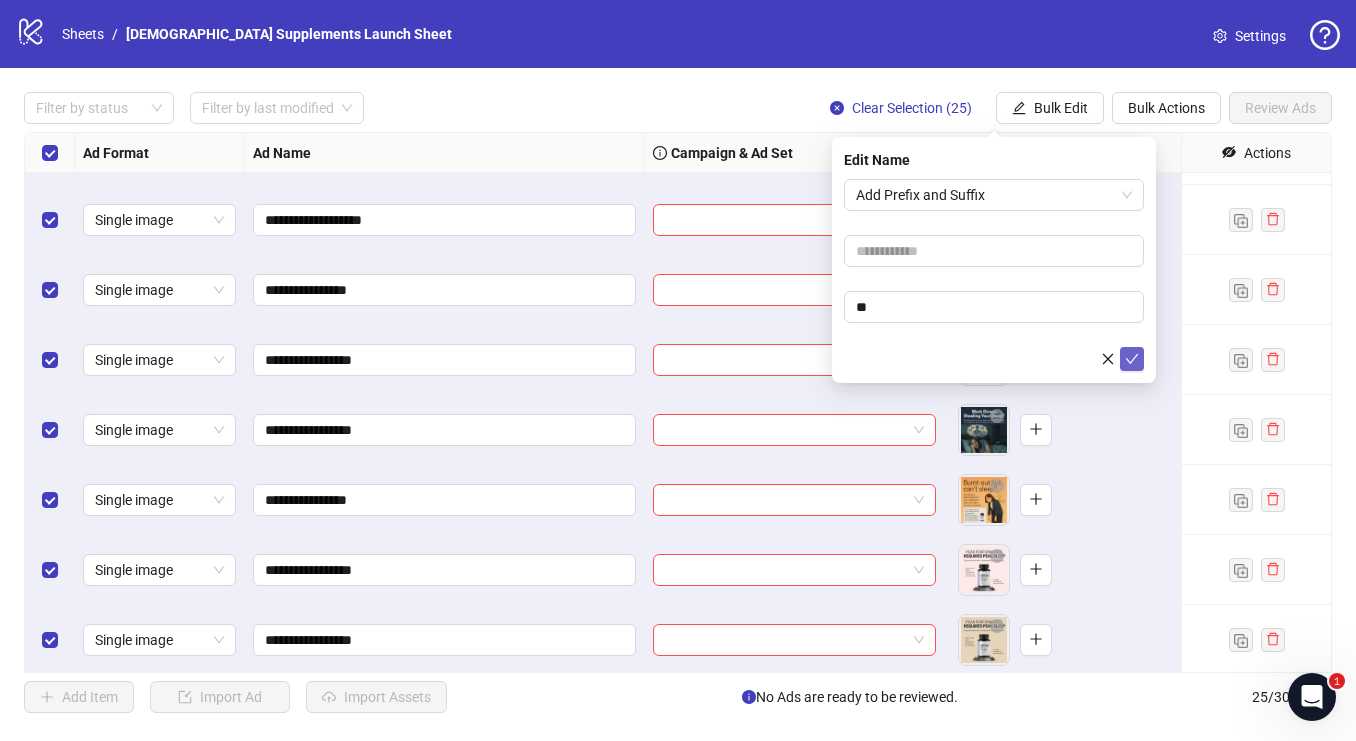 click 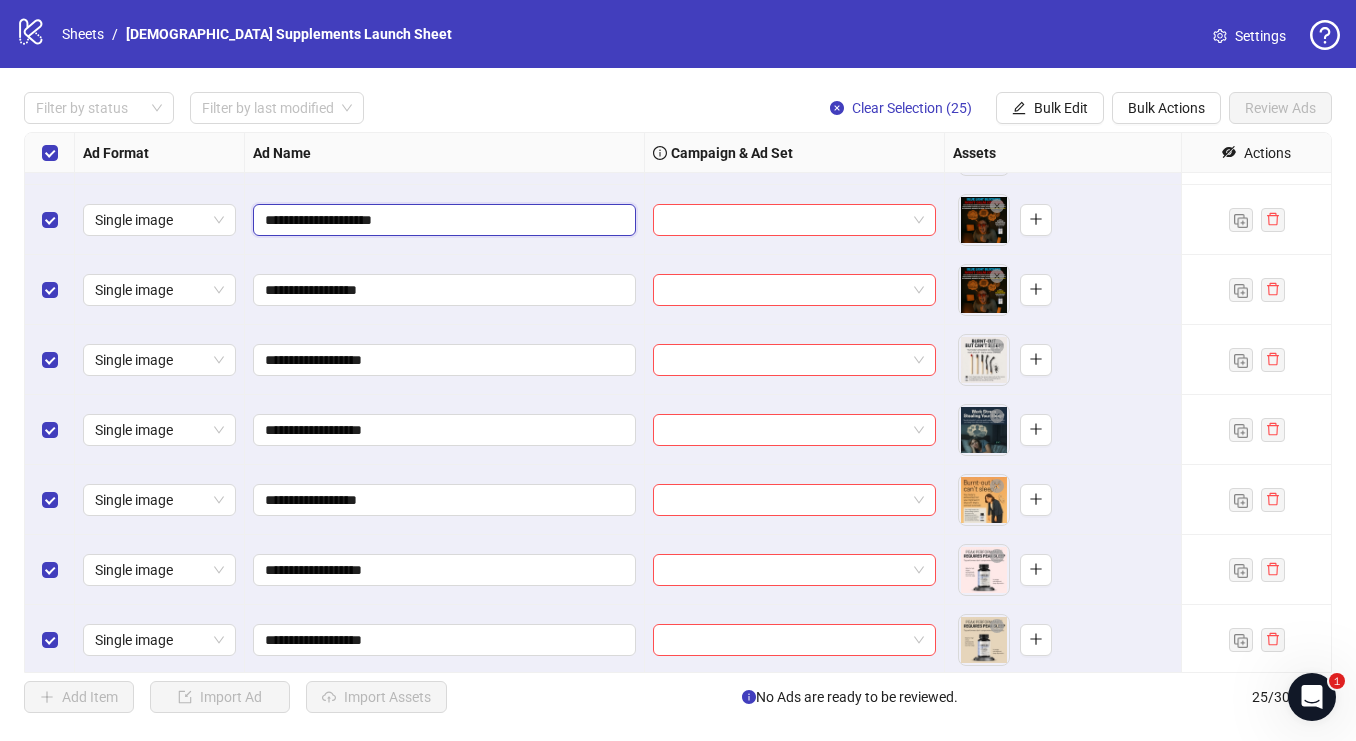 click on "**********" at bounding box center (442, 220) 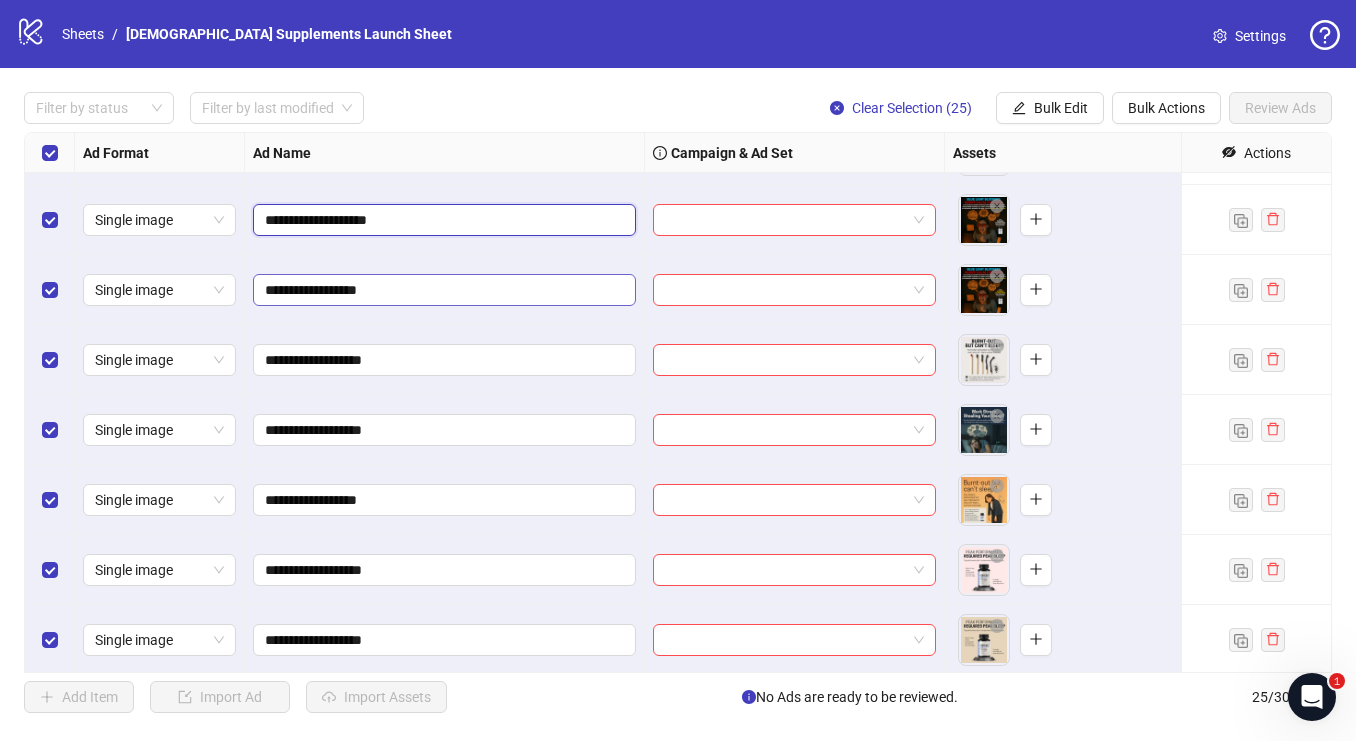 type on "**********" 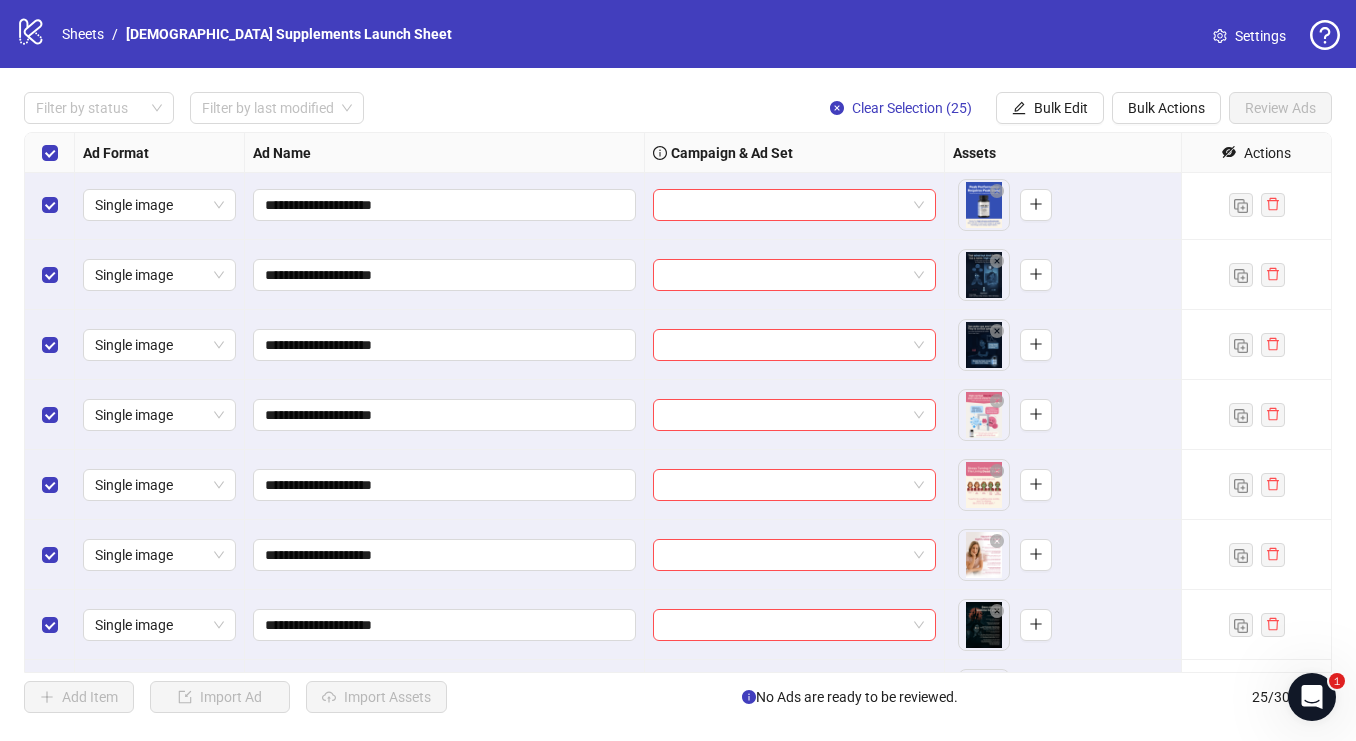scroll, scrollTop: 1251, scrollLeft: 0, axis: vertical 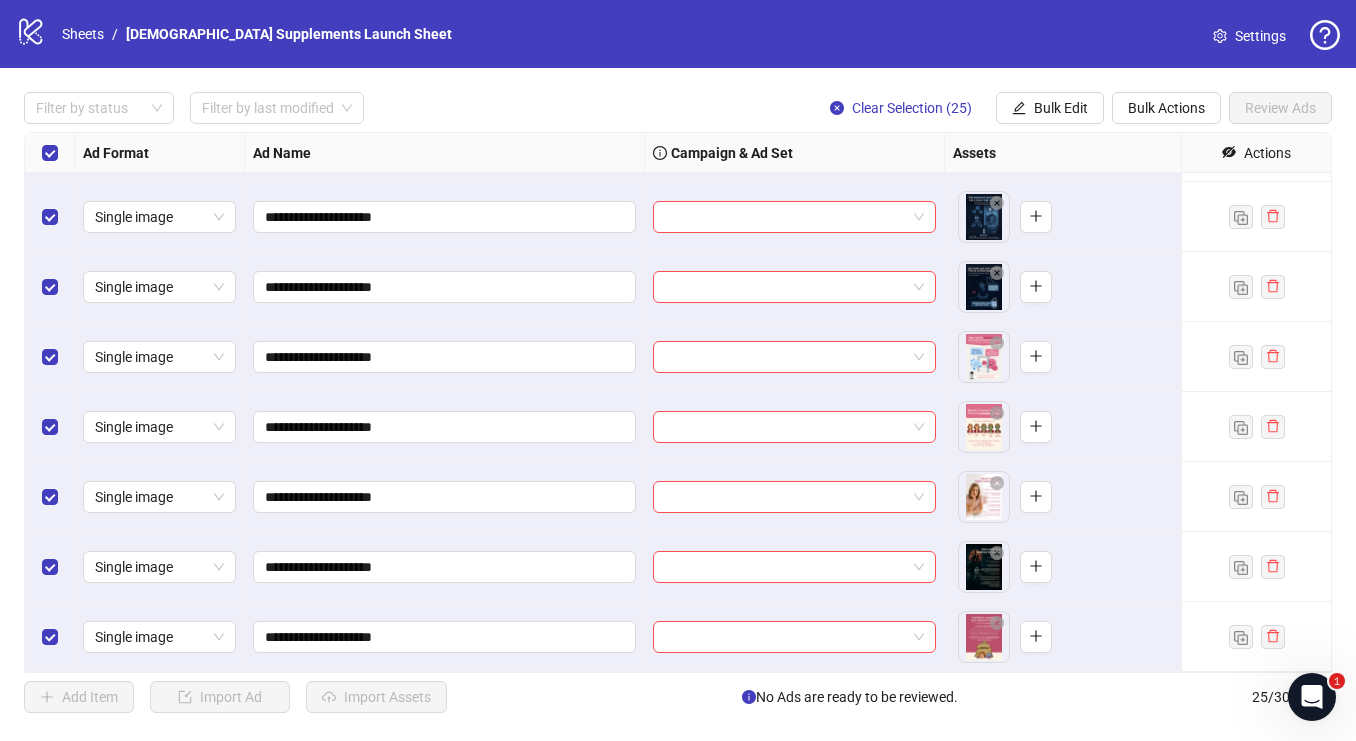 drag, startPoint x: 1316, startPoint y: 694, endPoint x: 1028, endPoint y: 732, distance: 290.49612 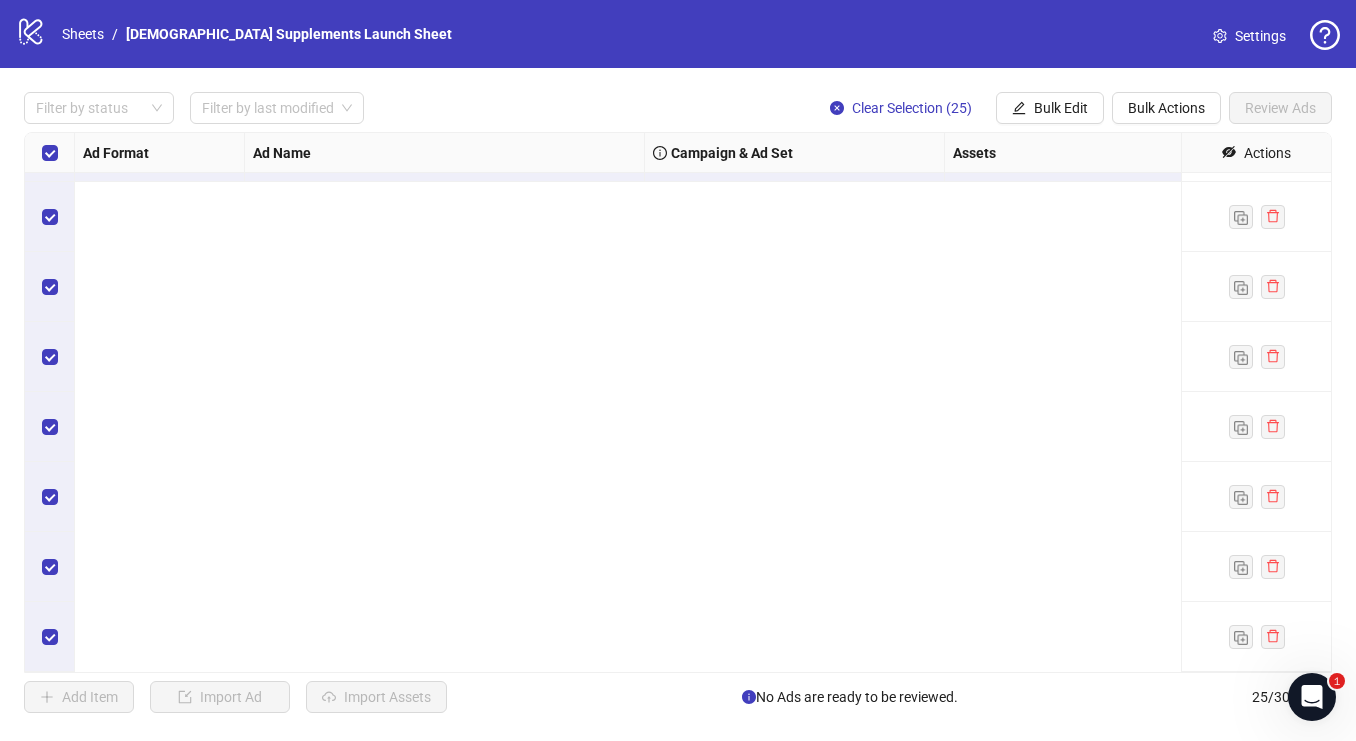scroll, scrollTop: 0, scrollLeft: 0, axis: both 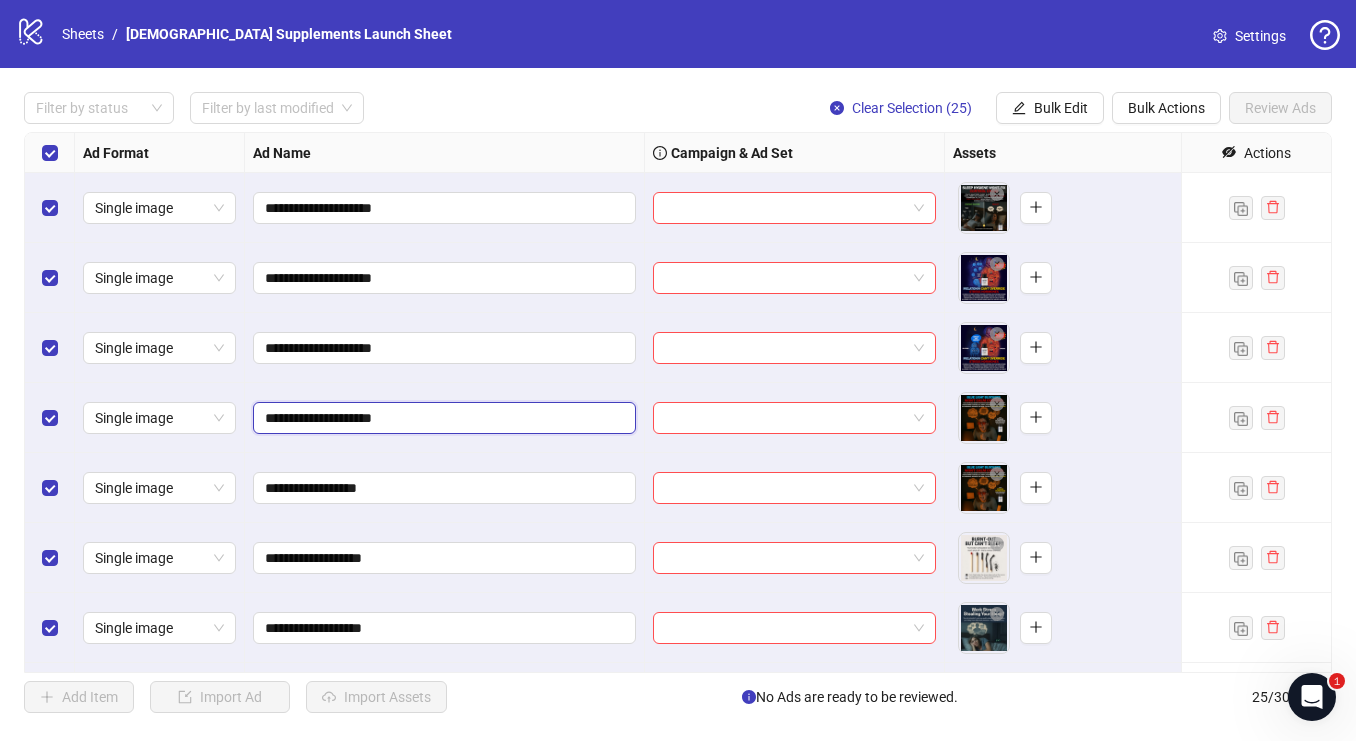 click on "**********" at bounding box center (442, 418) 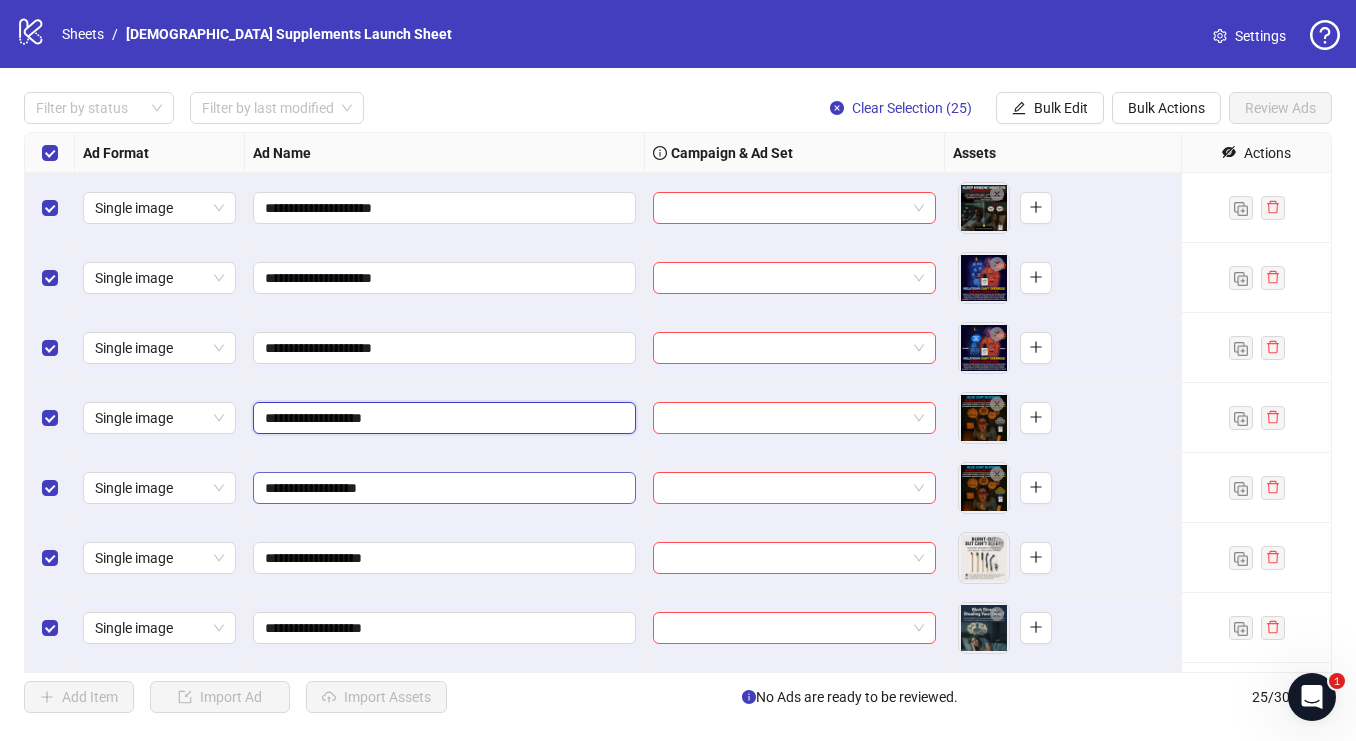 type on "**********" 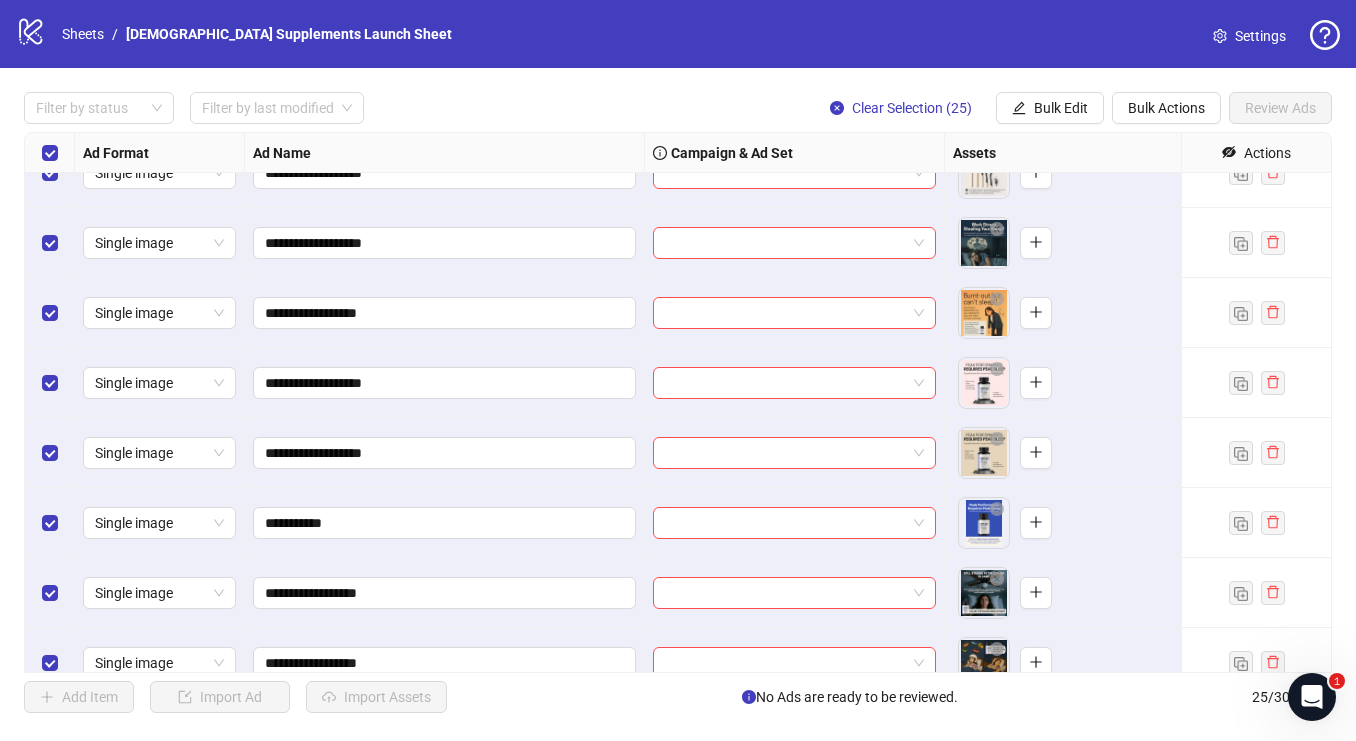scroll, scrollTop: 436, scrollLeft: 0, axis: vertical 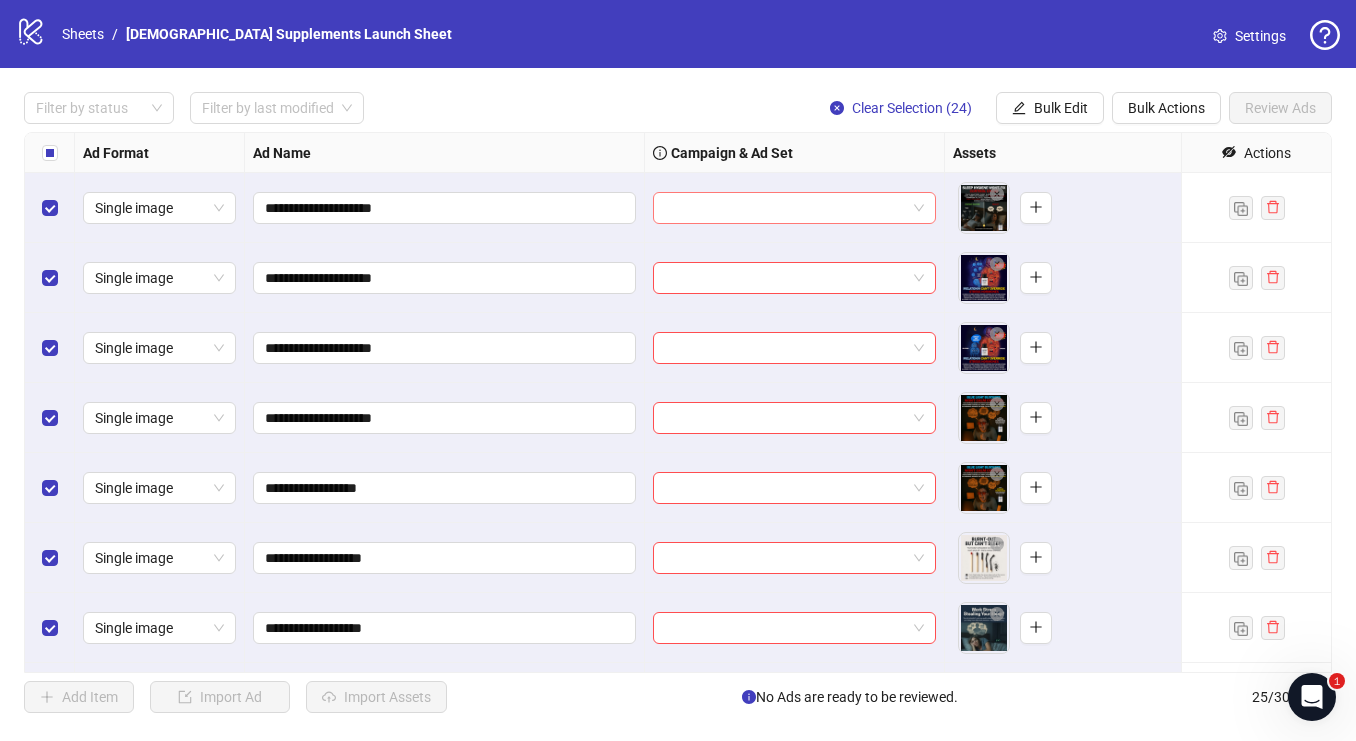 click at bounding box center (794, 208) 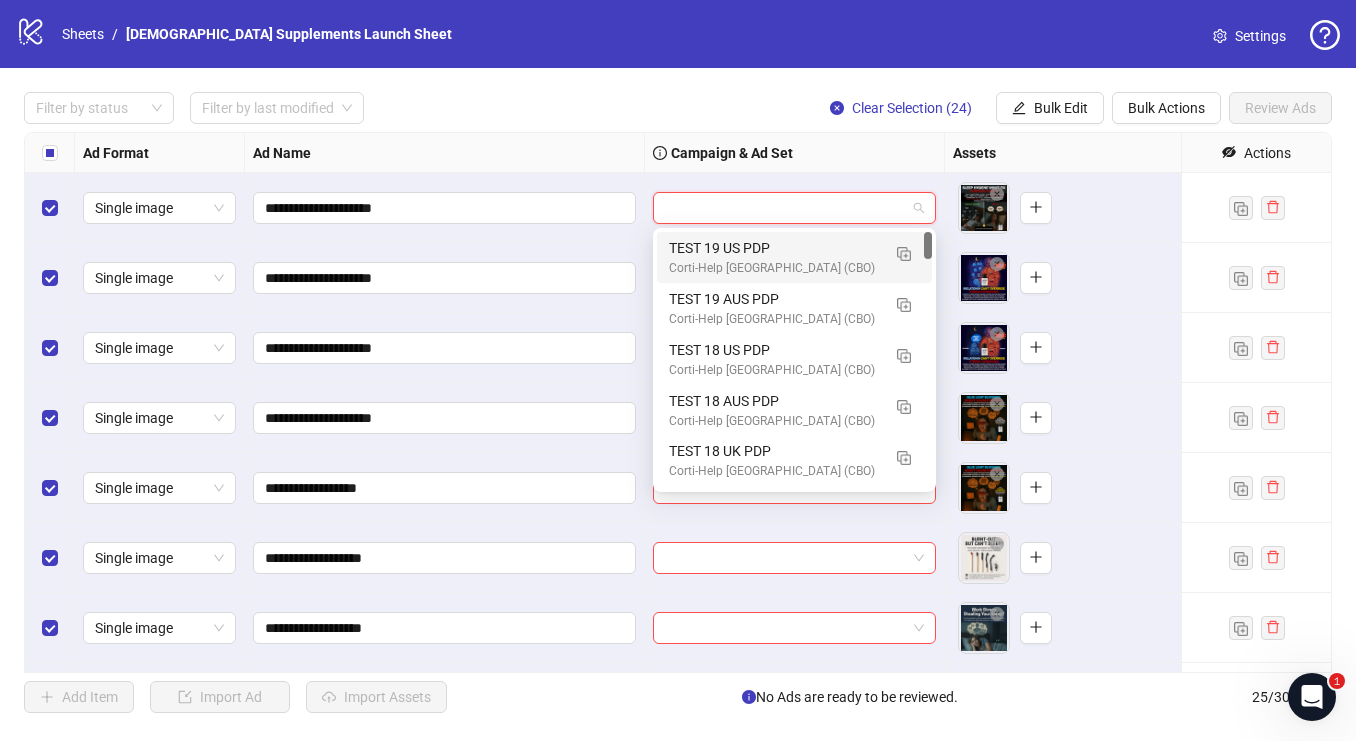 click on "**********" at bounding box center [445, 208] 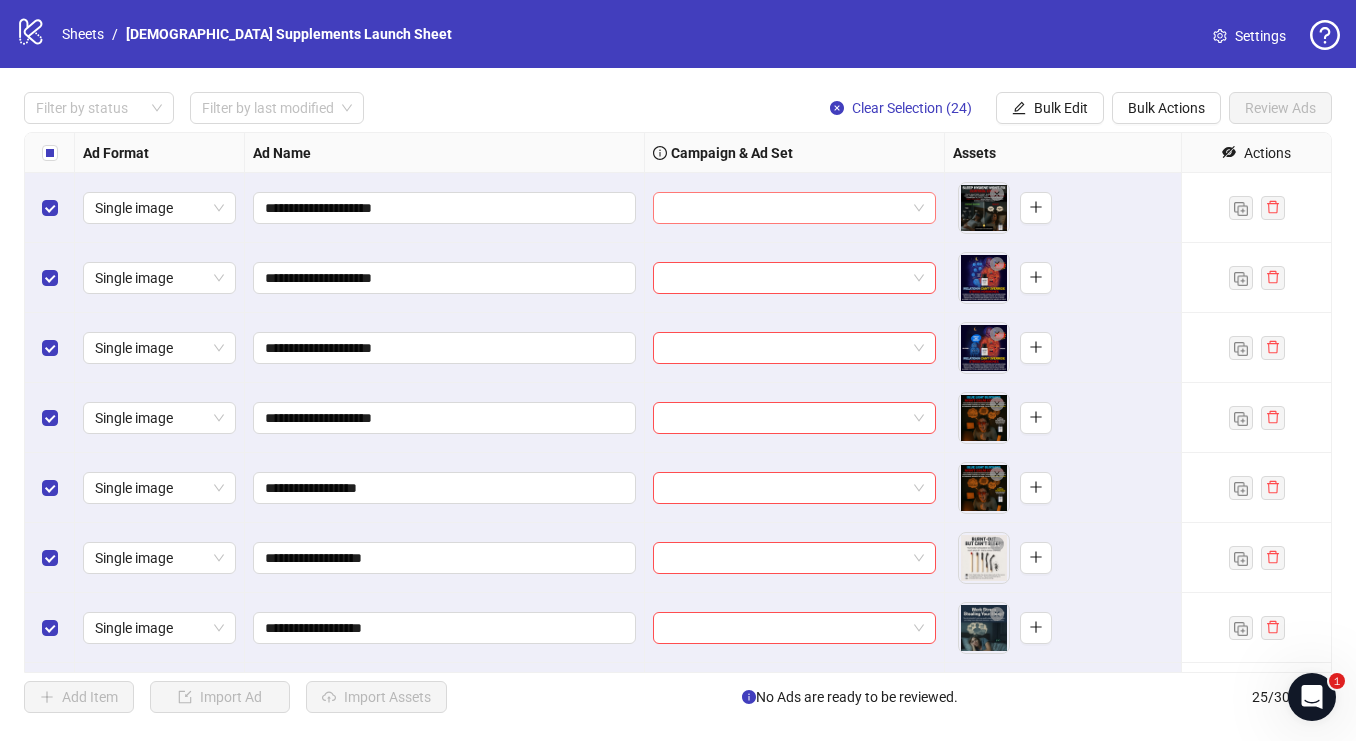 click at bounding box center [794, 208] 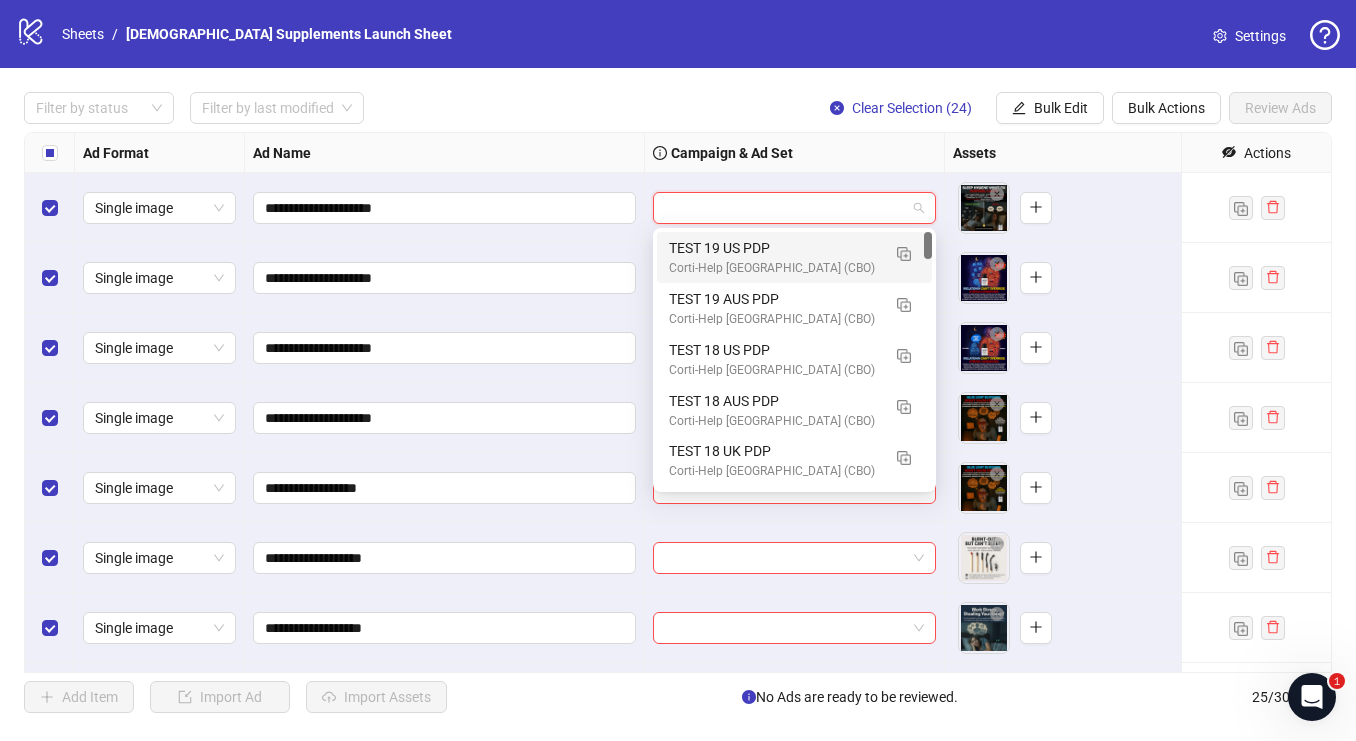 click on "**********" at bounding box center [678, 402] 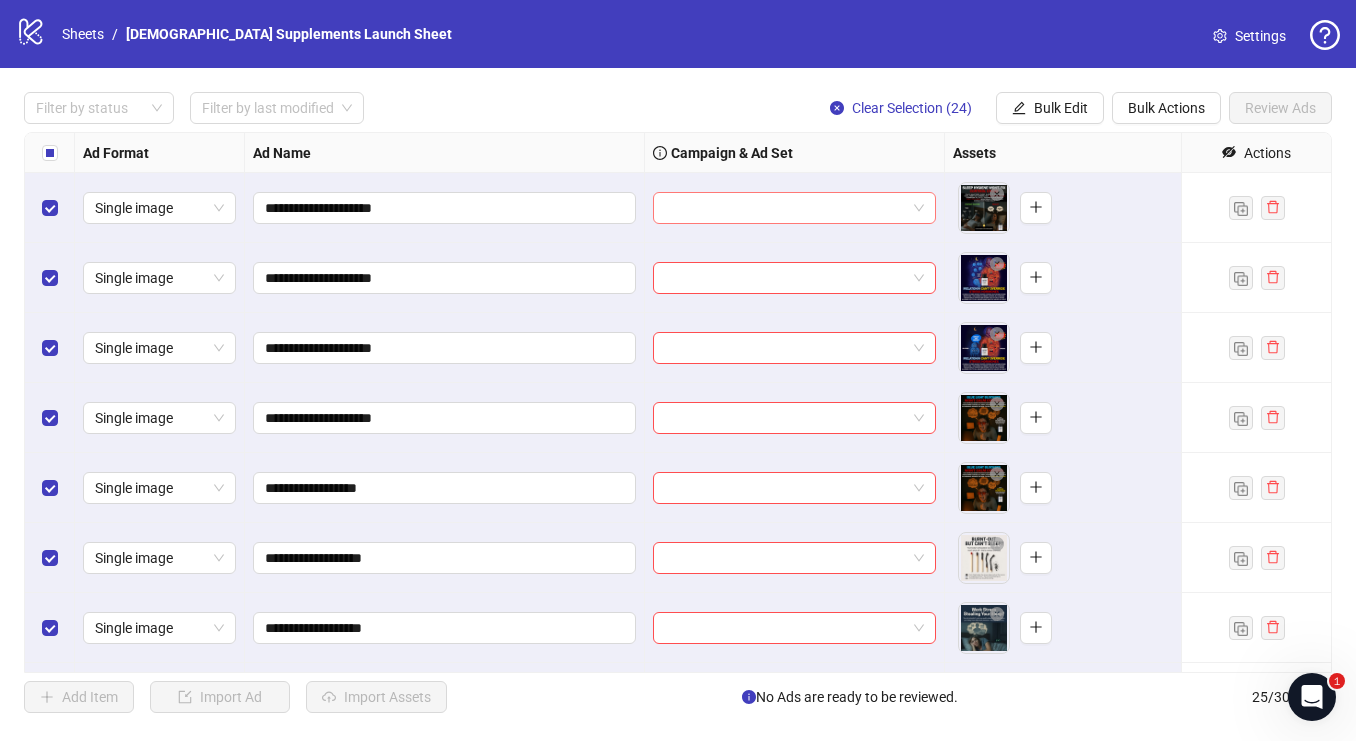 click at bounding box center [794, 208] 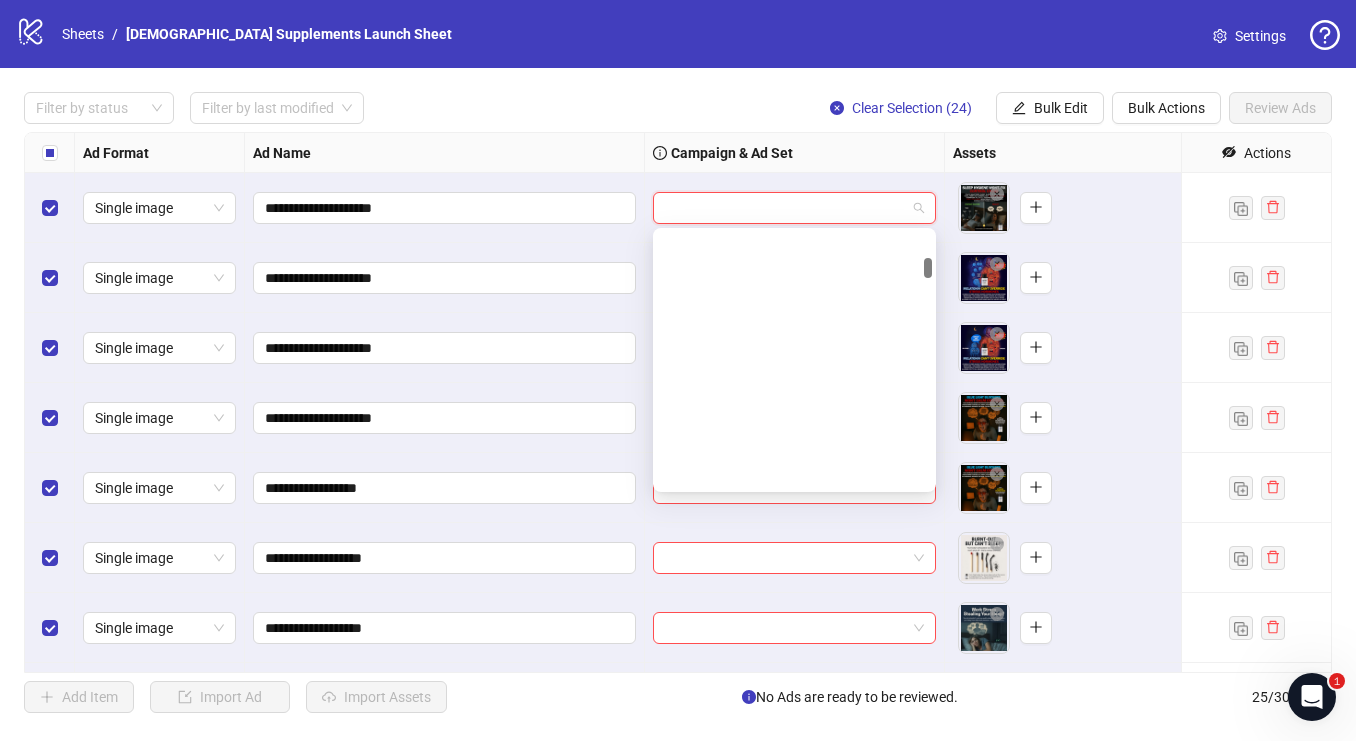 scroll, scrollTop: 0, scrollLeft: 0, axis: both 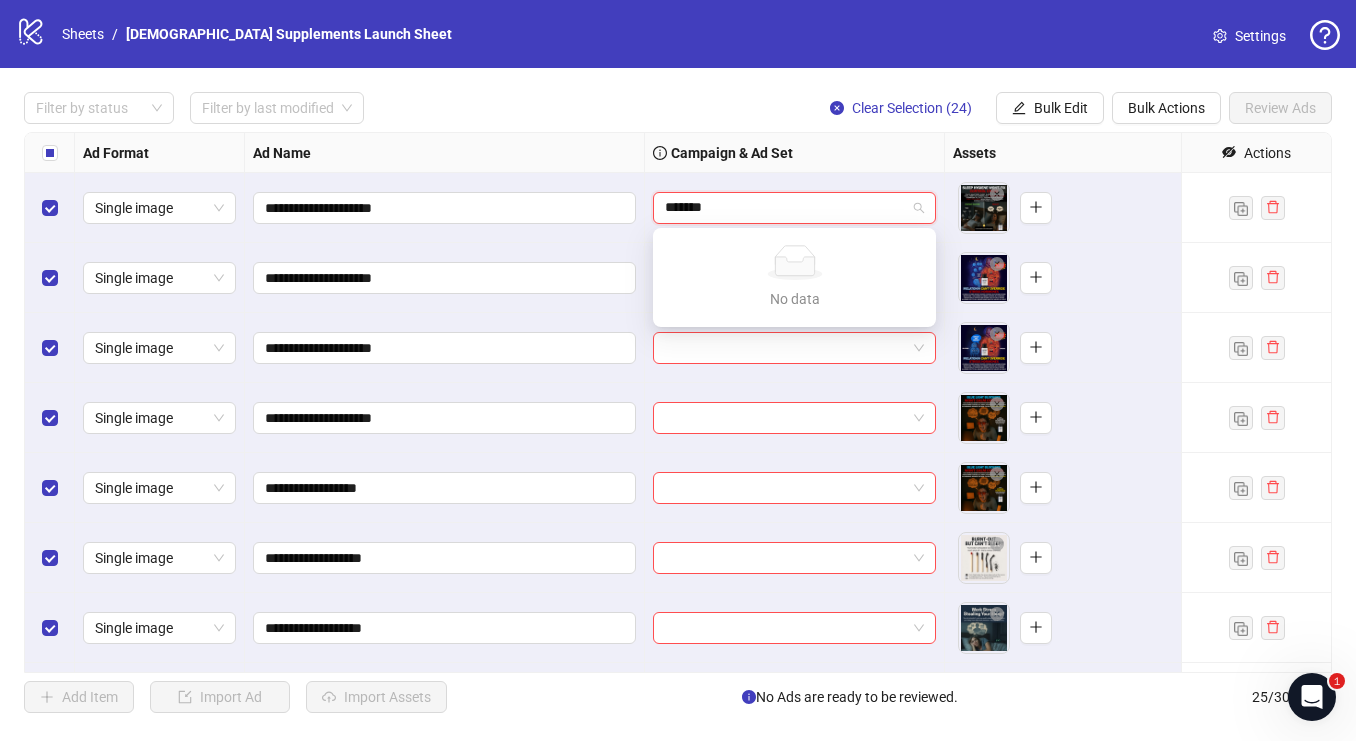 type on "*******" 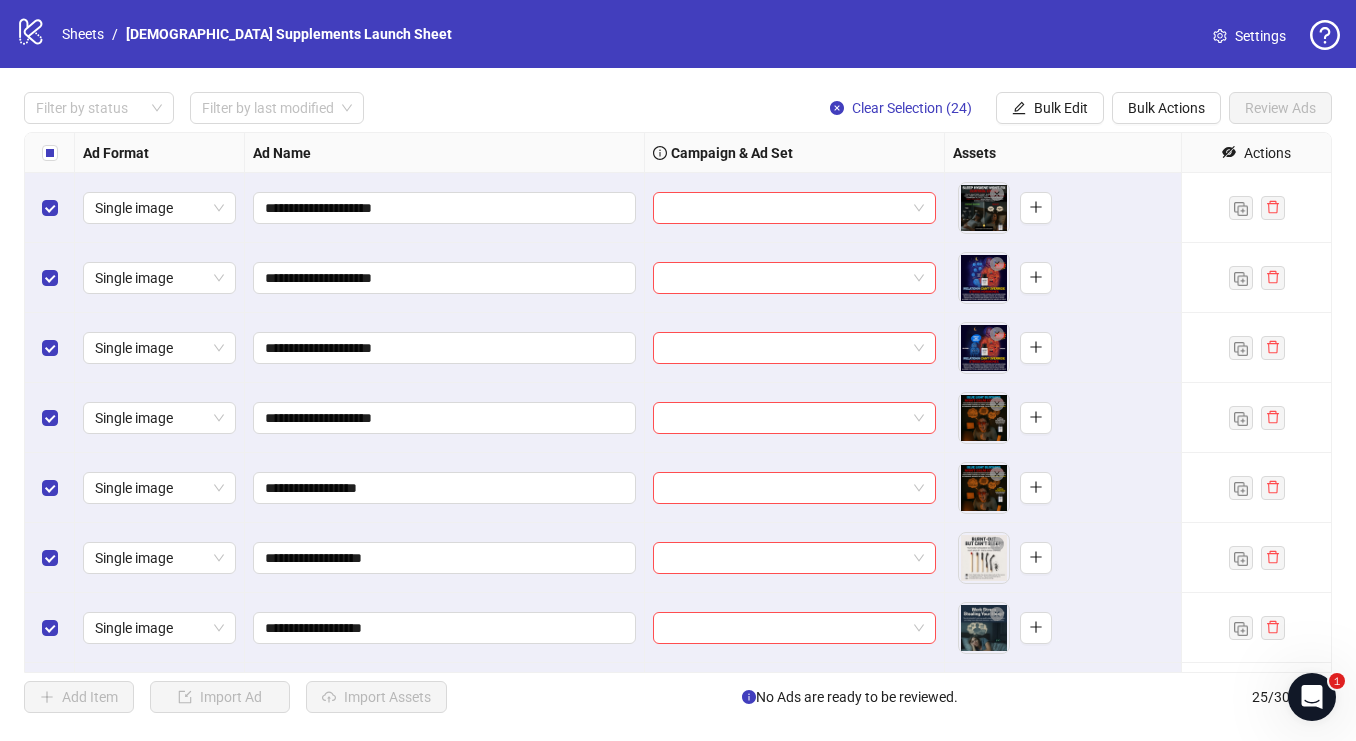 click on "Filter by status Filter by last modified Clear Selection (24) Bulk Edit Bulk Actions Review Ads" at bounding box center (678, 108) 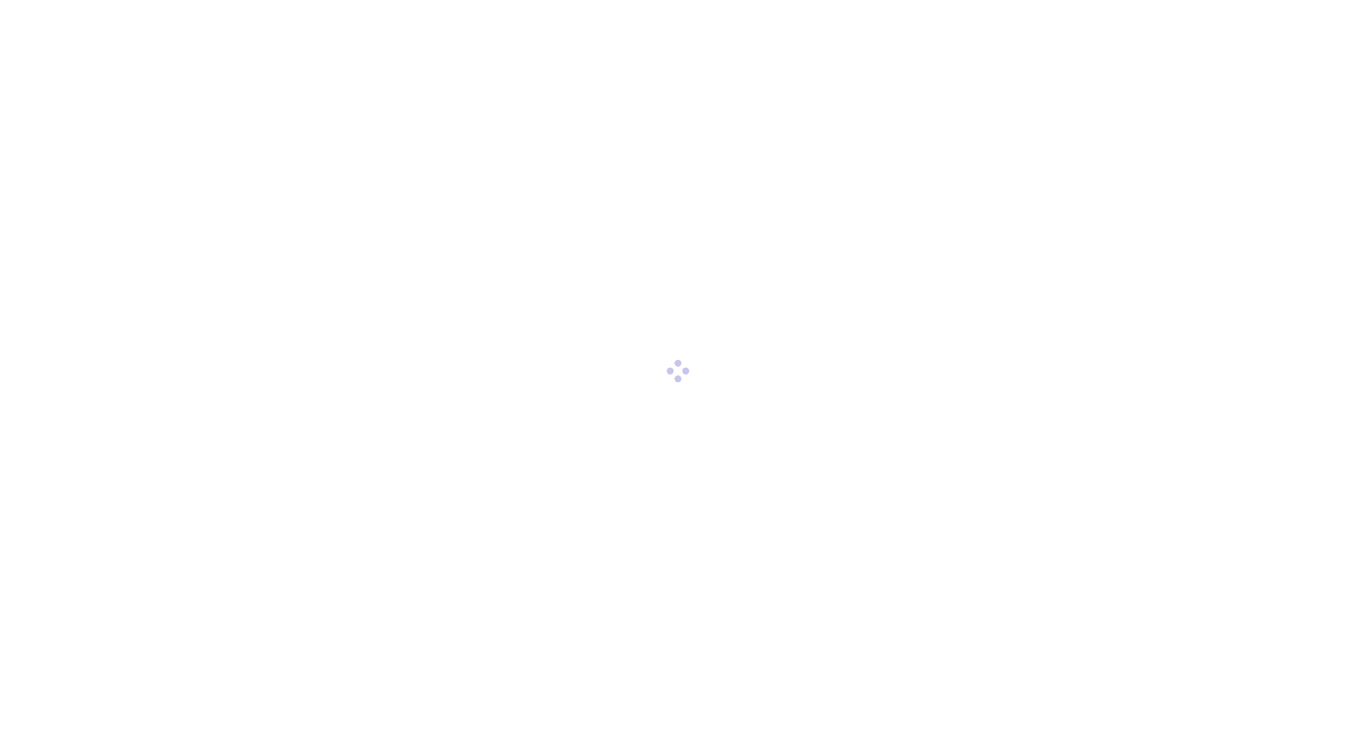scroll, scrollTop: 0, scrollLeft: 0, axis: both 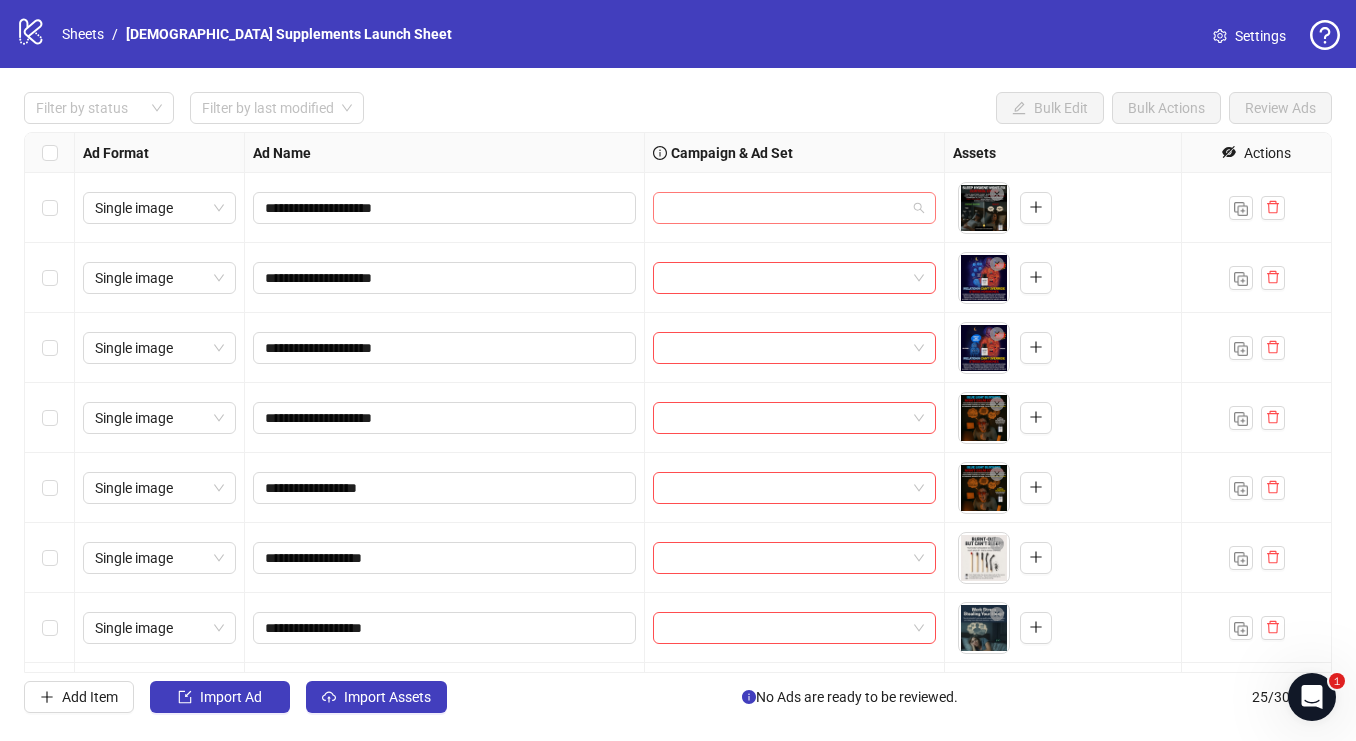click at bounding box center (794, 208) 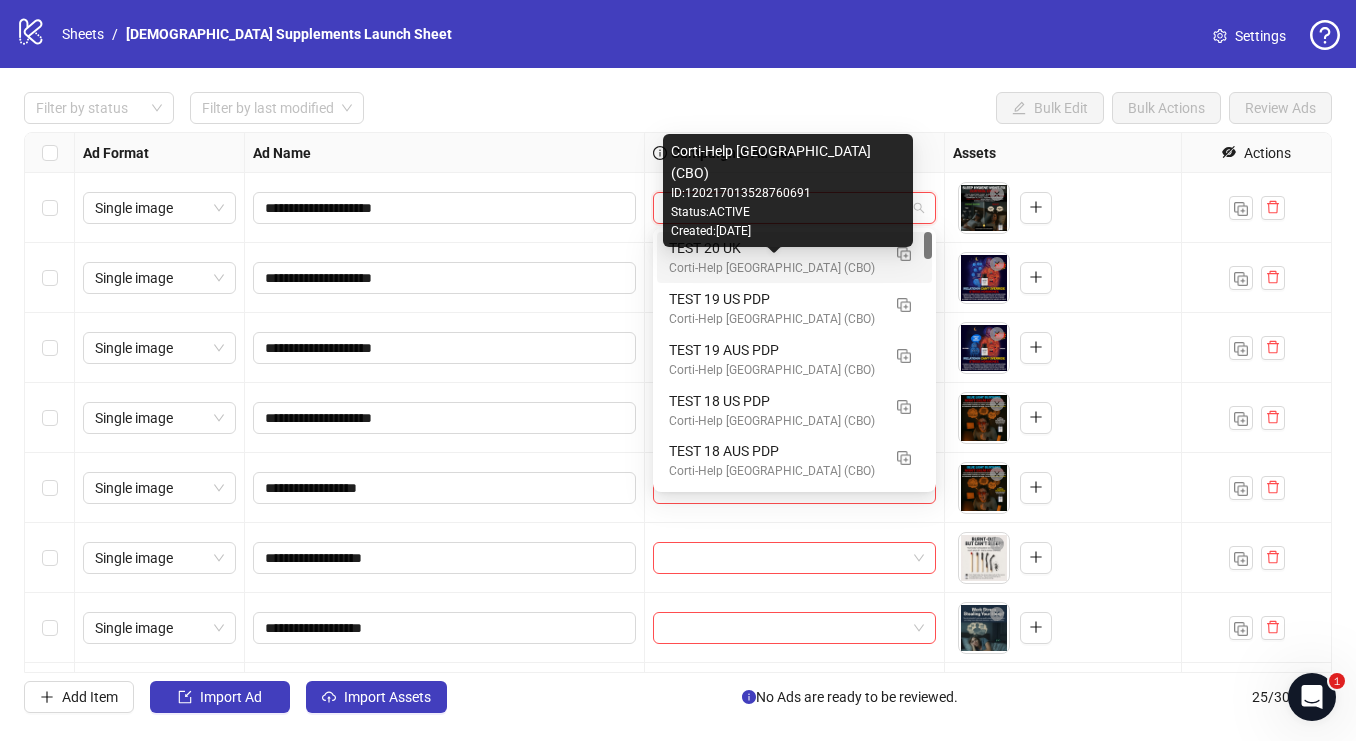 click on "Corti-Help [GEOGRAPHIC_DATA] (CBO)" at bounding box center [774, 268] 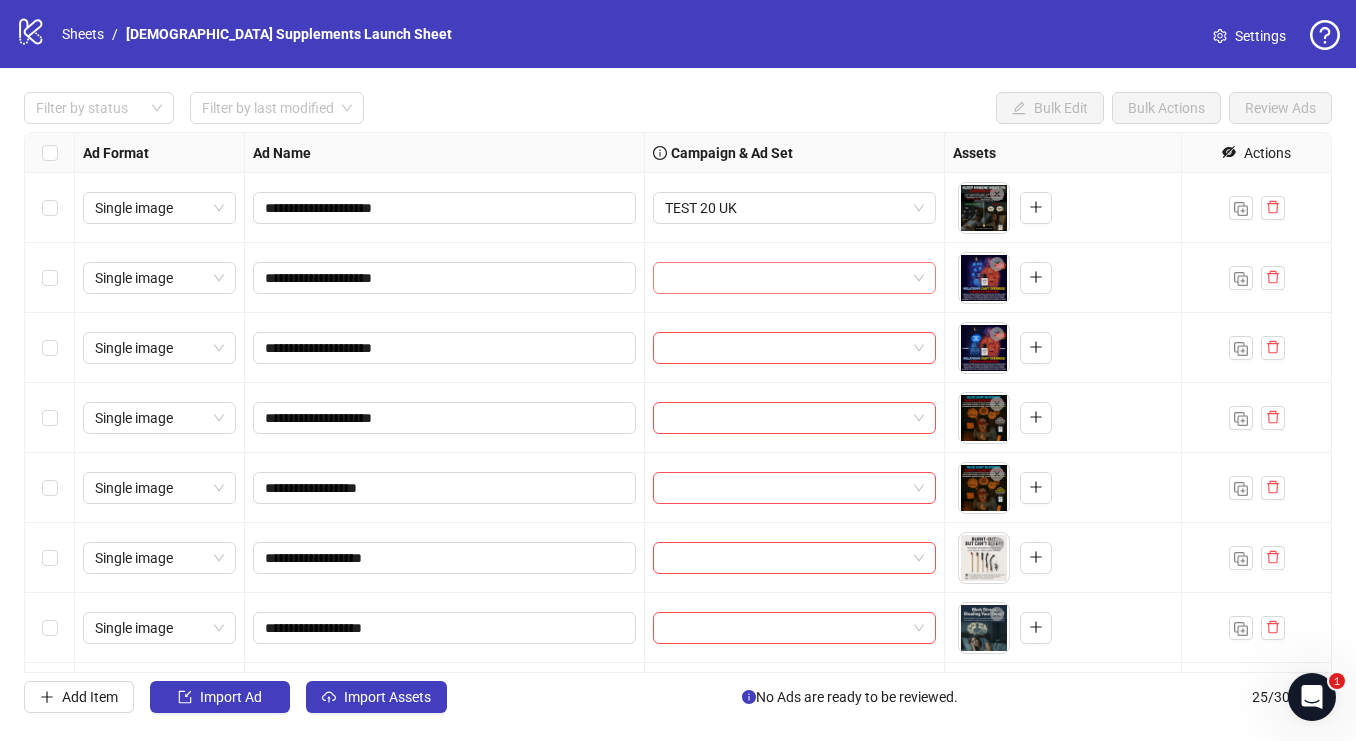 click at bounding box center [794, 278] 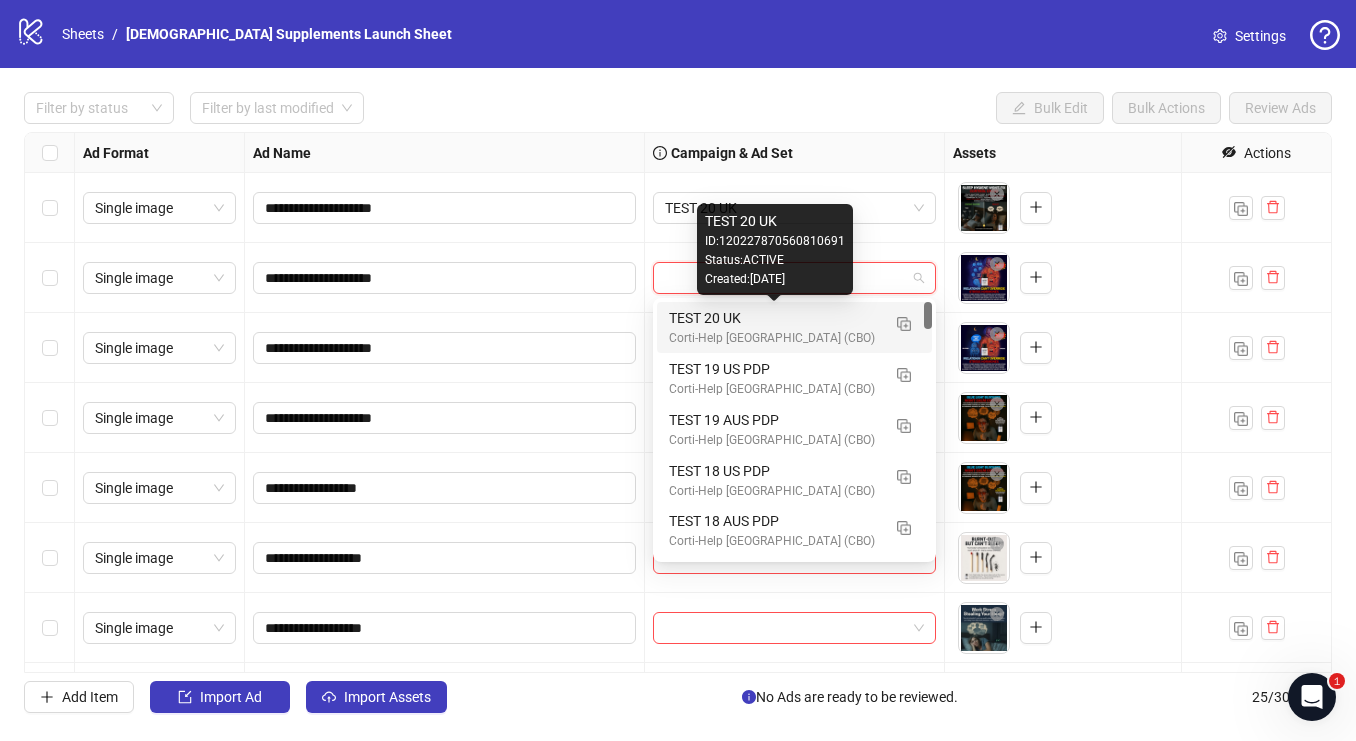 click on "TEST 20 UK" at bounding box center [774, 318] 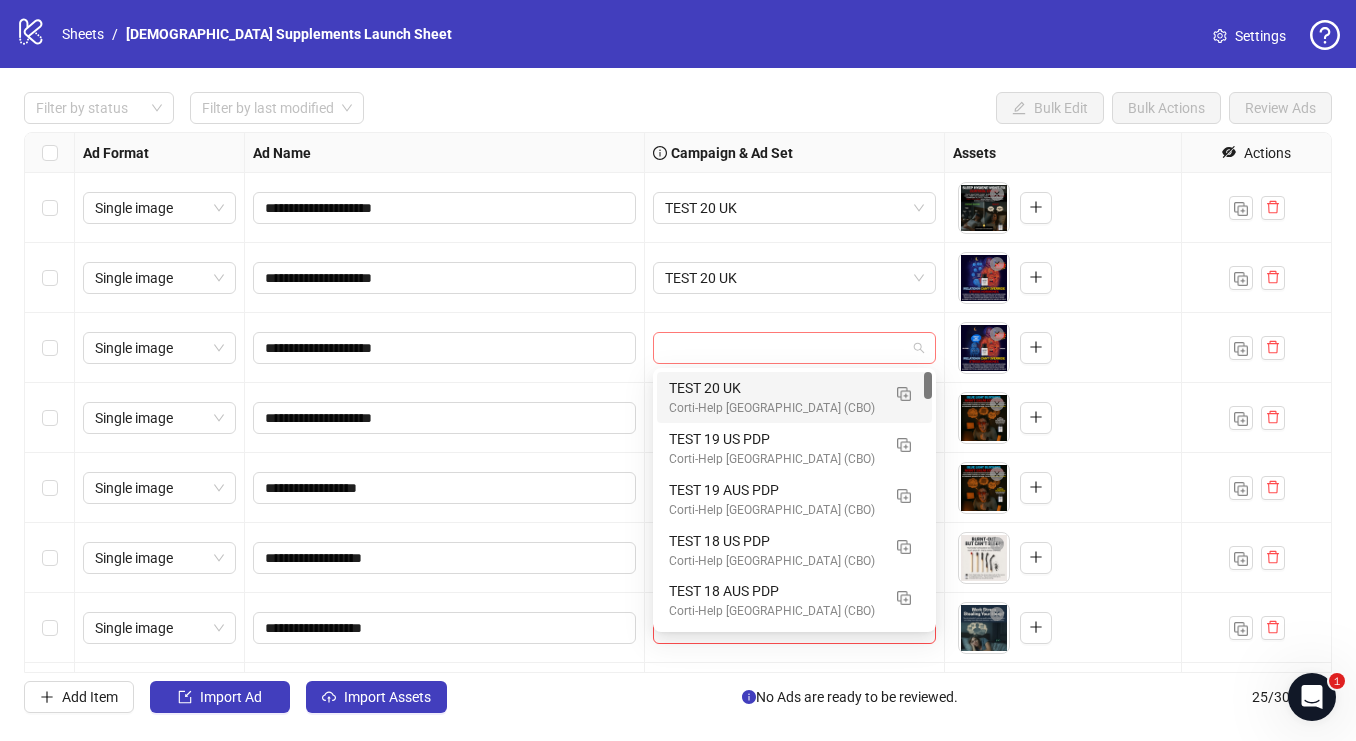 click at bounding box center [794, 348] 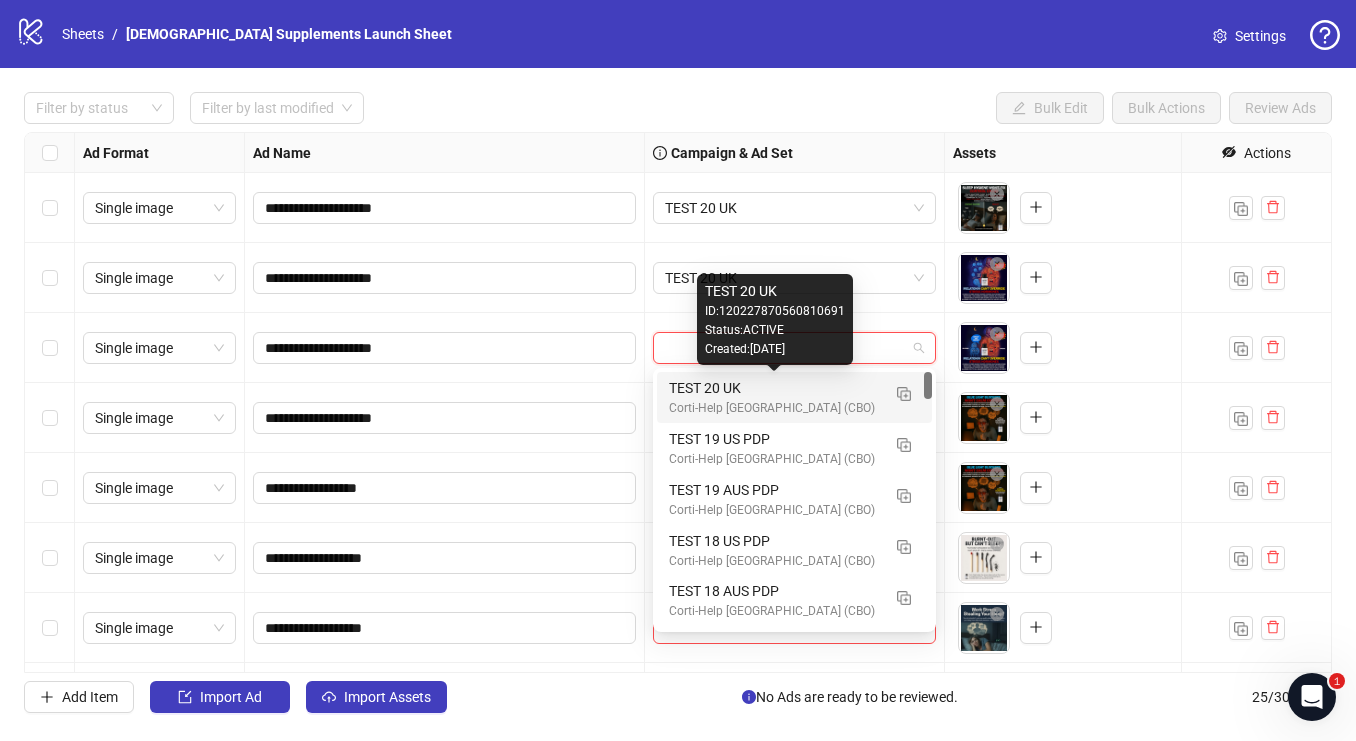 click on "TEST 20 UK" at bounding box center [774, 388] 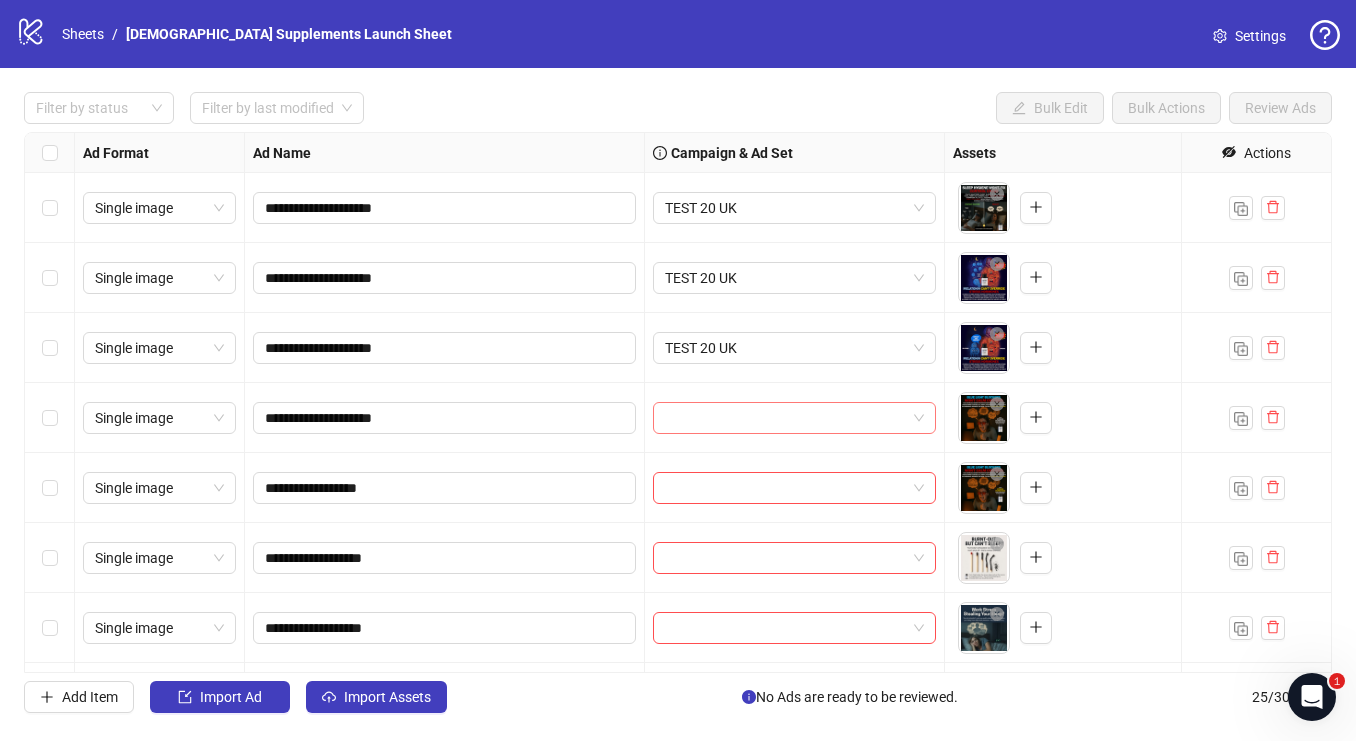 click at bounding box center [794, 418] 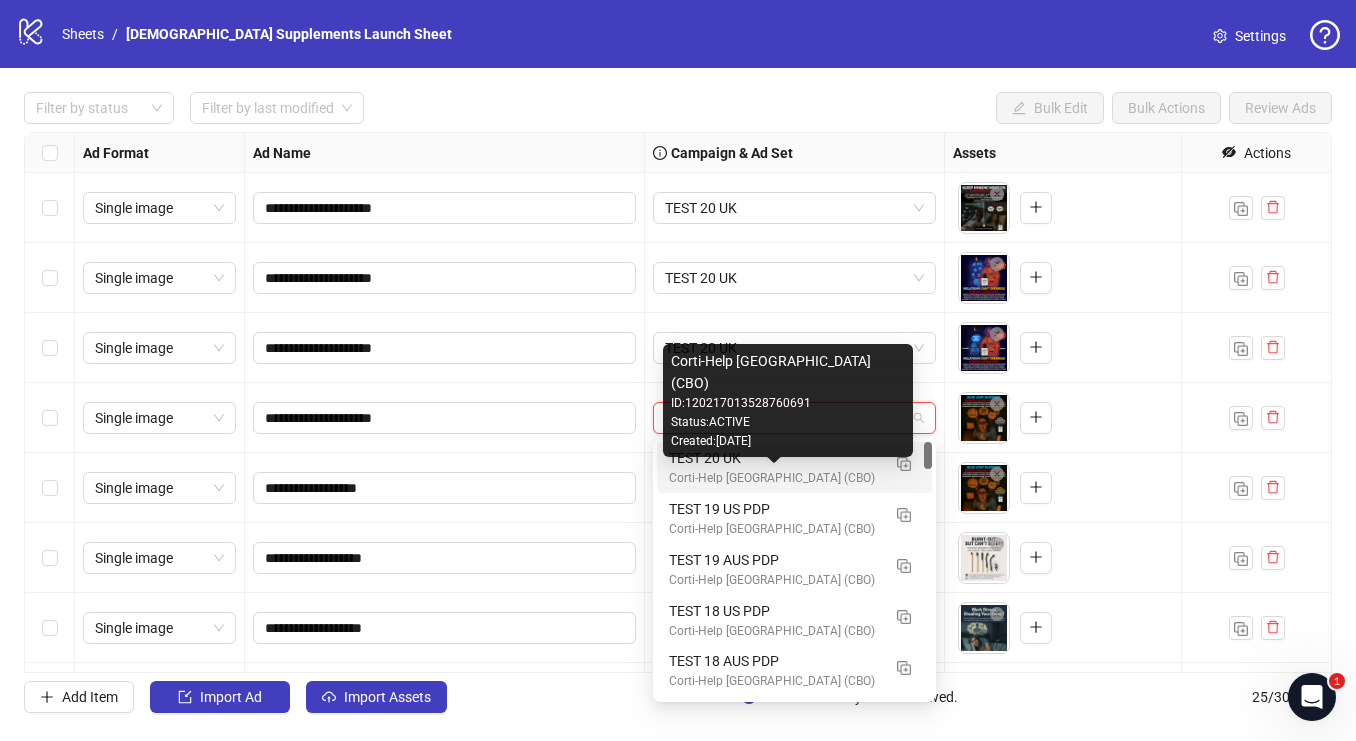 click on "TEST 20 UK" at bounding box center (774, 458) 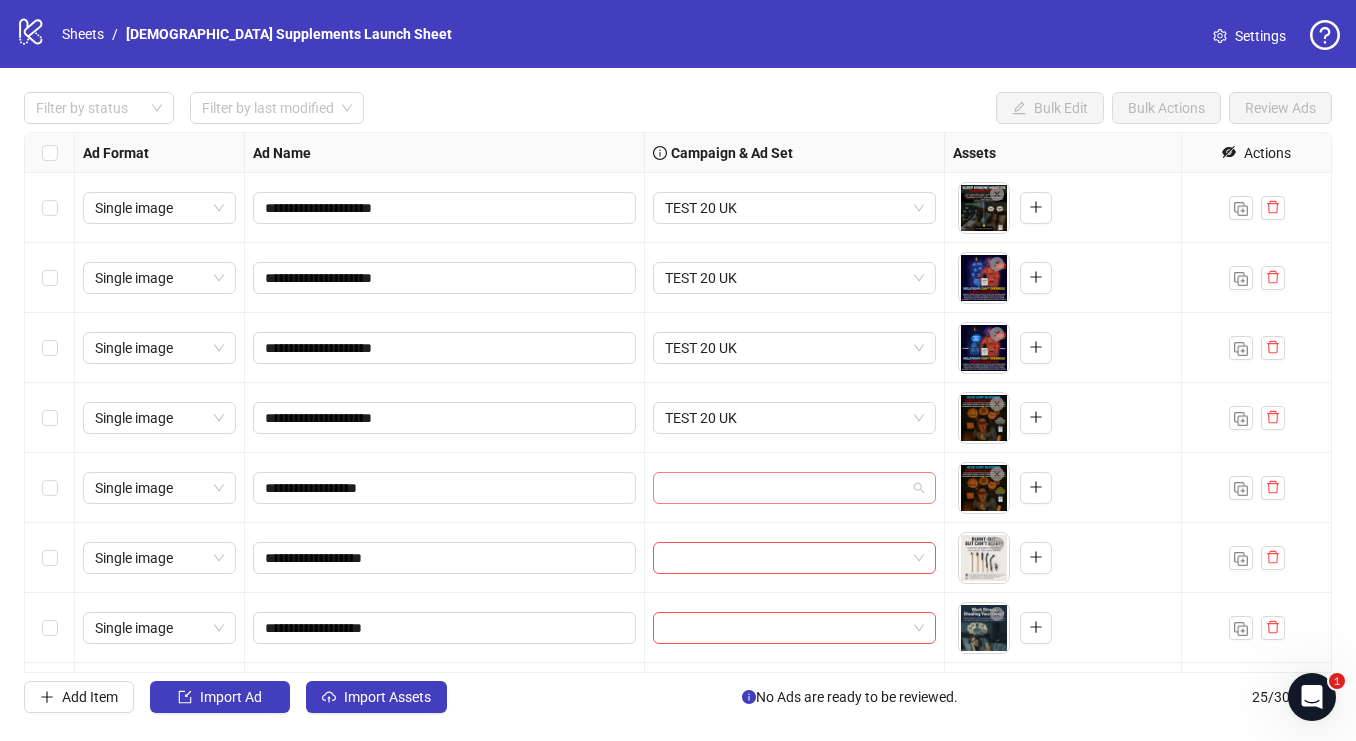 click at bounding box center [794, 488] 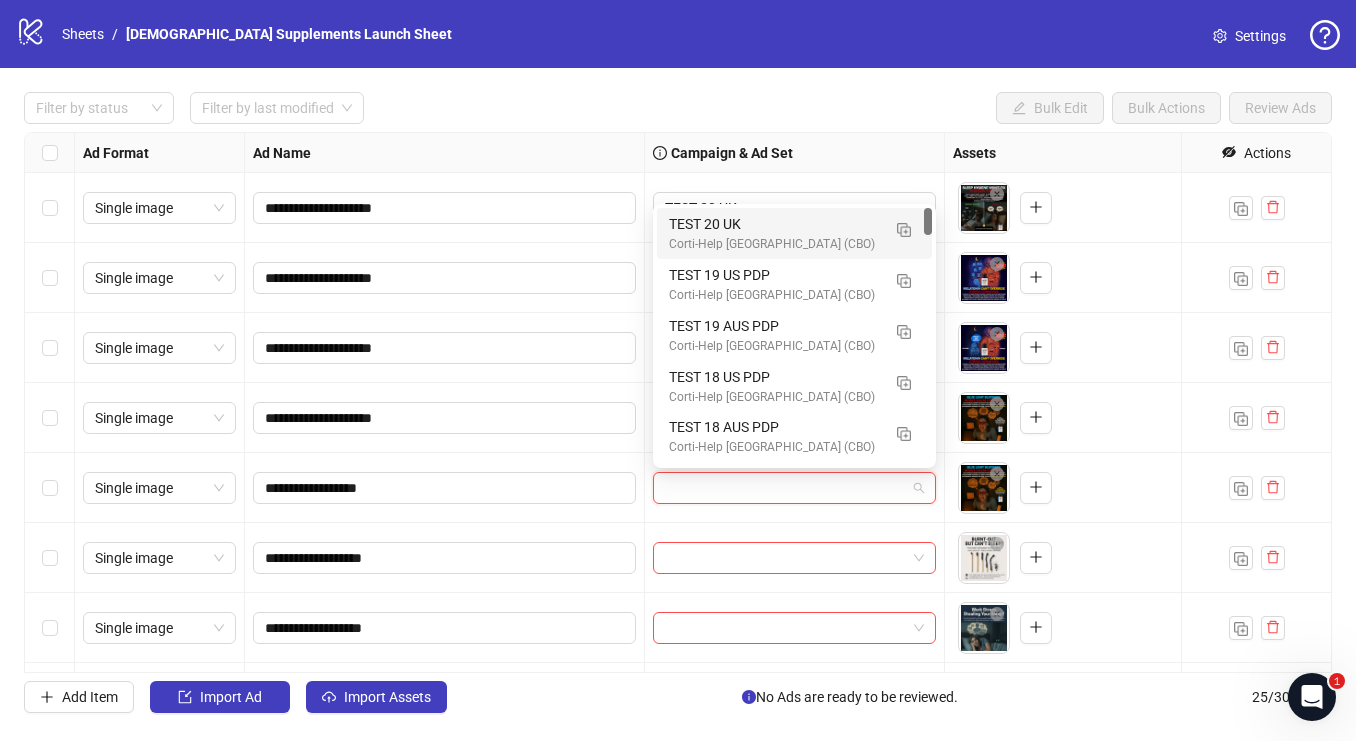 click on "TEST 20 UK" at bounding box center (774, 224) 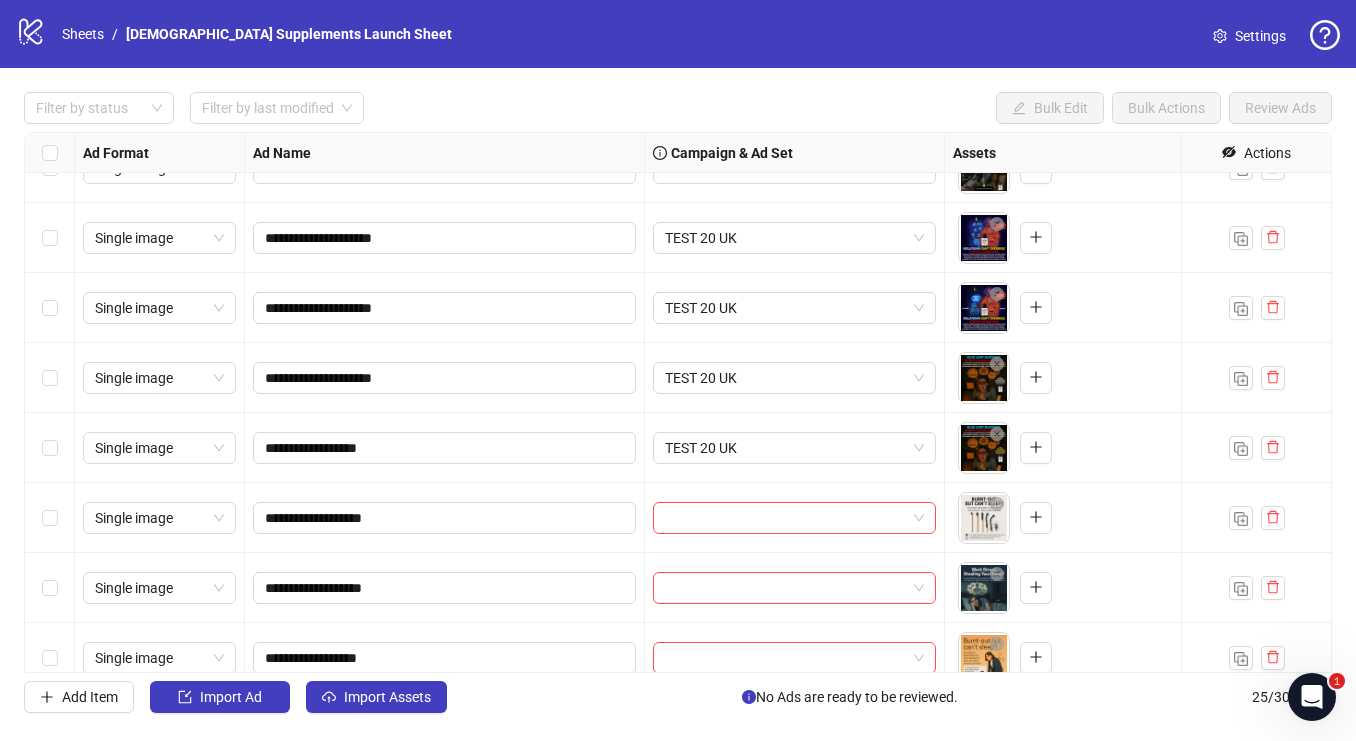 scroll, scrollTop: 0, scrollLeft: 0, axis: both 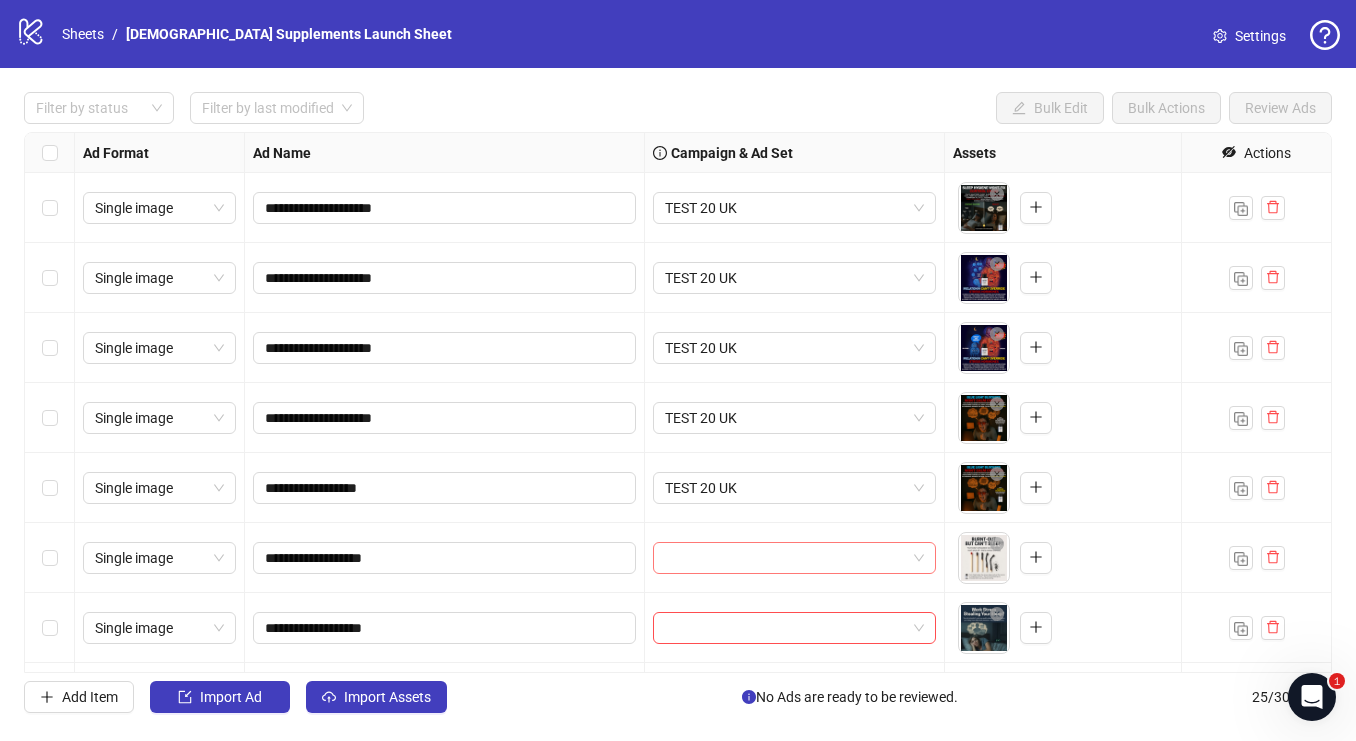click at bounding box center (794, 558) 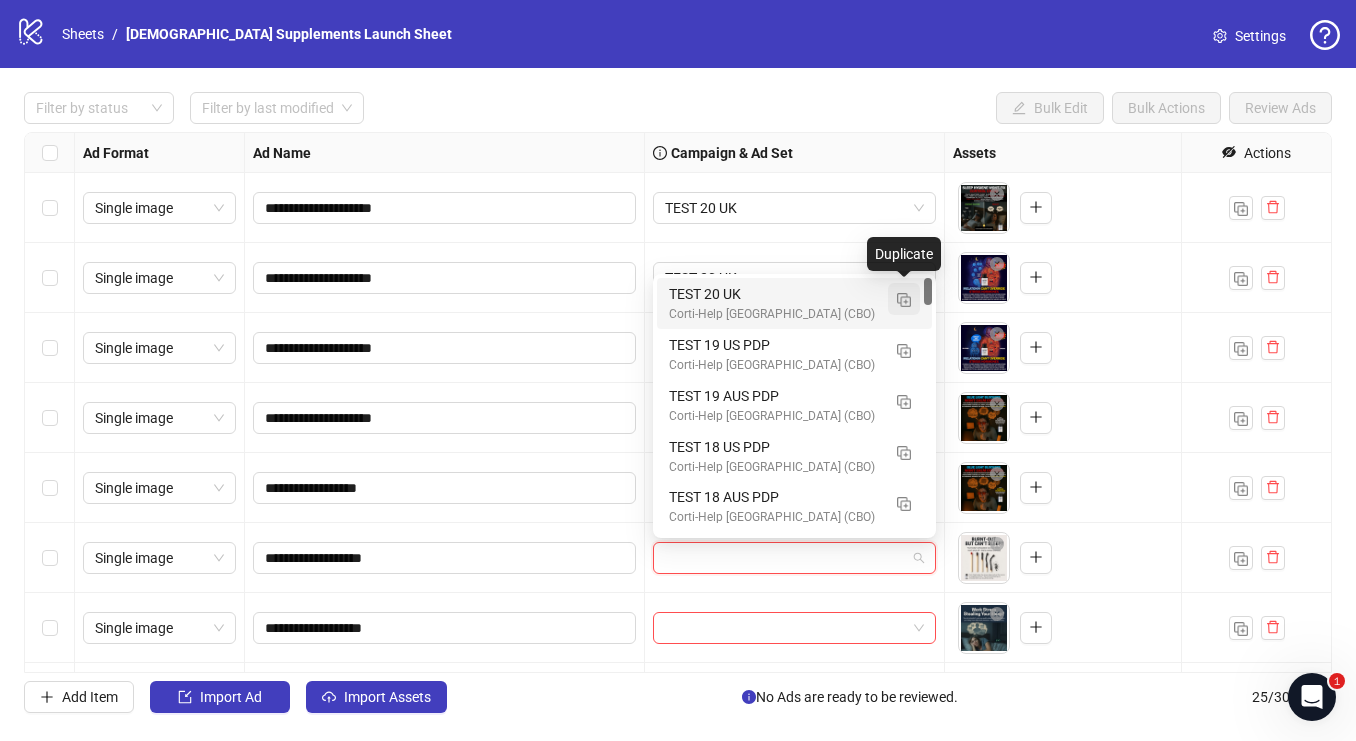 click at bounding box center [904, 300] 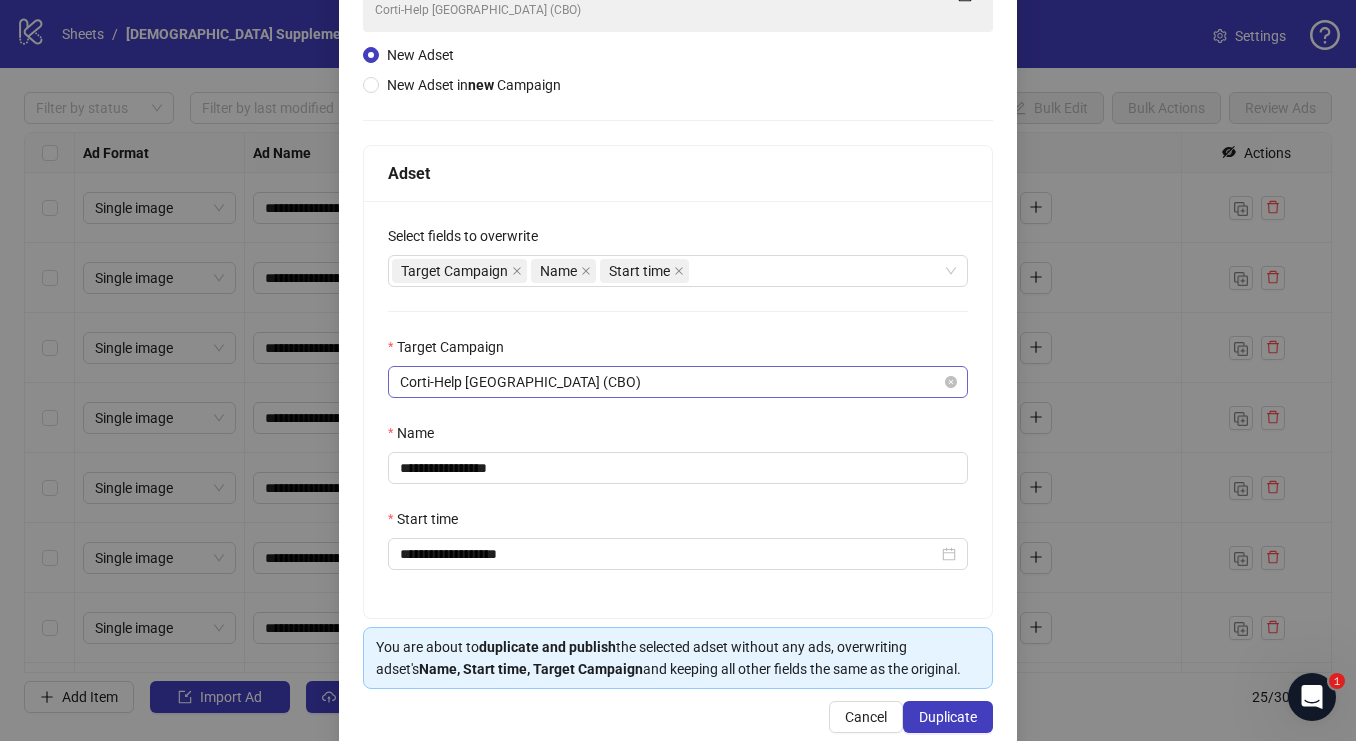 scroll, scrollTop: 186, scrollLeft: 0, axis: vertical 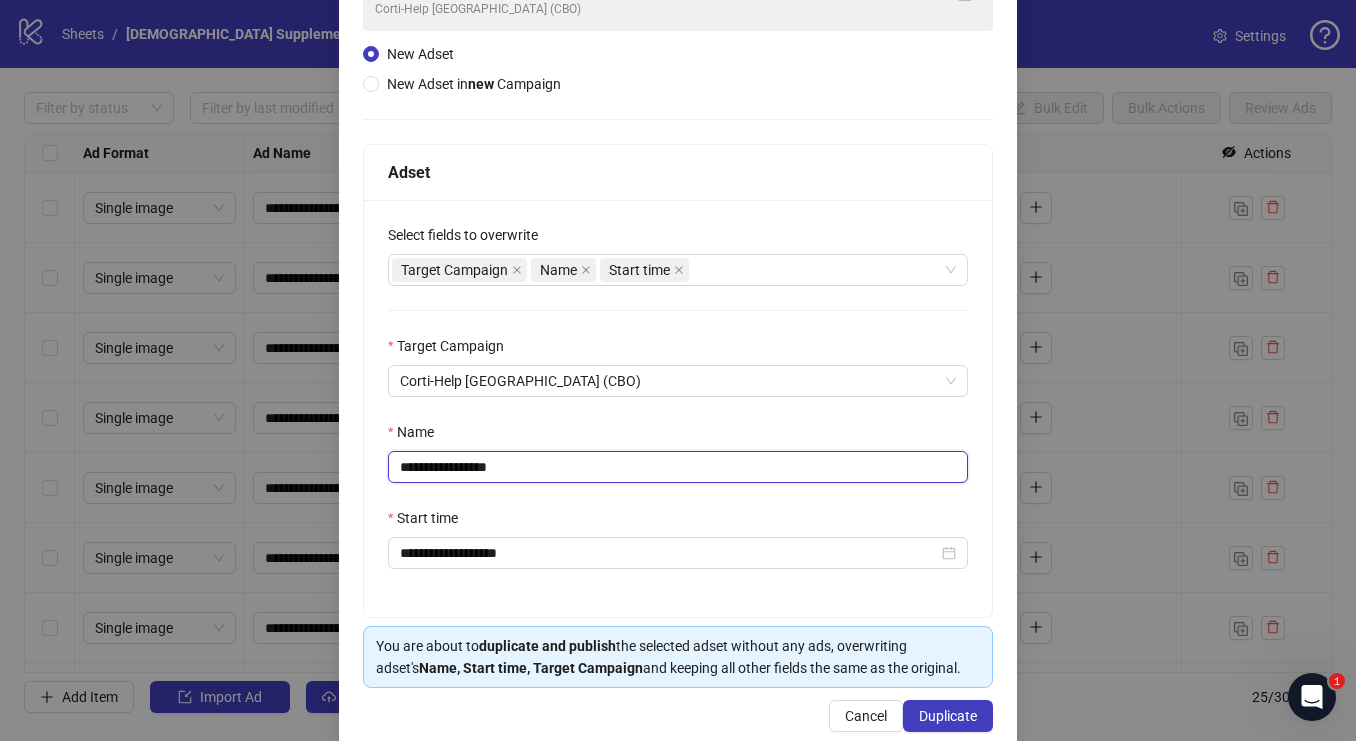 drag, startPoint x: 524, startPoint y: 471, endPoint x: 481, endPoint y: 475, distance: 43.185646 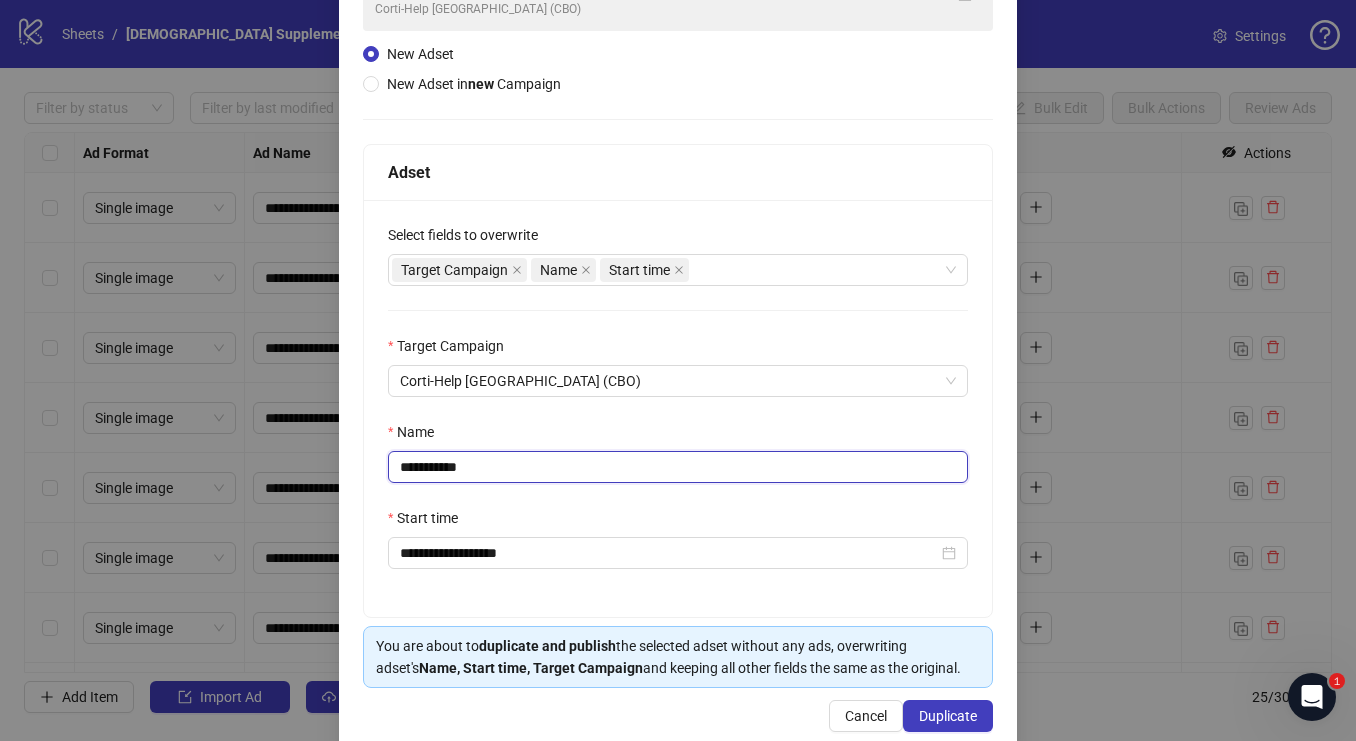 click on "**********" at bounding box center [678, 467] 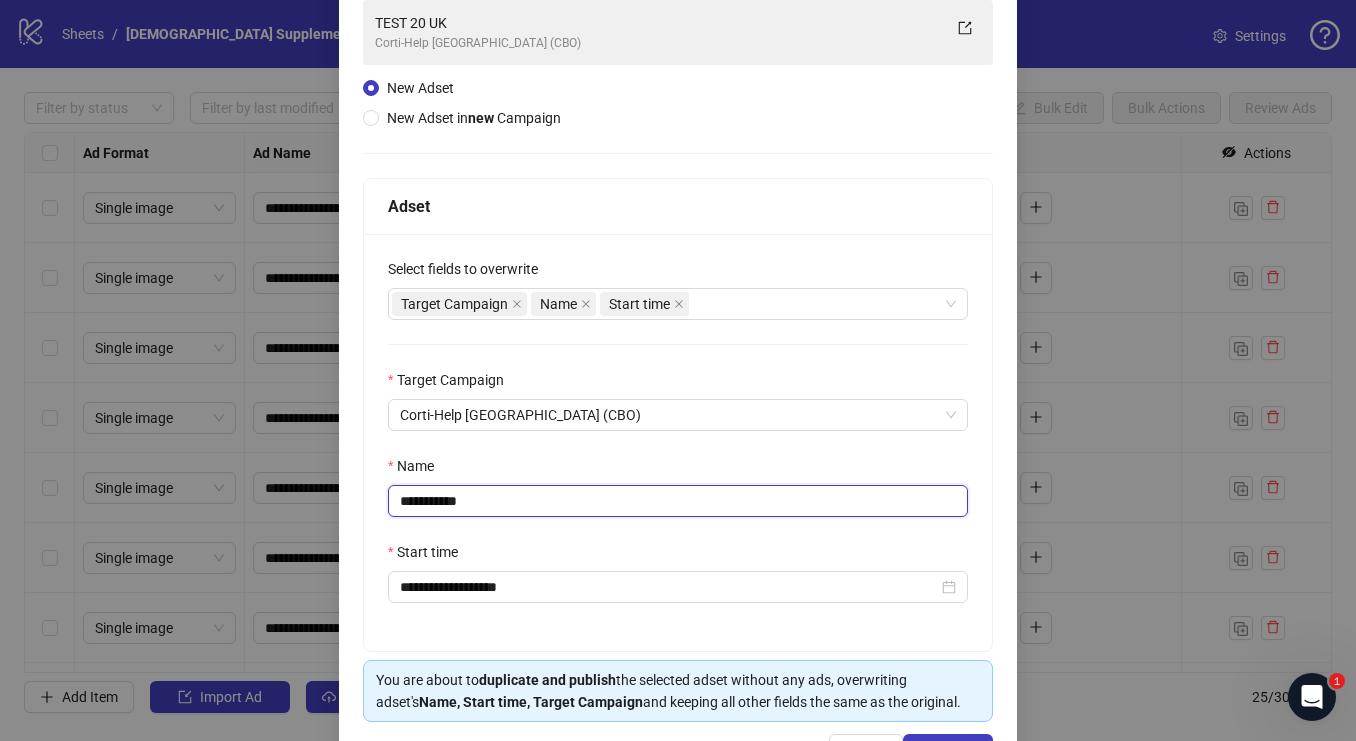scroll, scrollTop: 222, scrollLeft: 0, axis: vertical 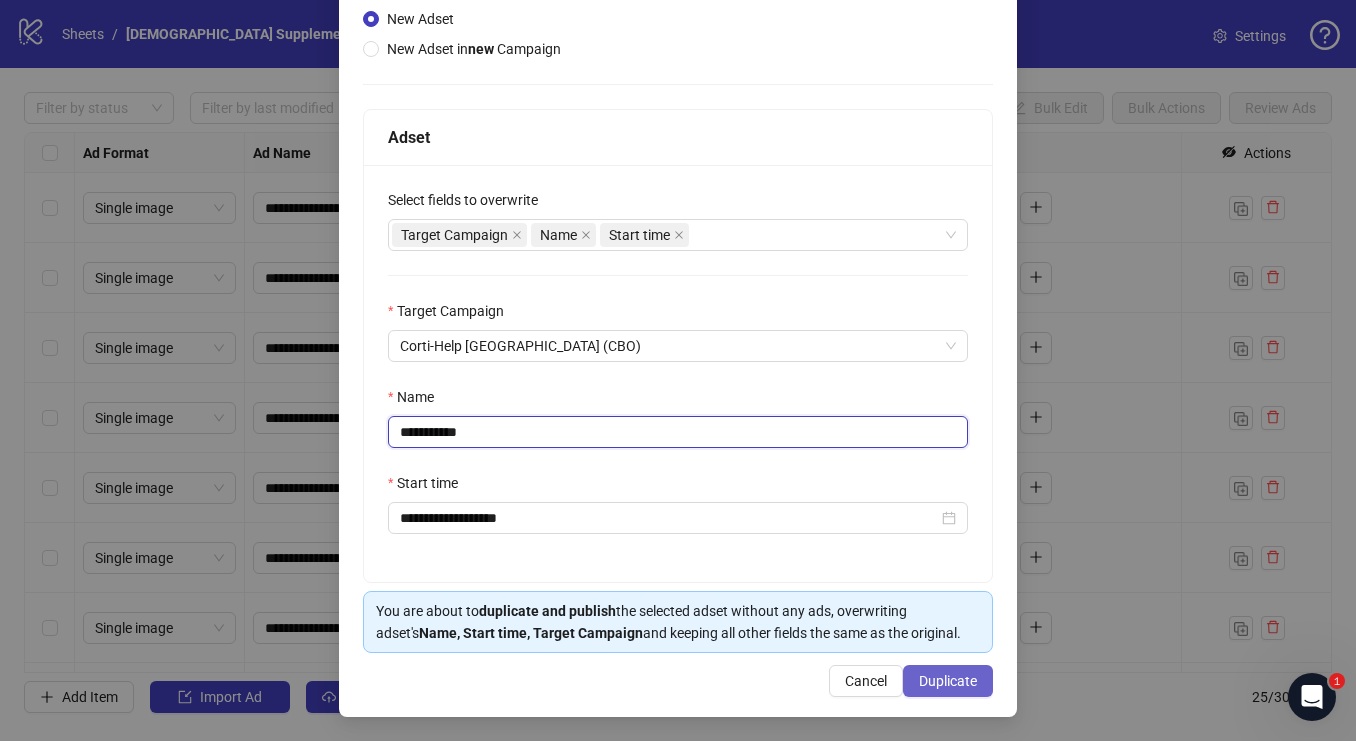 type on "**********" 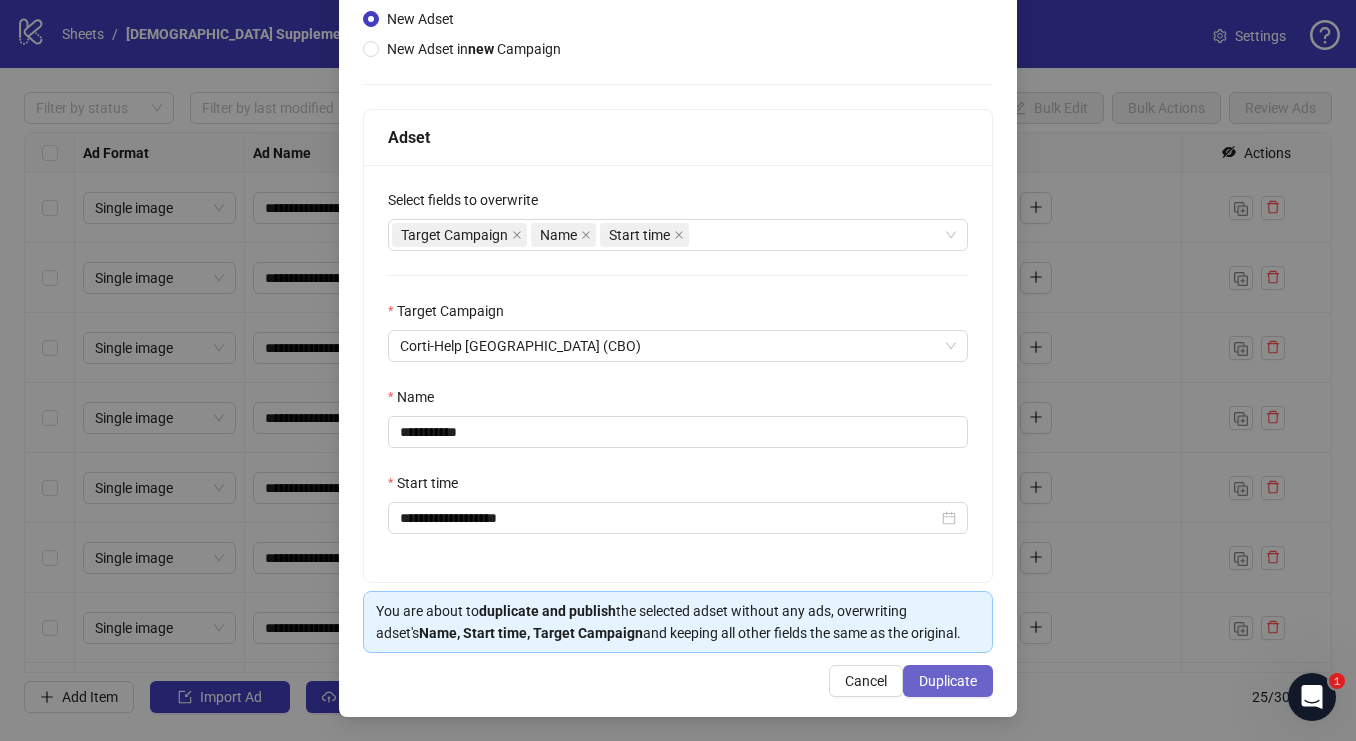 click on "Duplicate" at bounding box center [948, 681] 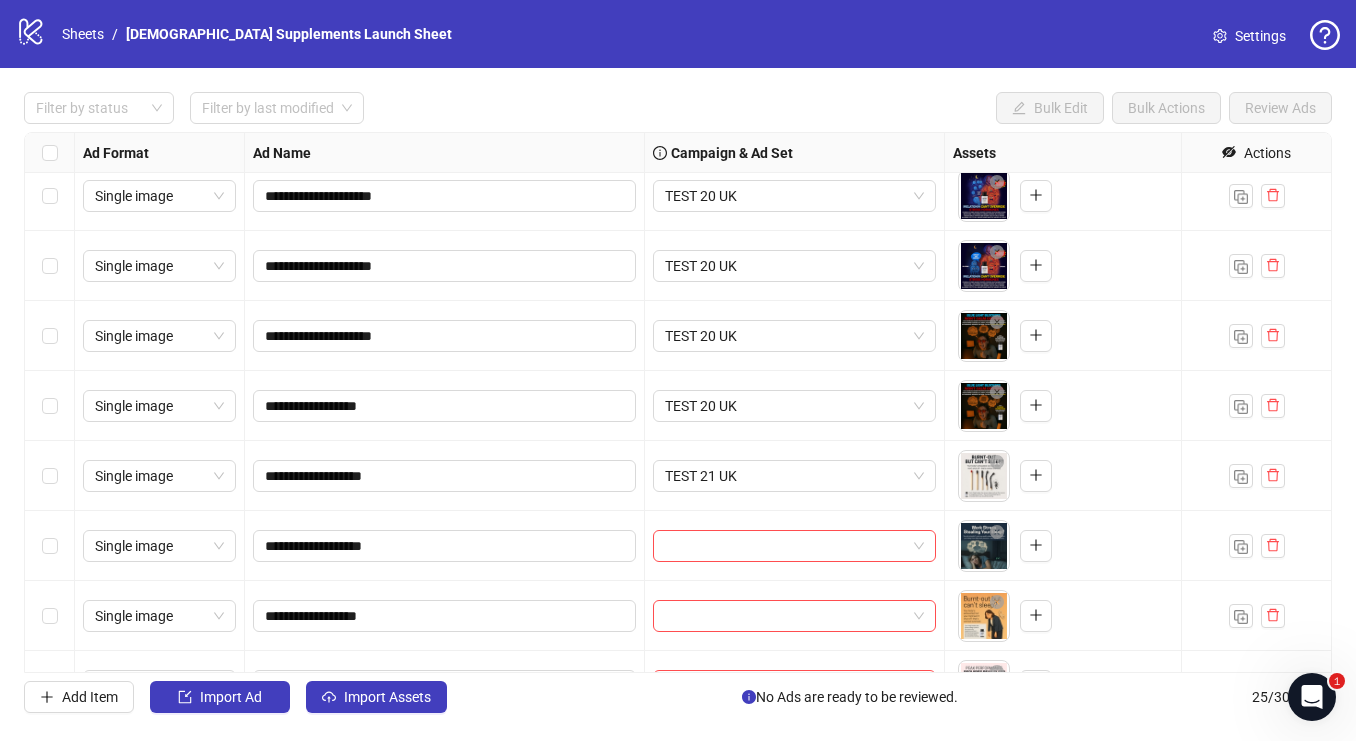 scroll, scrollTop: 123, scrollLeft: 0, axis: vertical 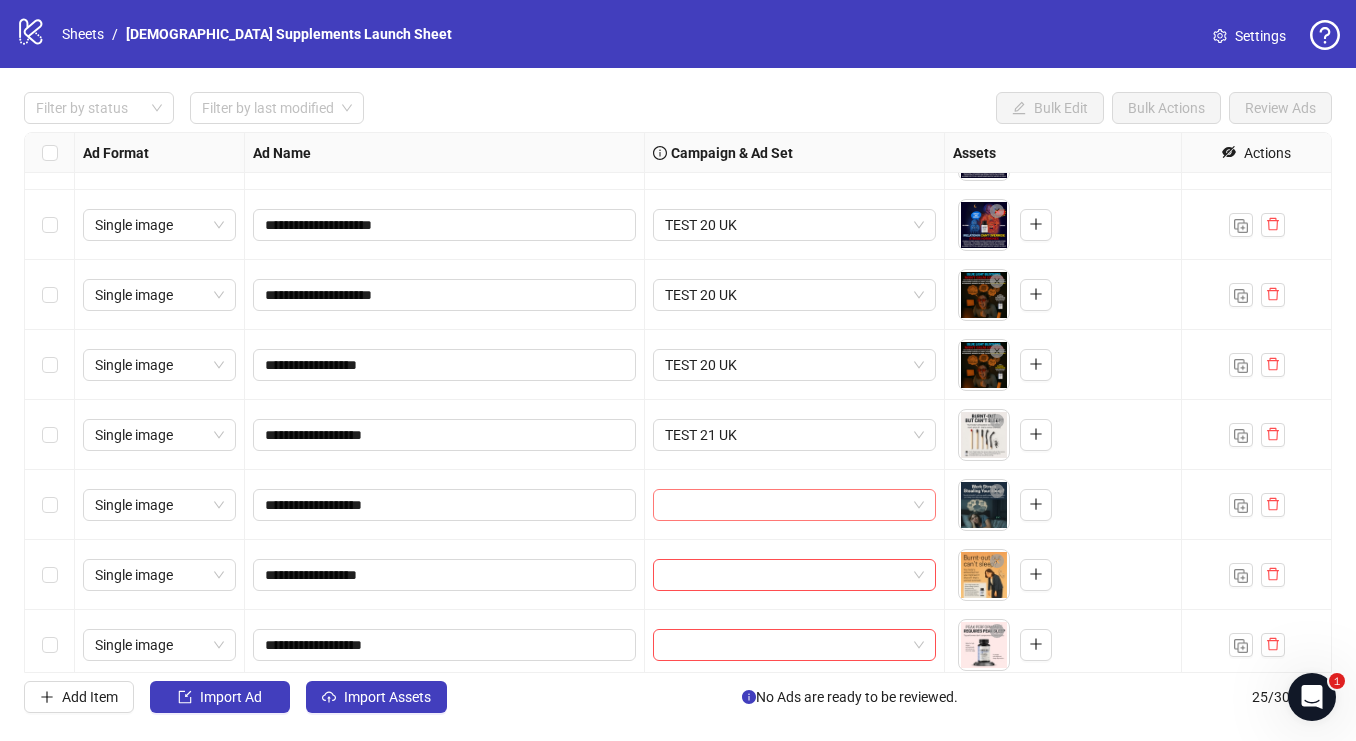 click at bounding box center (794, 505) 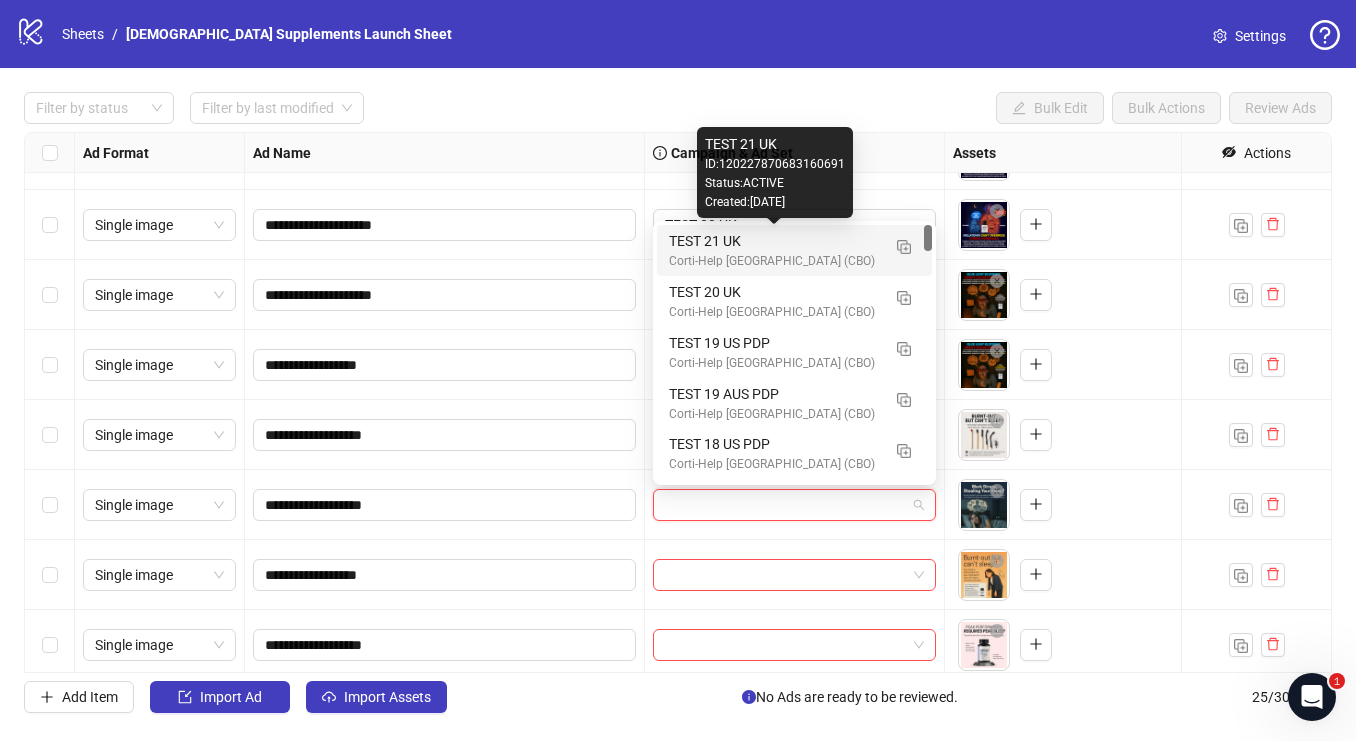 click on "TEST 21 UK" at bounding box center (774, 241) 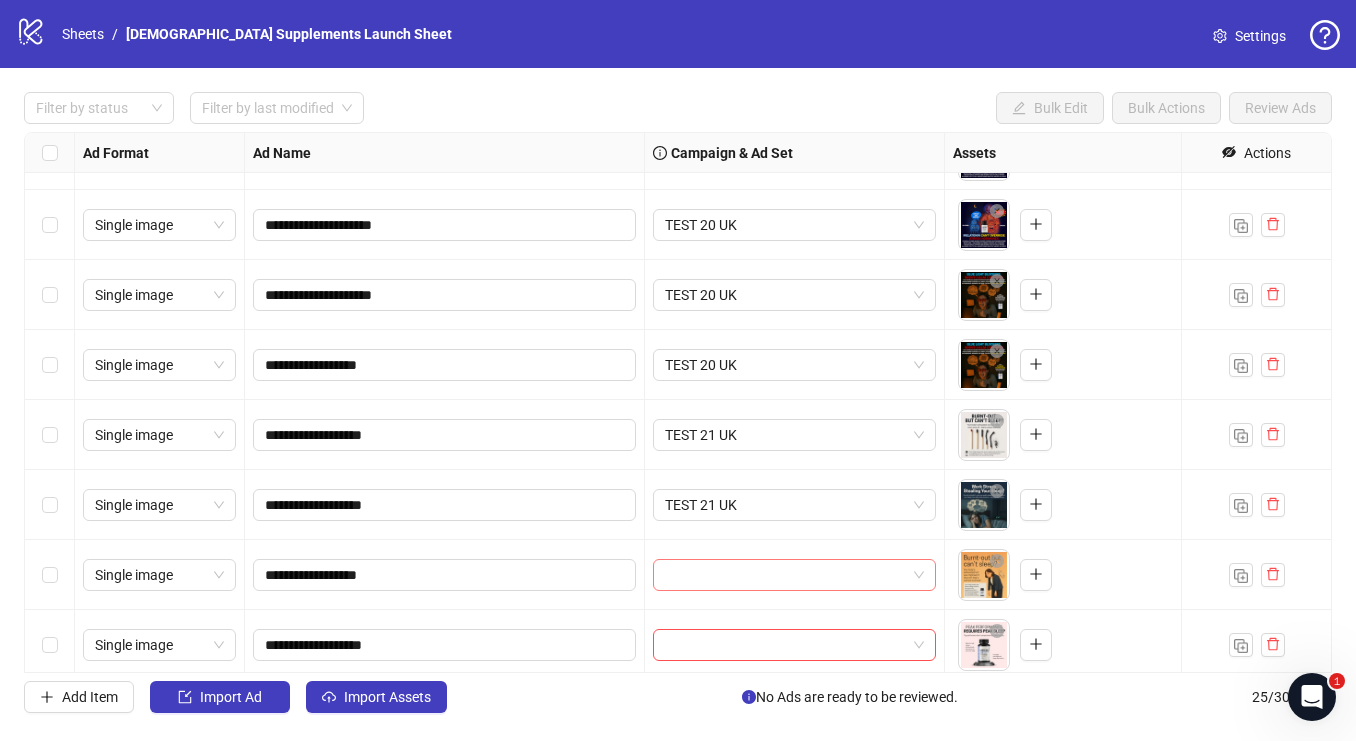 click at bounding box center [794, 575] 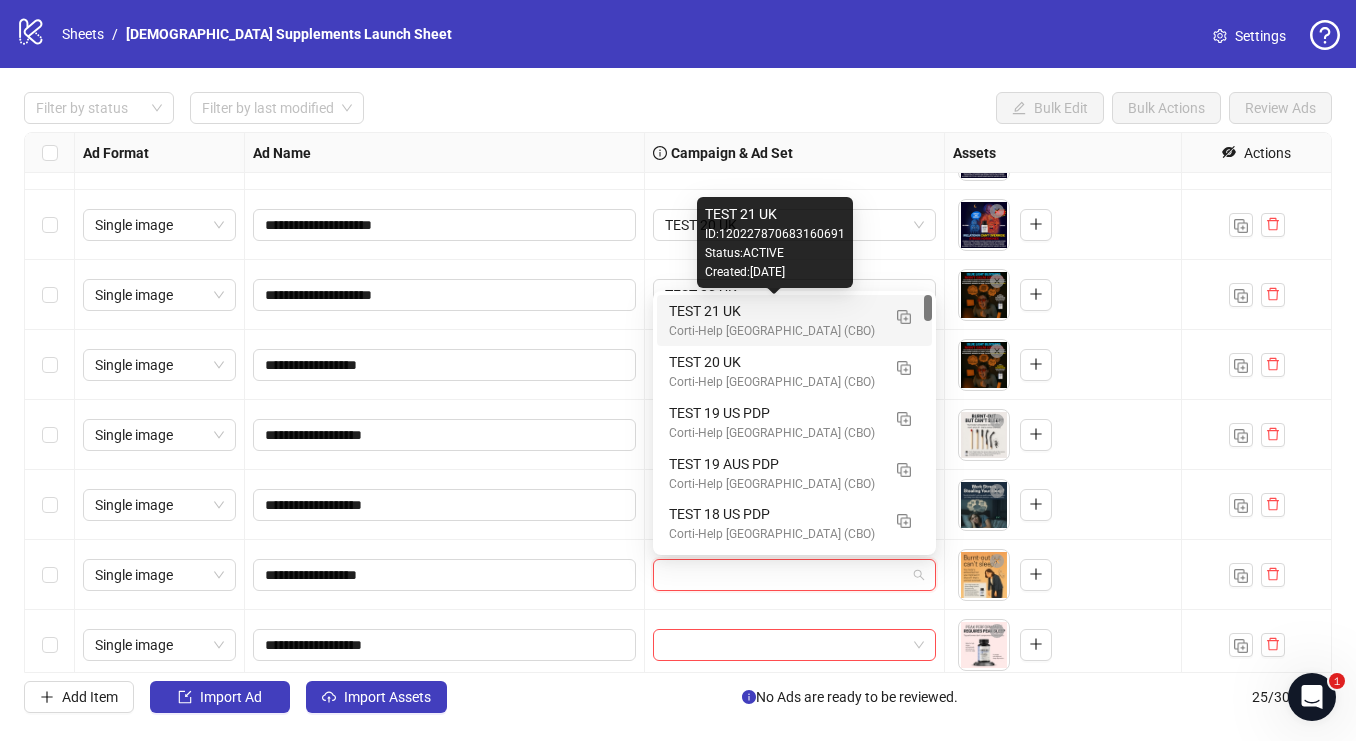 click on "TEST 21 UK" at bounding box center [774, 311] 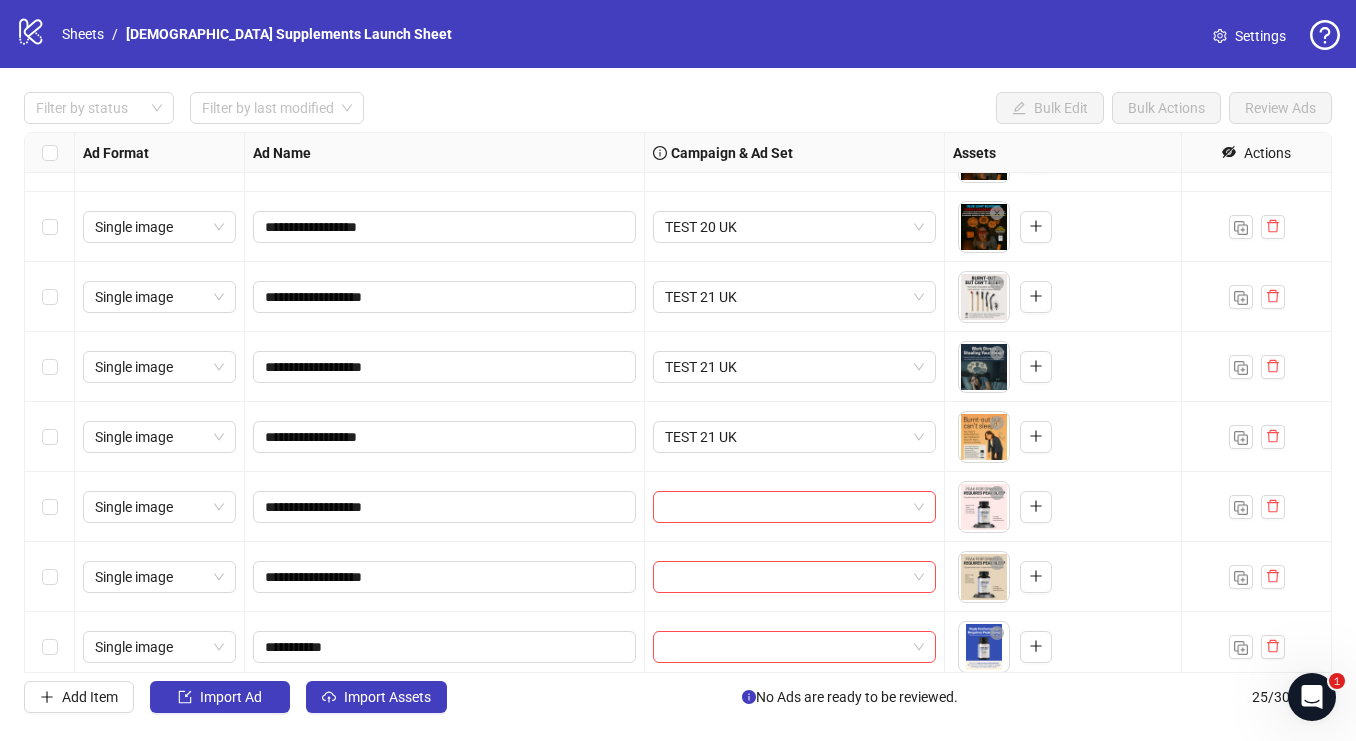 scroll, scrollTop: 262, scrollLeft: 0, axis: vertical 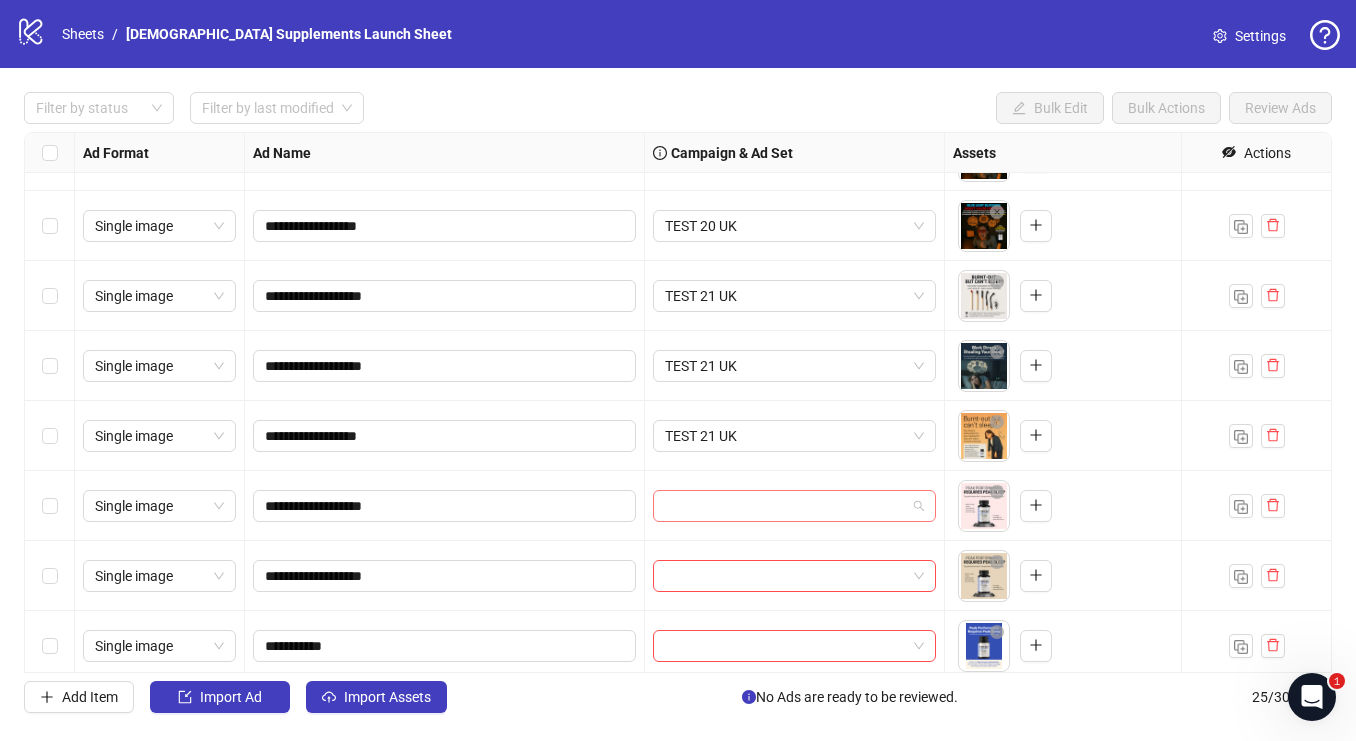 click at bounding box center (794, 506) 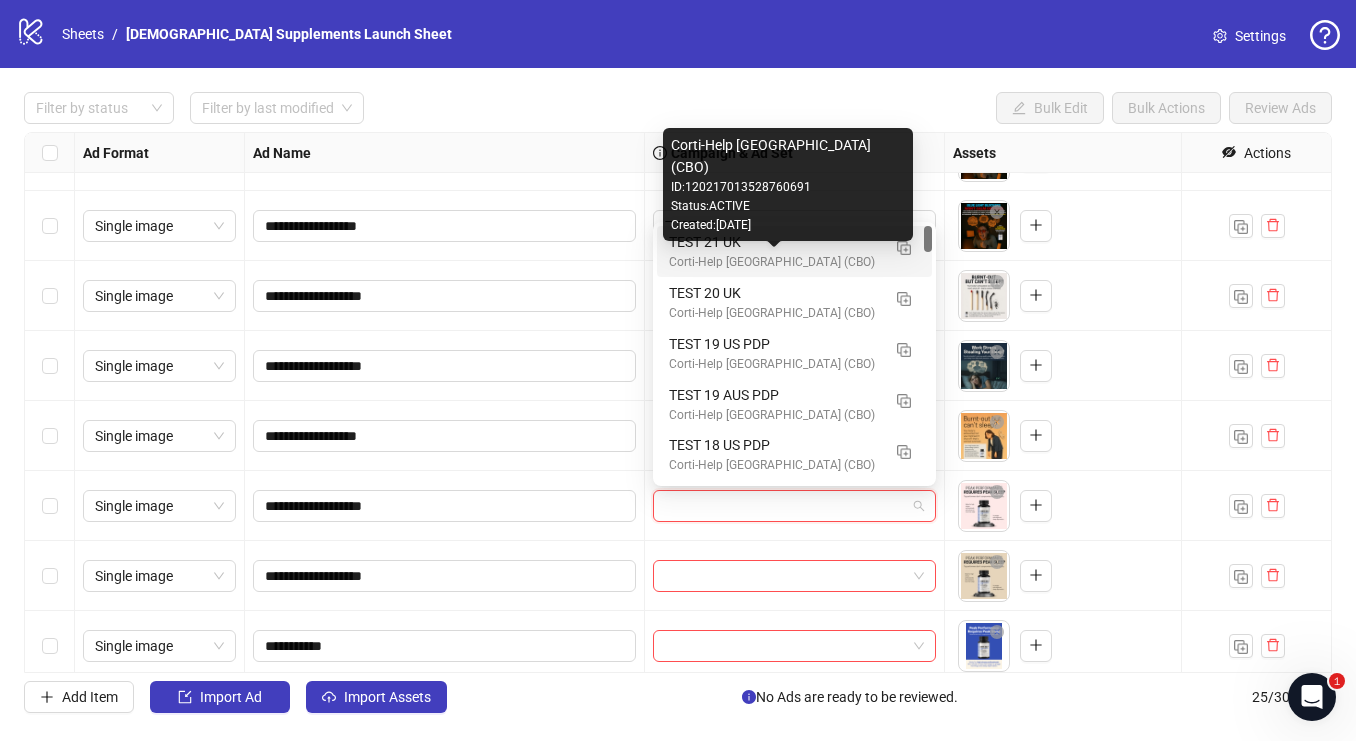 click on "Corti-Help [GEOGRAPHIC_DATA] (CBO)" at bounding box center (774, 262) 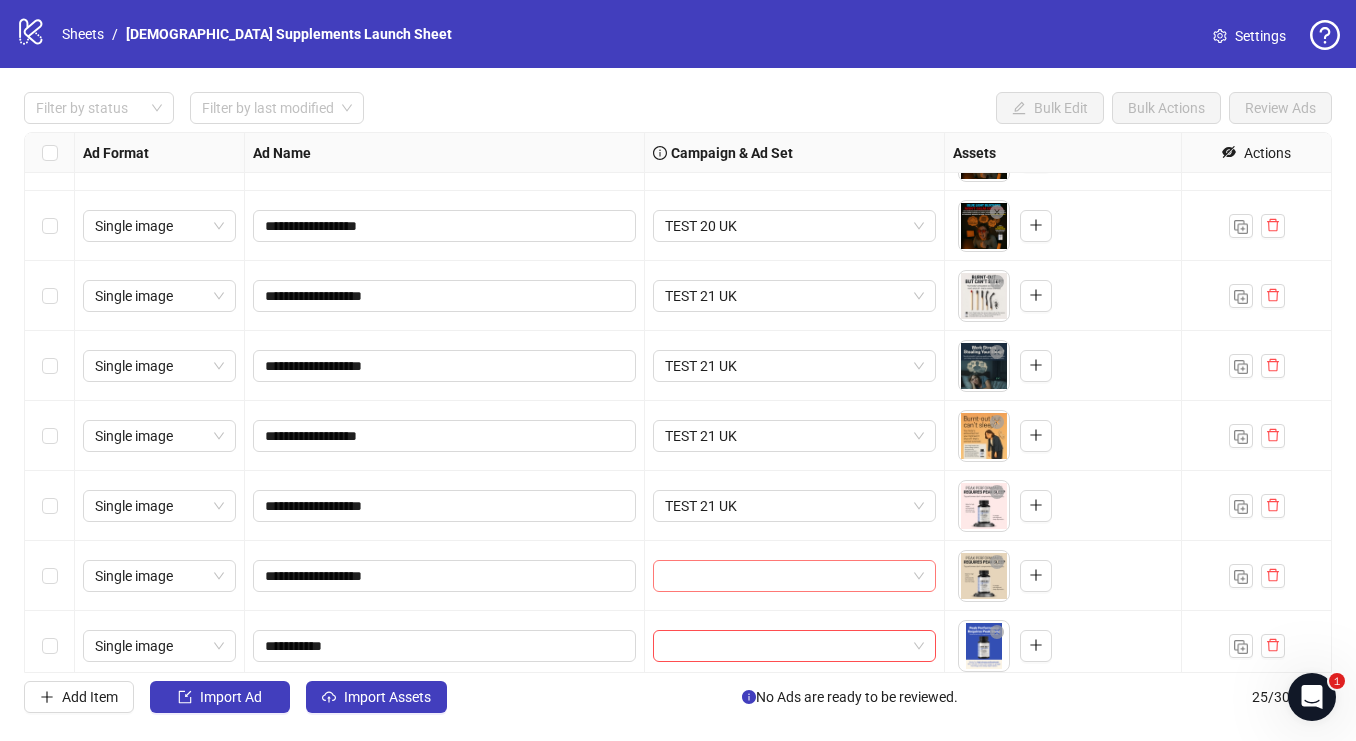 click at bounding box center [794, 576] 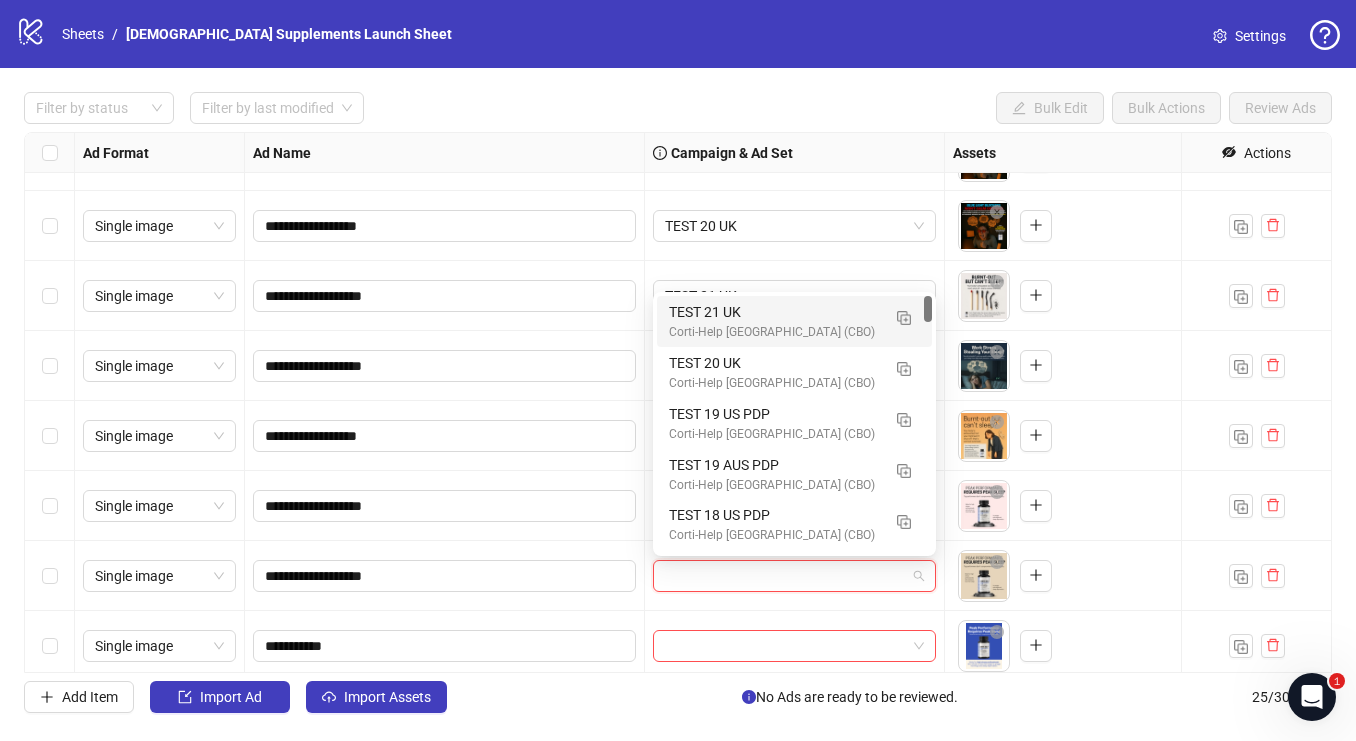click on "Corti-Help [GEOGRAPHIC_DATA] (CBO)" at bounding box center [774, 332] 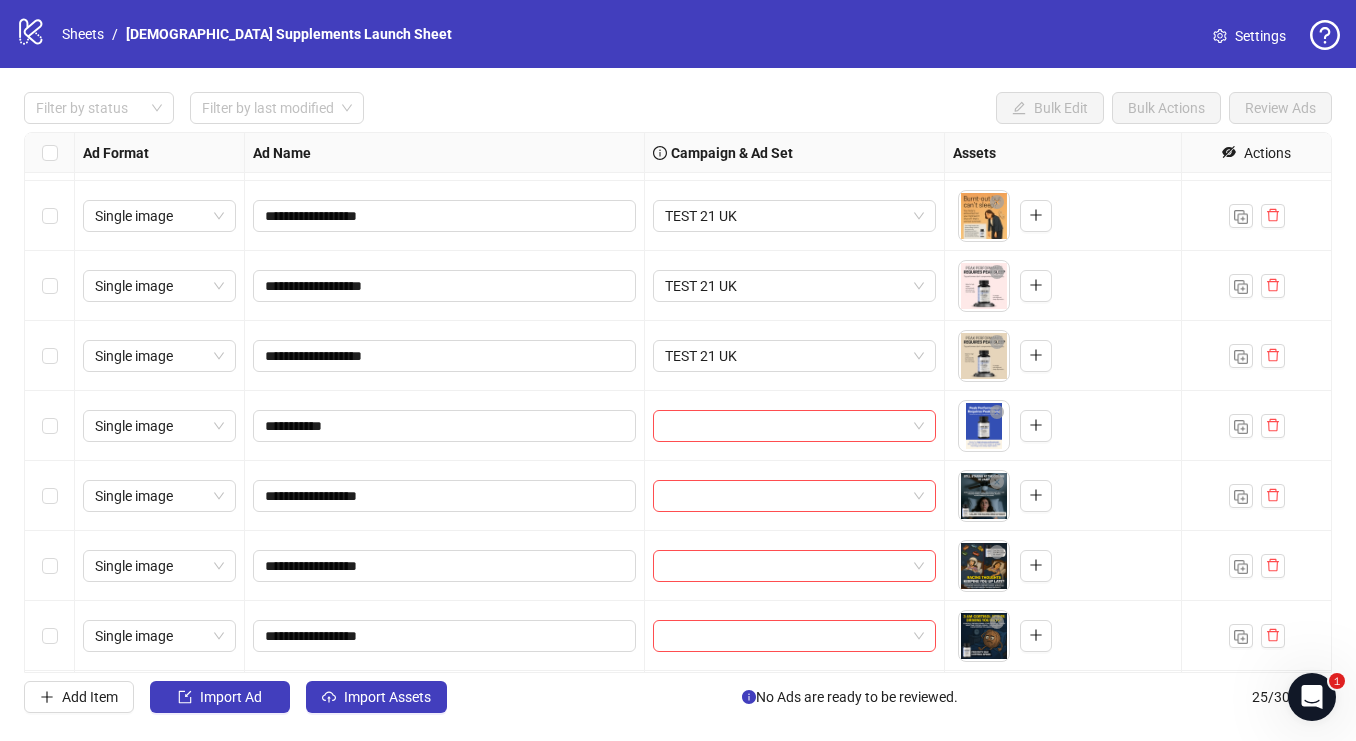 scroll, scrollTop: 518, scrollLeft: 0, axis: vertical 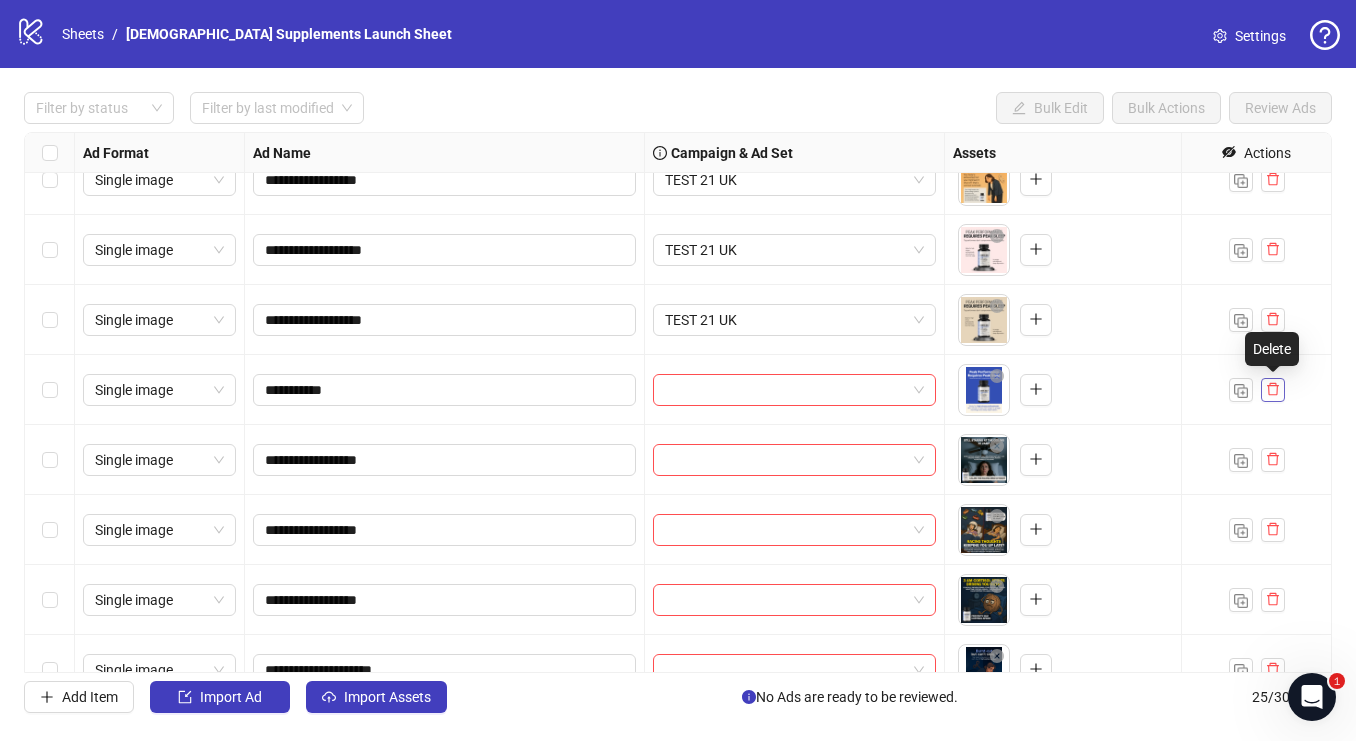 click 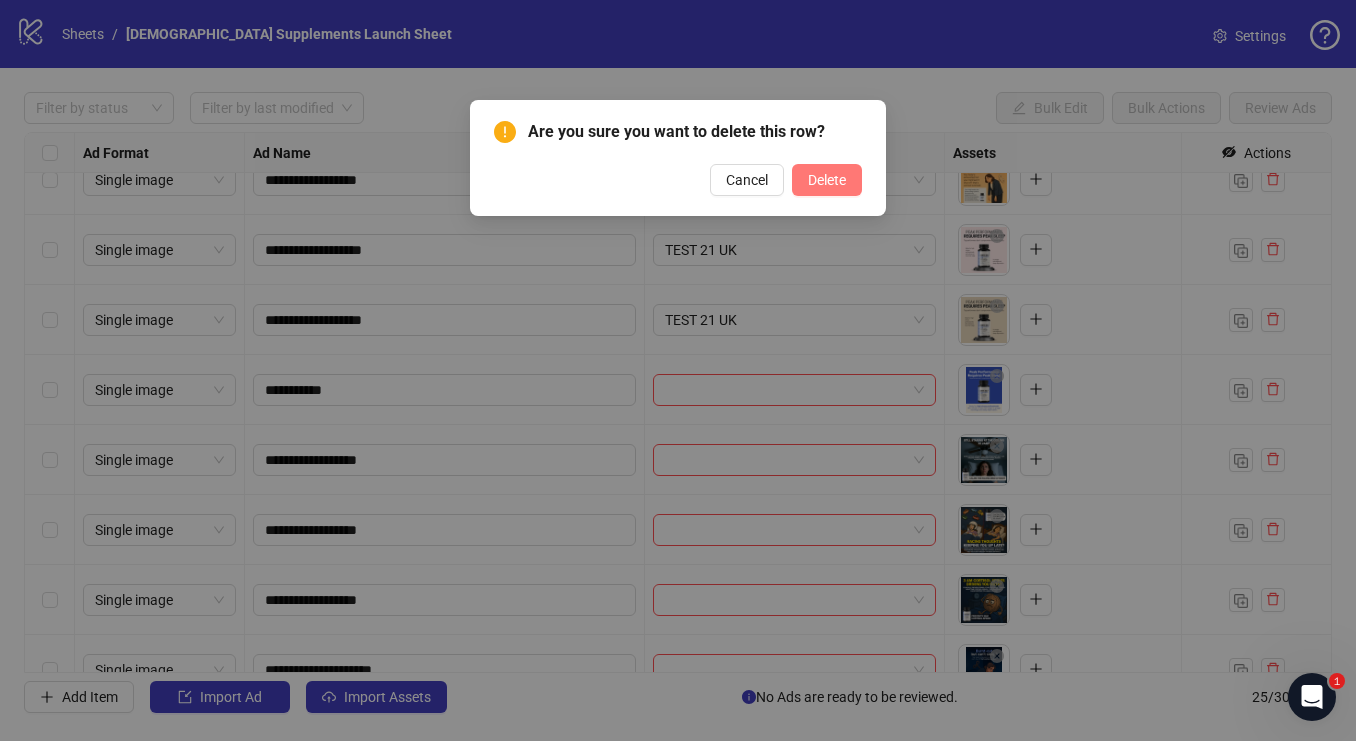 click on "Delete" at bounding box center (827, 180) 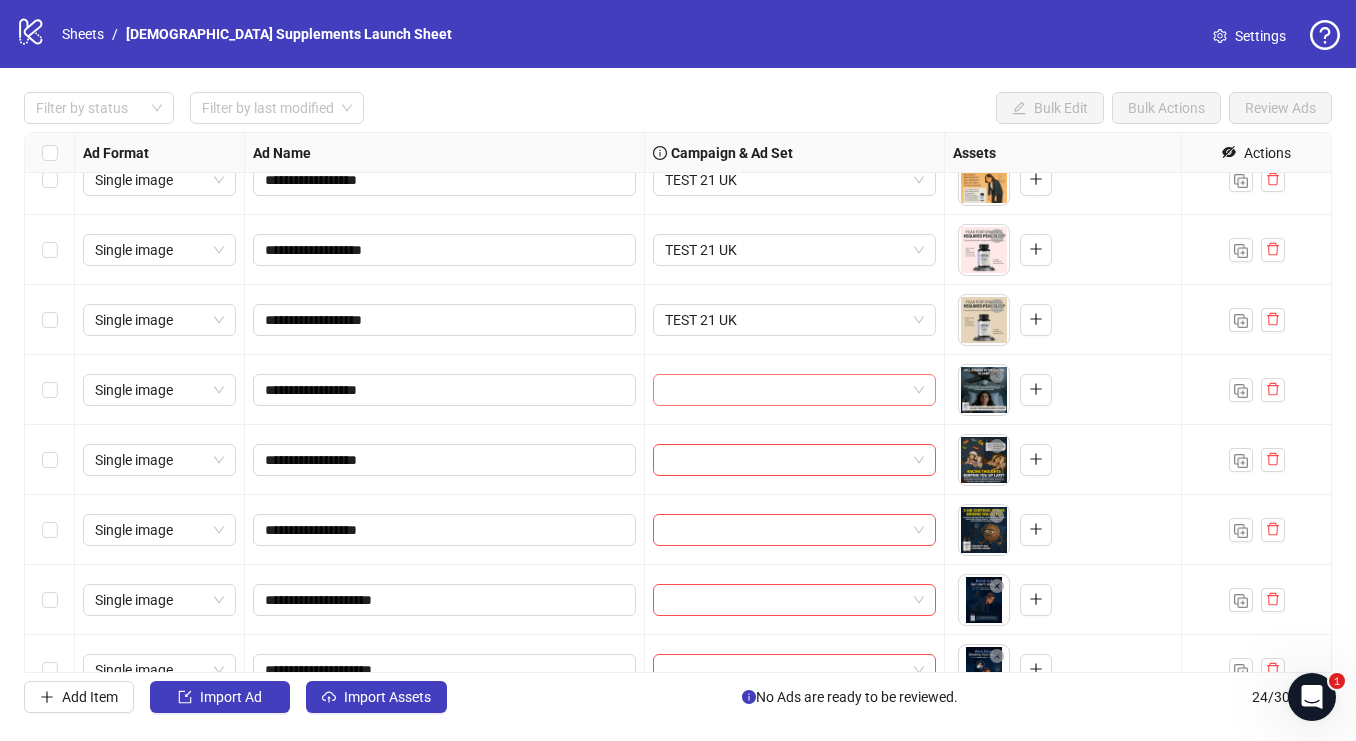 click at bounding box center [794, 390] 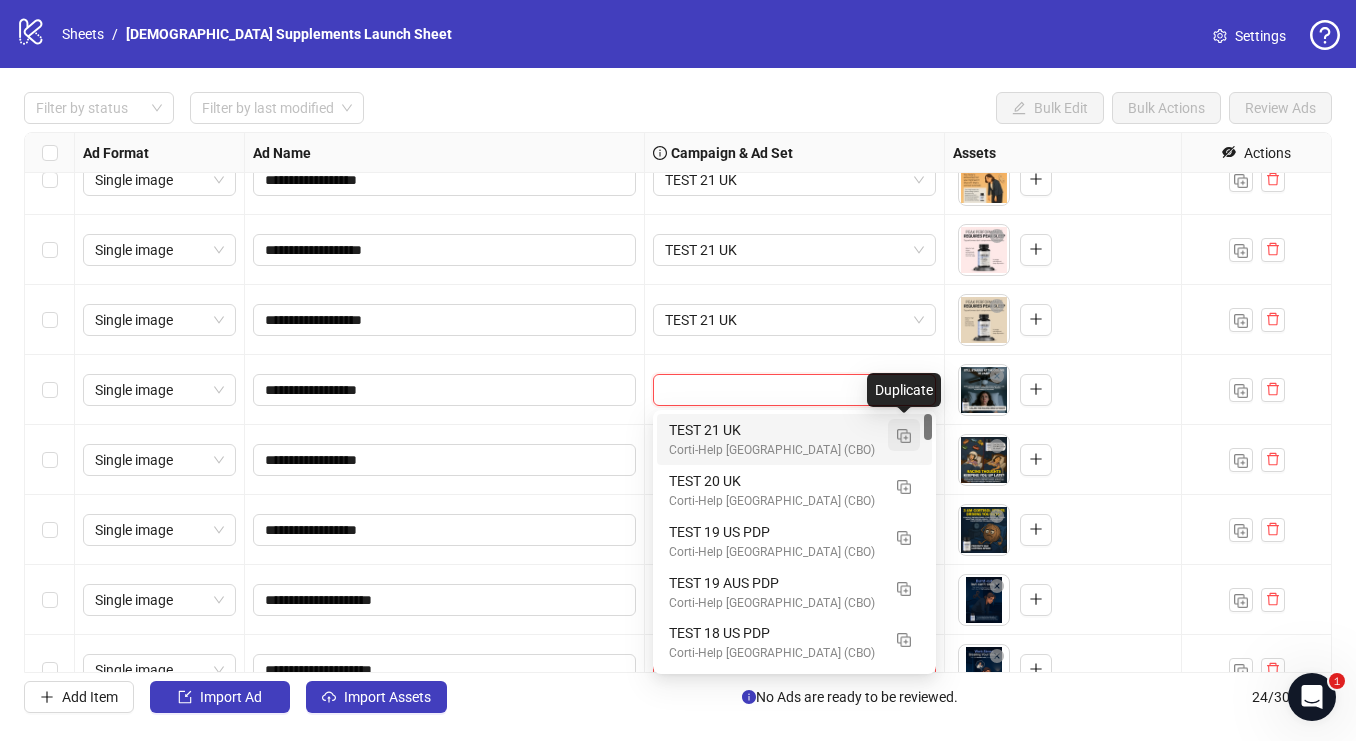 click at bounding box center [904, 436] 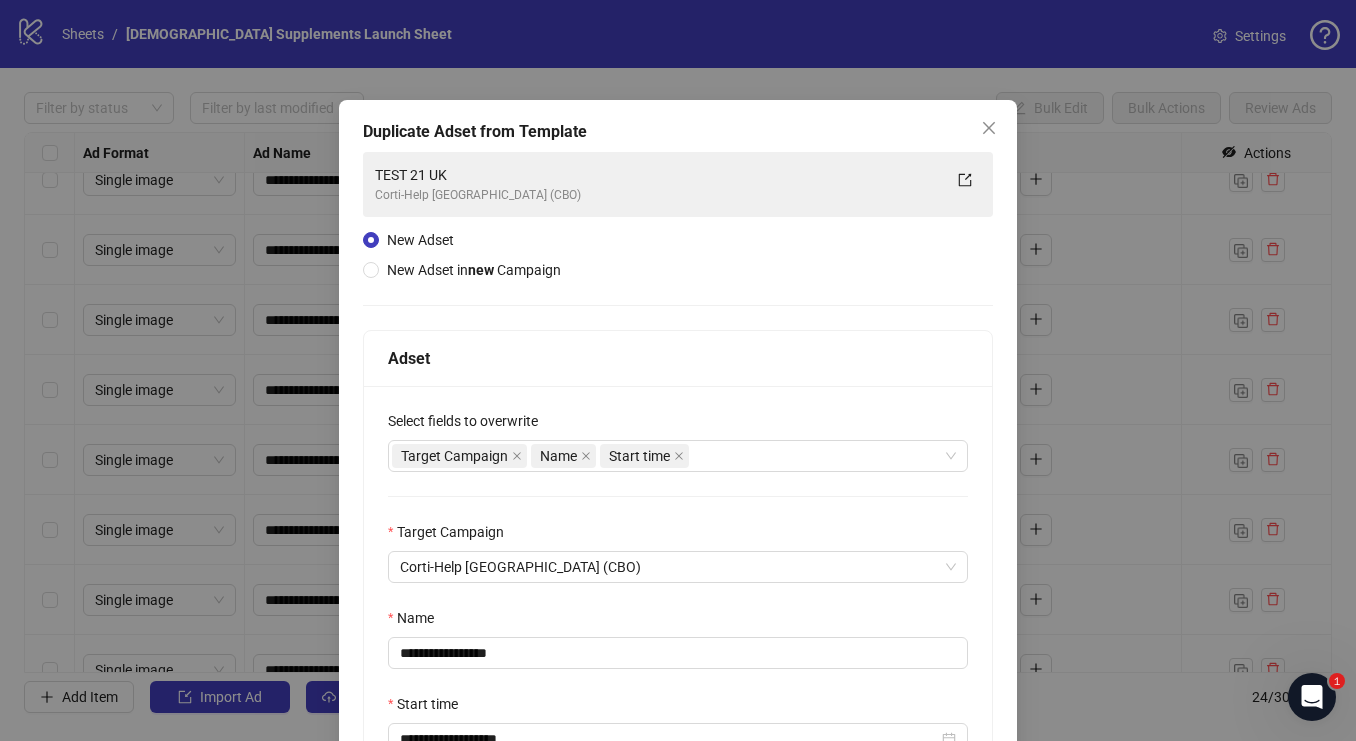 scroll, scrollTop: 222, scrollLeft: 0, axis: vertical 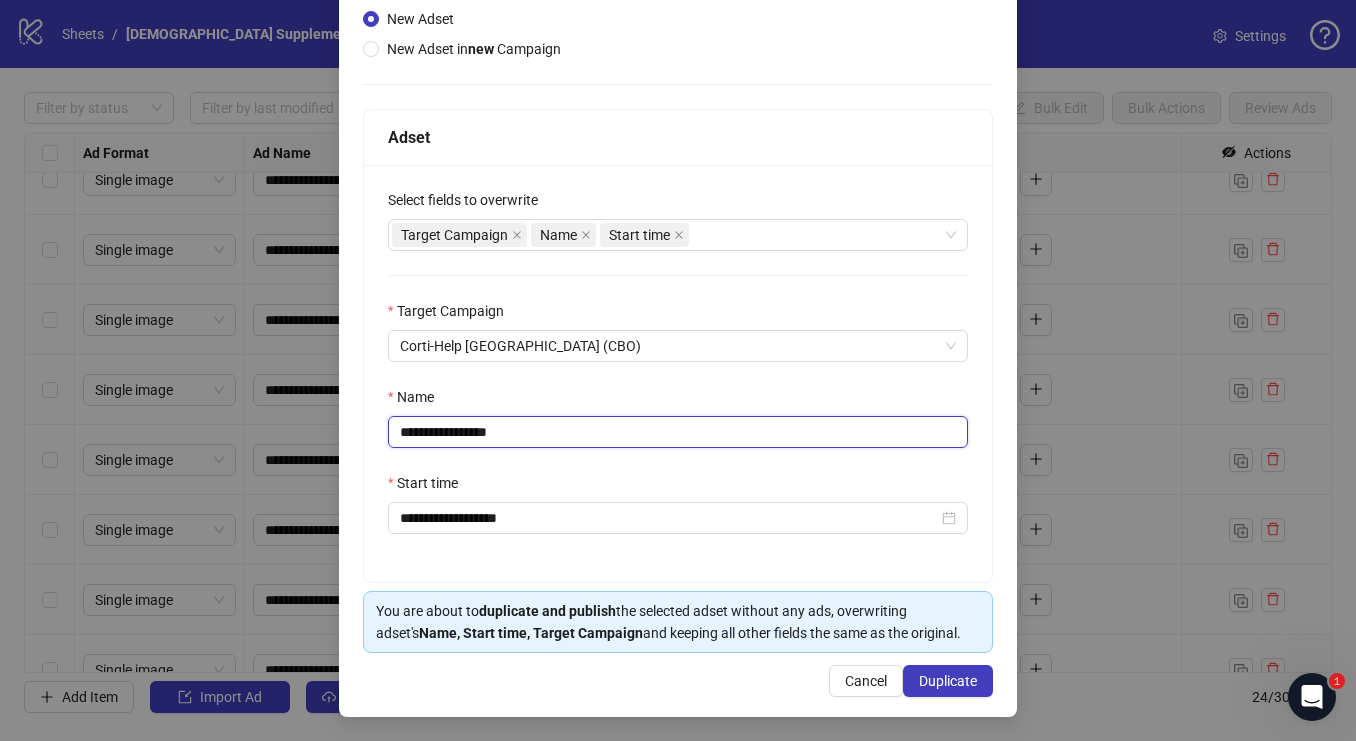 click on "**********" at bounding box center [678, 432] 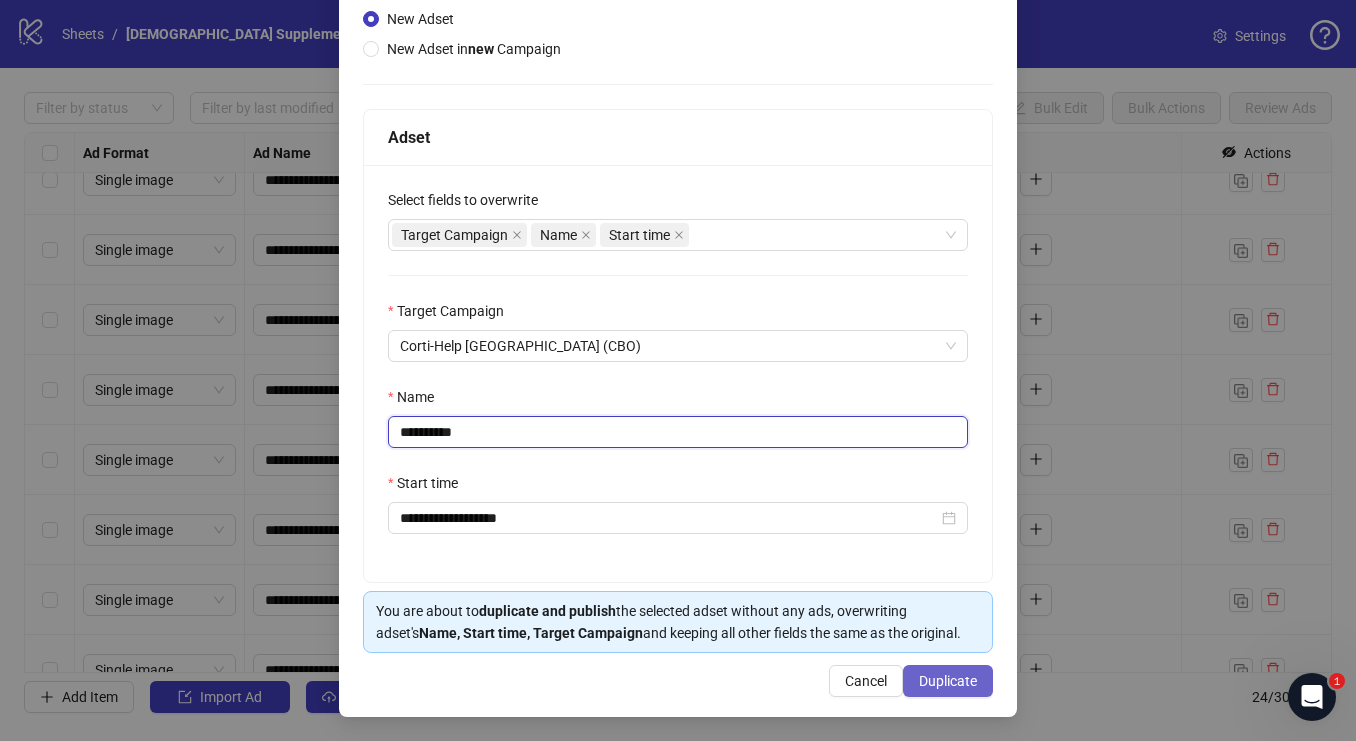type on "**********" 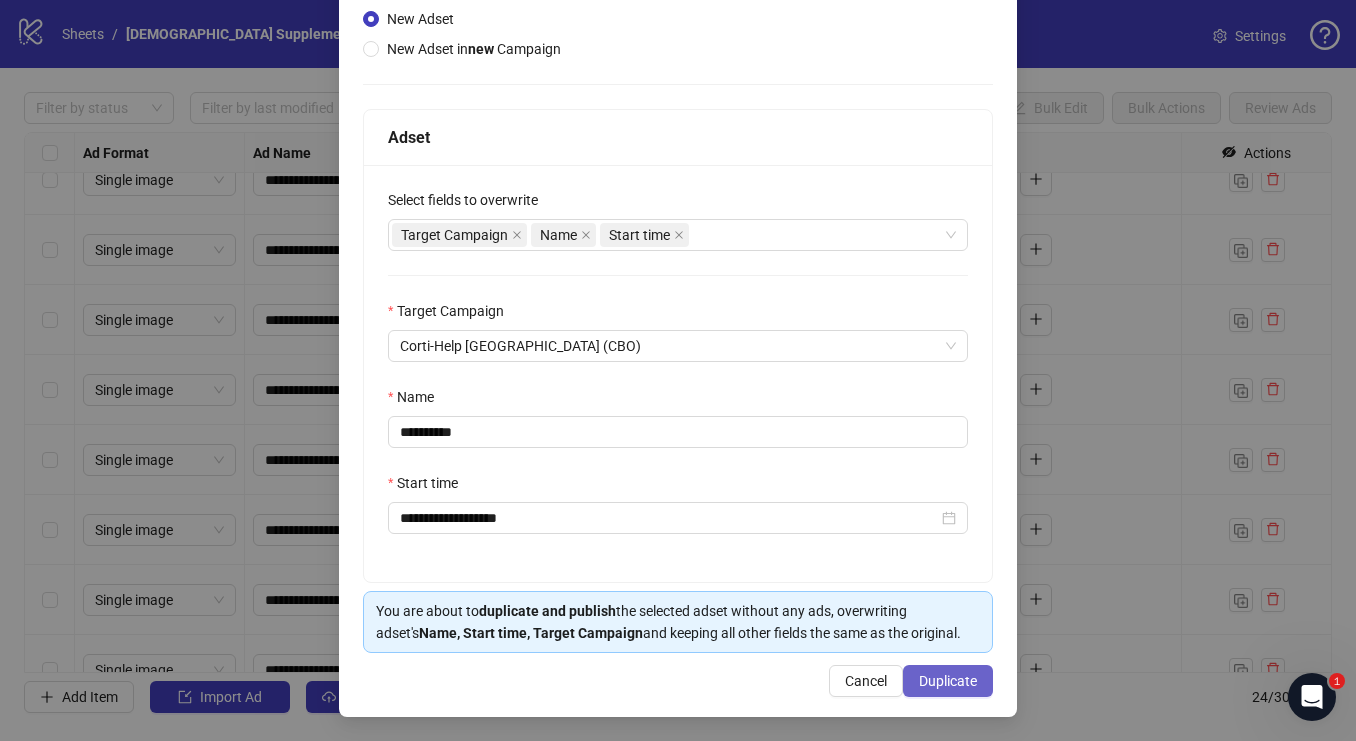 click on "Duplicate" at bounding box center (948, 681) 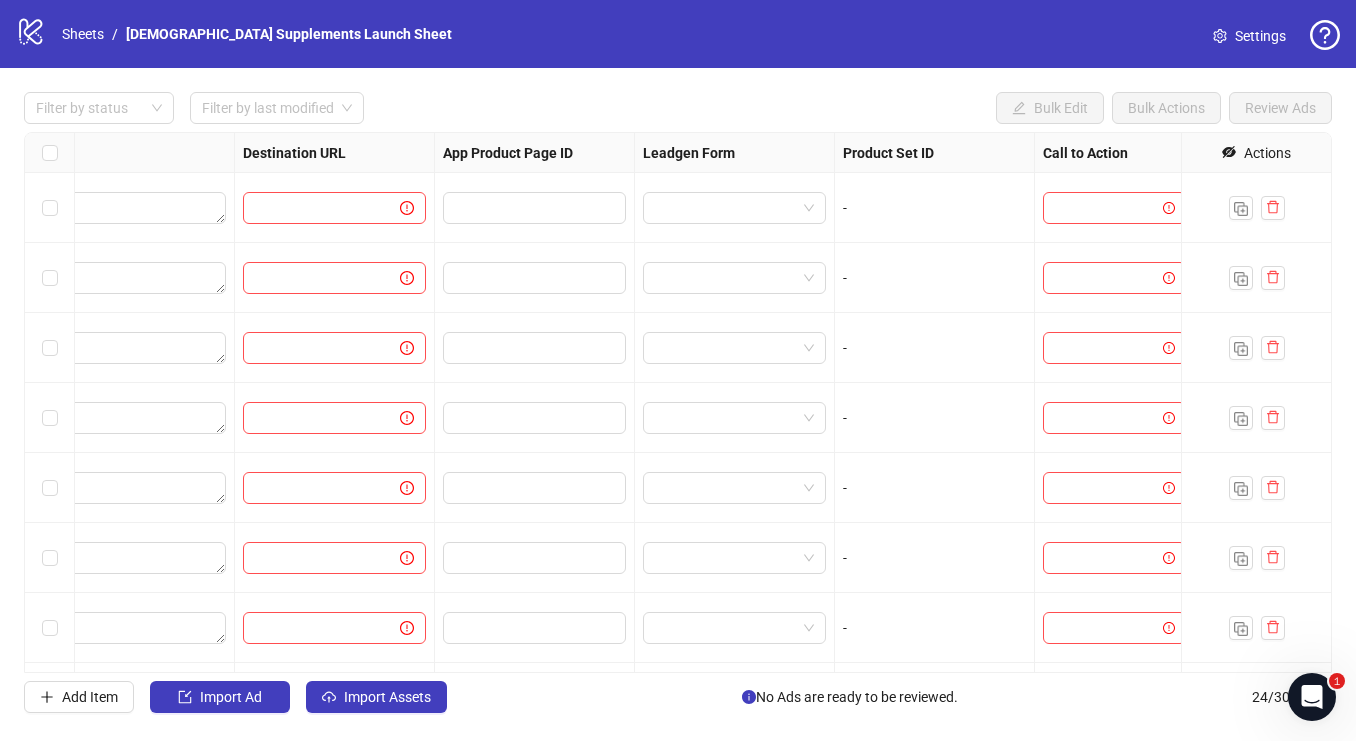 scroll, scrollTop: 0, scrollLeft: 1264, axis: horizontal 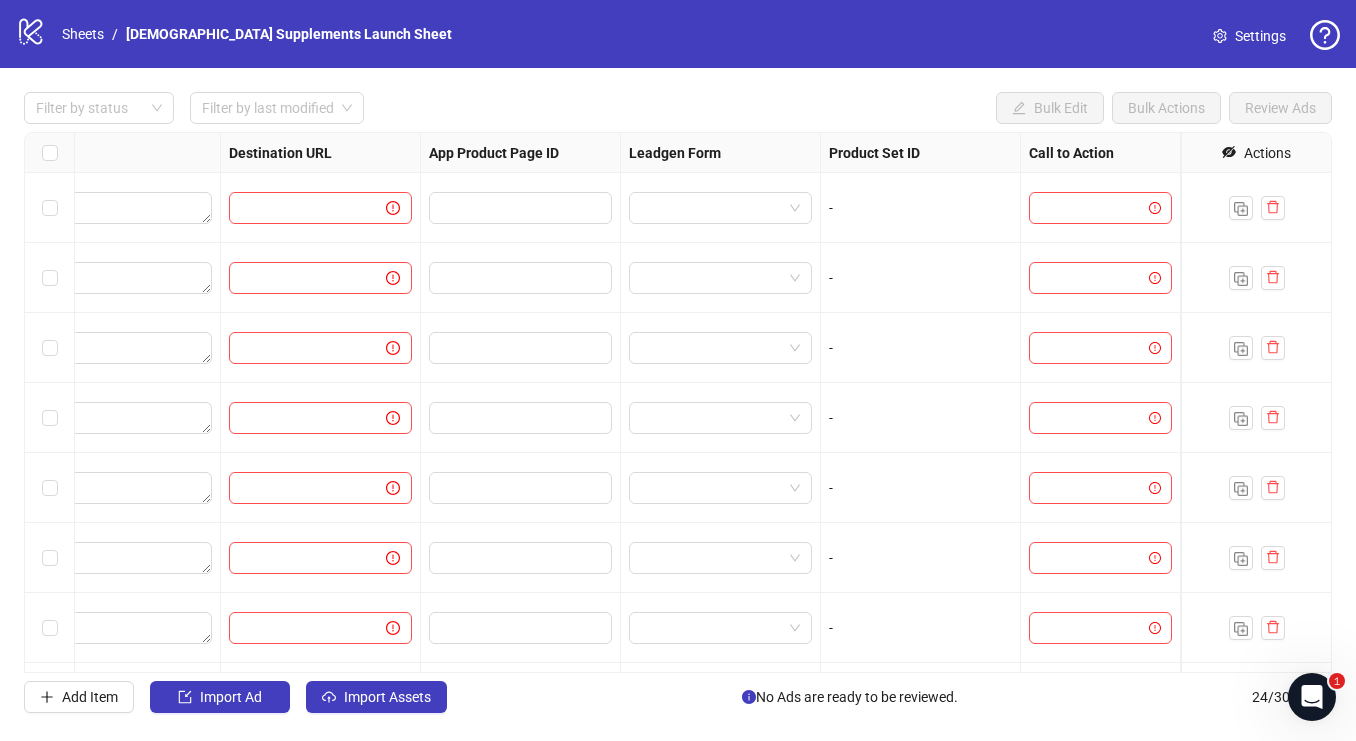 click 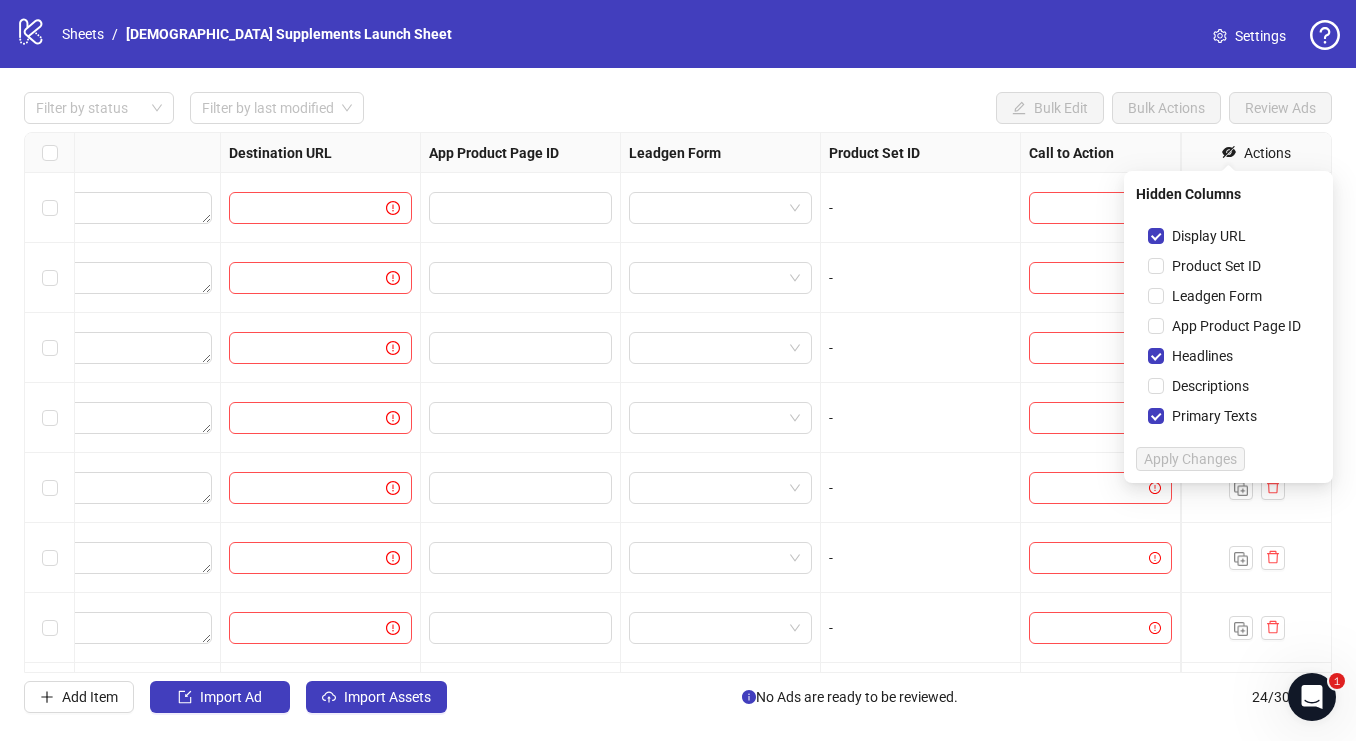 click on "logo/logo-mobile Sheets / Jevi Supplements Launch Sheet Settings" at bounding box center [678, 34] 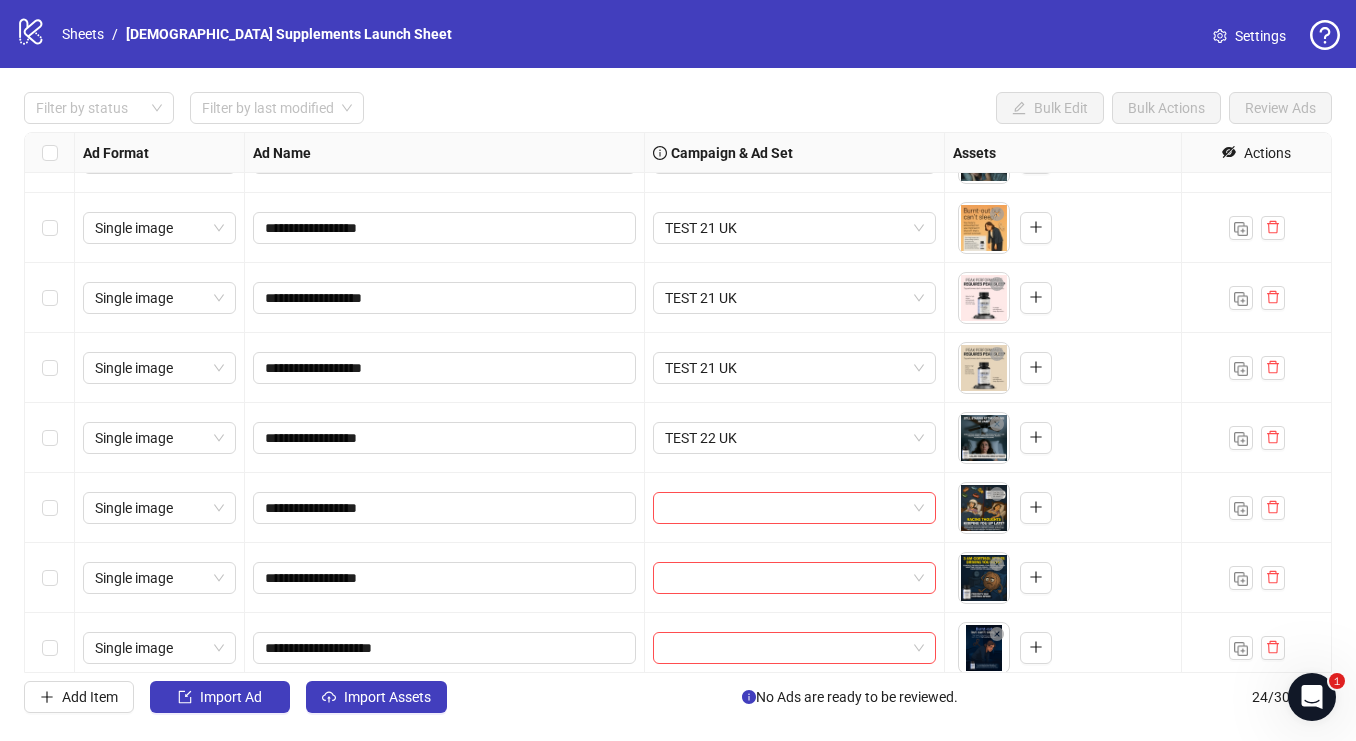 scroll, scrollTop: 473, scrollLeft: 0, axis: vertical 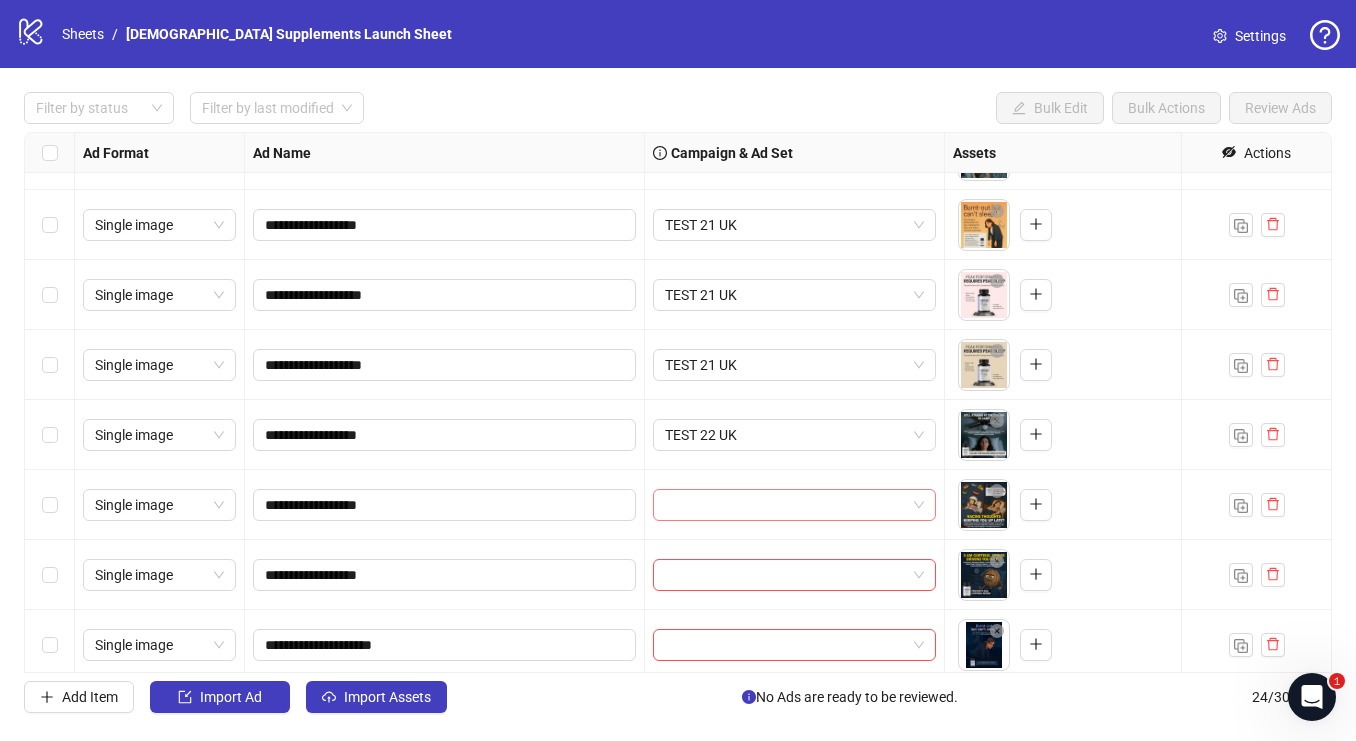 click at bounding box center [794, 505] 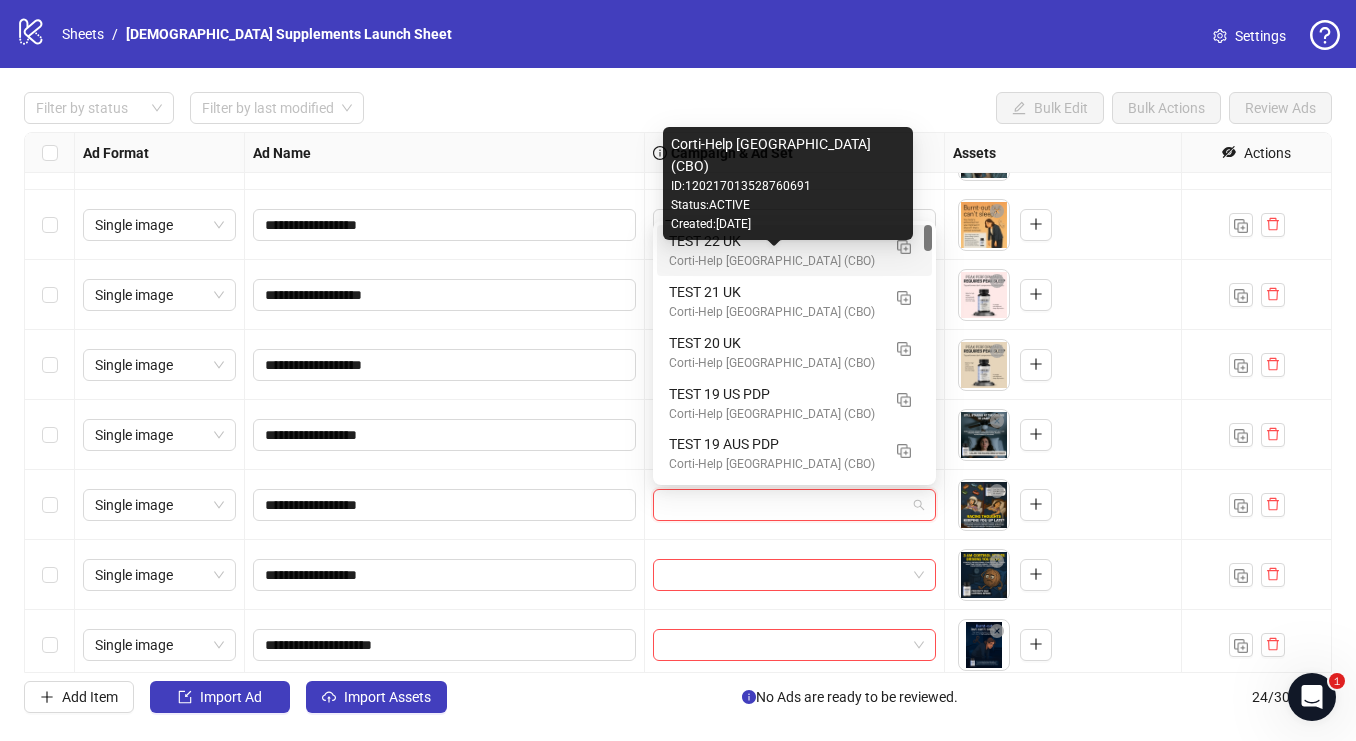 click on "TEST 22 UK" at bounding box center [774, 241] 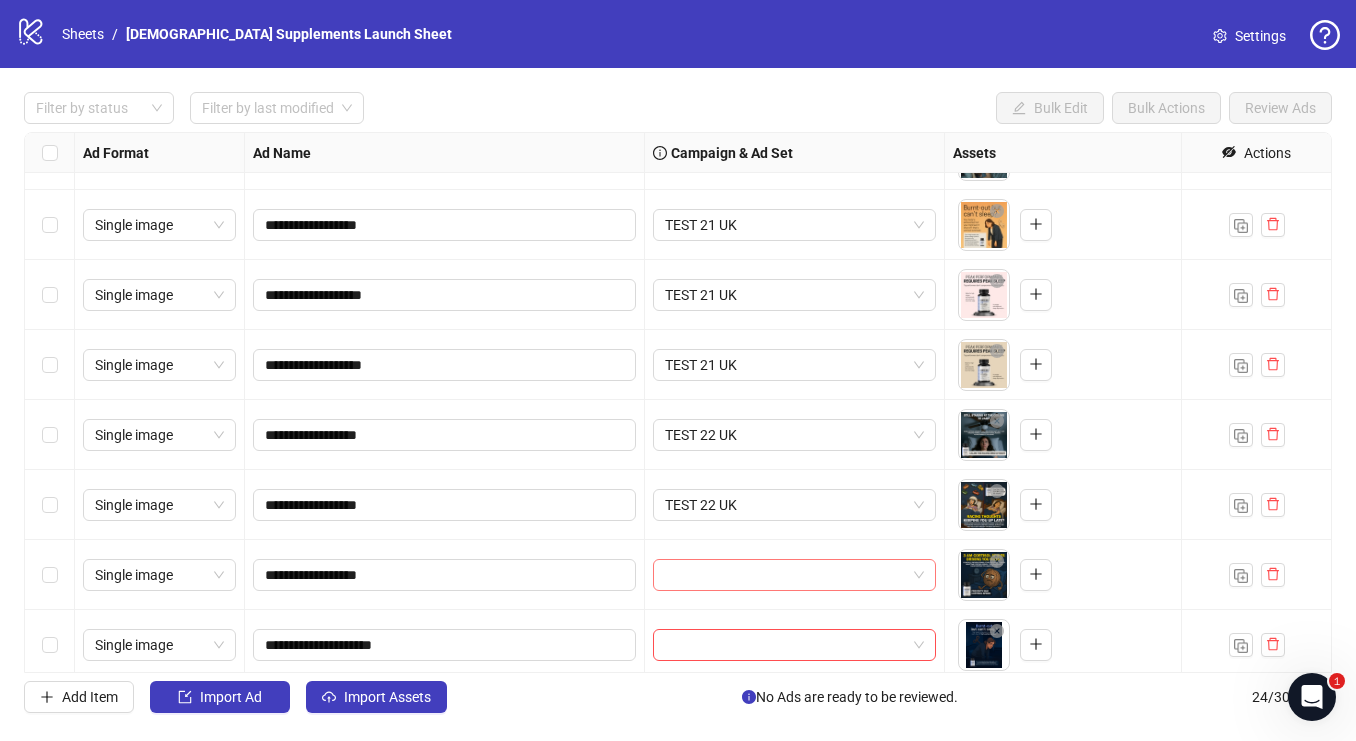 click at bounding box center (794, 575) 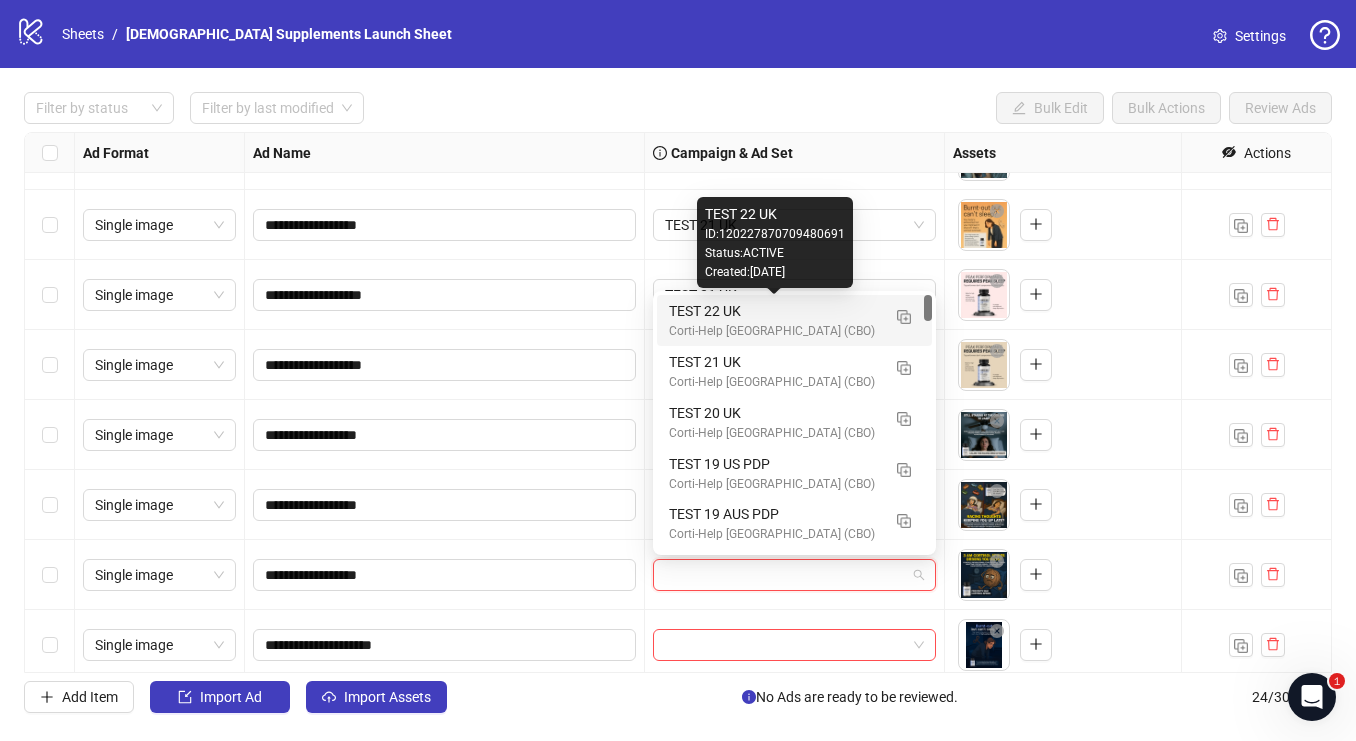 click on "TEST 22 UK" at bounding box center (774, 311) 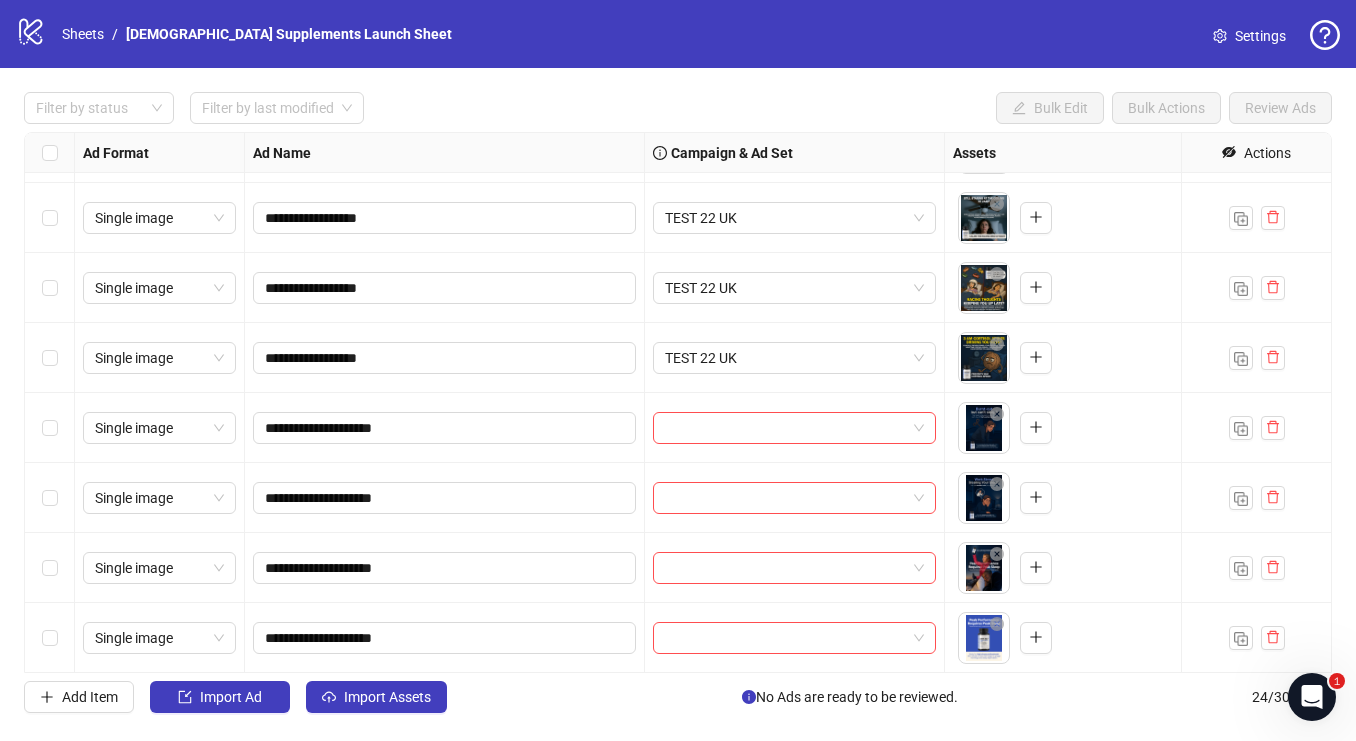 scroll, scrollTop: 700, scrollLeft: 0, axis: vertical 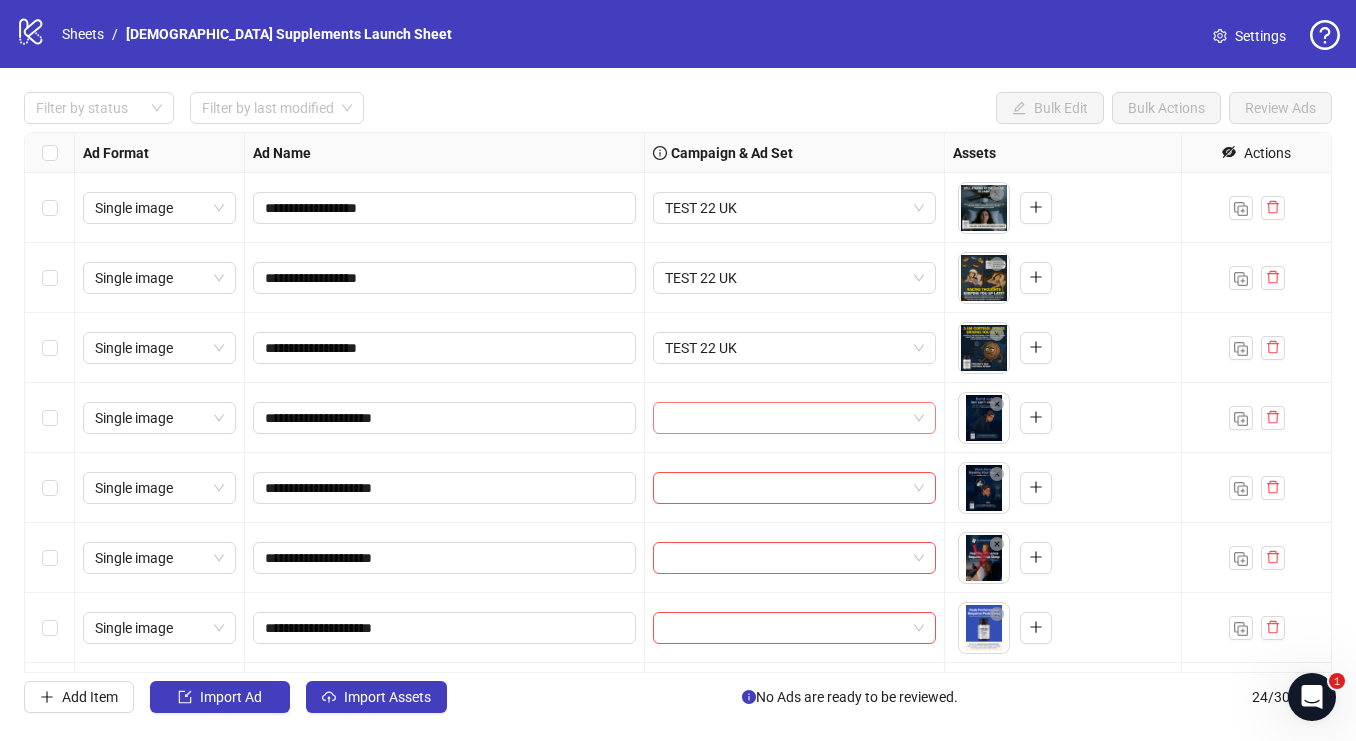 click at bounding box center [794, 418] 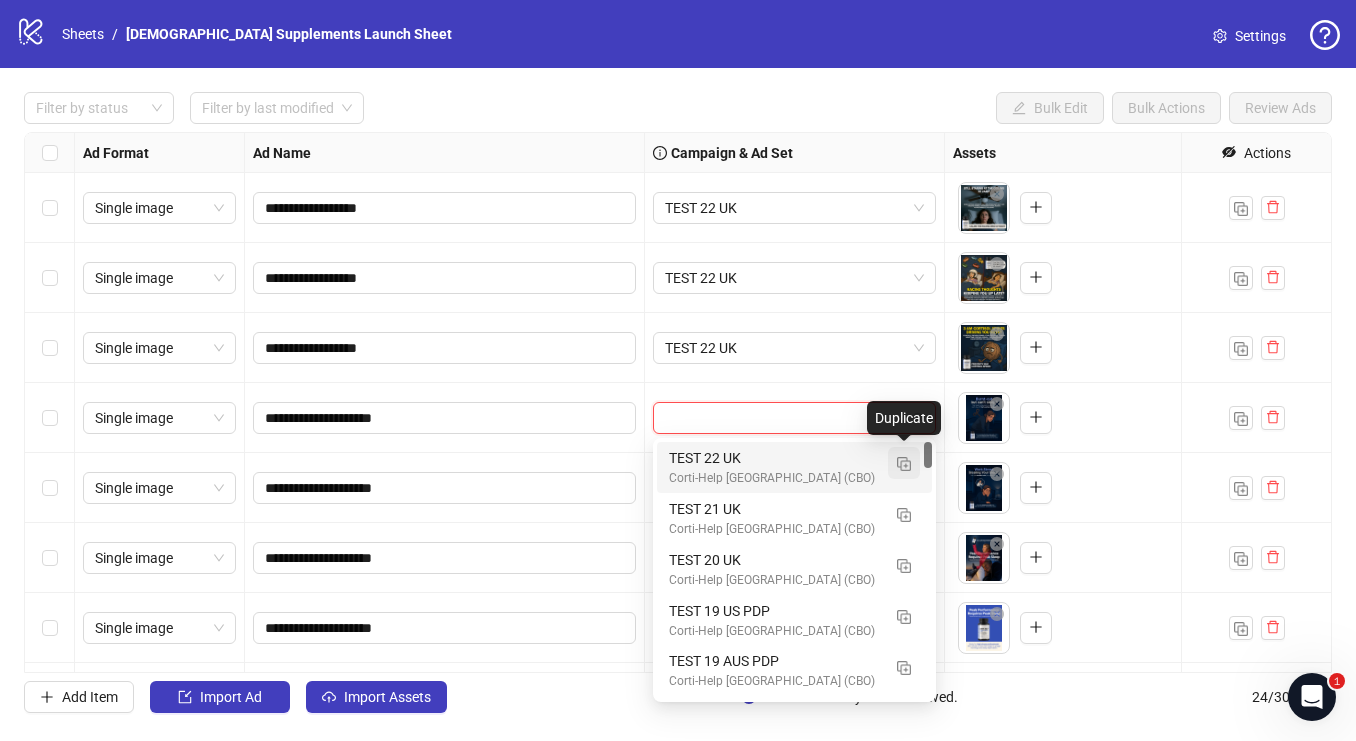 click at bounding box center (904, 464) 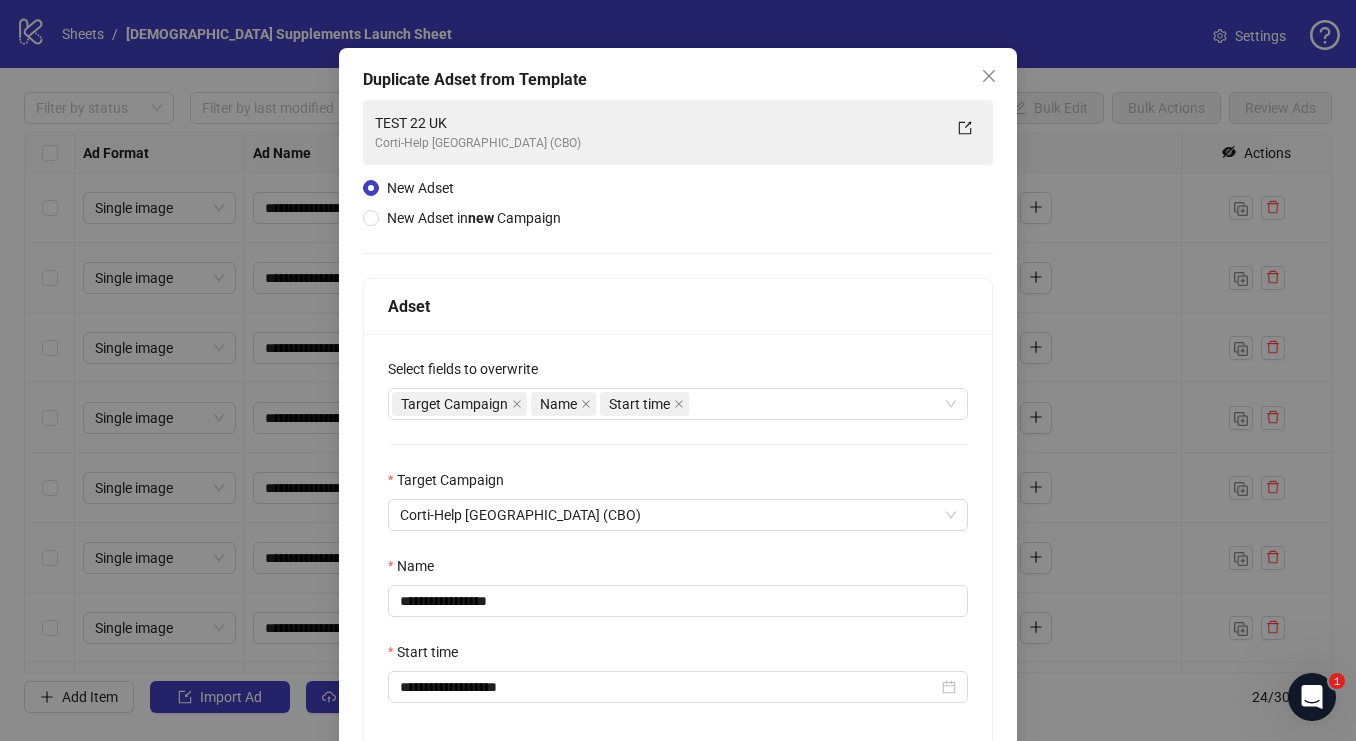scroll, scrollTop: 57, scrollLeft: 0, axis: vertical 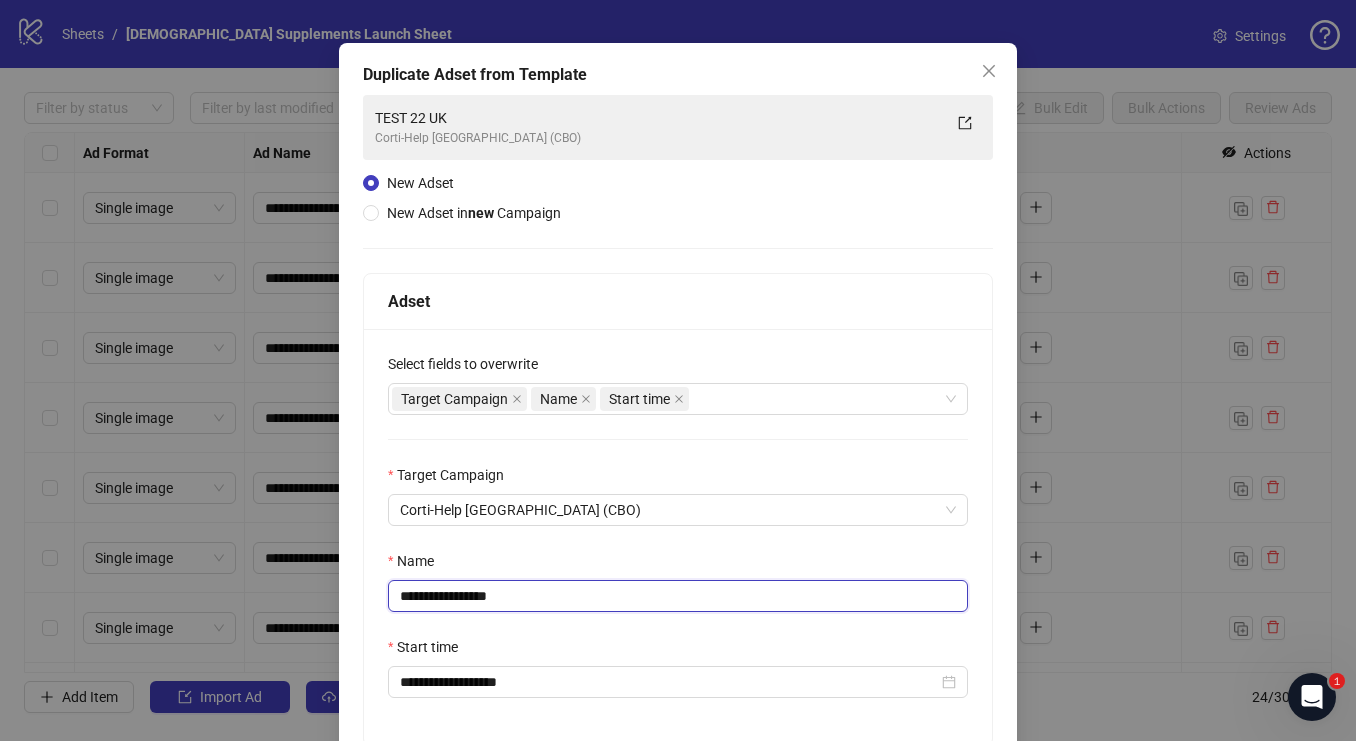 click on "**********" at bounding box center (678, 596) 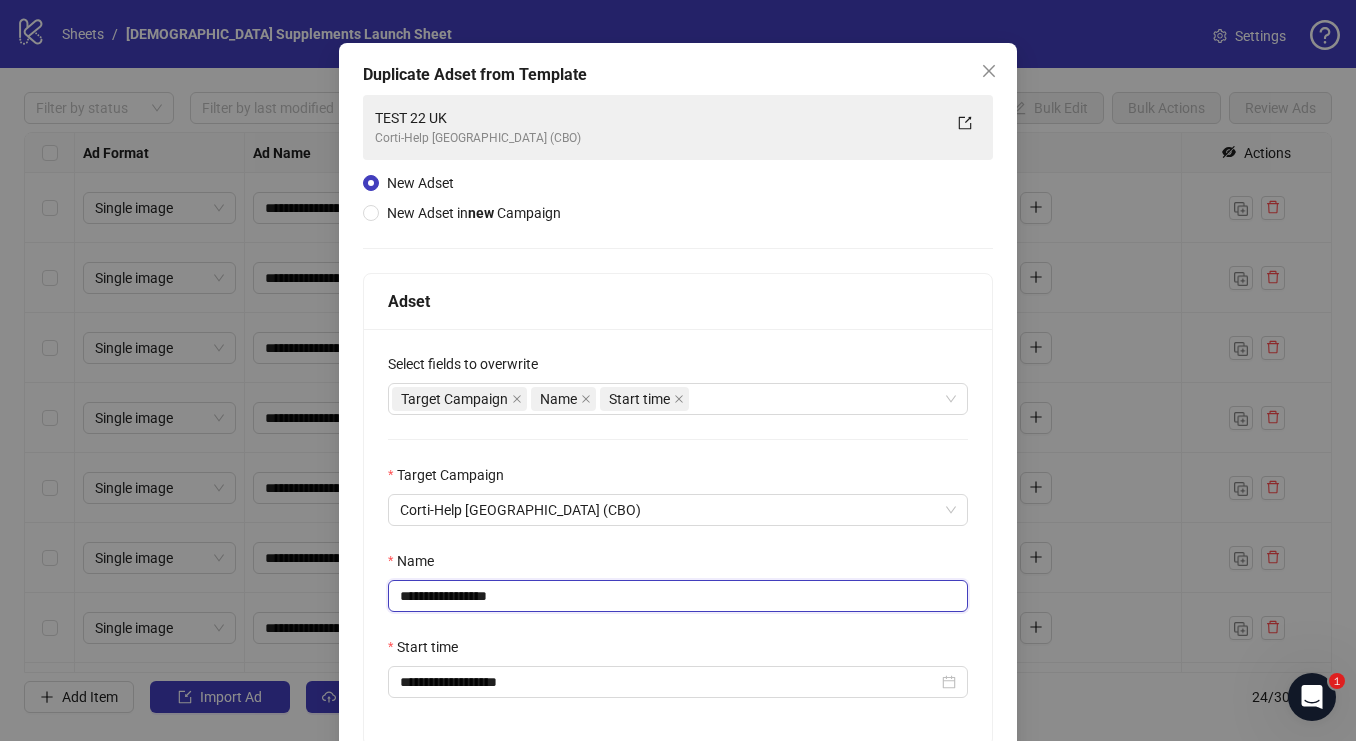 drag, startPoint x: 537, startPoint y: 596, endPoint x: 479, endPoint y: 598, distance: 58.034473 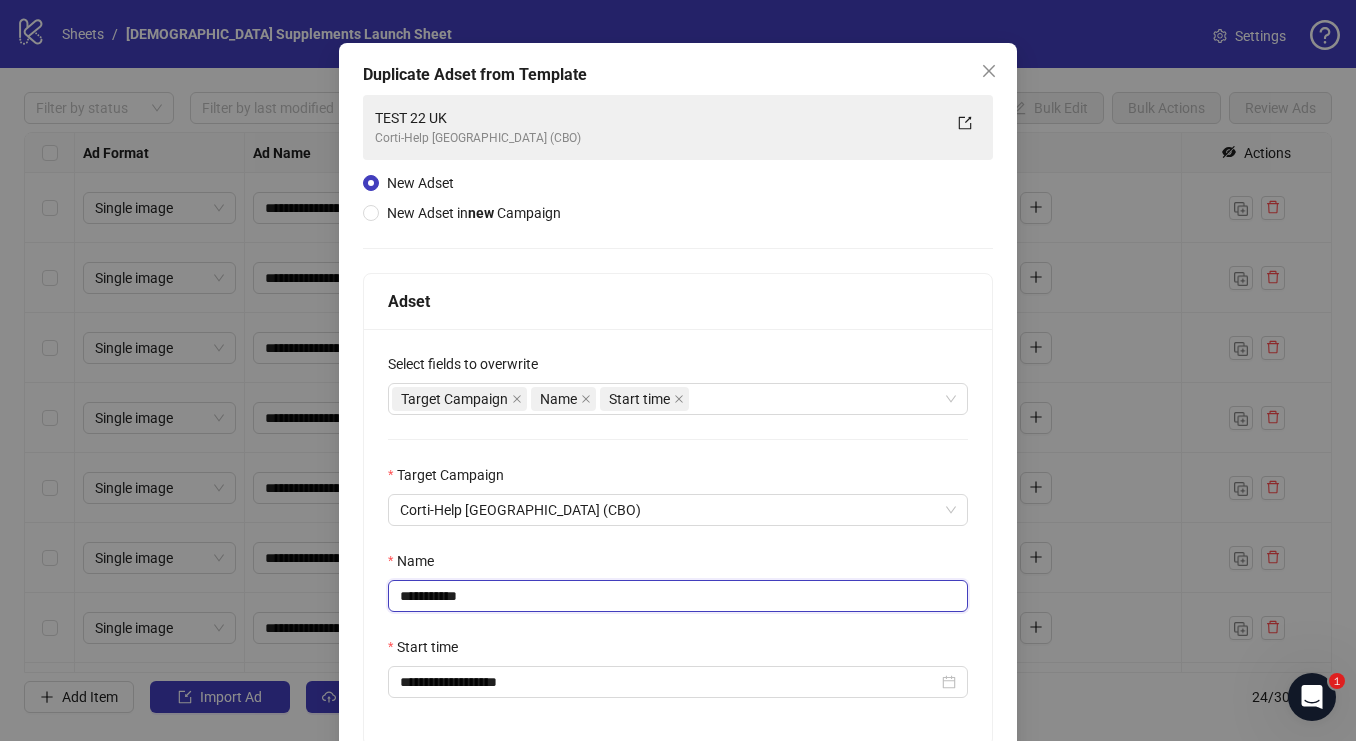 scroll, scrollTop: 222, scrollLeft: 0, axis: vertical 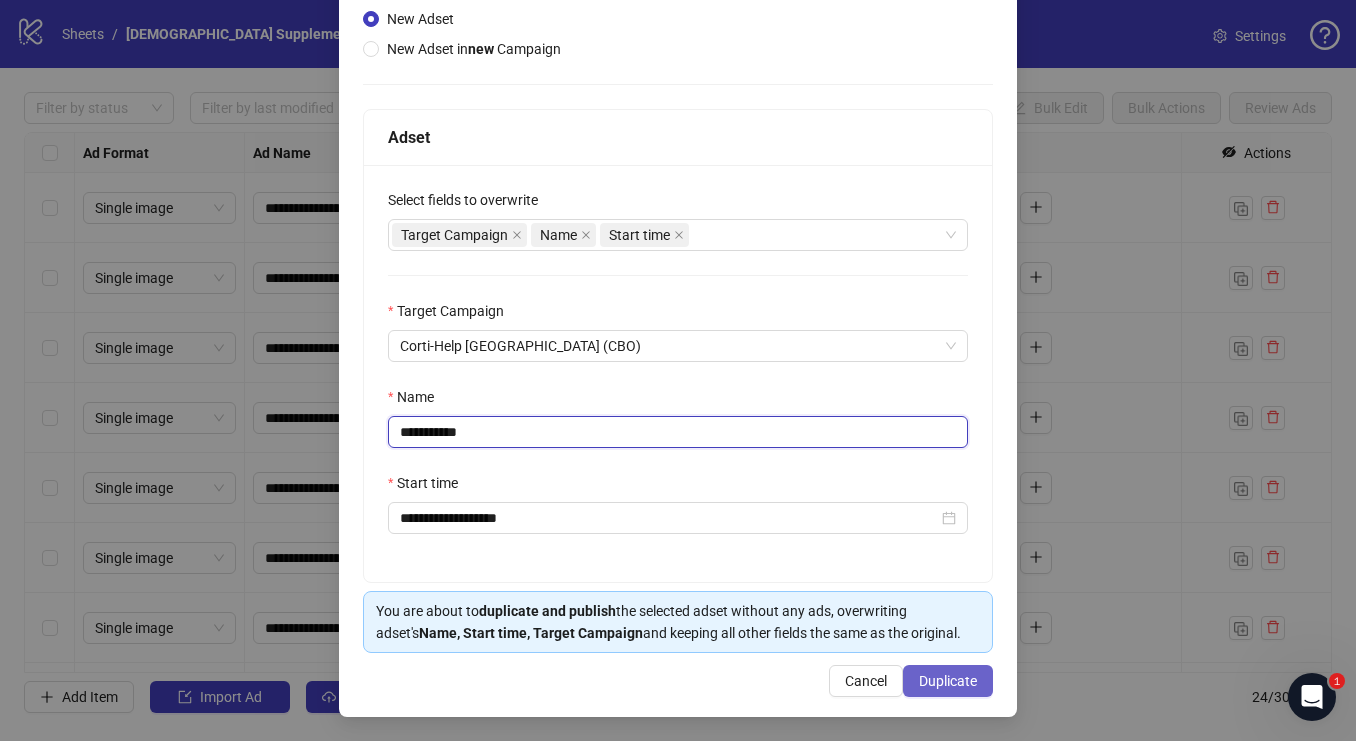 type on "**********" 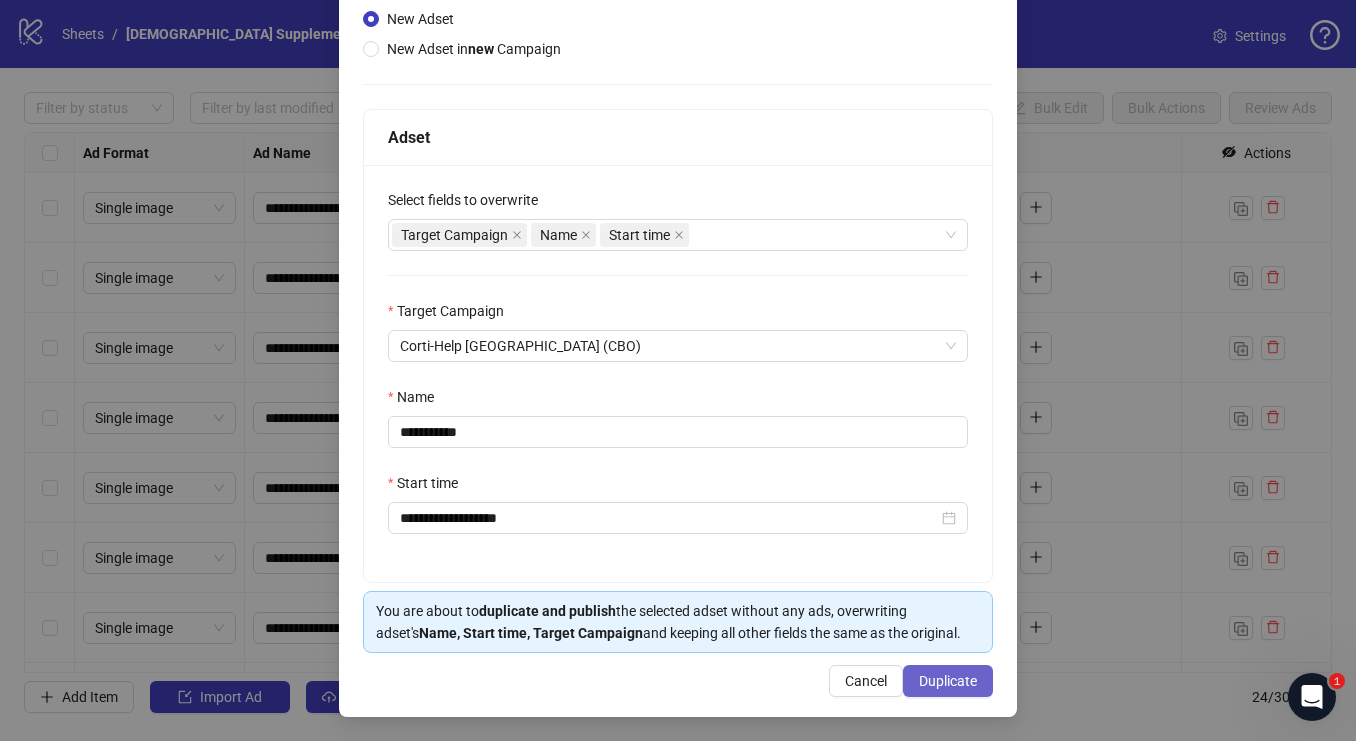 click on "Duplicate" at bounding box center [948, 681] 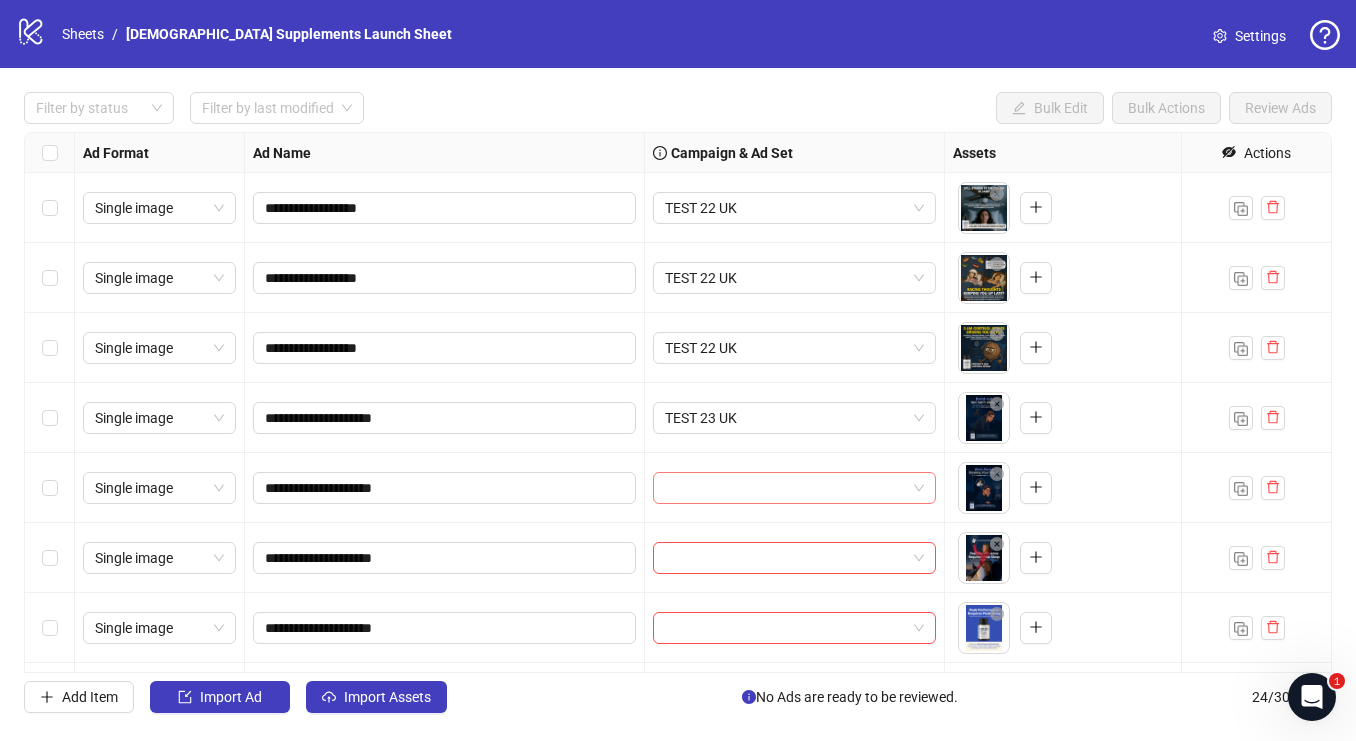 click at bounding box center [794, 488] 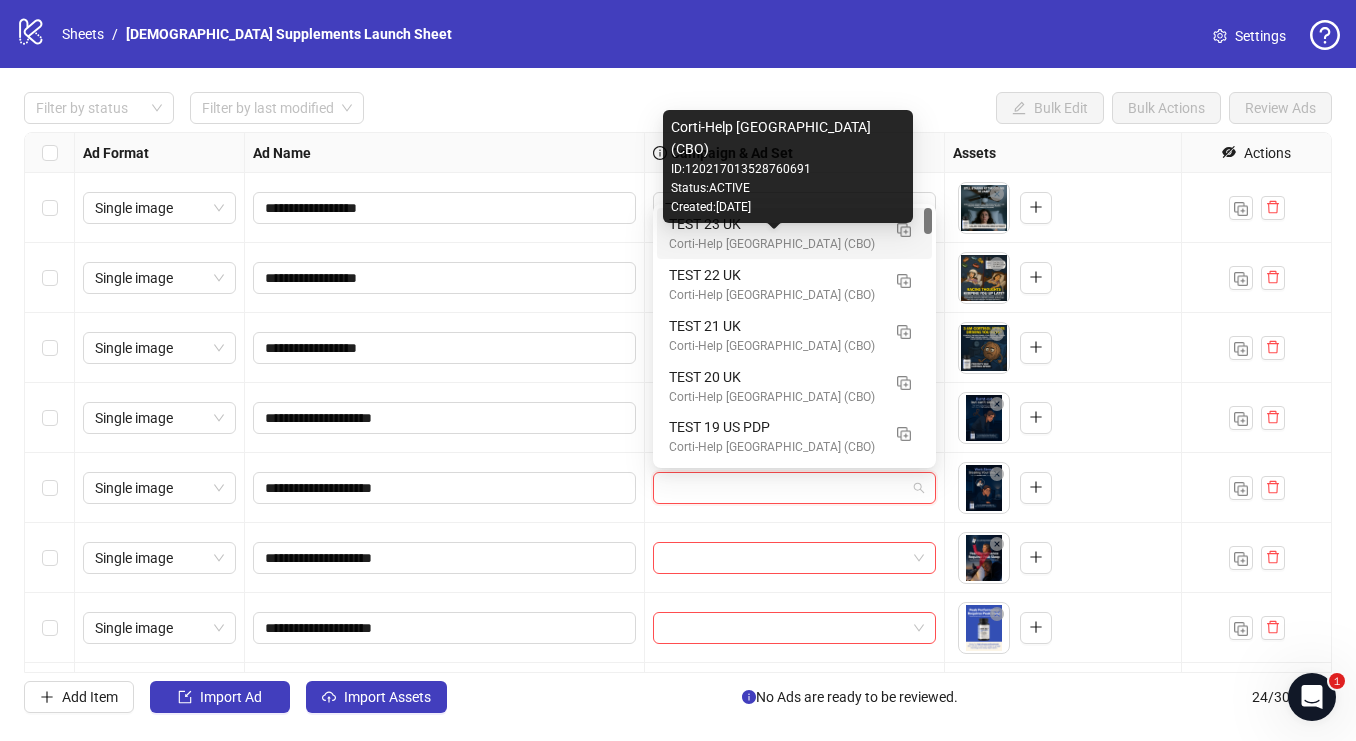 click on "Corti-Help [GEOGRAPHIC_DATA] (CBO)" at bounding box center (774, 244) 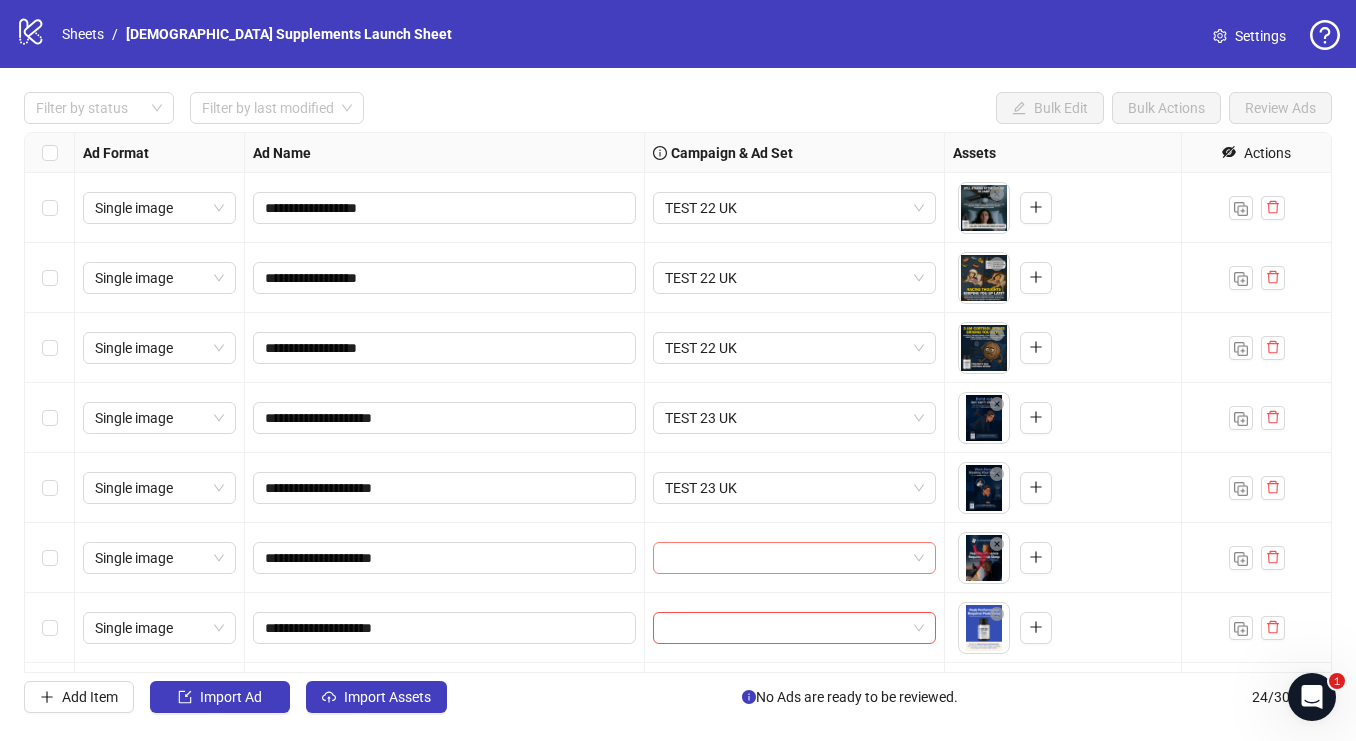 click at bounding box center (794, 558) 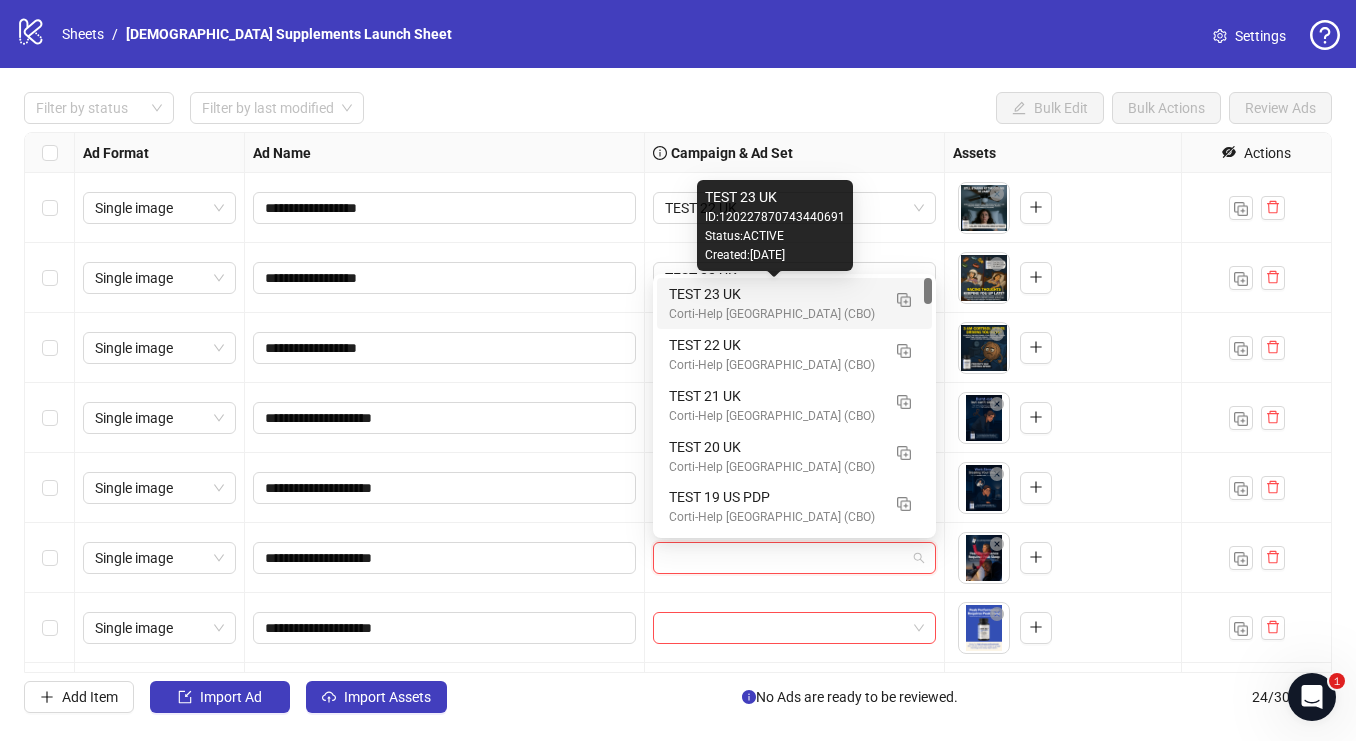 click on "TEST 23 UK" at bounding box center (774, 294) 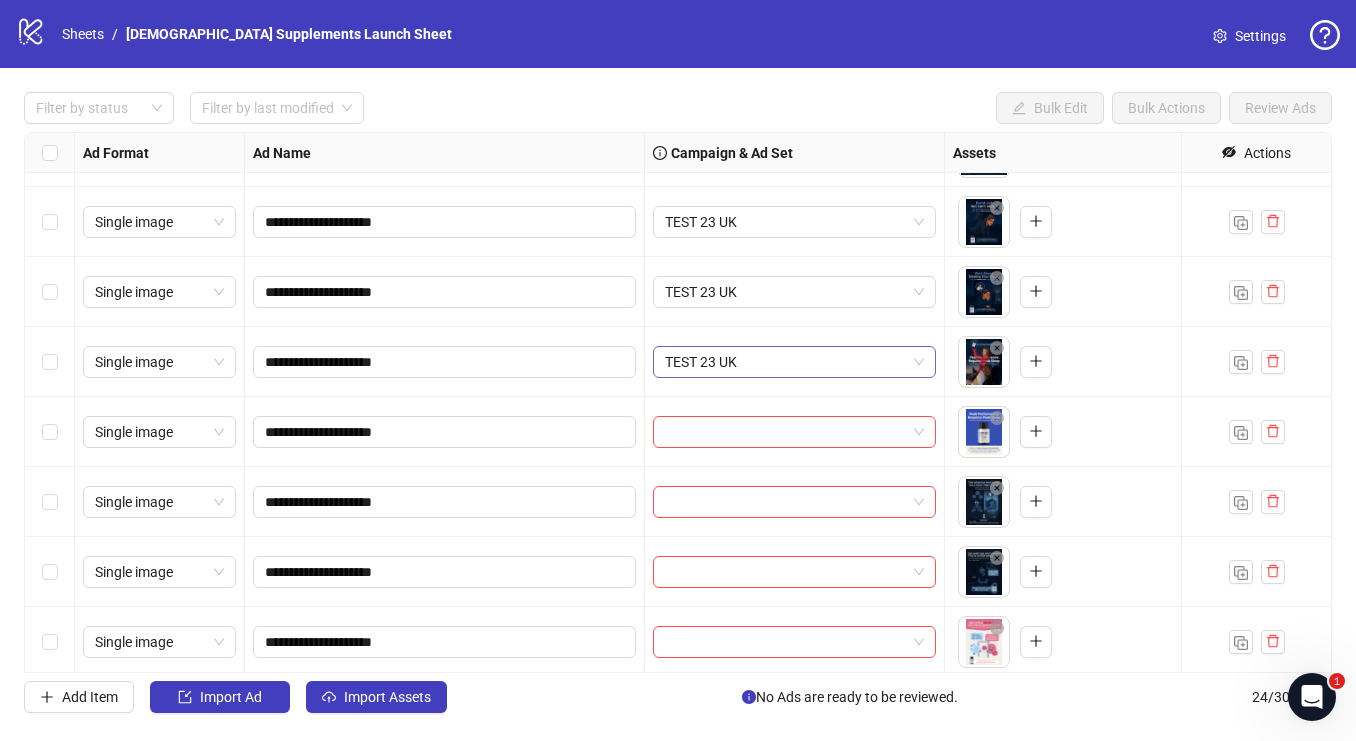 scroll, scrollTop: 897, scrollLeft: 0, axis: vertical 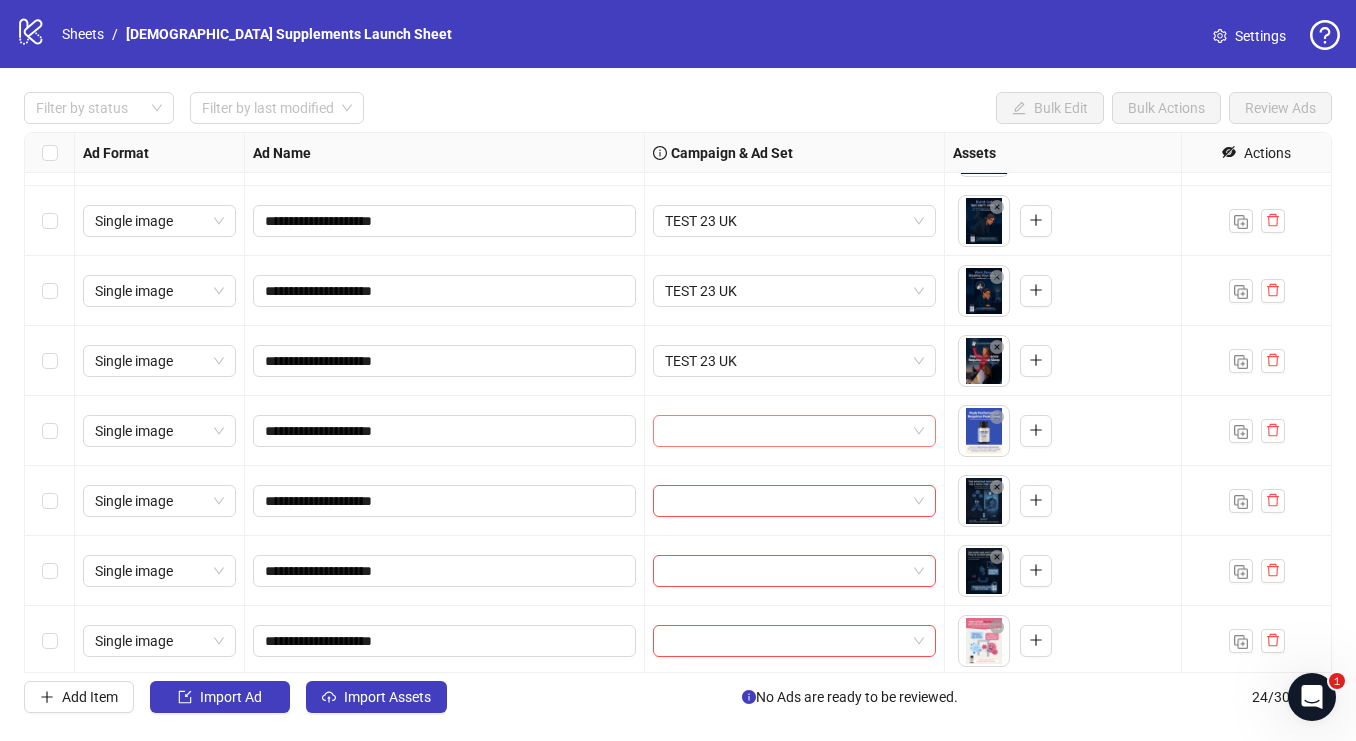 click at bounding box center [794, 431] 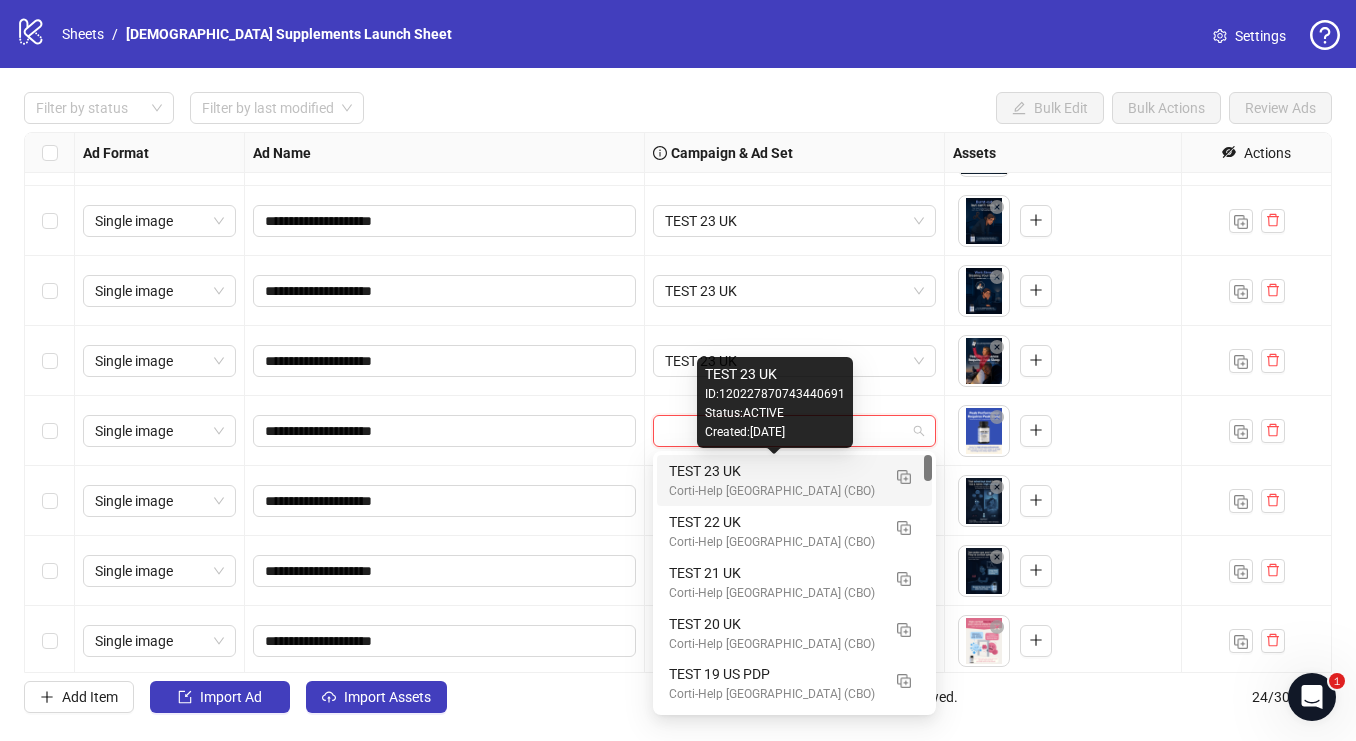 click on "TEST 23 UK" at bounding box center (774, 471) 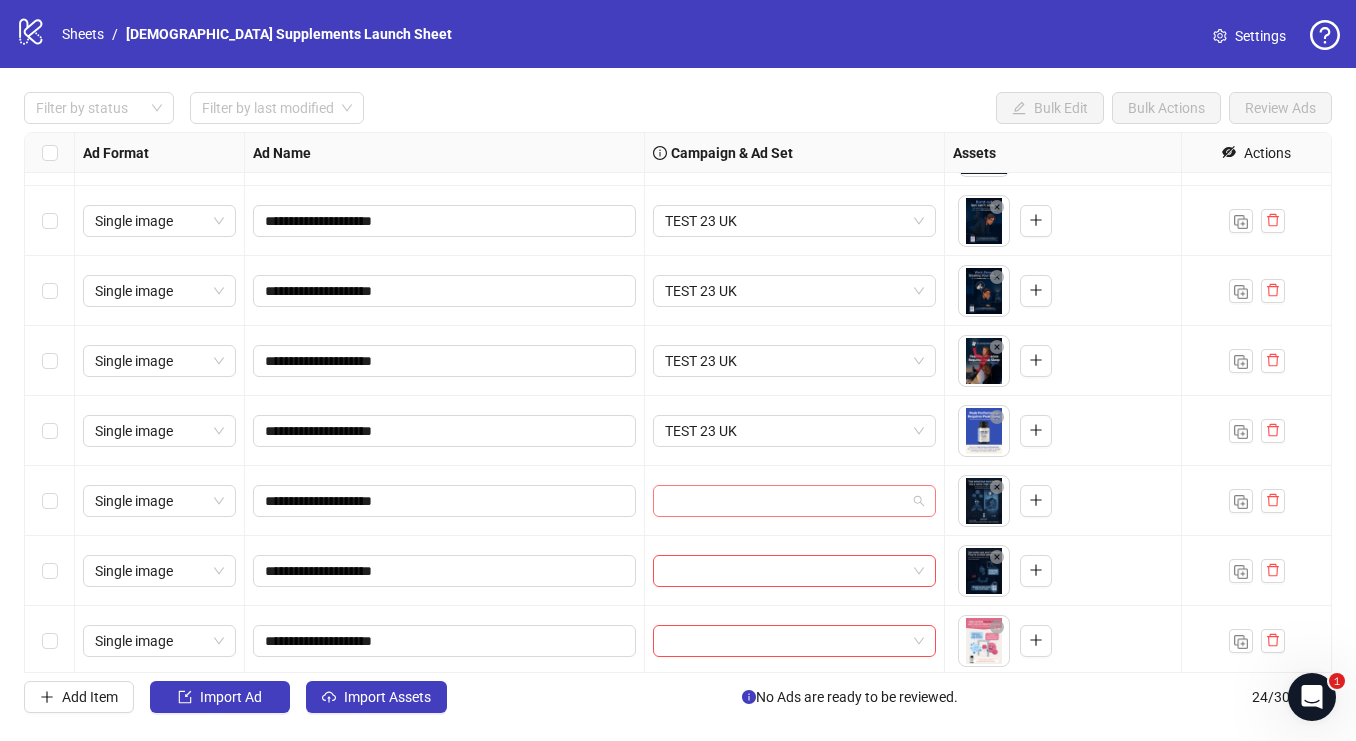 click at bounding box center (794, 501) 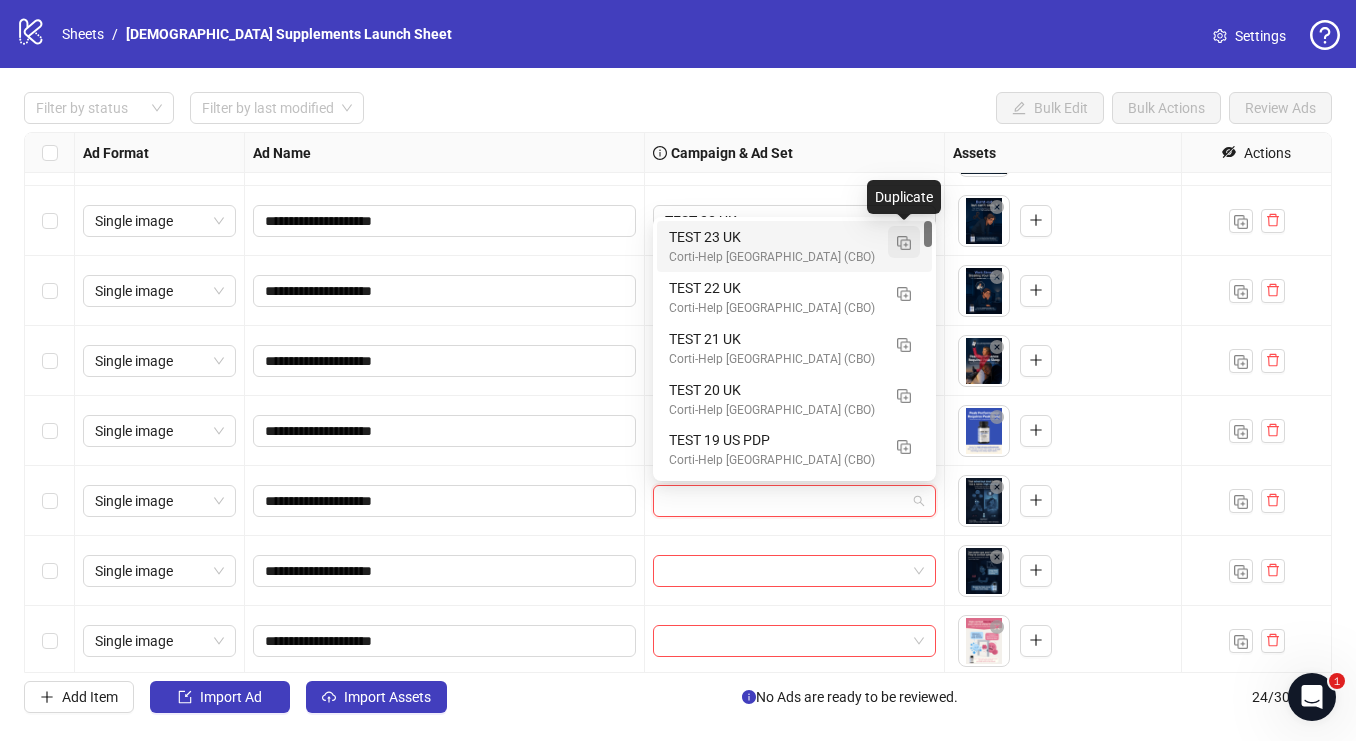click at bounding box center (904, 243) 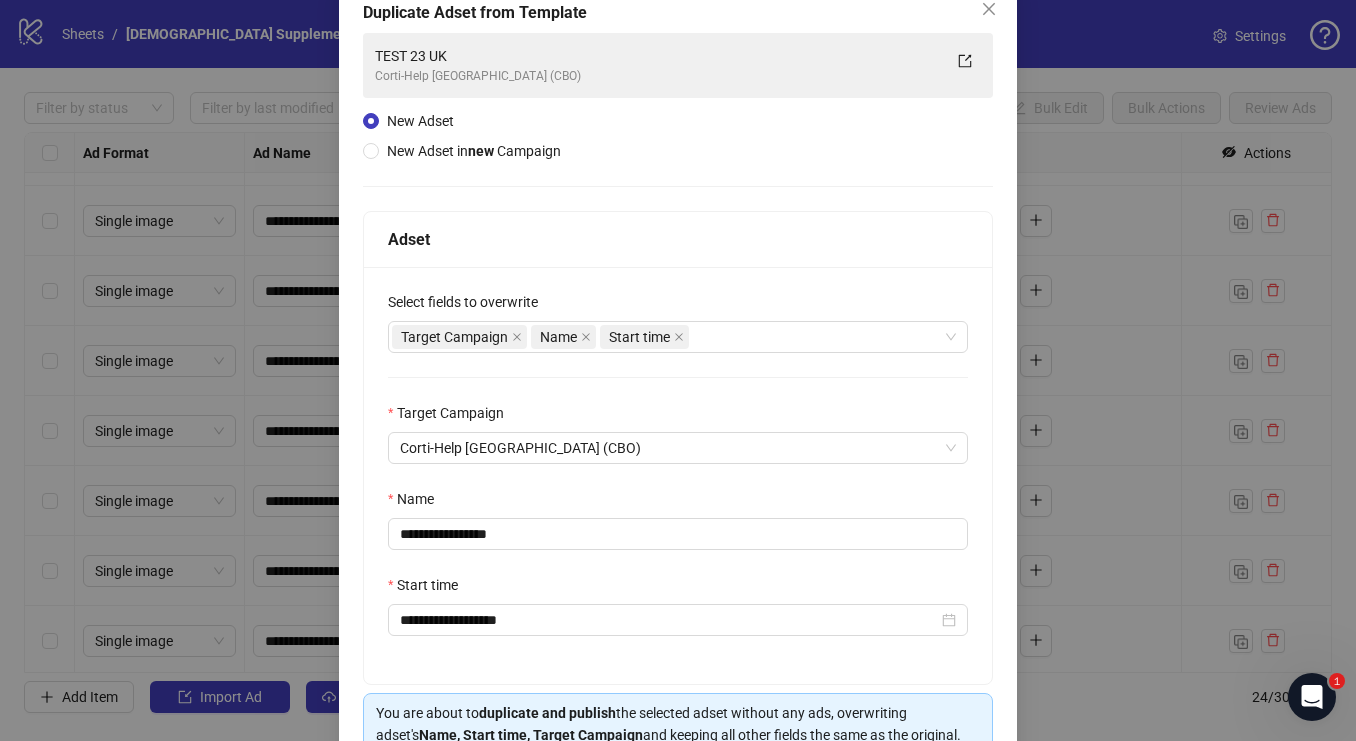scroll, scrollTop: 173, scrollLeft: 0, axis: vertical 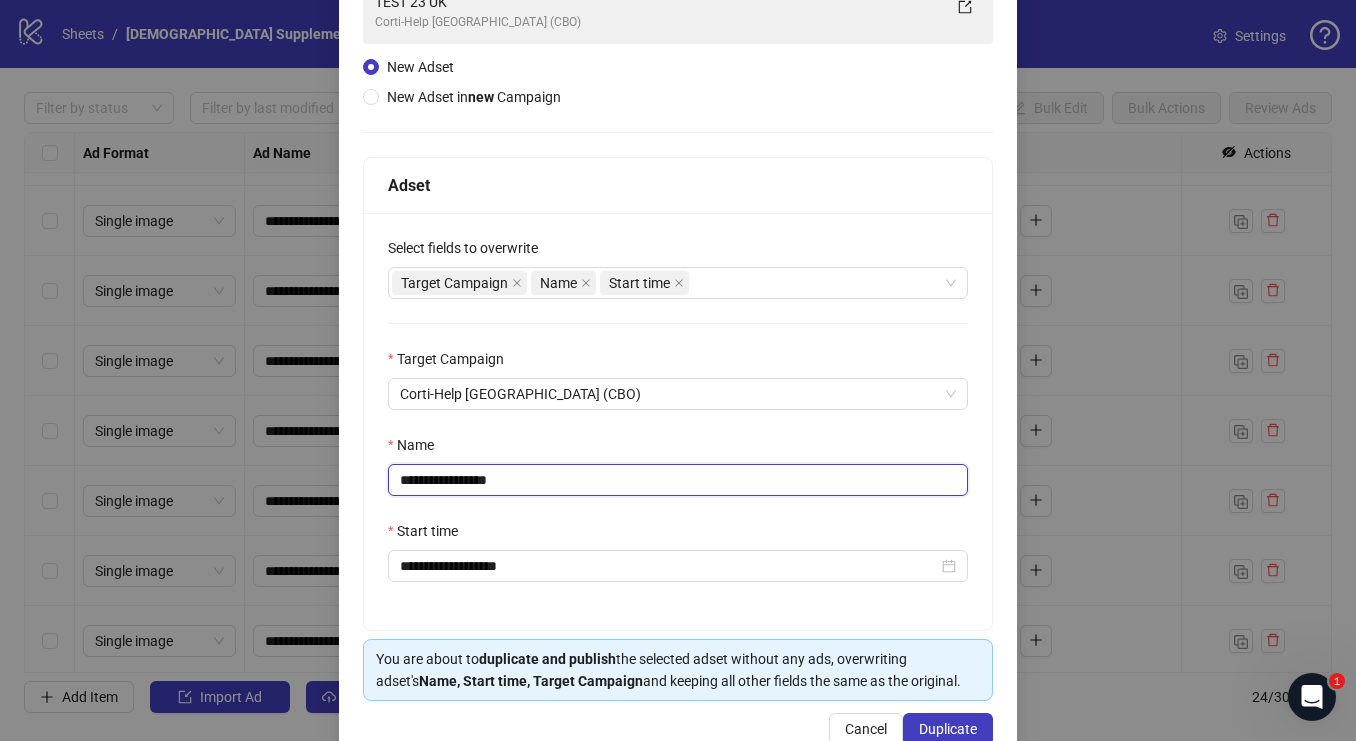 click on "**********" at bounding box center [678, 480] 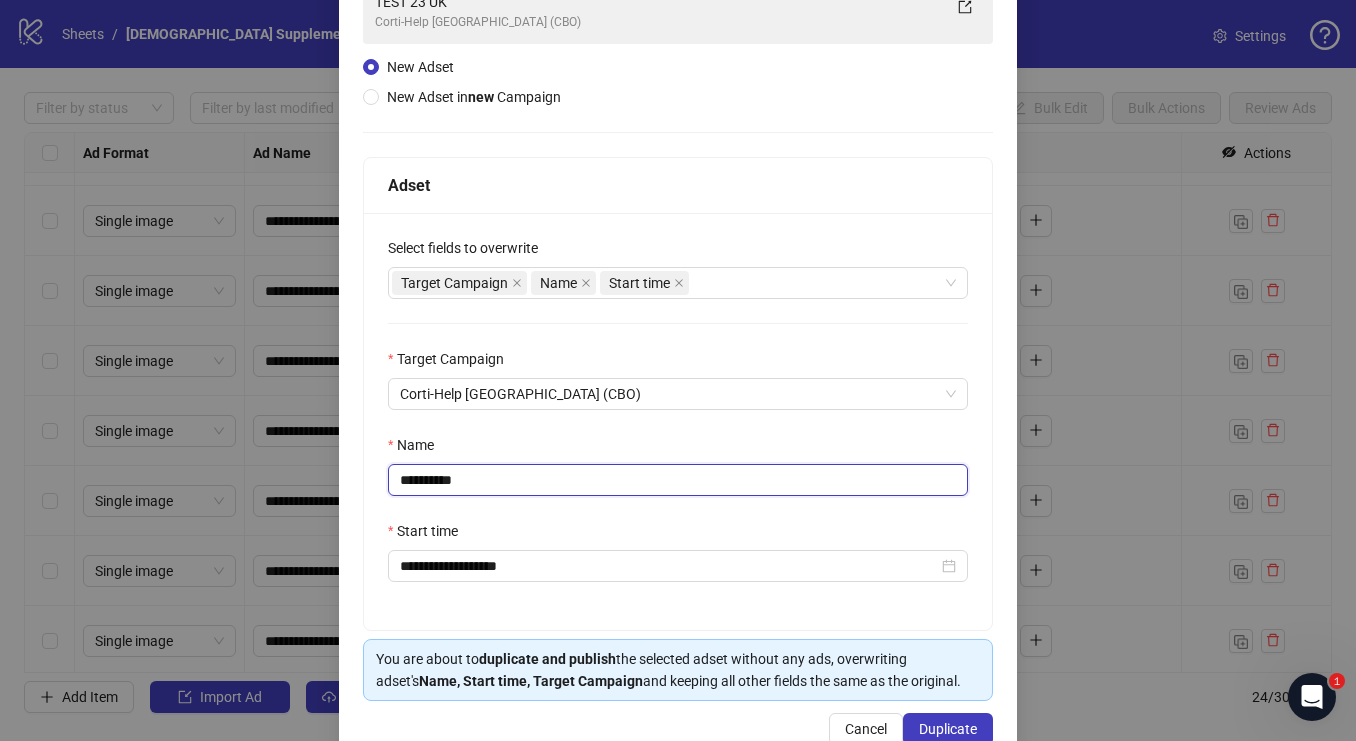 click on "**********" at bounding box center [678, 480] 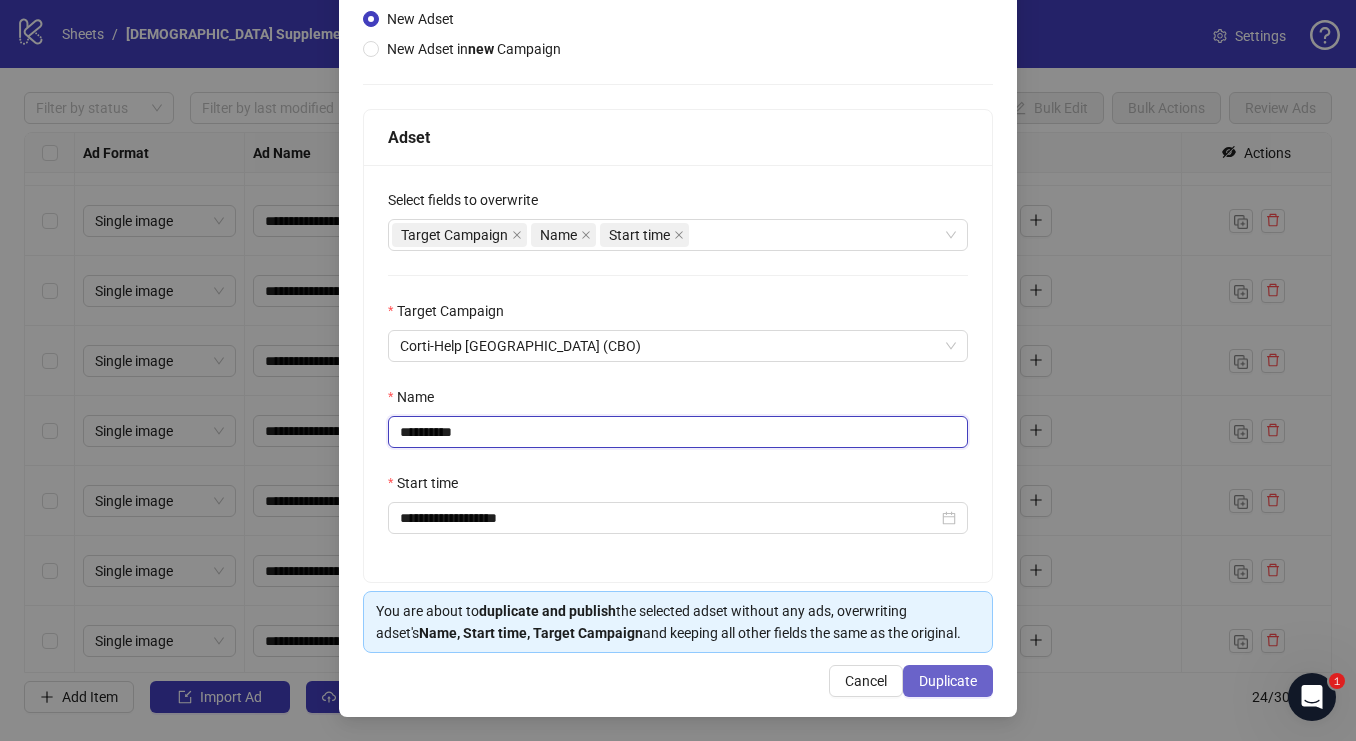 type on "**********" 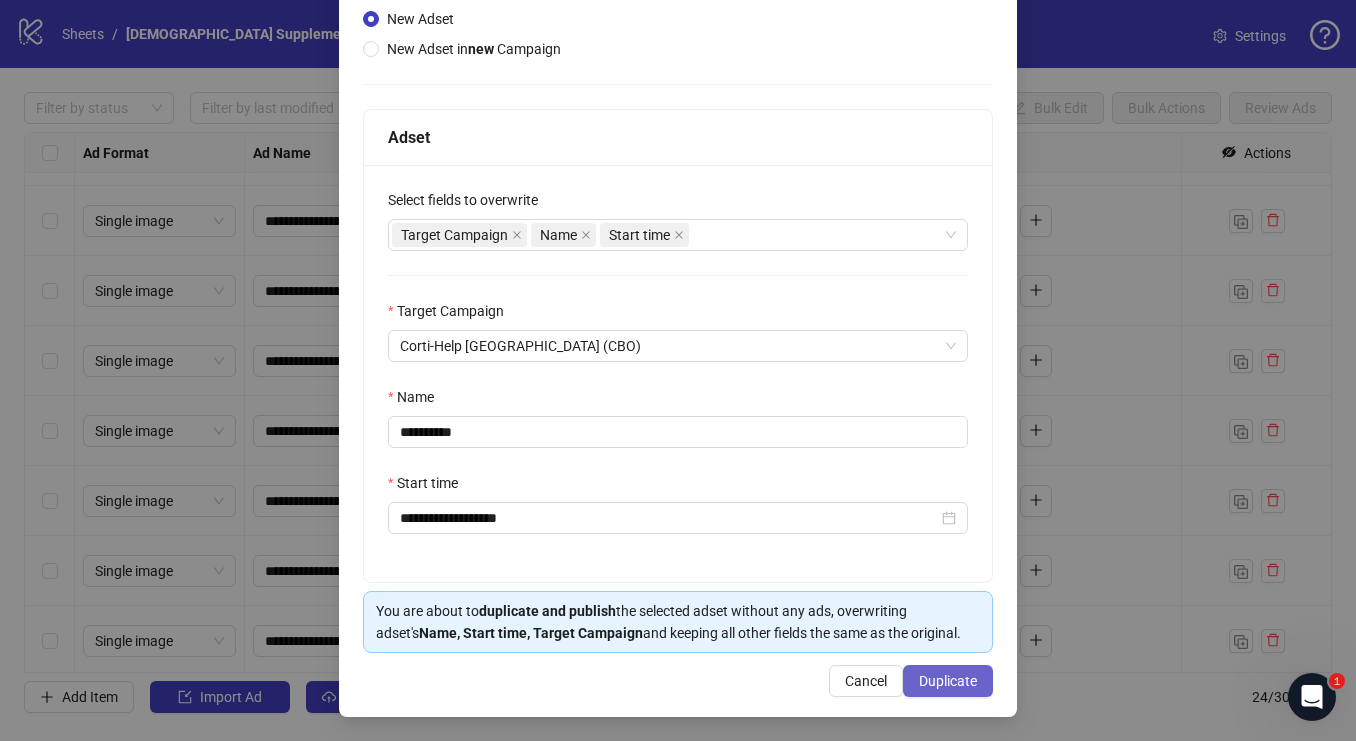 click on "Duplicate" at bounding box center [948, 681] 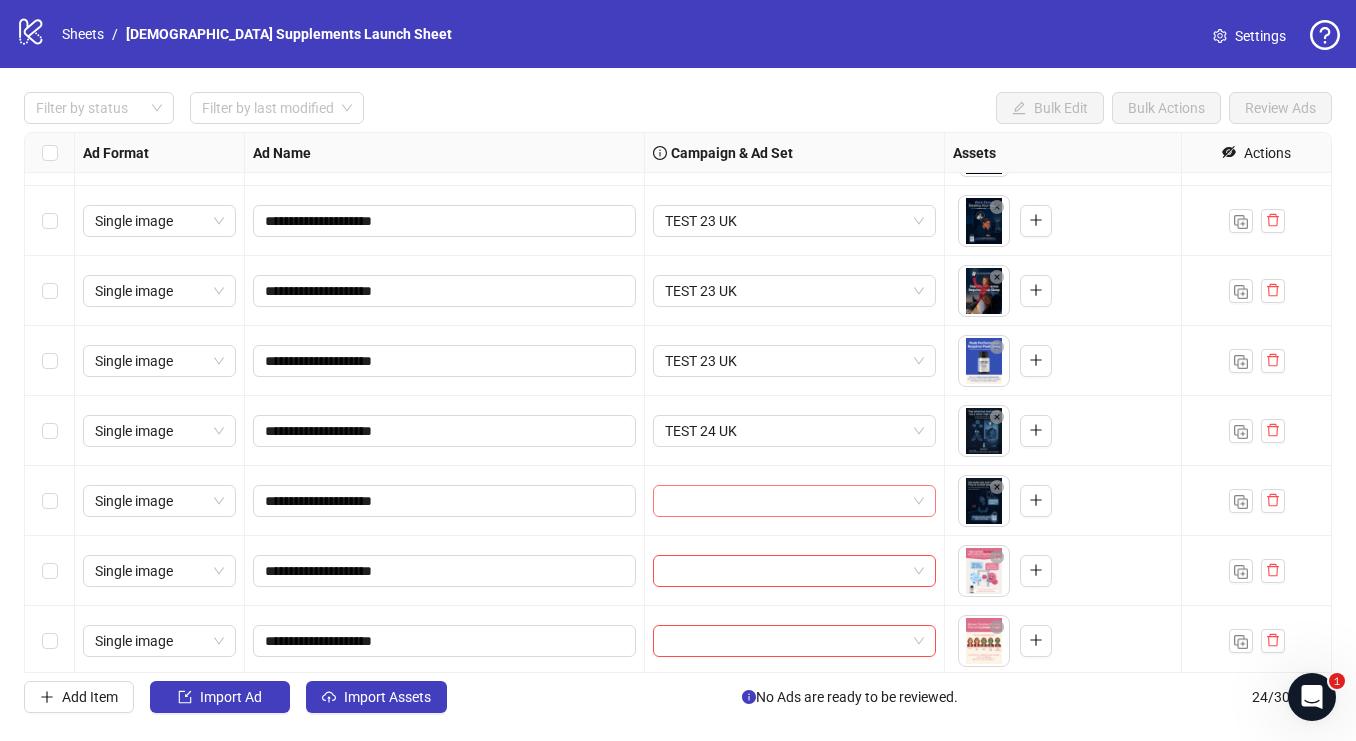 scroll, scrollTop: 969, scrollLeft: 0, axis: vertical 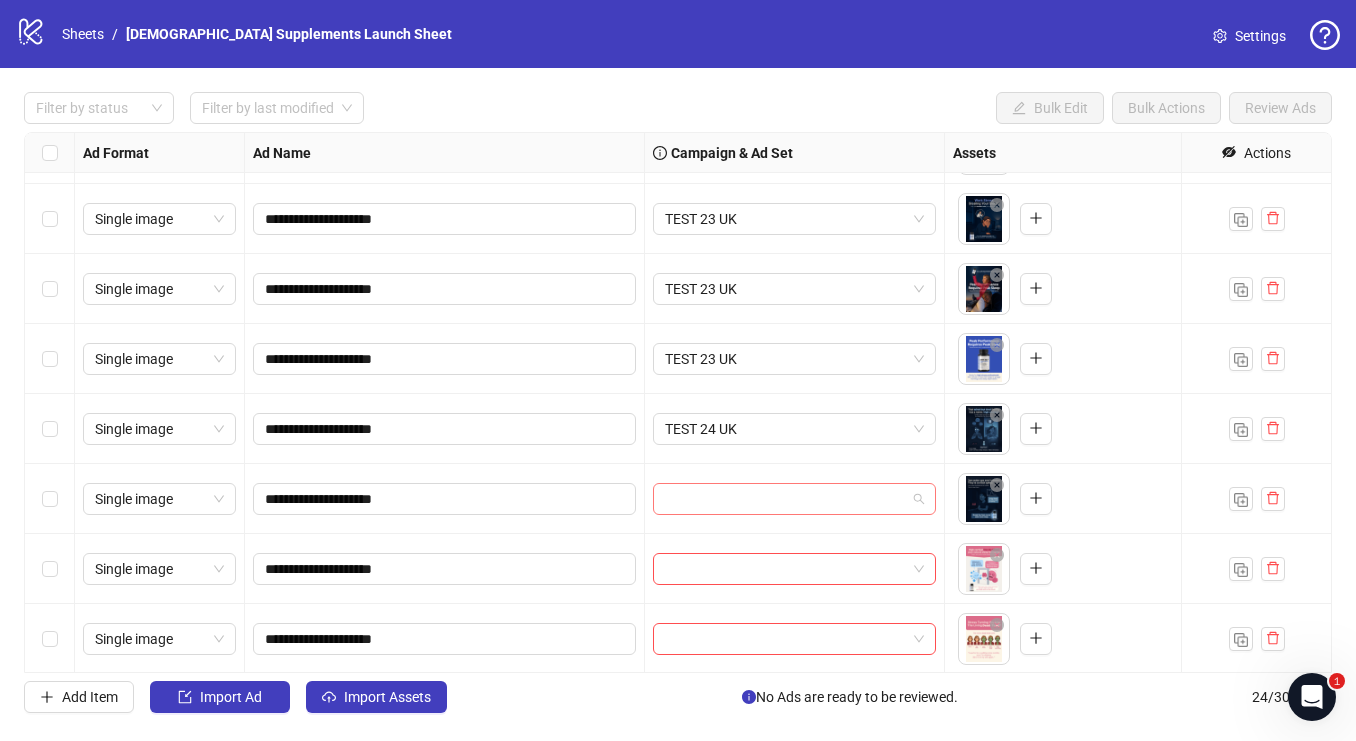 click at bounding box center [794, 499] 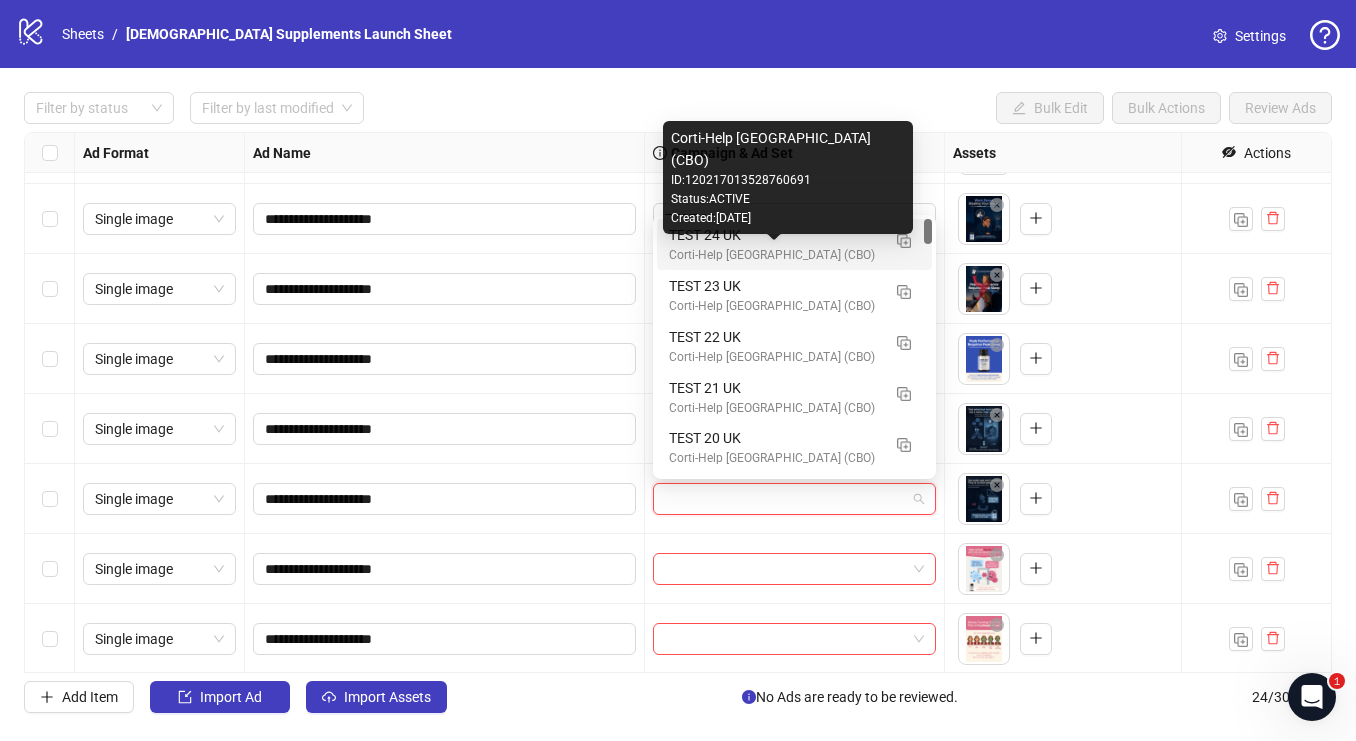 click on "Corti-Help [GEOGRAPHIC_DATA] (CBO)" at bounding box center (774, 255) 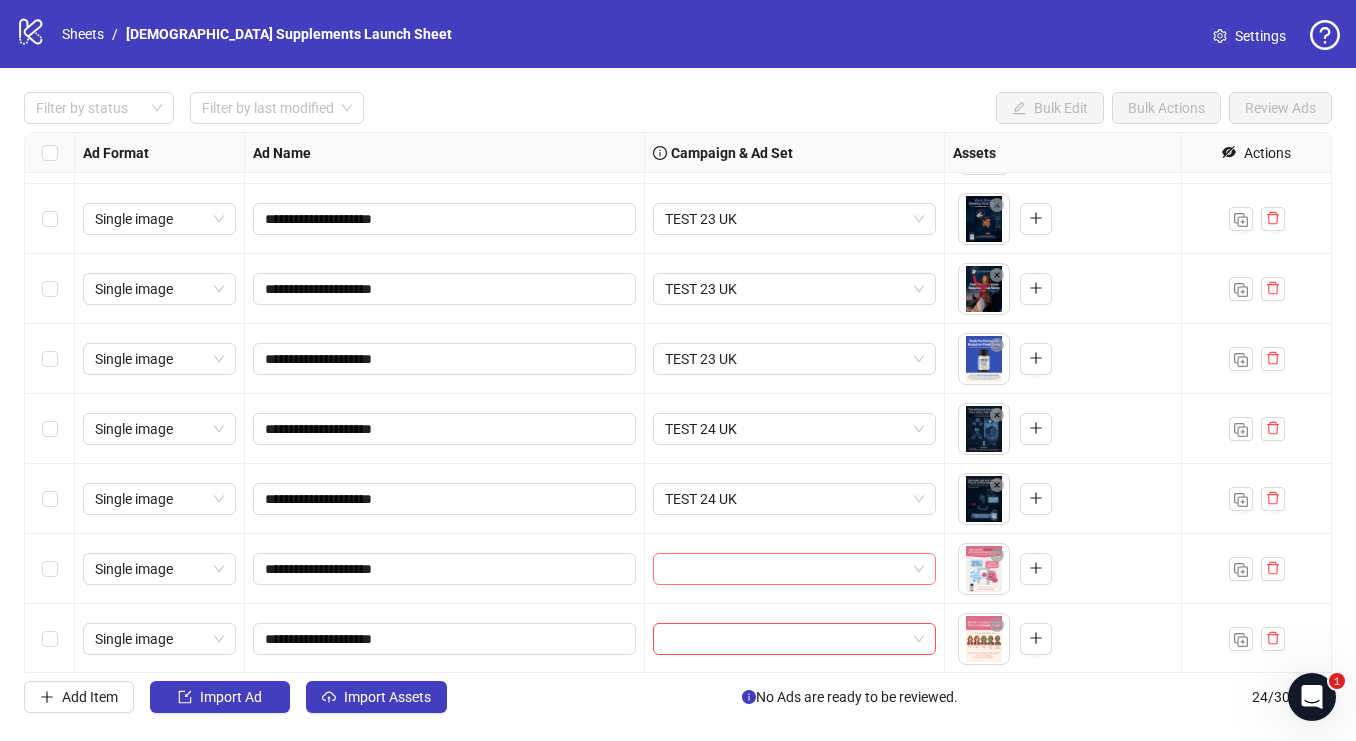 scroll, scrollTop: 1074, scrollLeft: 0, axis: vertical 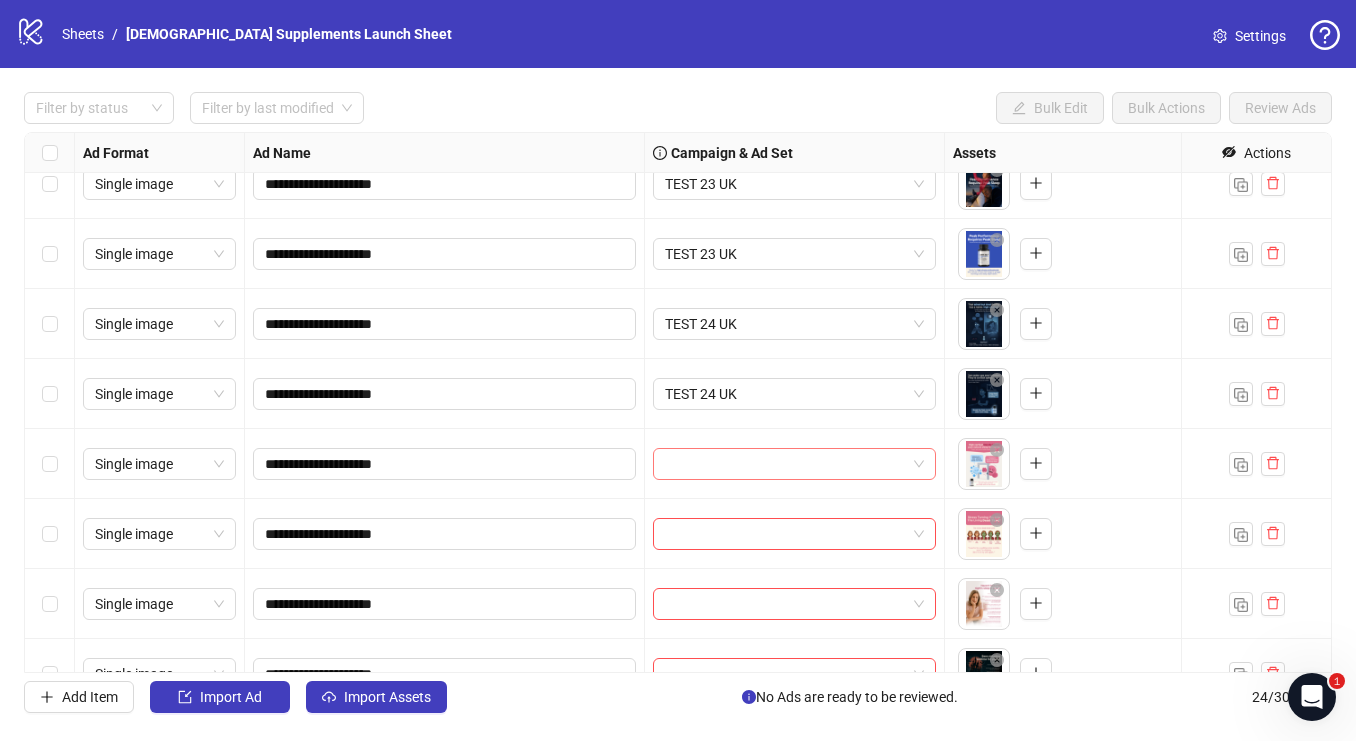 click at bounding box center [794, 464] 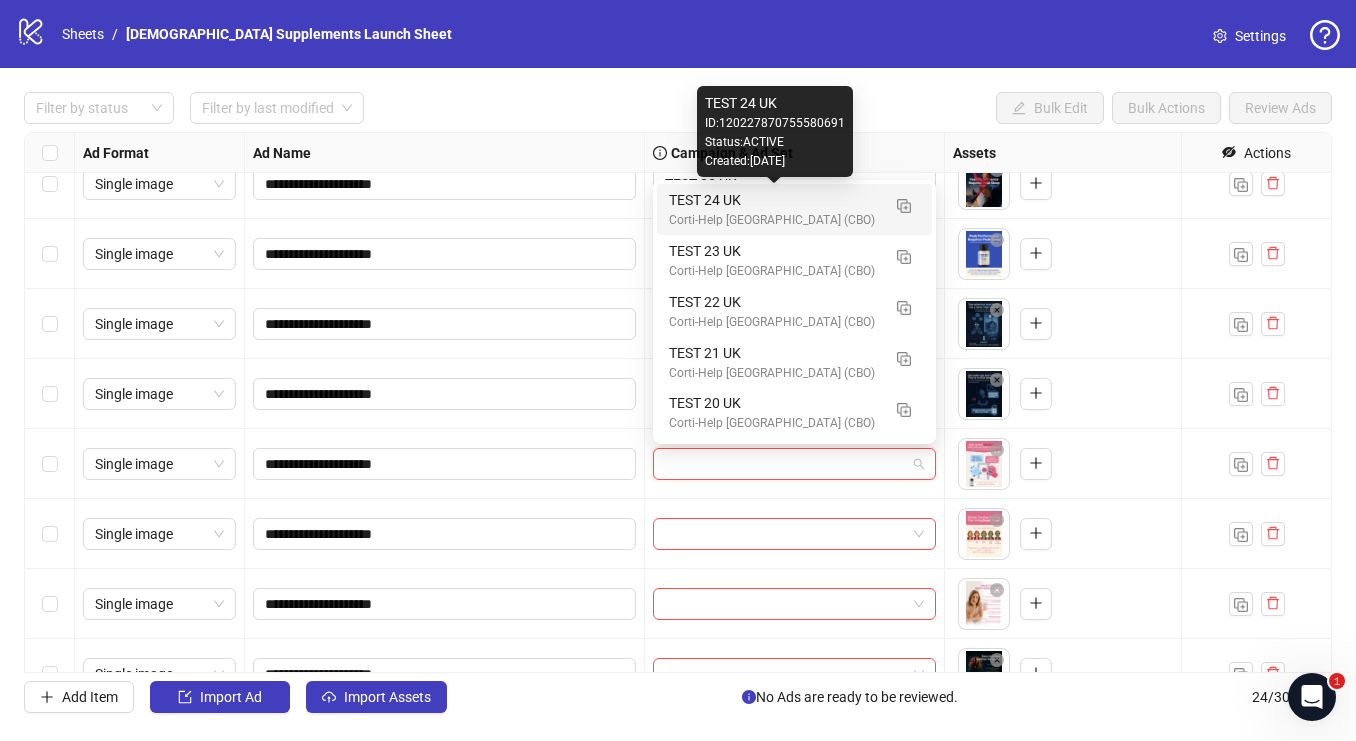 click on "TEST 24 UK" at bounding box center (774, 200) 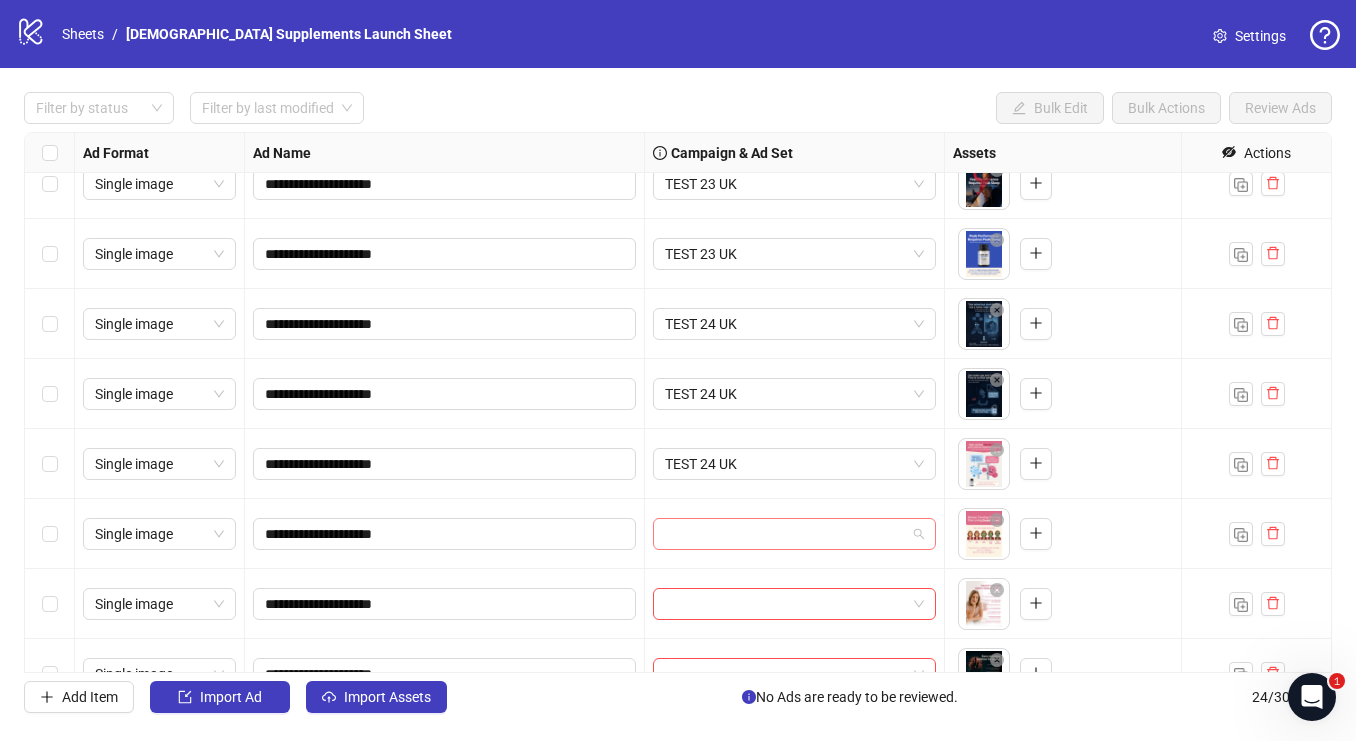 click at bounding box center [794, 534] 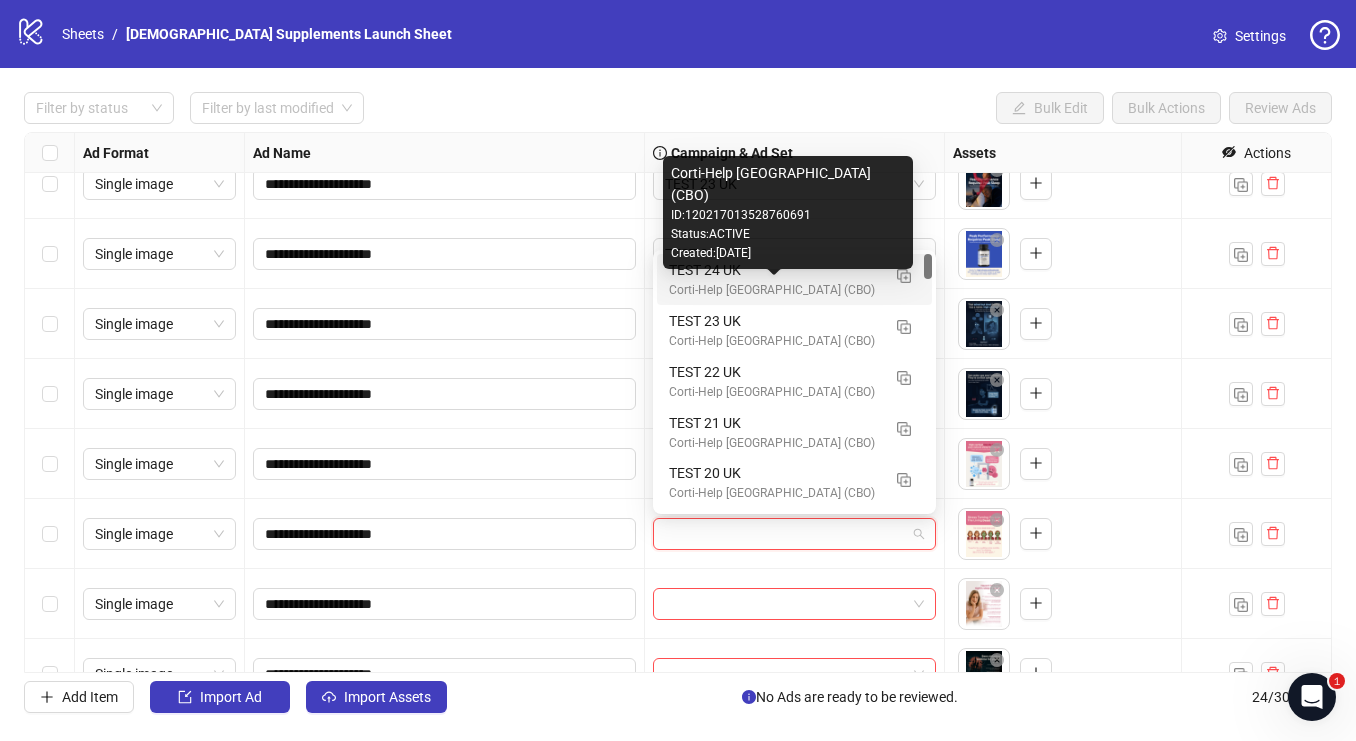 click on "TEST 24 UK" at bounding box center [774, 270] 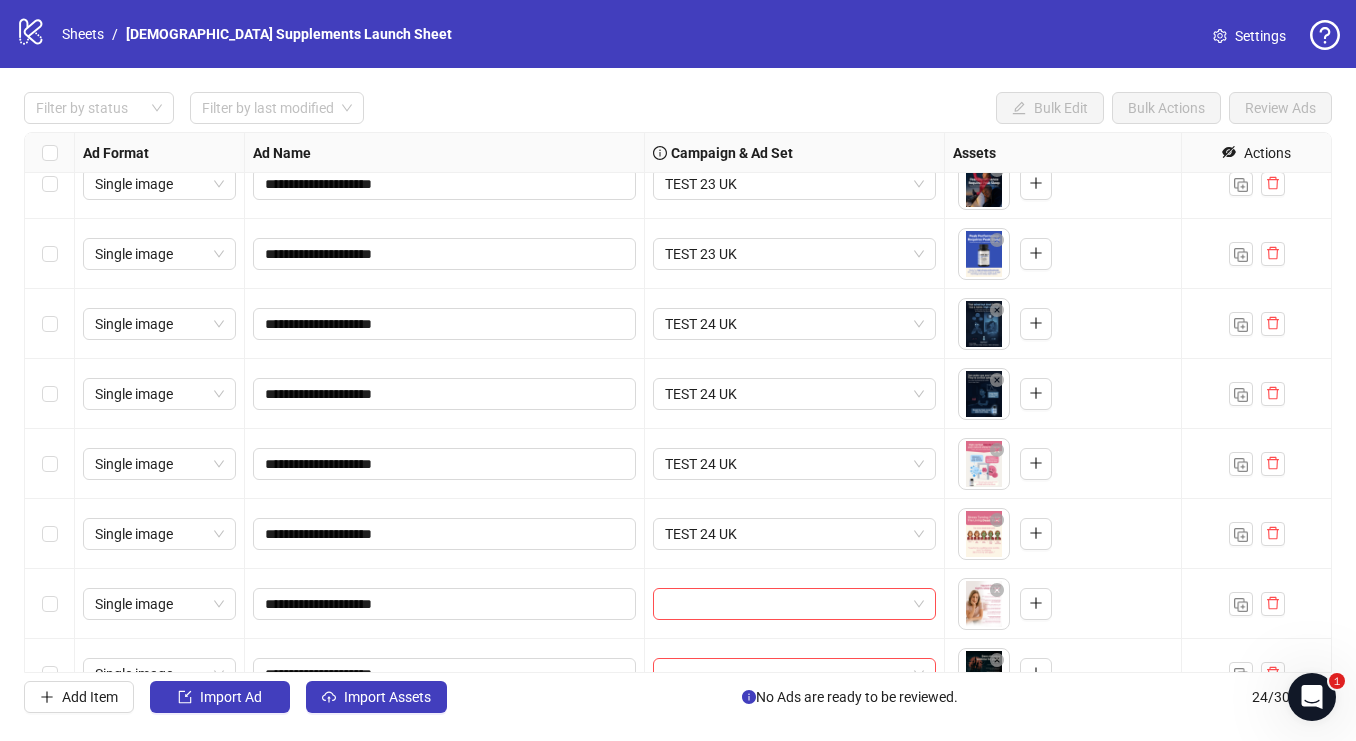 scroll, scrollTop: 1181, scrollLeft: 0, axis: vertical 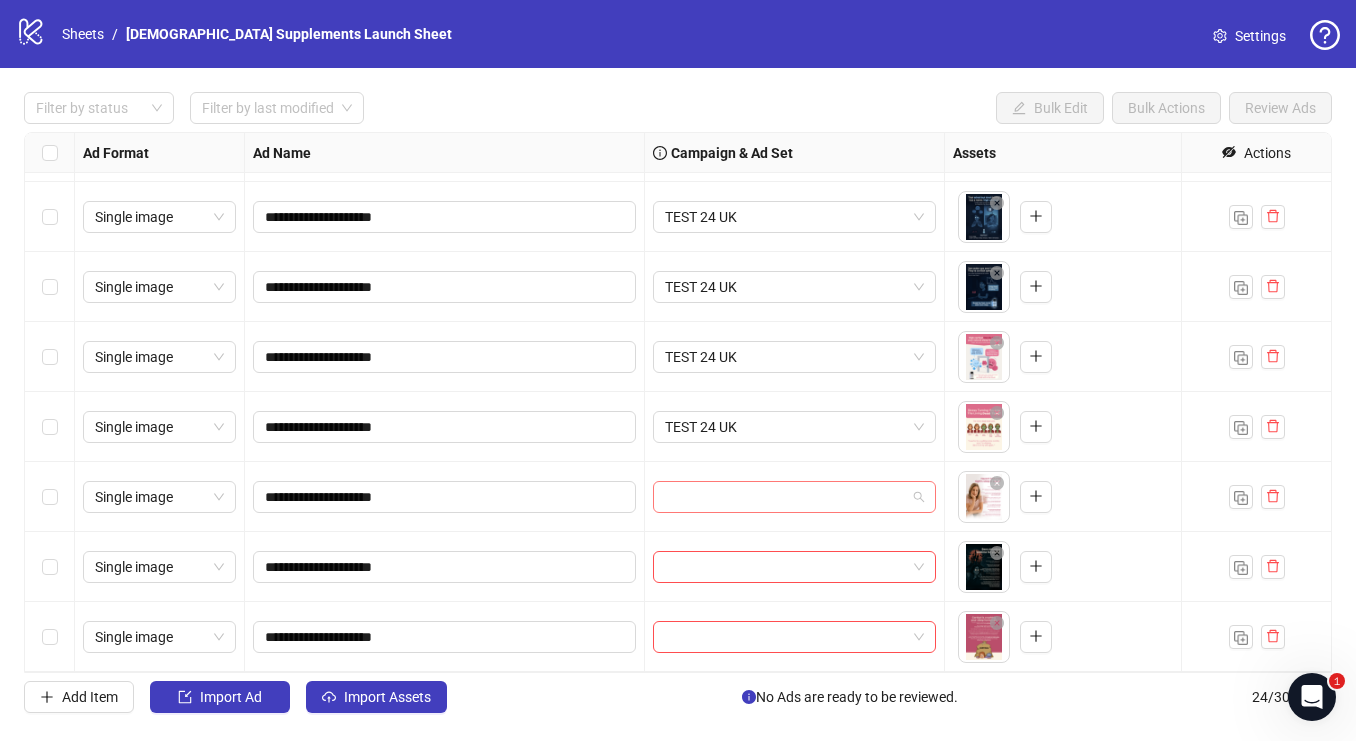 click at bounding box center [794, 497] 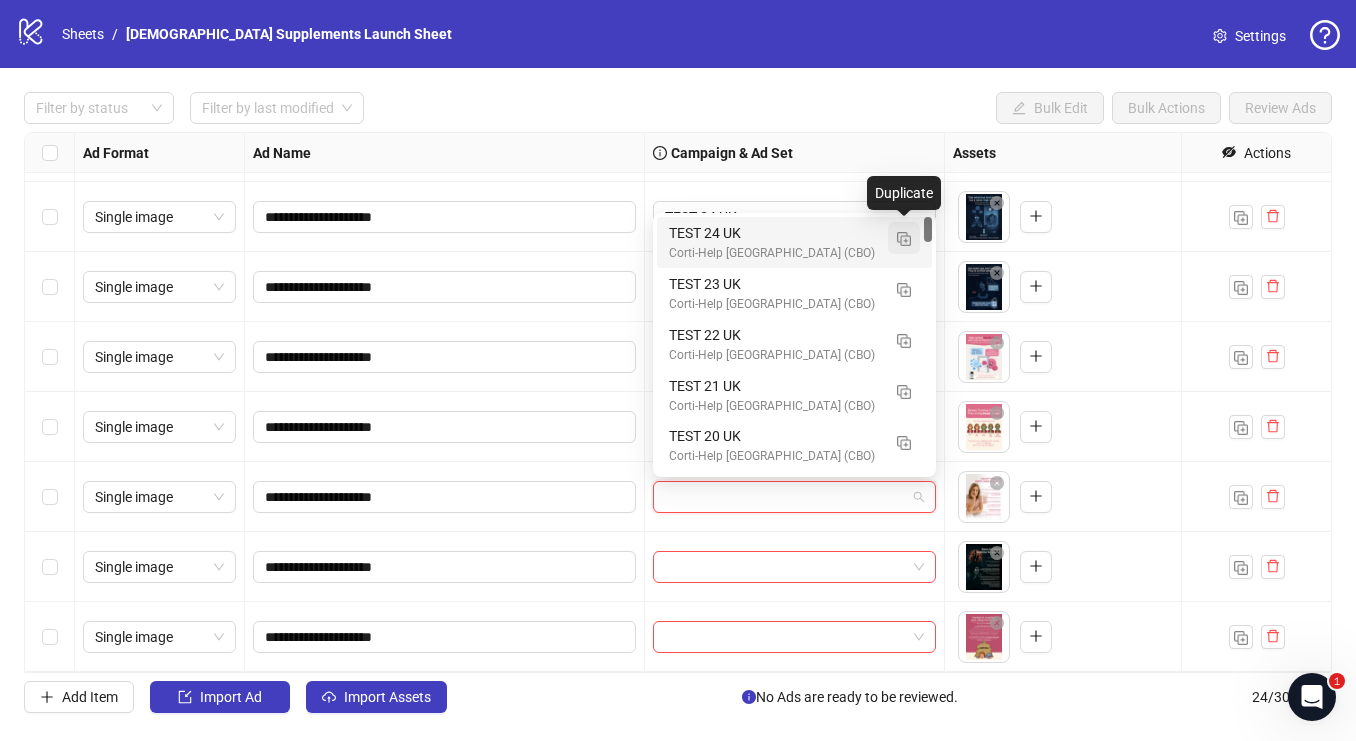 click at bounding box center [904, 239] 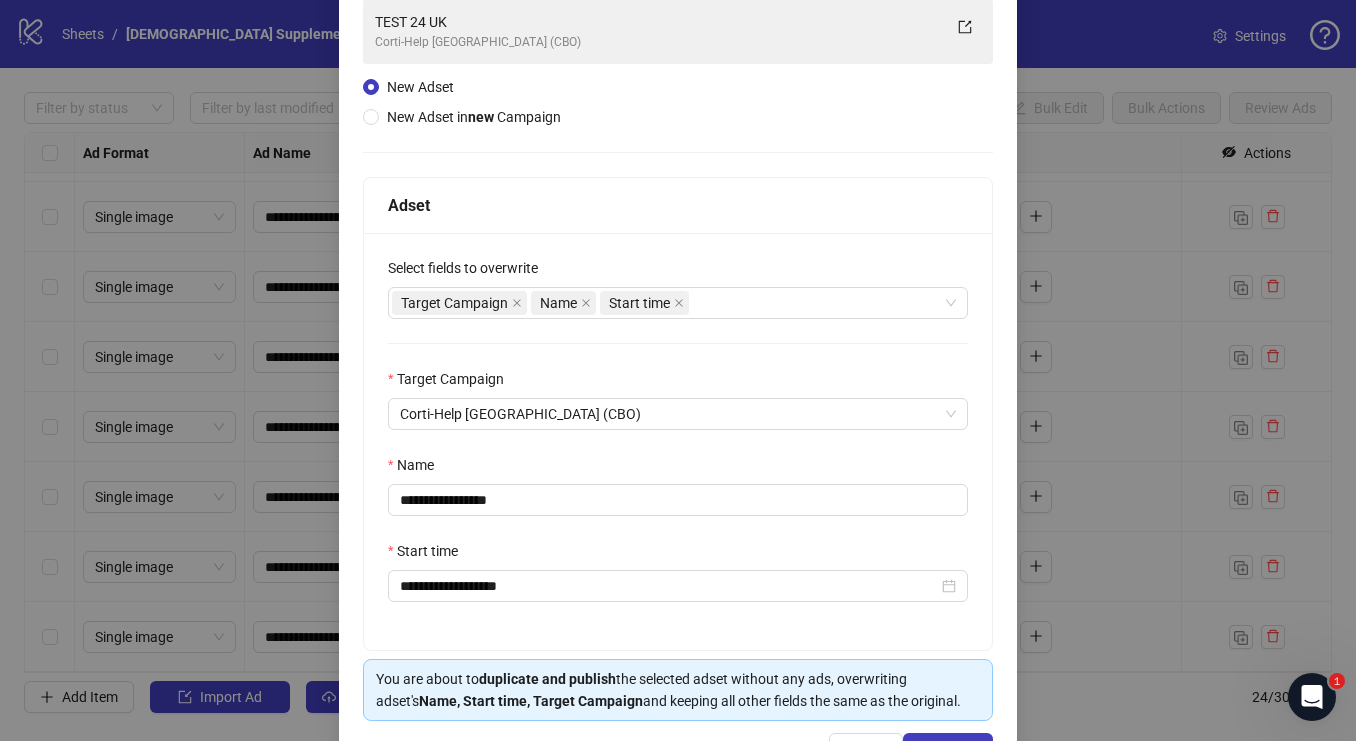 scroll, scrollTop: 183, scrollLeft: 0, axis: vertical 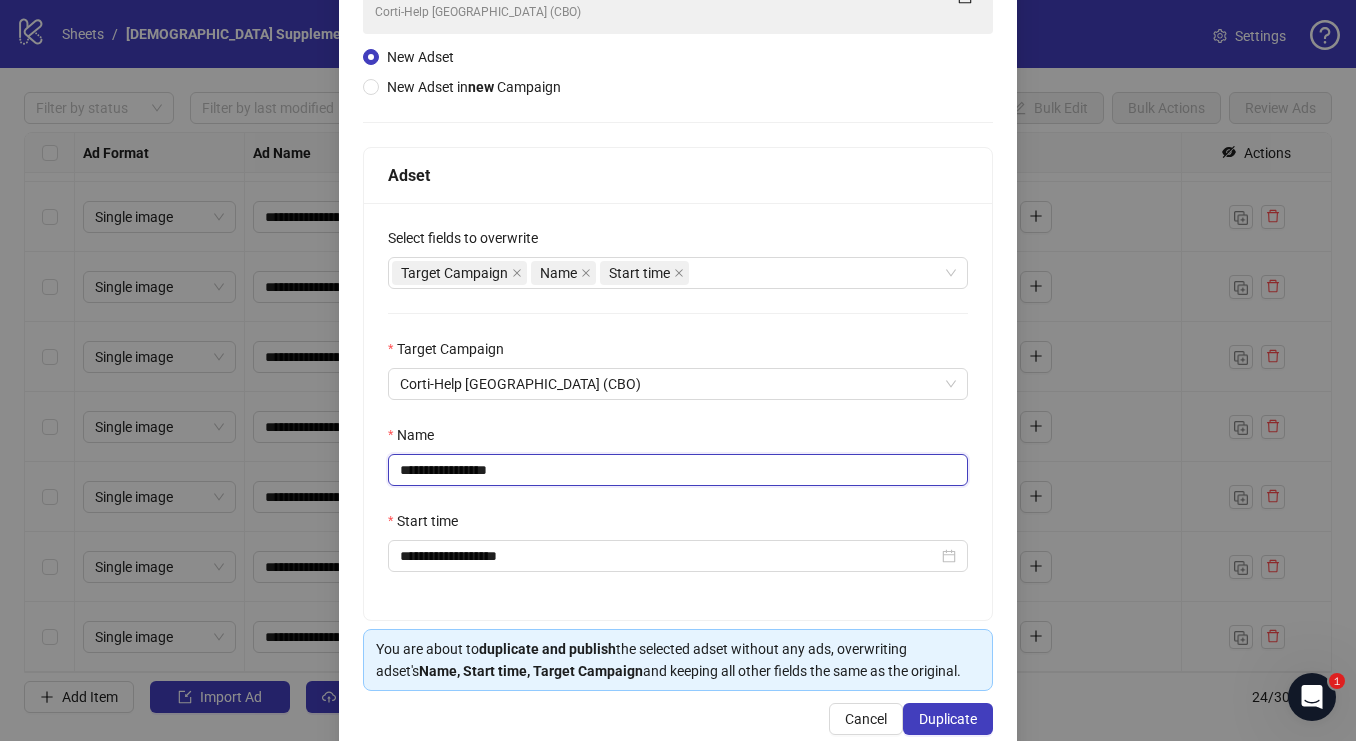 click on "**********" at bounding box center [678, 470] 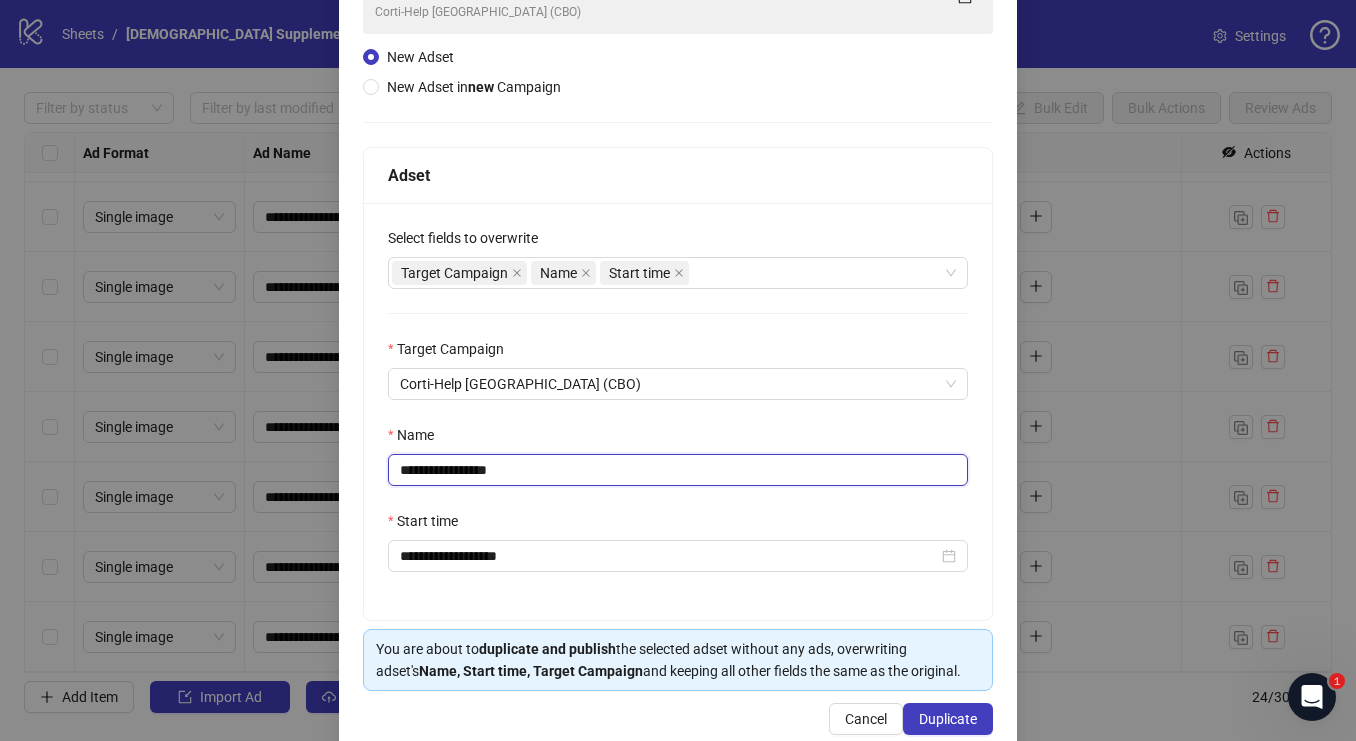 drag, startPoint x: 562, startPoint y: 471, endPoint x: 478, endPoint y: 470, distance: 84.00595 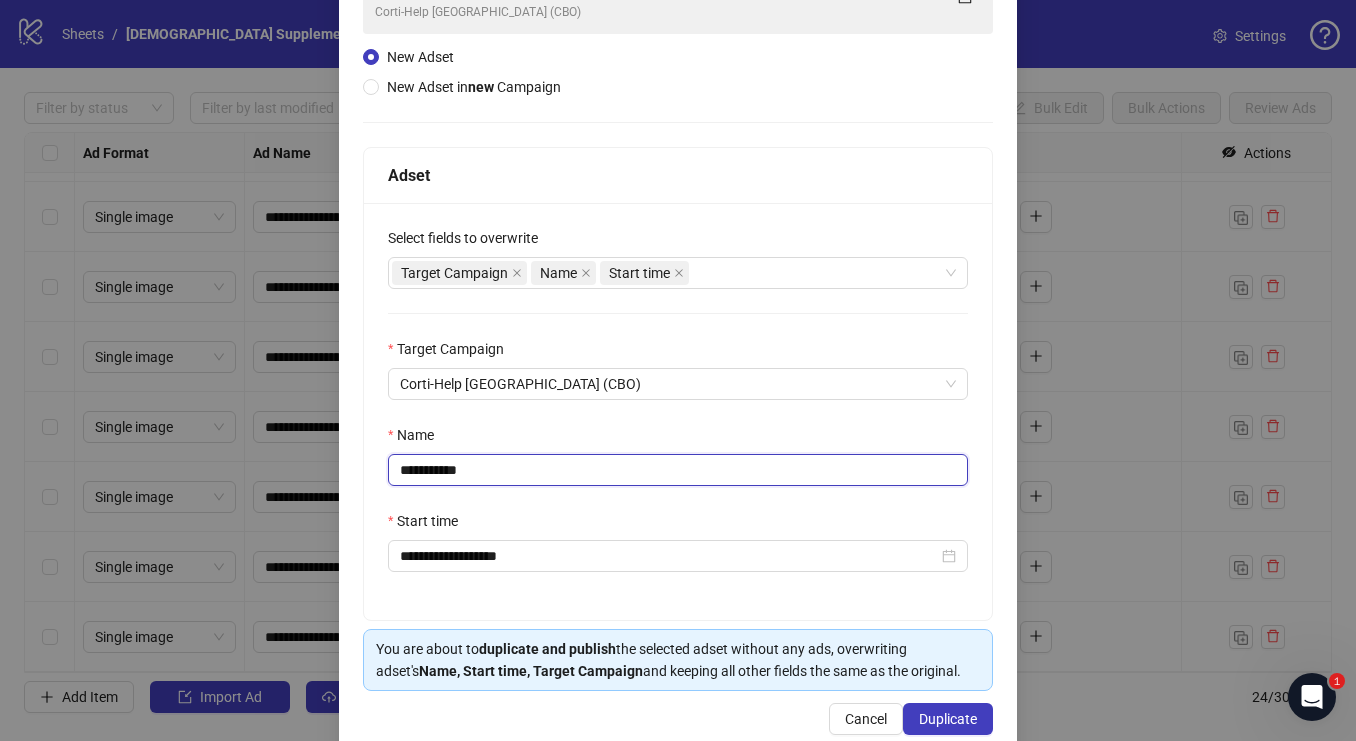 scroll, scrollTop: 222, scrollLeft: 0, axis: vertical 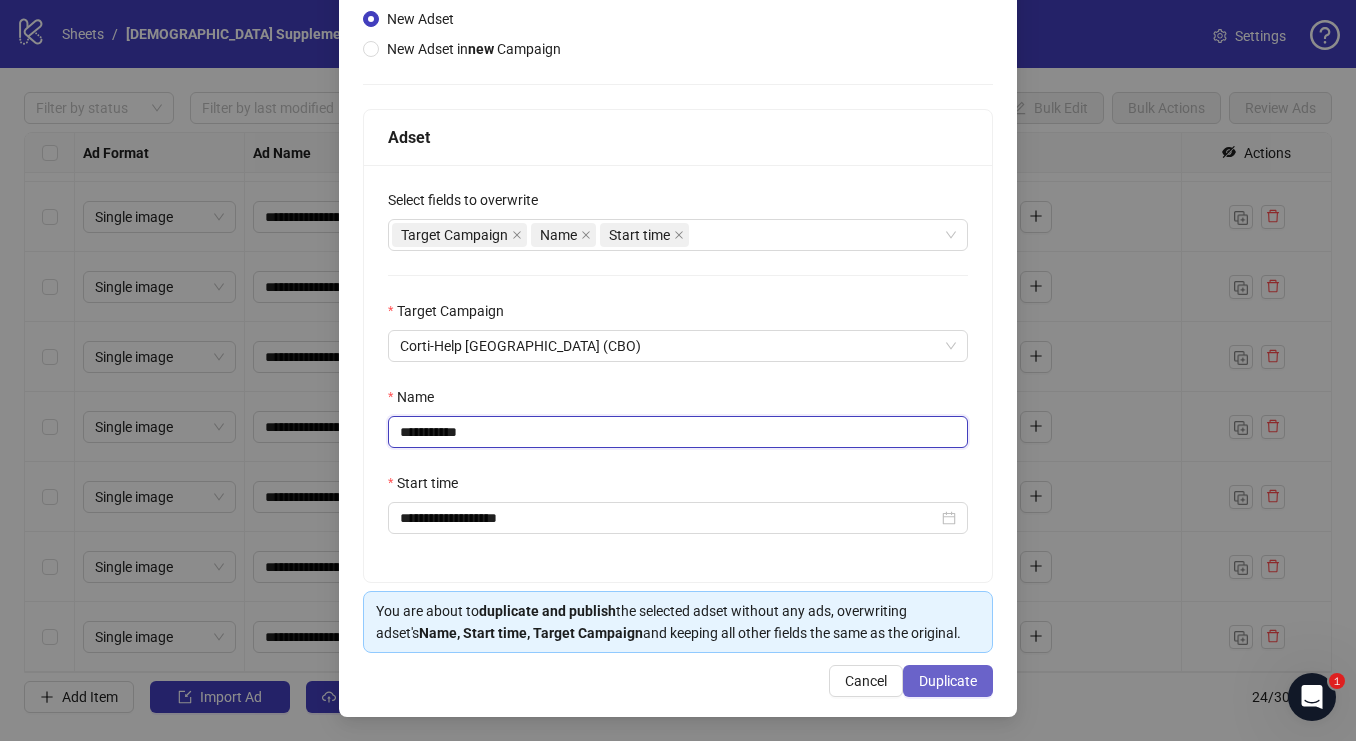 type on "**********" 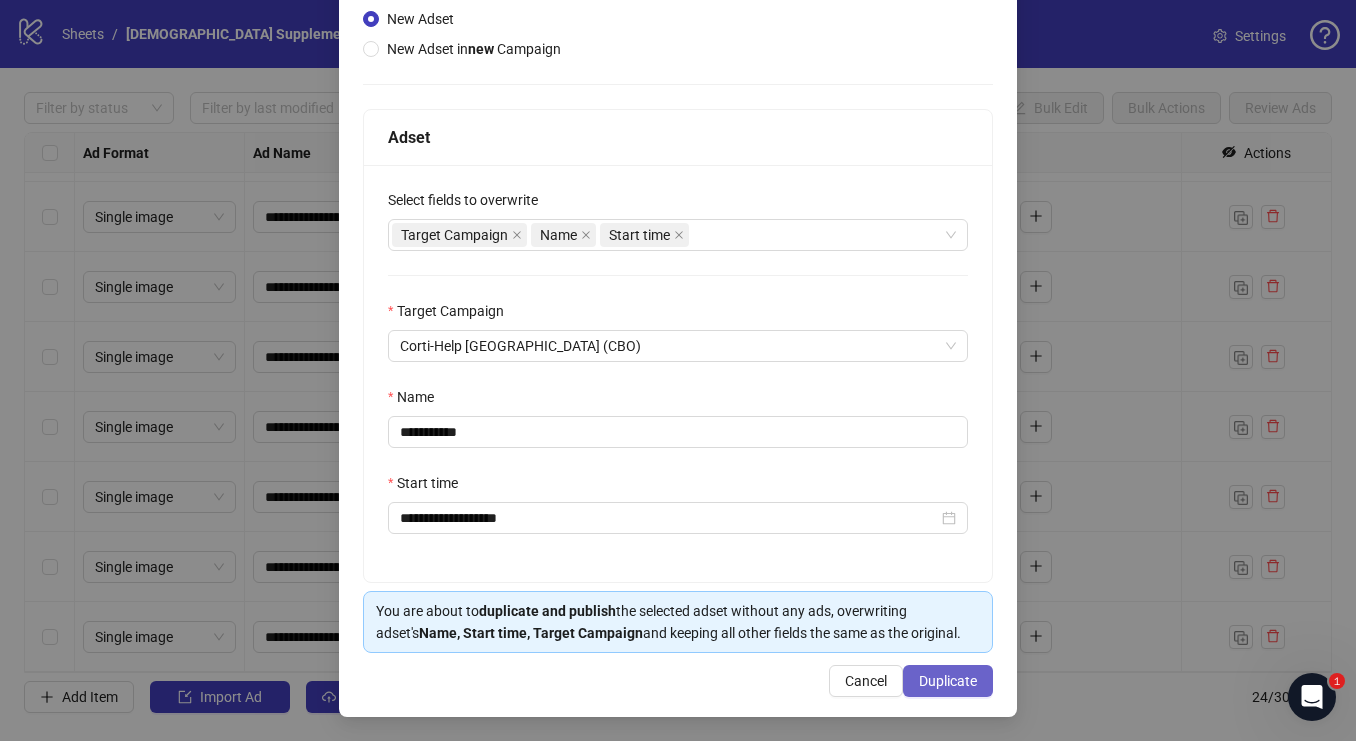 click on "Duplicate" at bounding box center (948, 681) 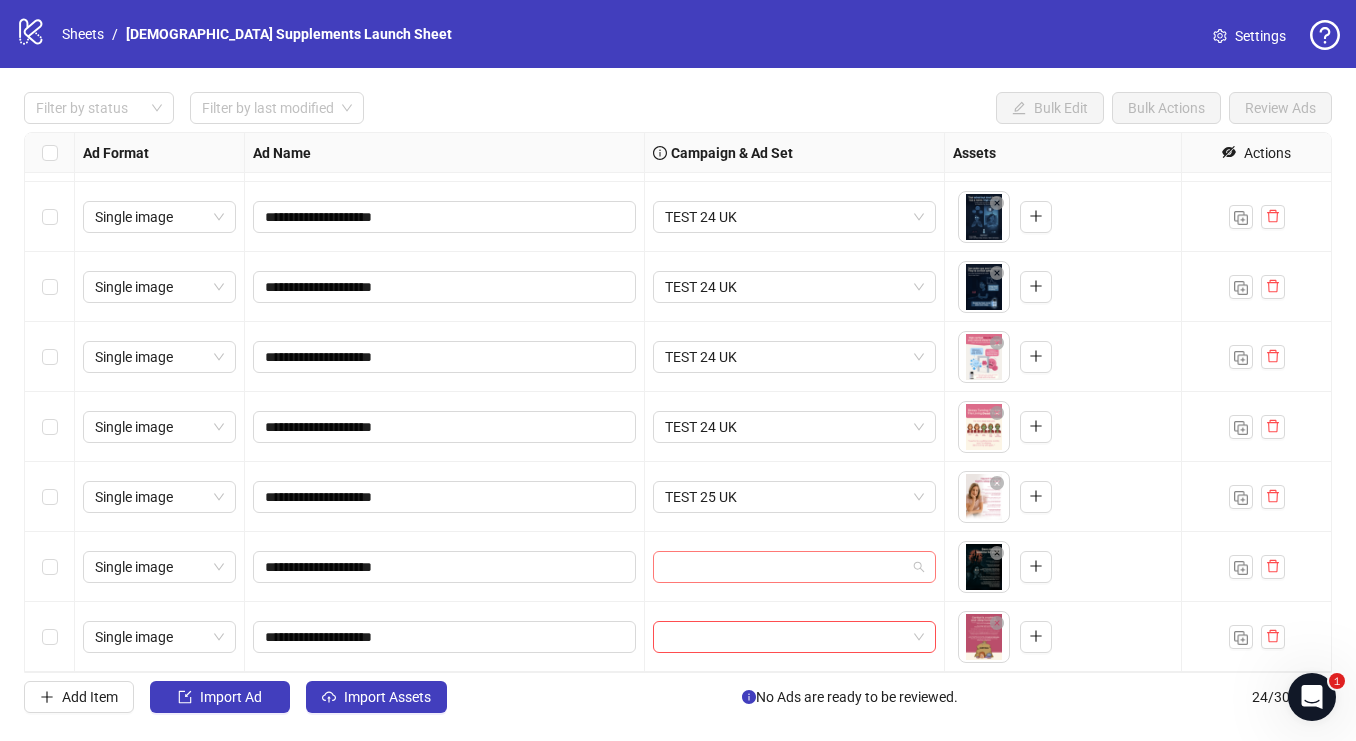 click at bounding box center [794, 567] 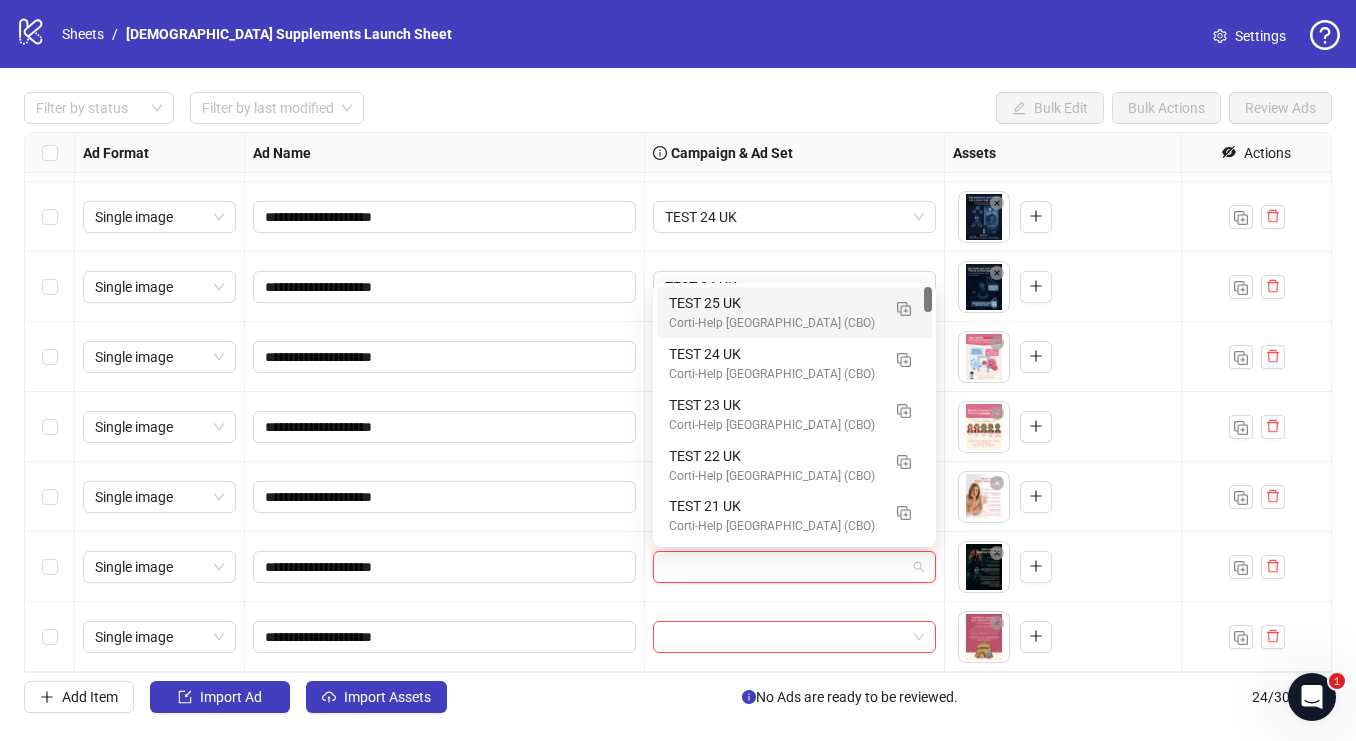 click on "TEST 25 UK" at bounding box center [774, 303] 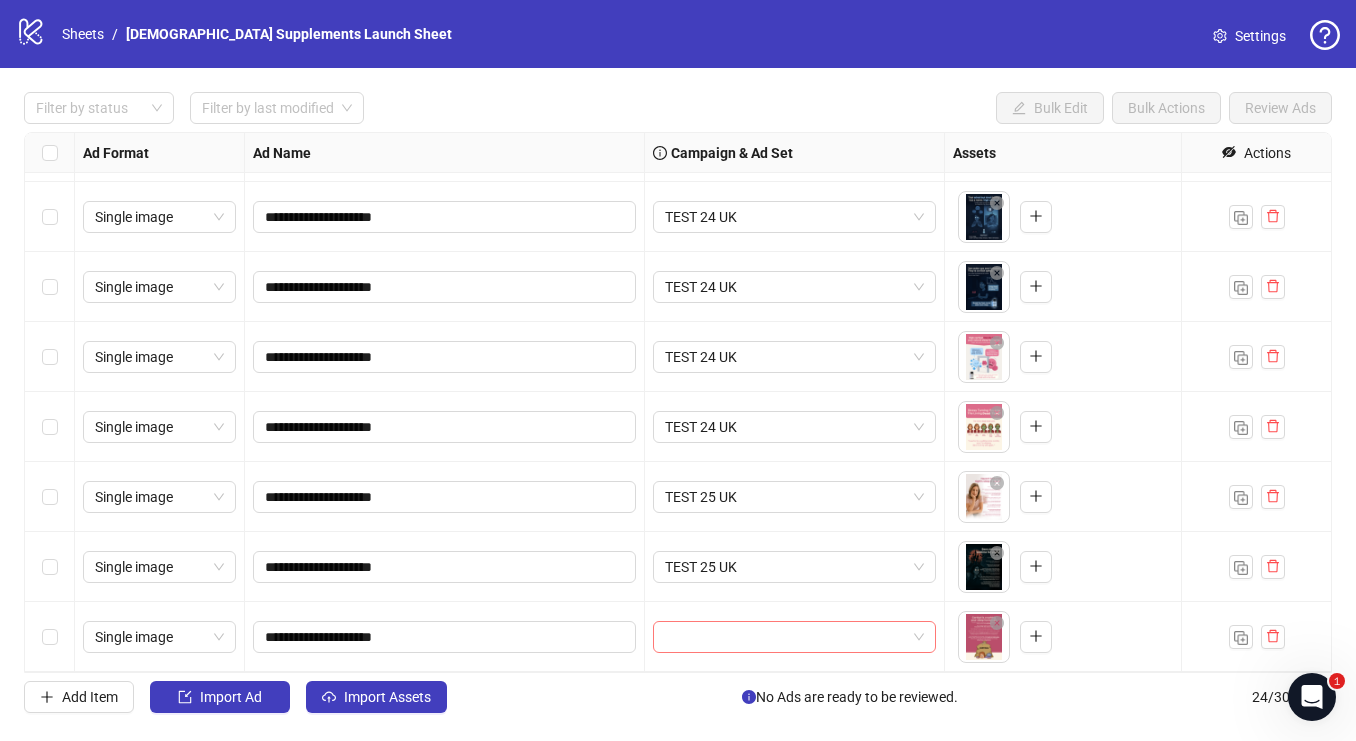 click at bounding box center (794, 637) 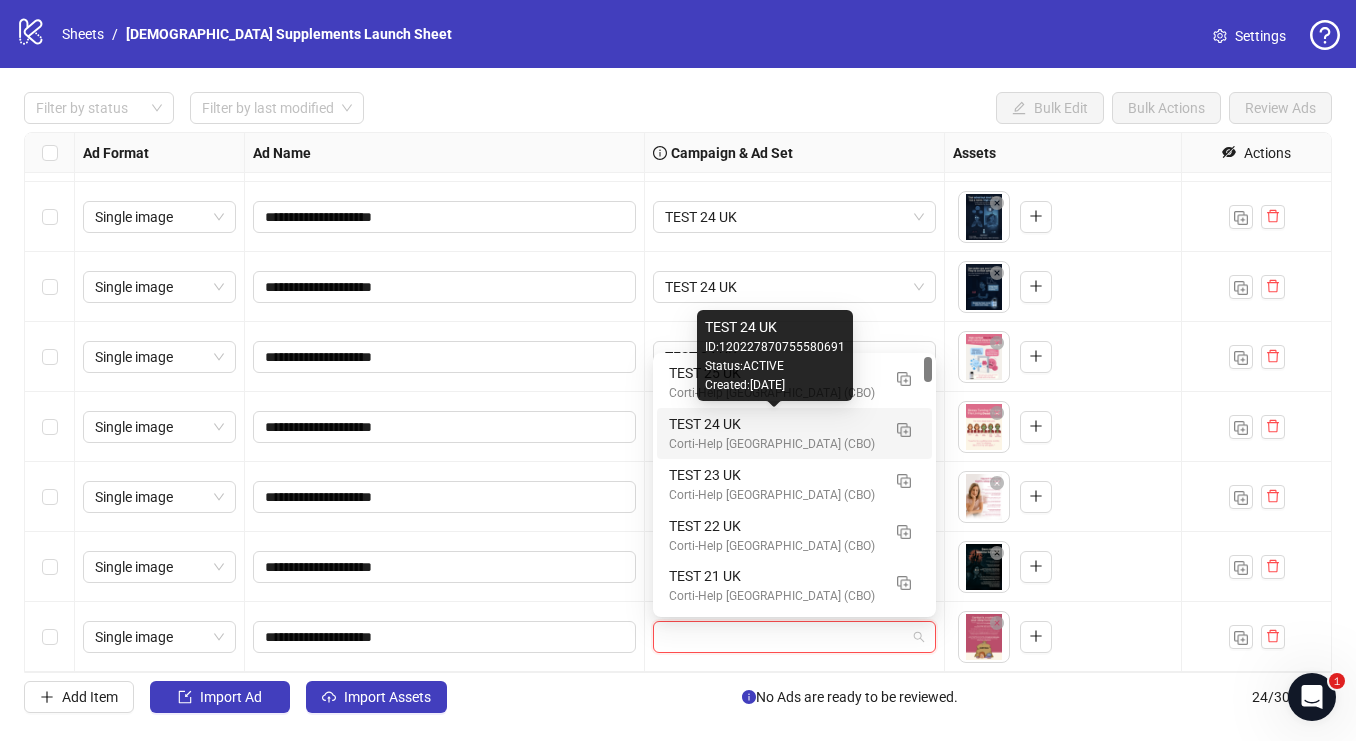 click on "Created:  [DATE]" at bounding box center (775, 385) 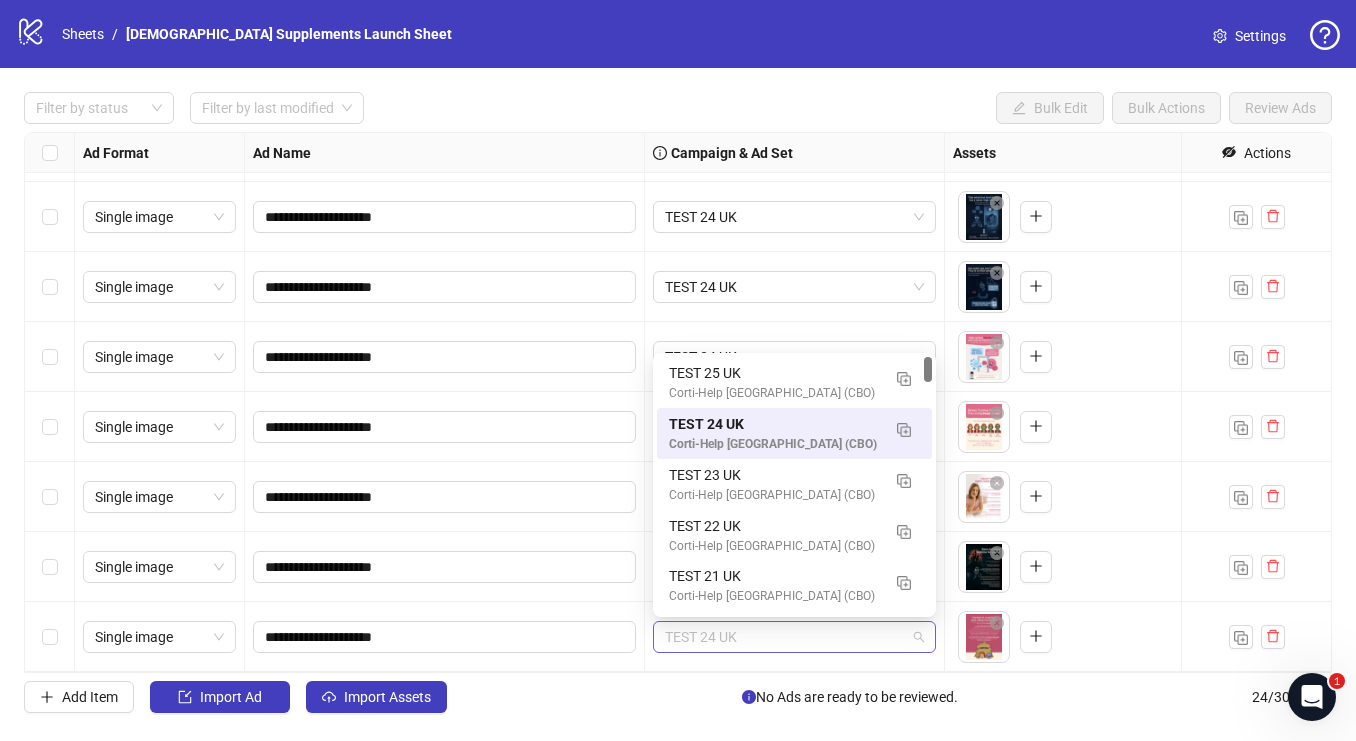 click on "TEST 24 UK" at bounding box center (794, 637) 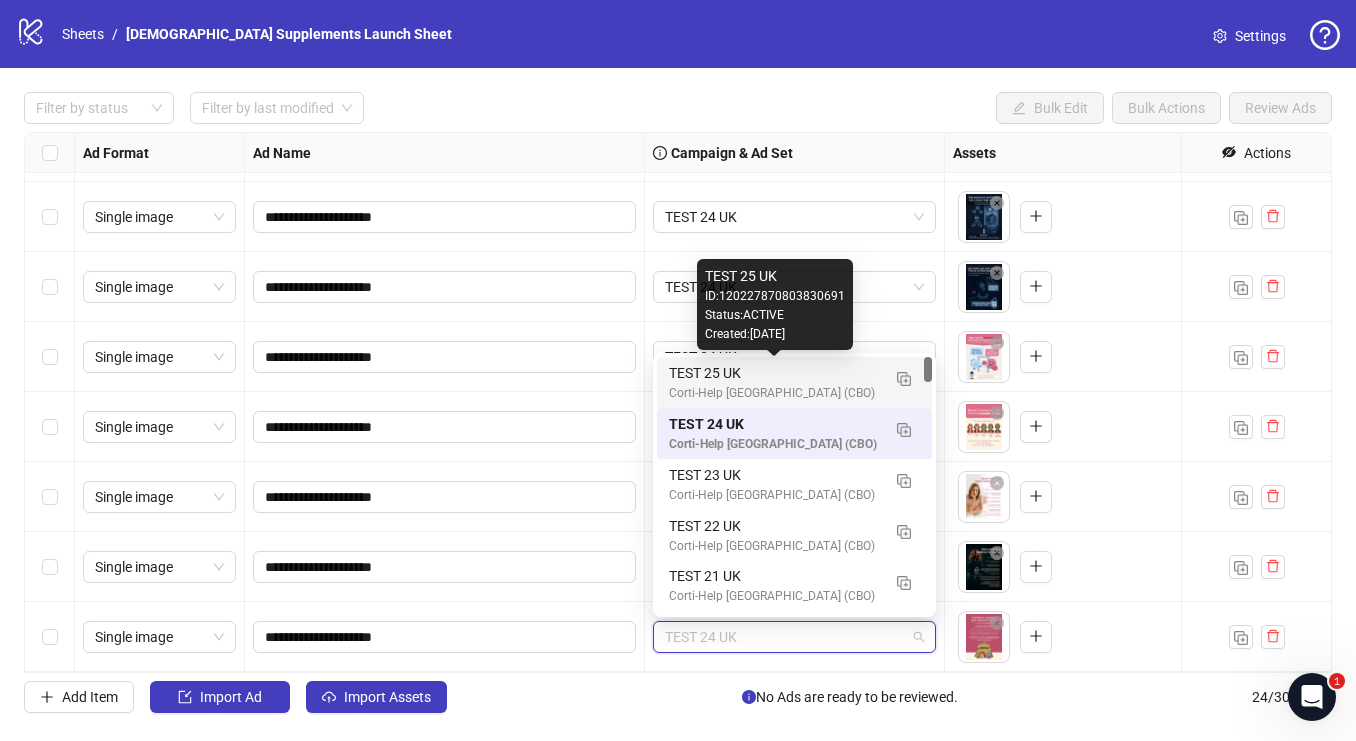 click on "TEST 25 UK" at bounding box center (774, 373) 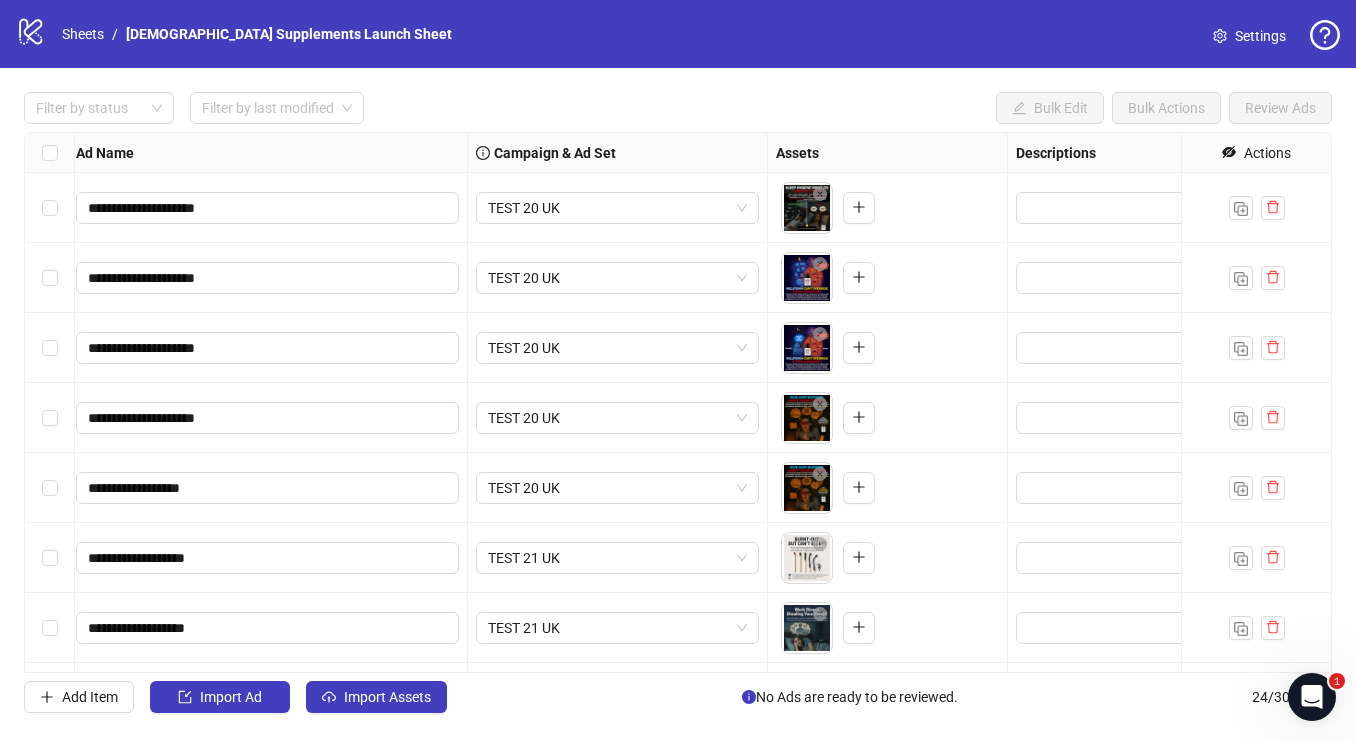 scroll, scrollTop: 0, scrollLeft: 0, axis: both 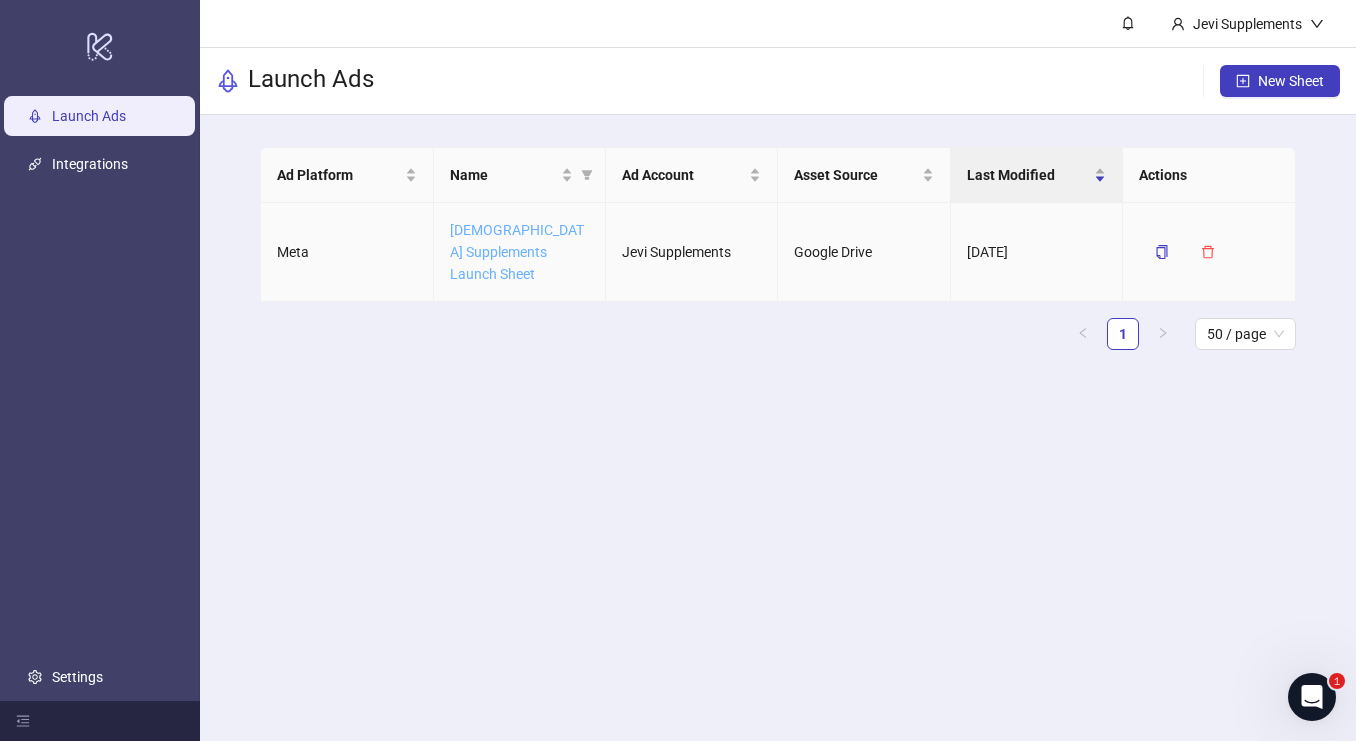 click on "[DEMOGRAPHIC_DATA] Supplements Launch Sheet" at bounding box center [517, 252] 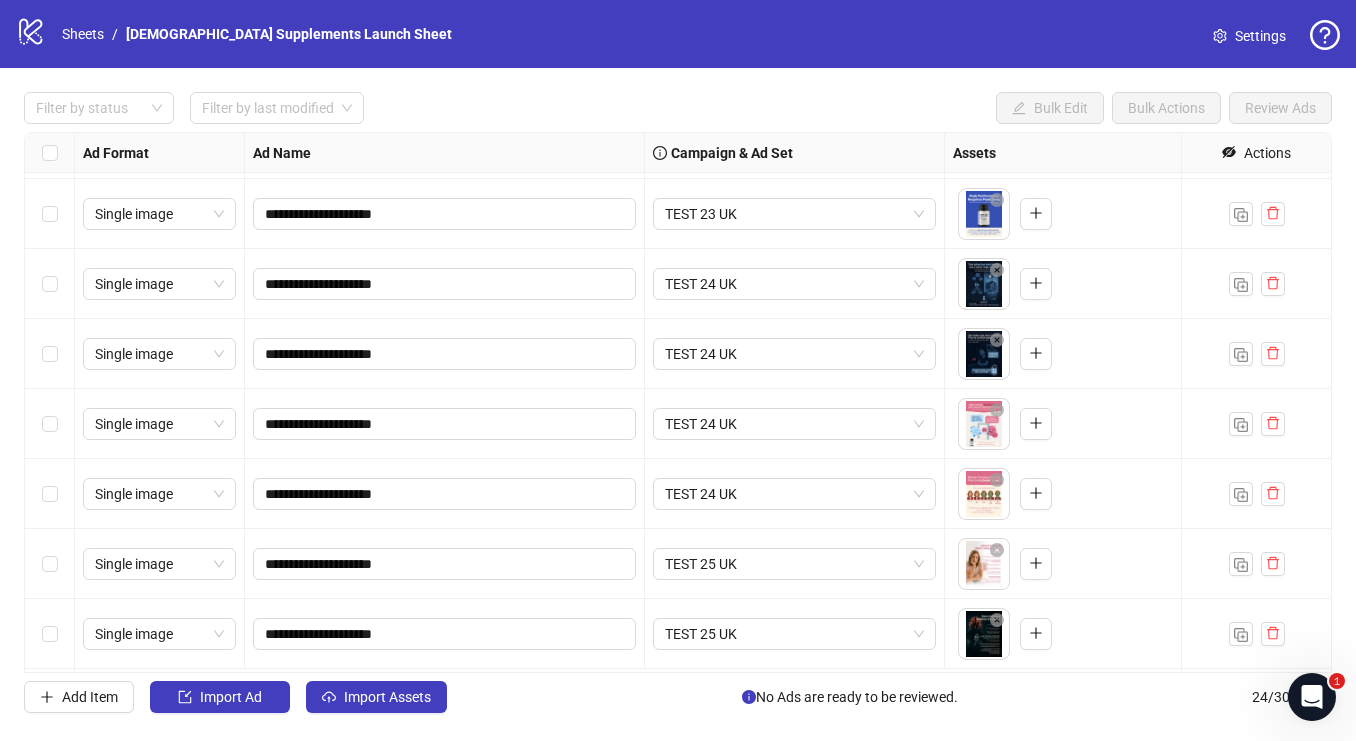 scroll, scrollTop: 1181, scrollLeft: 0, axis: vertical 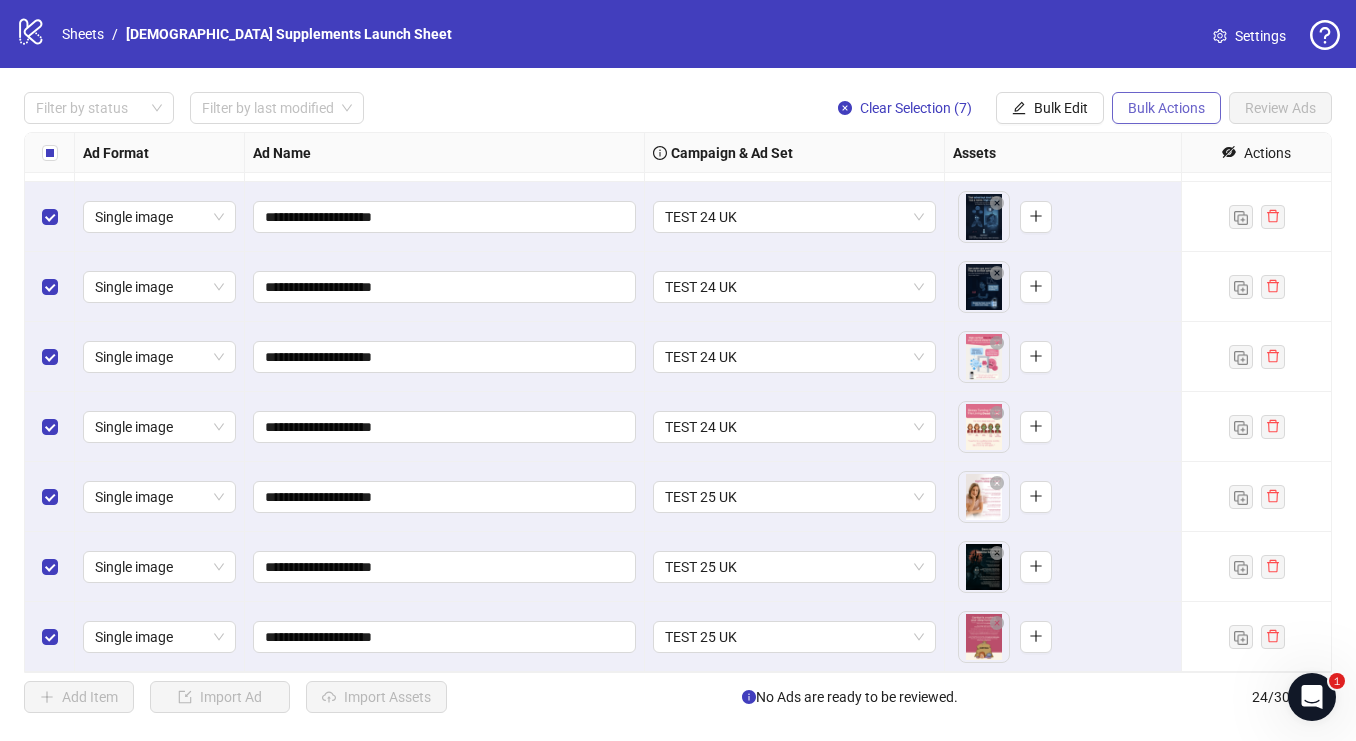click on "Bulk Actions" at bounding box center (1166, 108) 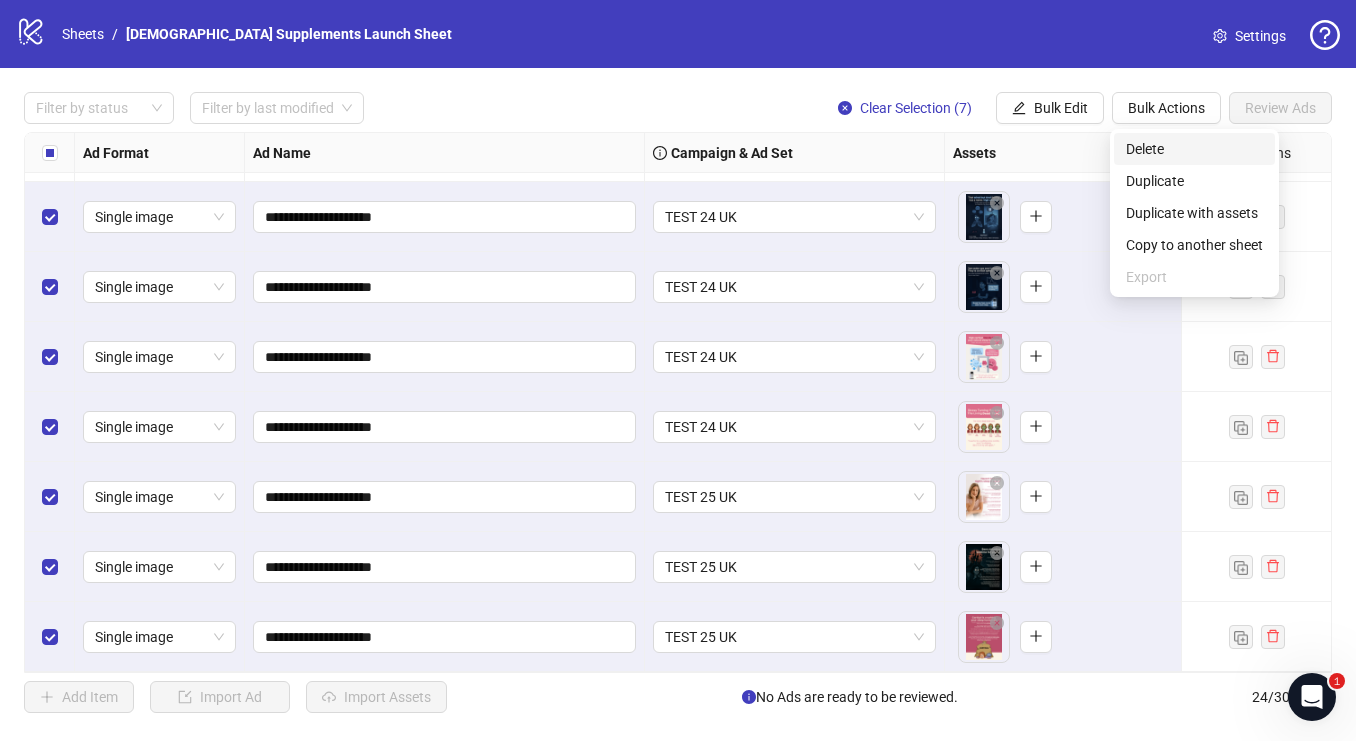 click on "Delete" at bounding box center (1194, 149) 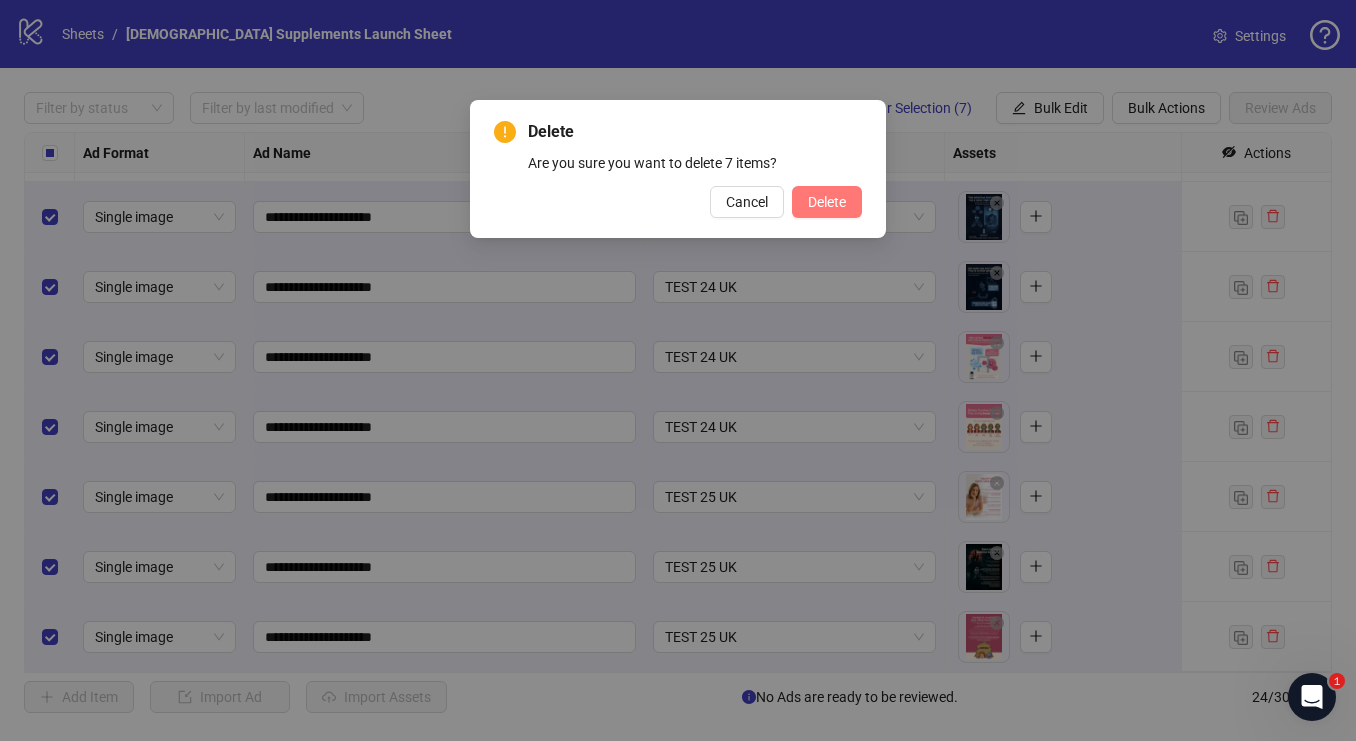 click on "Delete" at bounding box center (827, 202) 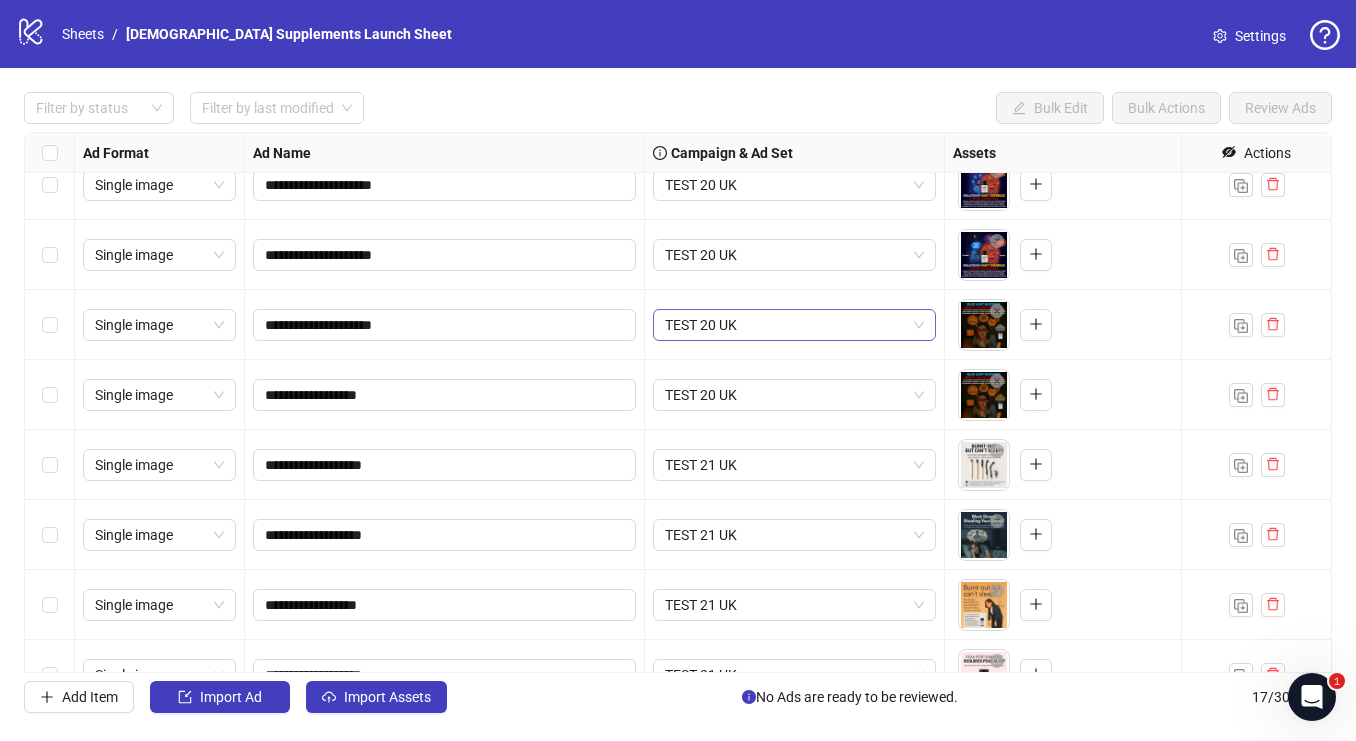 scroll, scrollTop: 220, scrollLeft: 0, axis: vertical 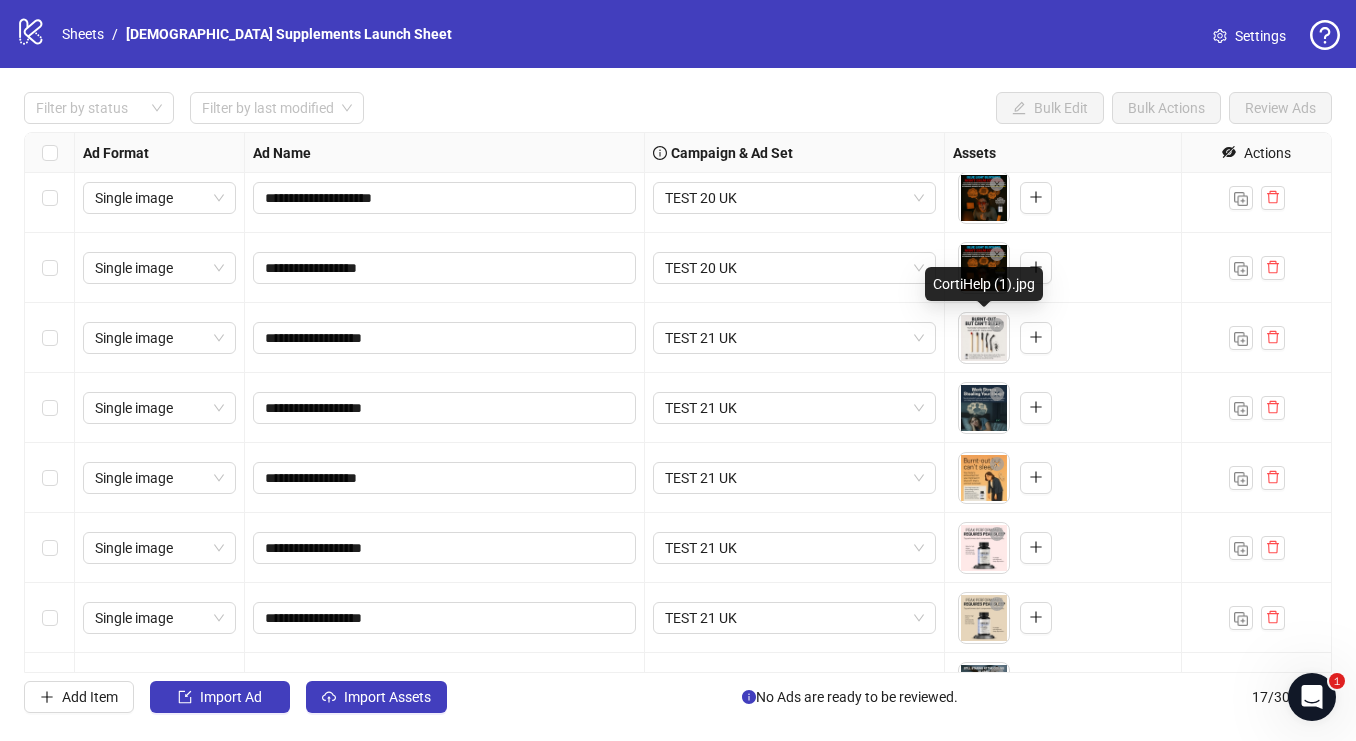 click on "**********" at bounding box center [678, 370] 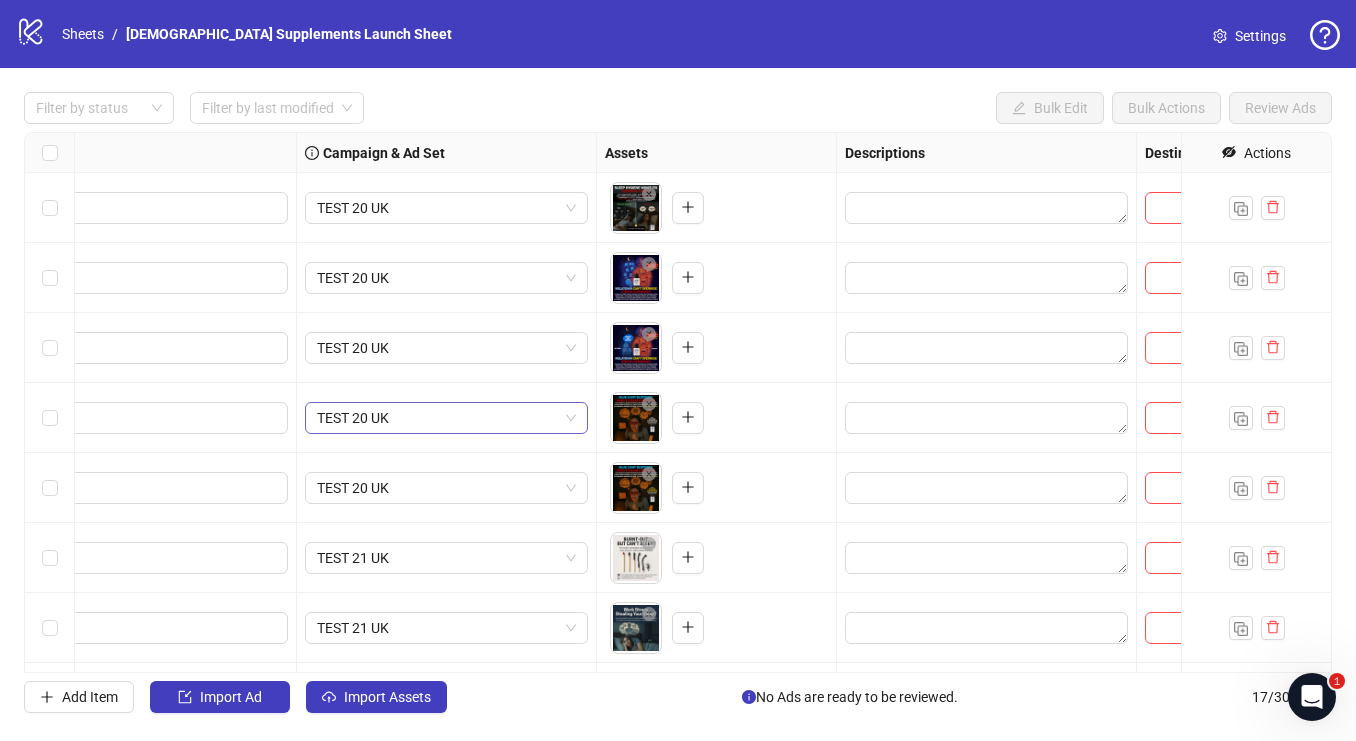 scroll, scrollTop: 0, scrollLeft: 354, axis: horizontal 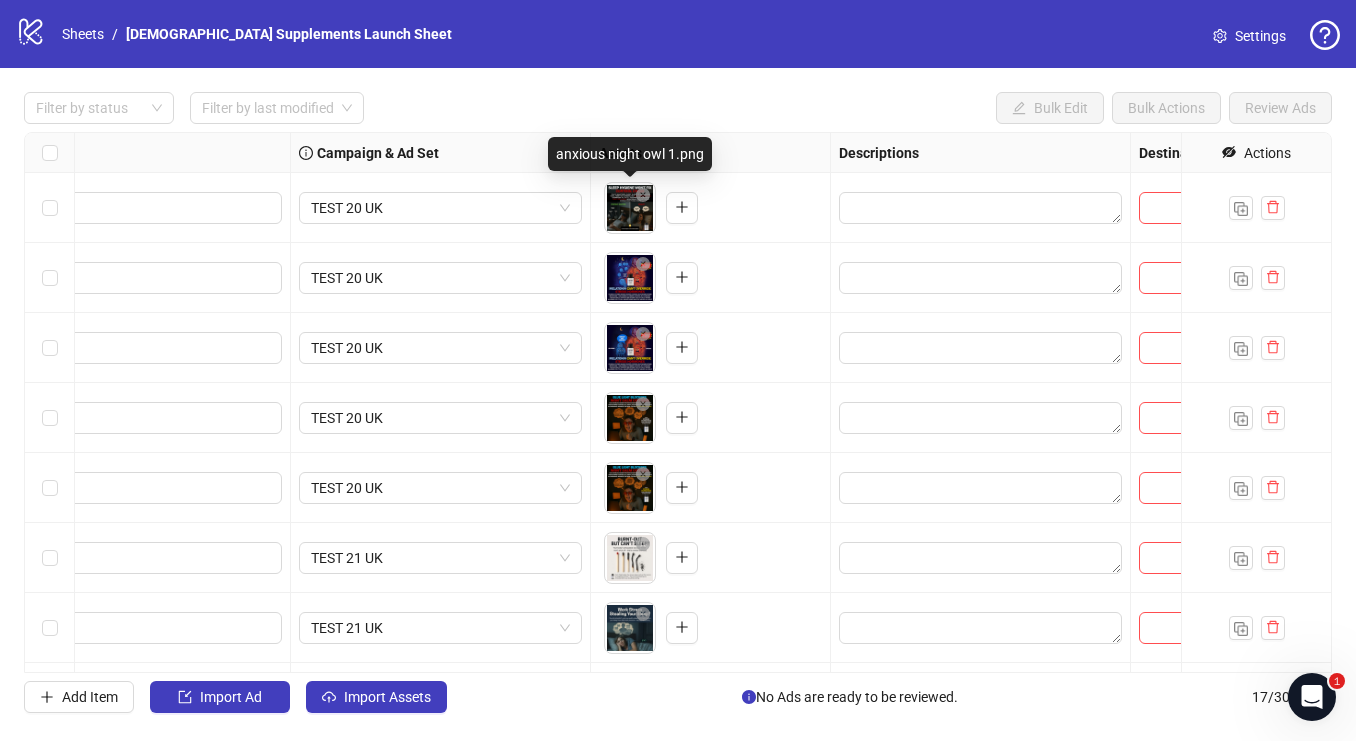 click on "**********" at bounding box center [678, 370] 